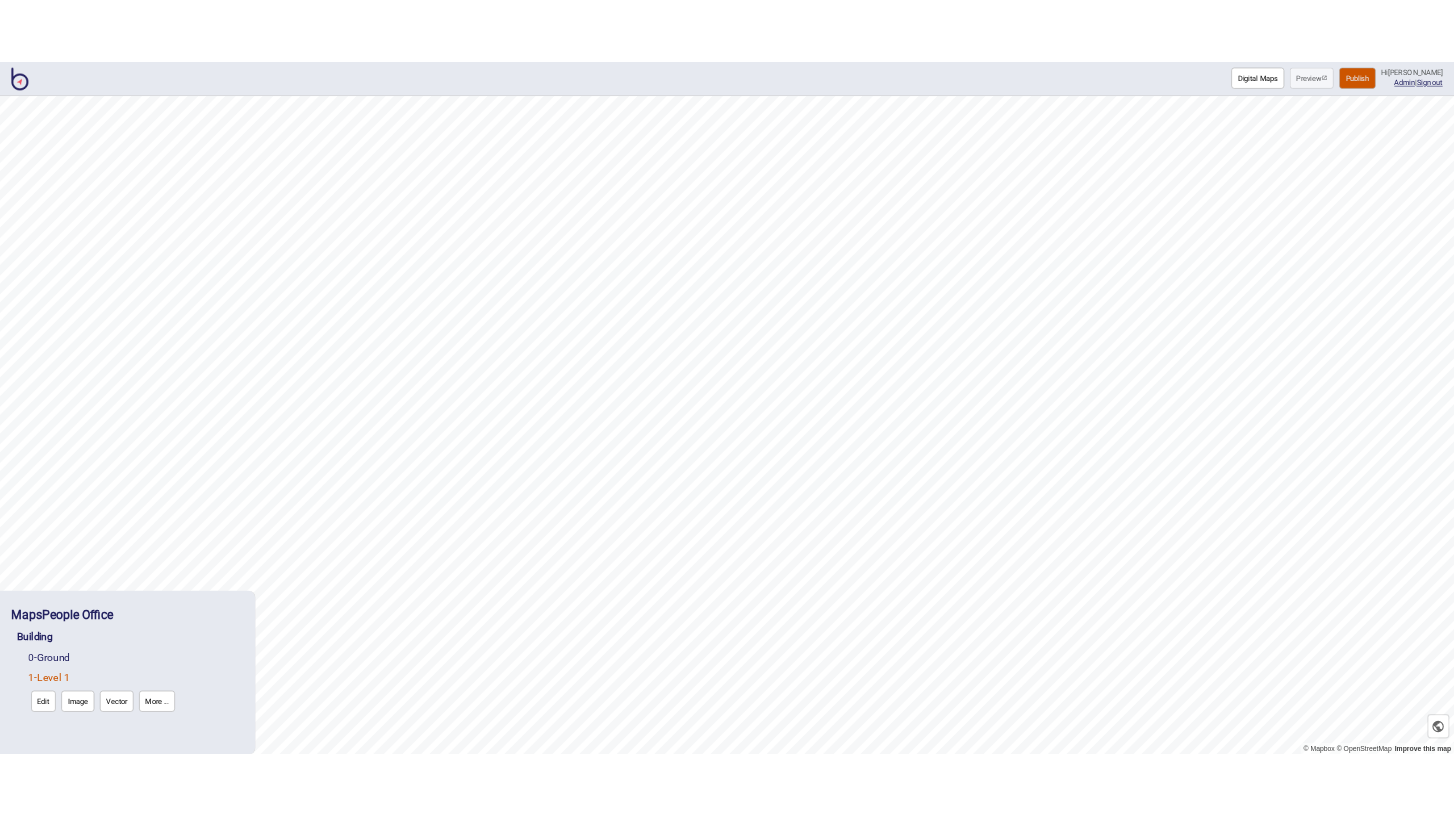 scroll, scrollTop: 0, scrollLeft: 0, axis: both 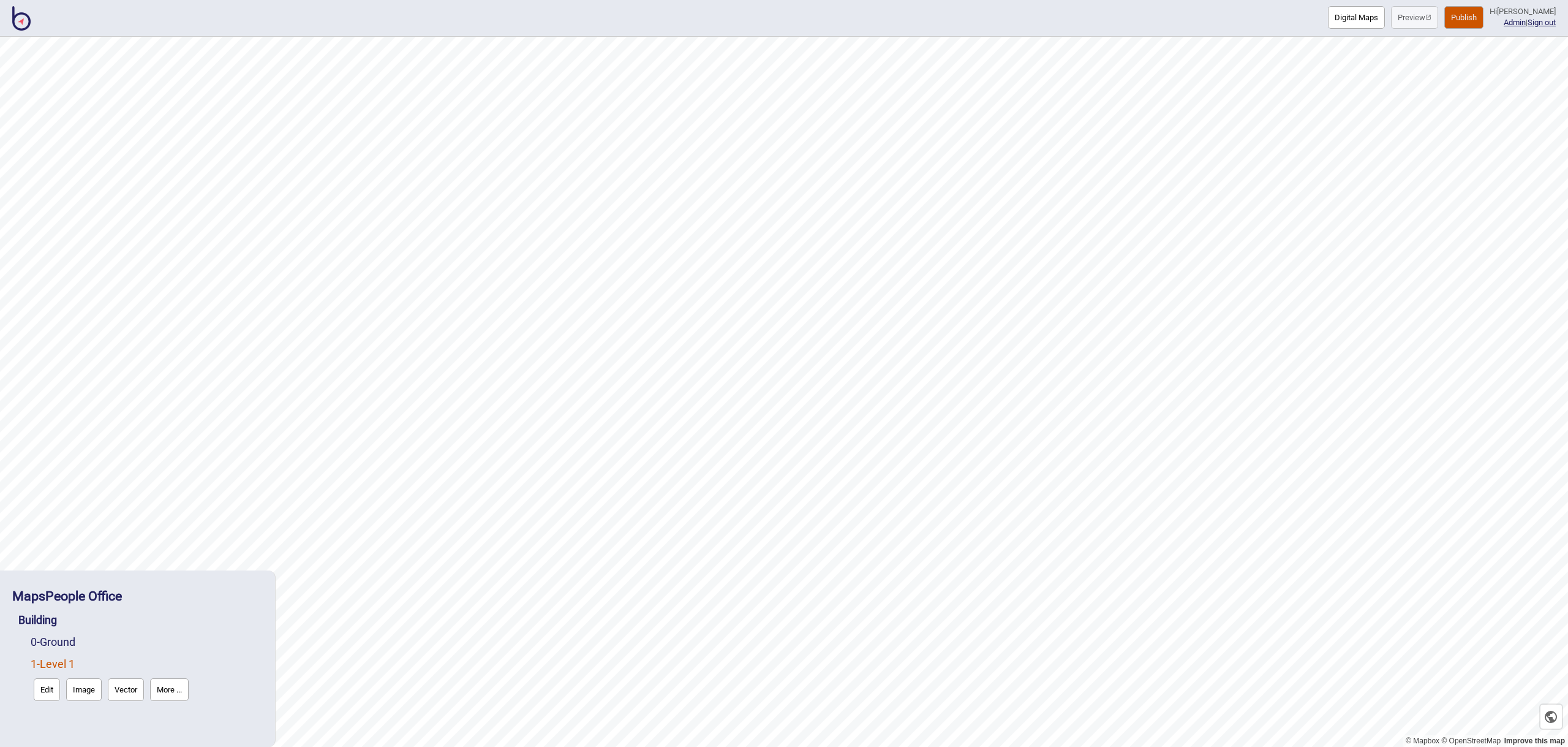 click on "Digital Maps Preview  Publish Hi  [PERSON_NAME] Admin  |  Sign out" at bounding box center (784, 18) 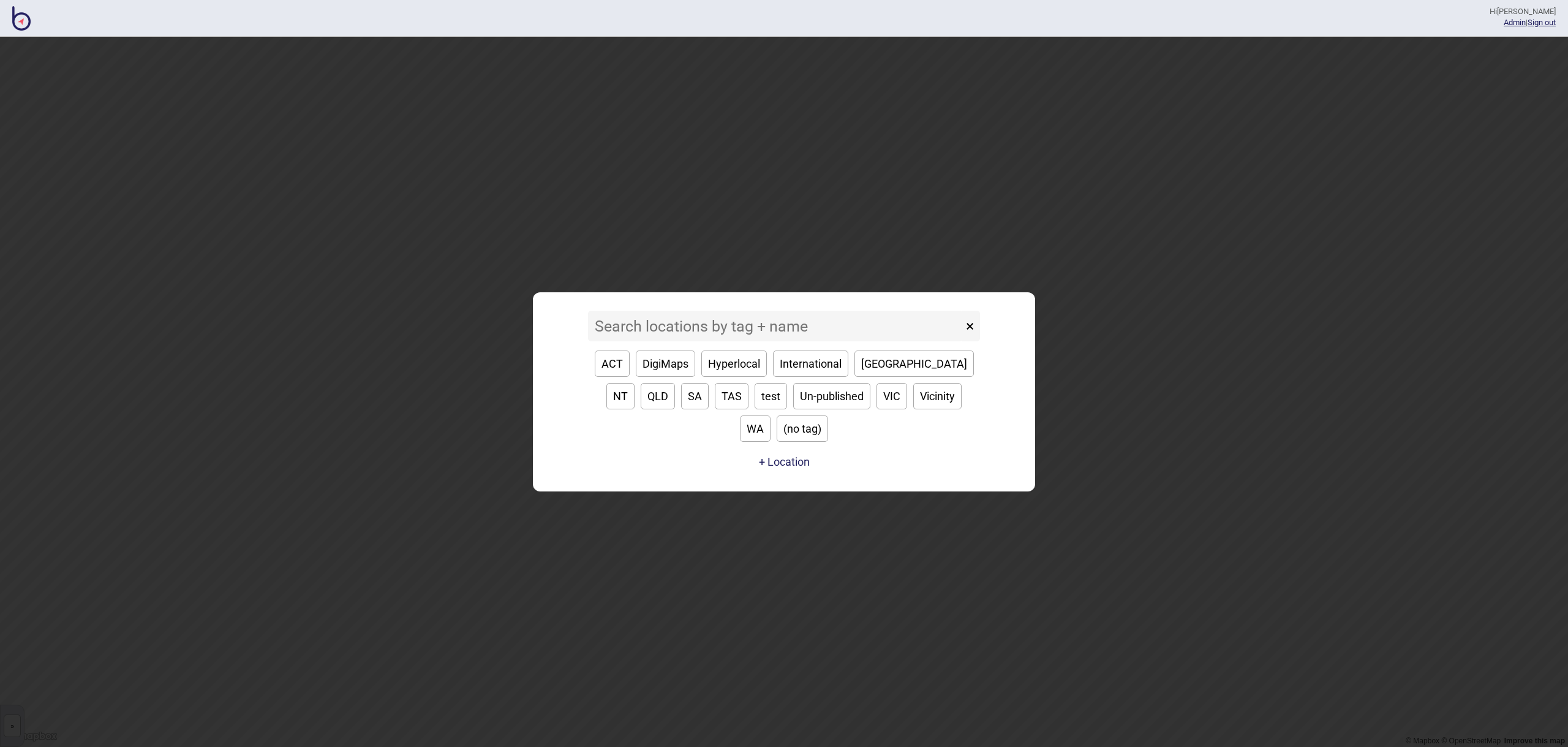 click on "WA" at bounding box center (755, 428) 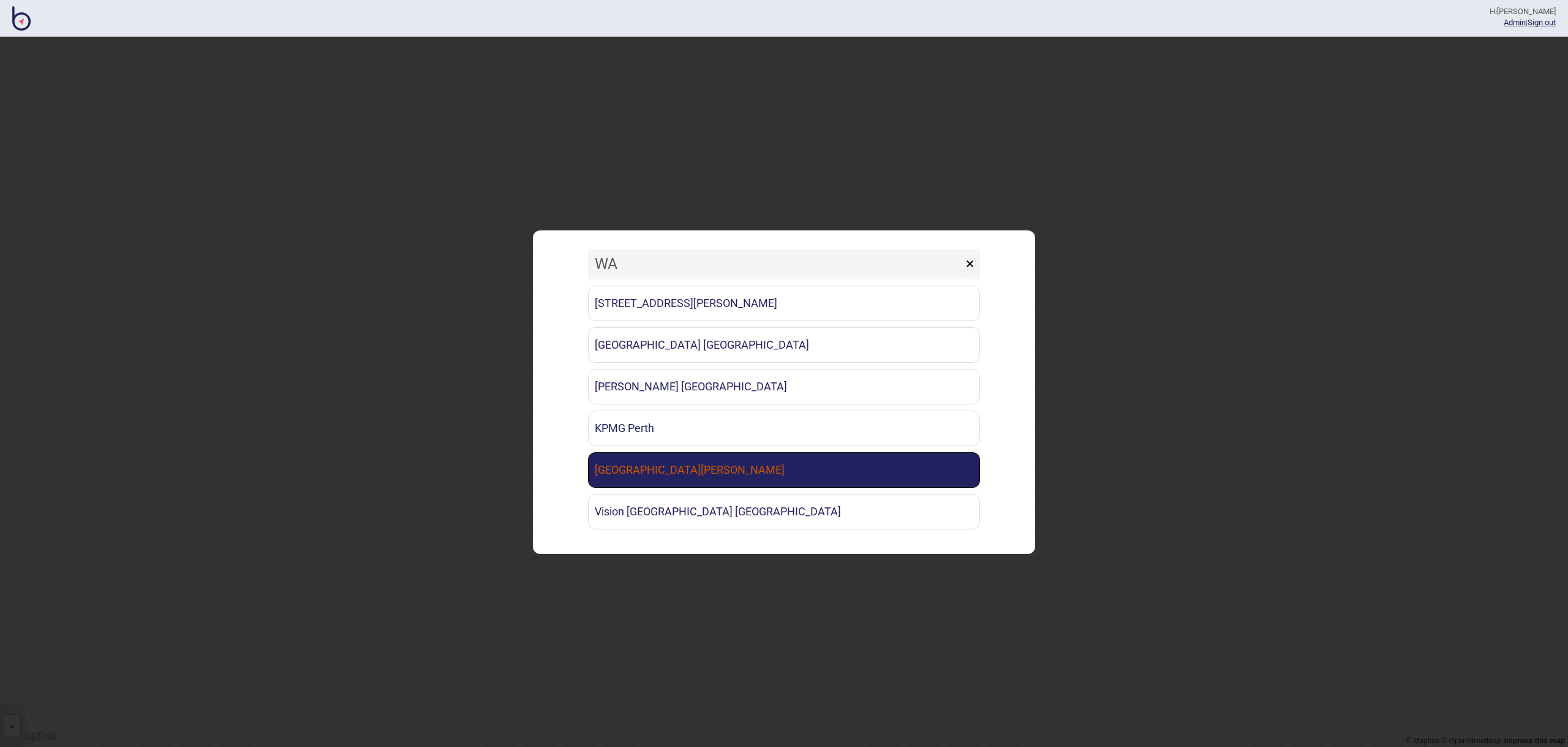 click on "[GEOGRAPHIC_DATA][PERSON_NAME]" at bounding box center [784, 470] 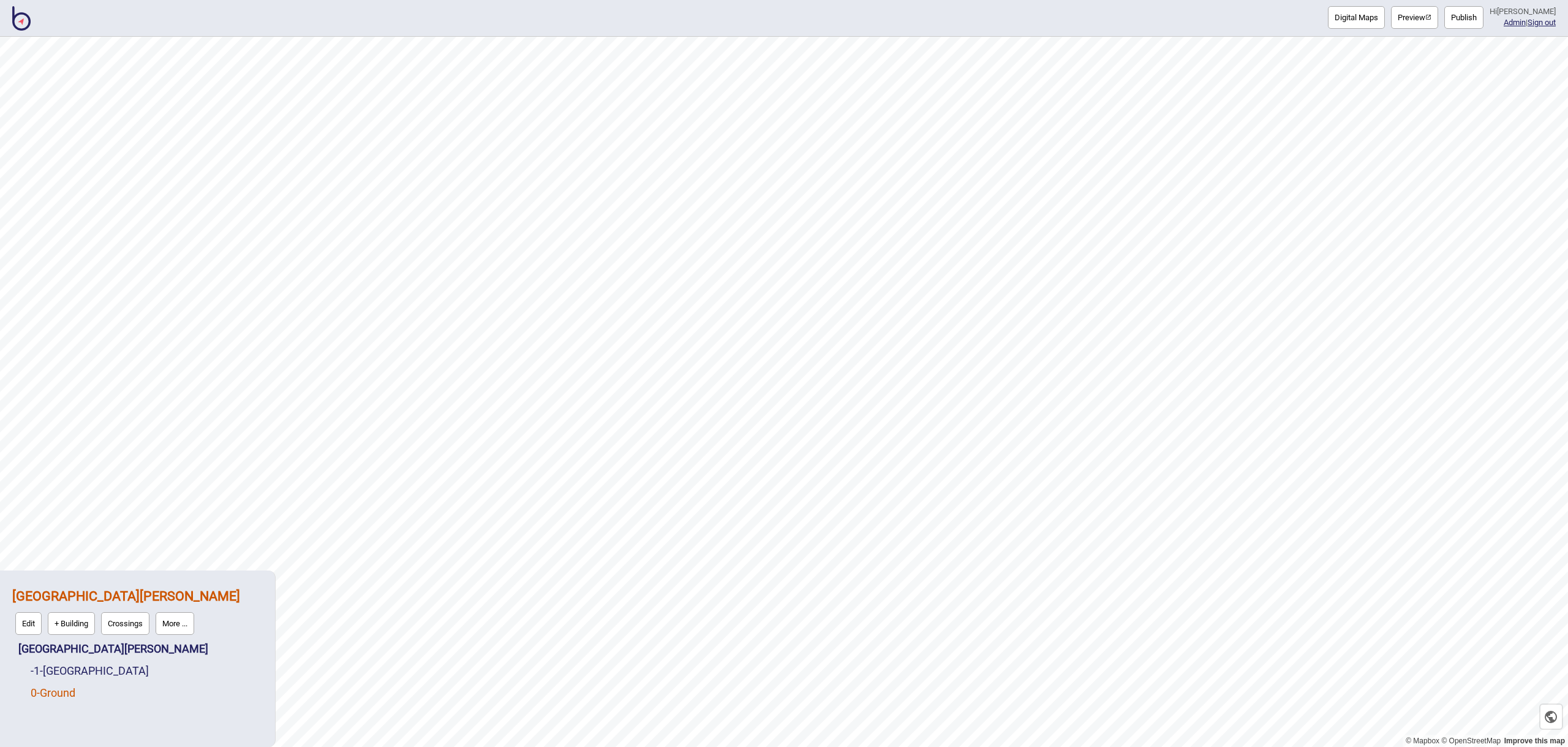 click on "0  -  Ground" at bounding box center [53, 692] 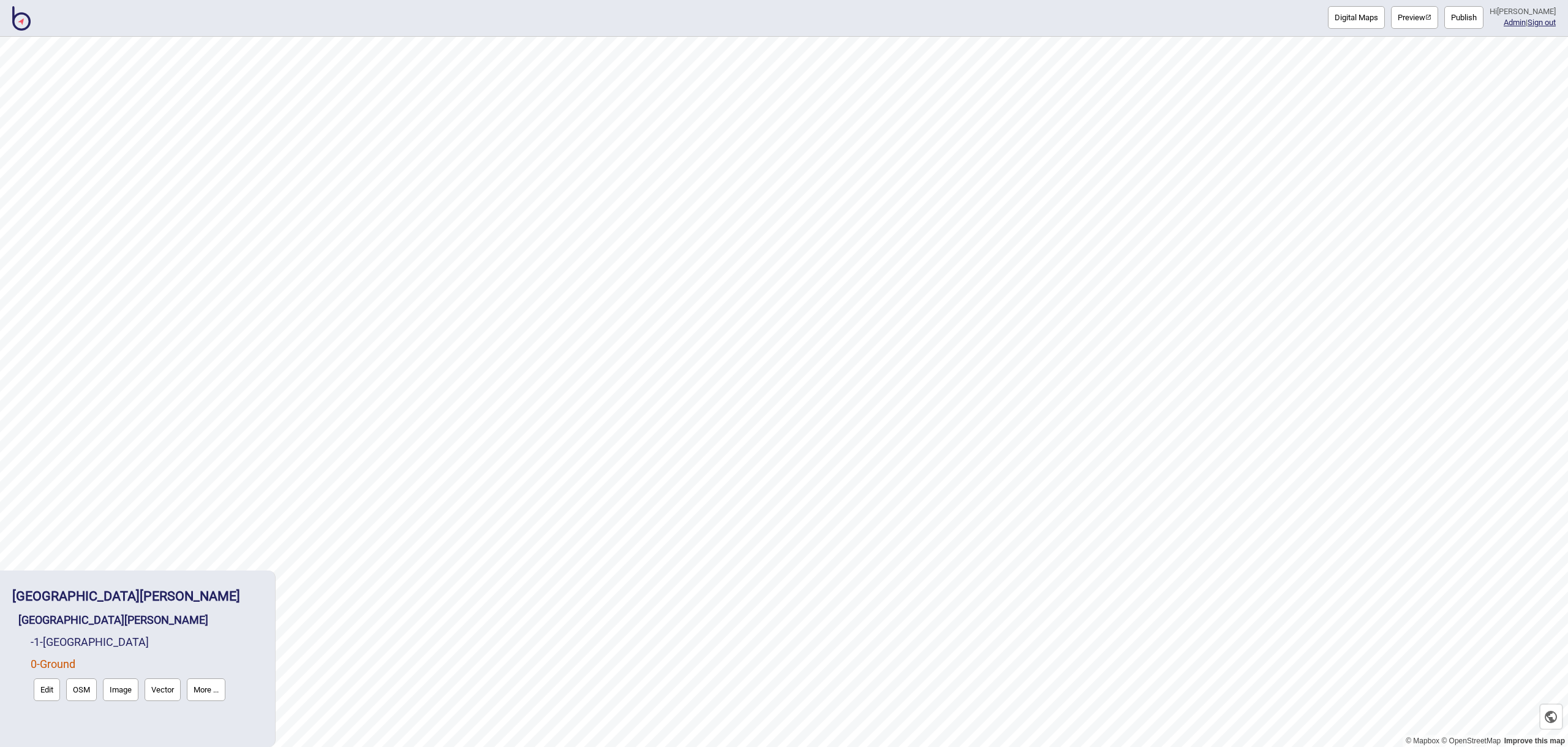 click on "Edit" at bounding box center [47, 689] 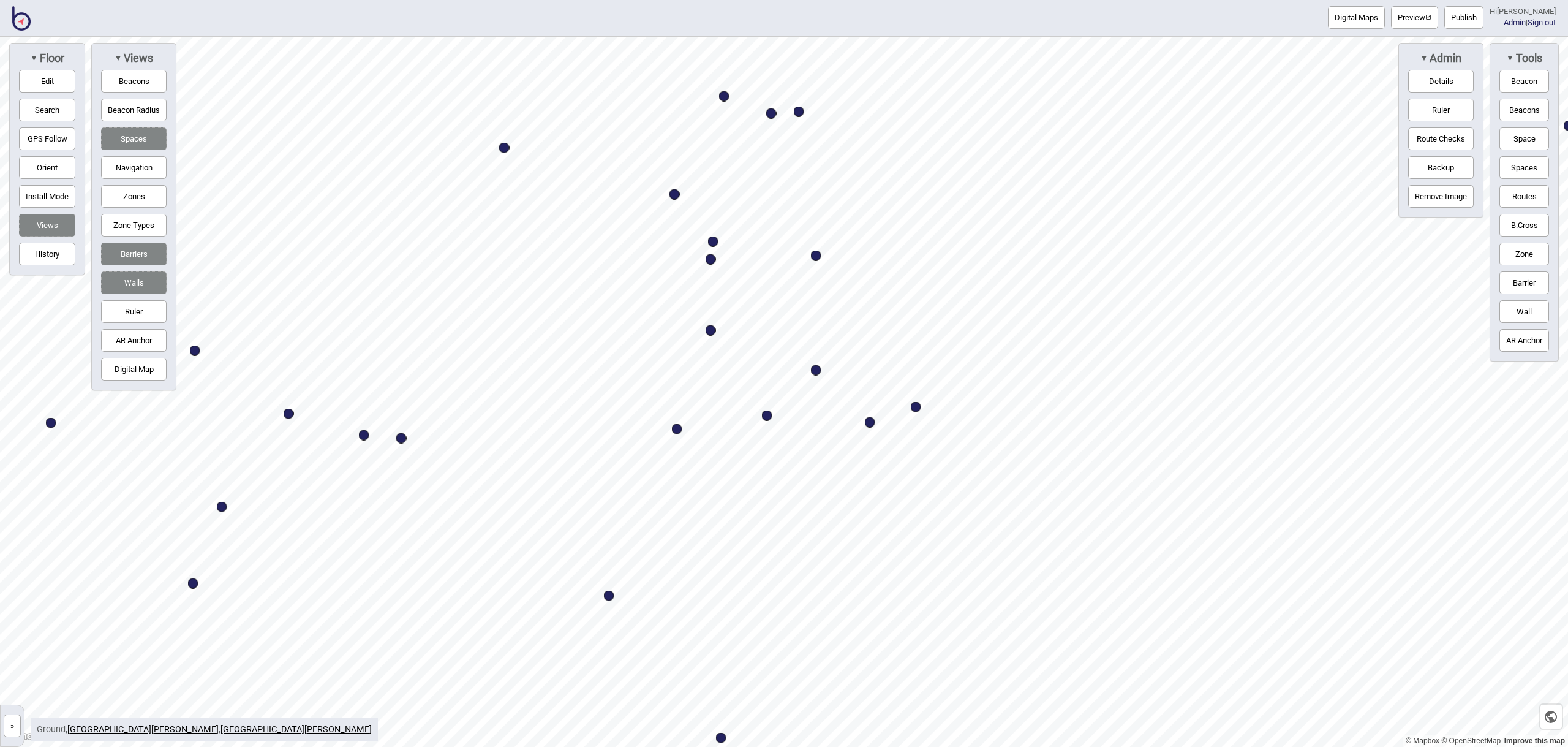 drag, startPoint x: 57, startPoint y: 78, endPoint x: 83, endPoint y: 86, distance: 27.202941 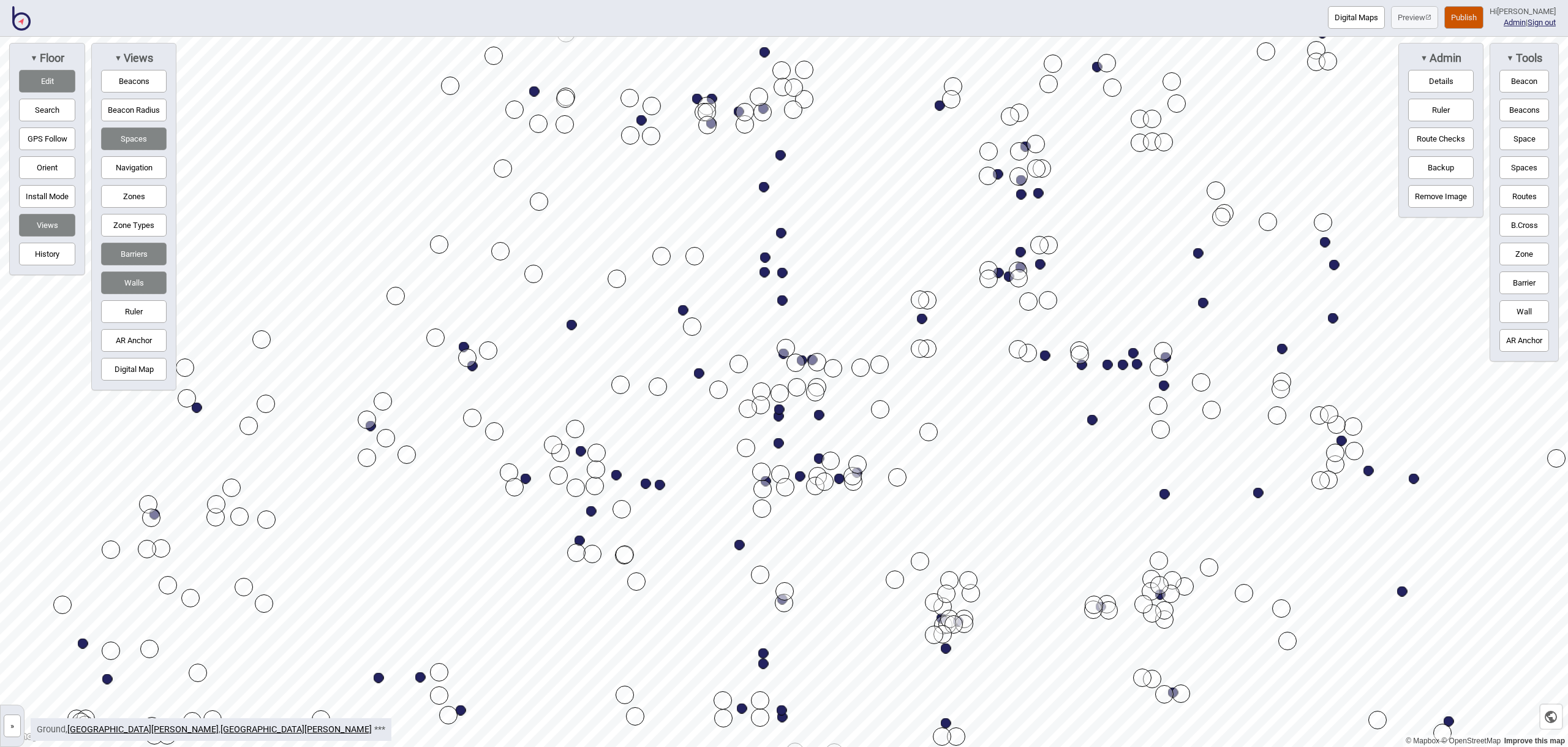 click on "Publish" at bounding box center [1464, 17] 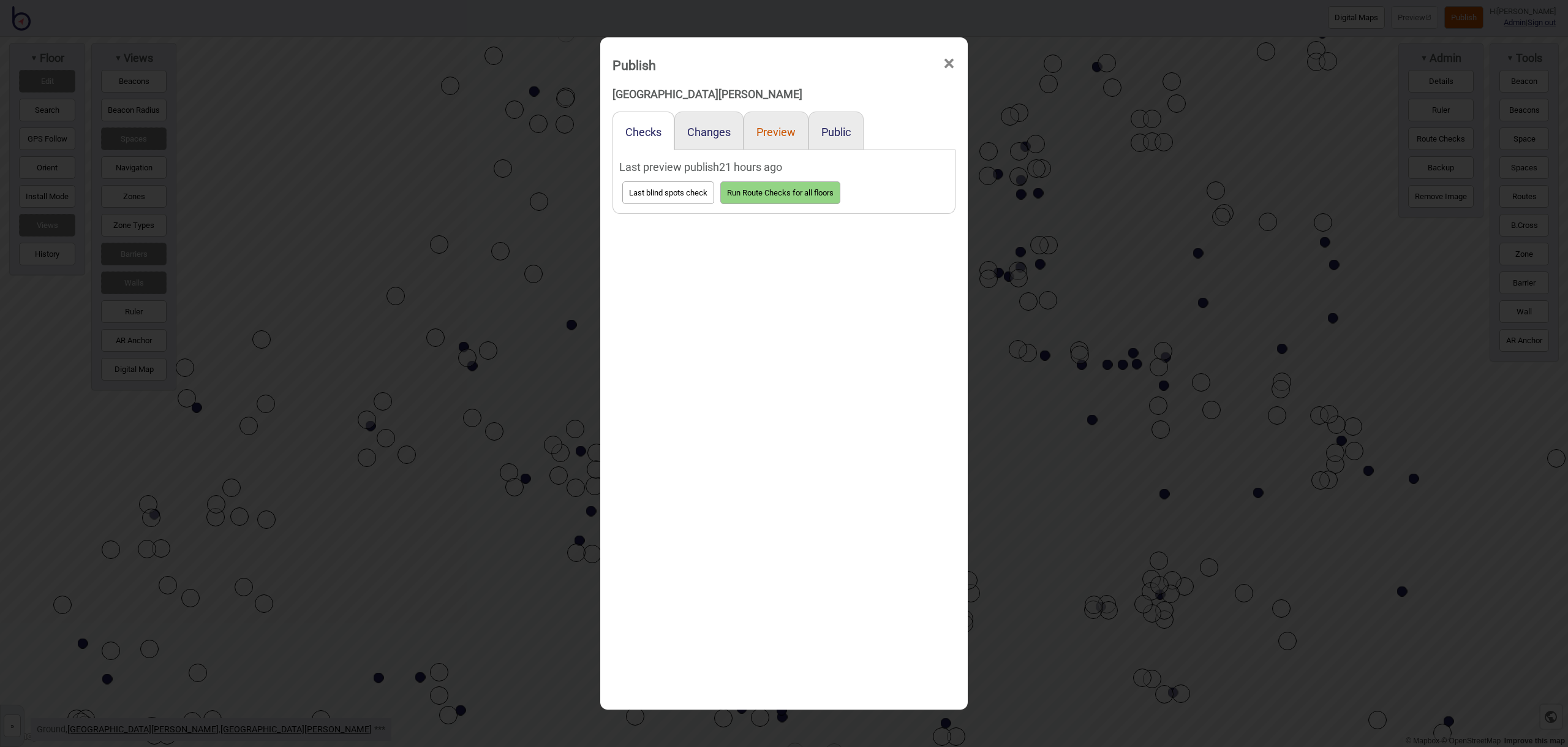 click on "Preview" at bounding box center (776, 132) 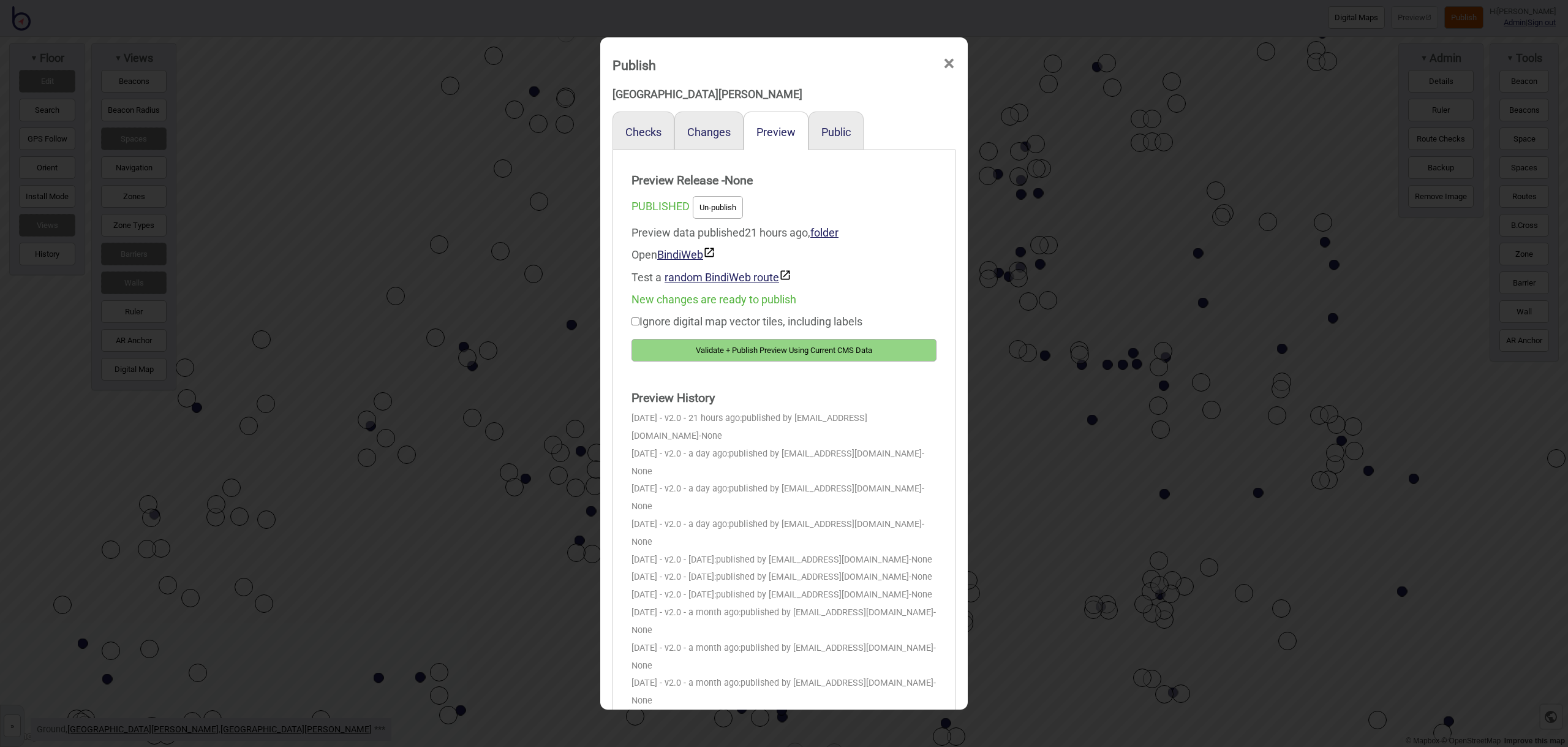 click on "Validate + Publish Preview Using Current CMS Data" at bounding box center [784, 350] 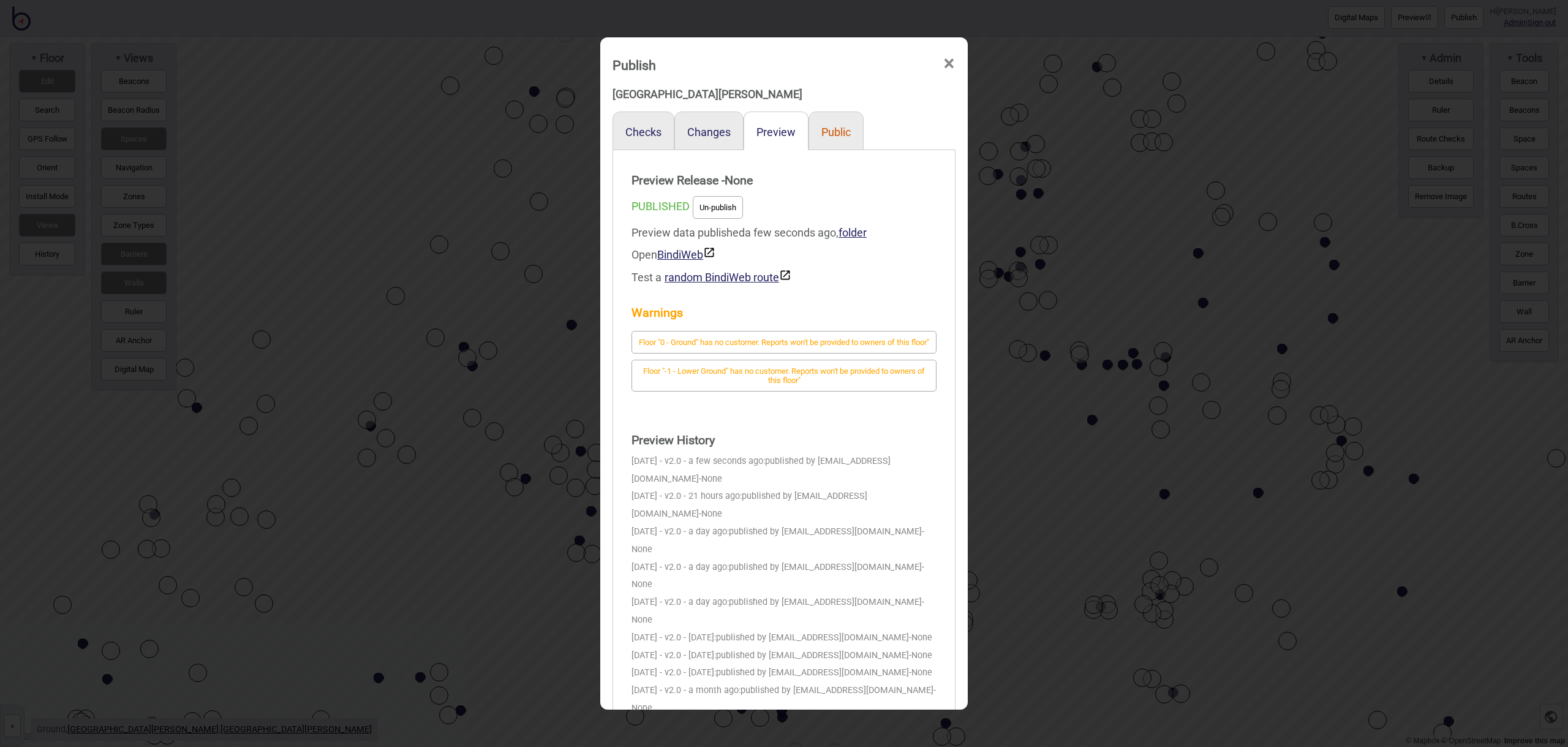 click on "Public" at bounding box center (836, 132) 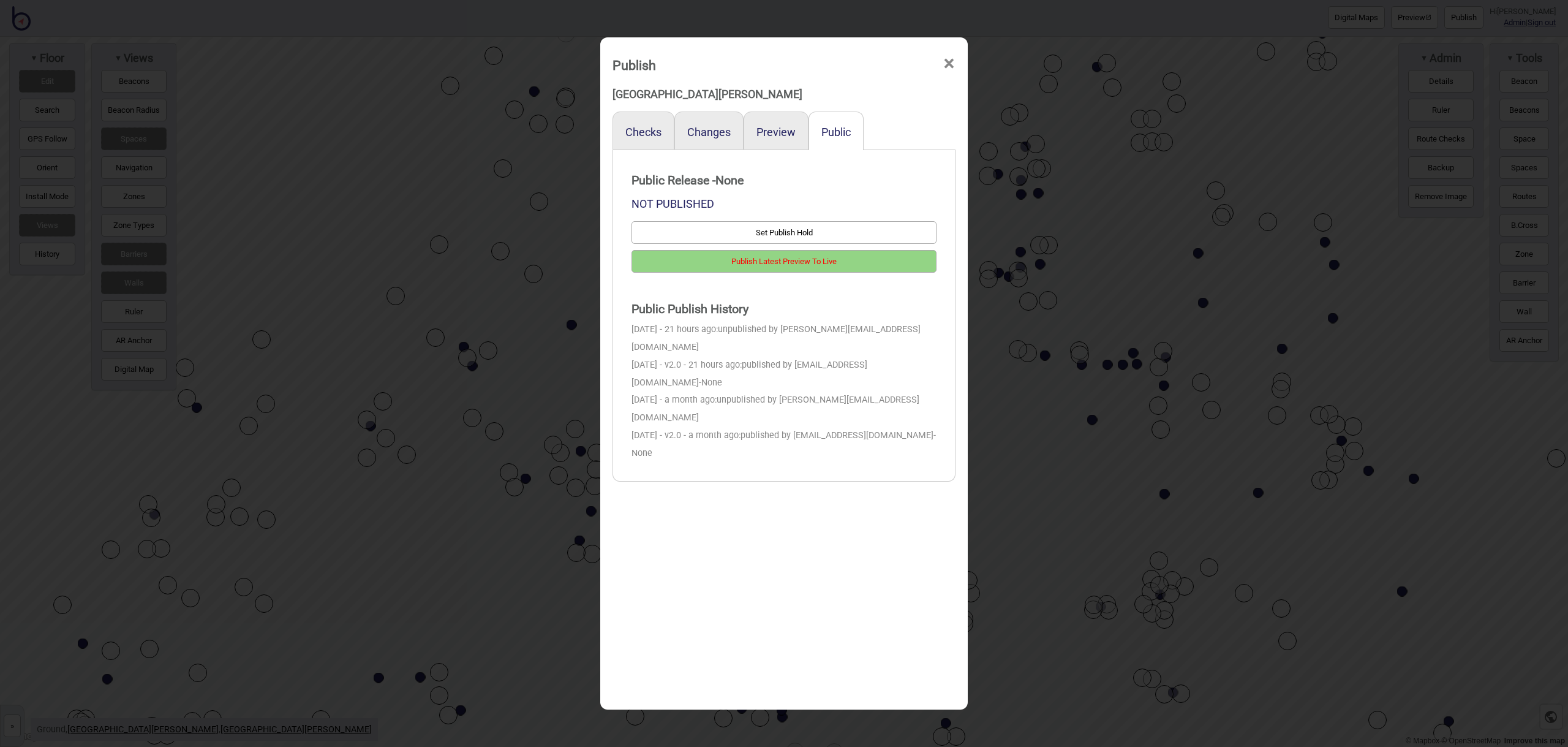 click on "Publish Latest Preview To Live" at bounding box center [784, 261] 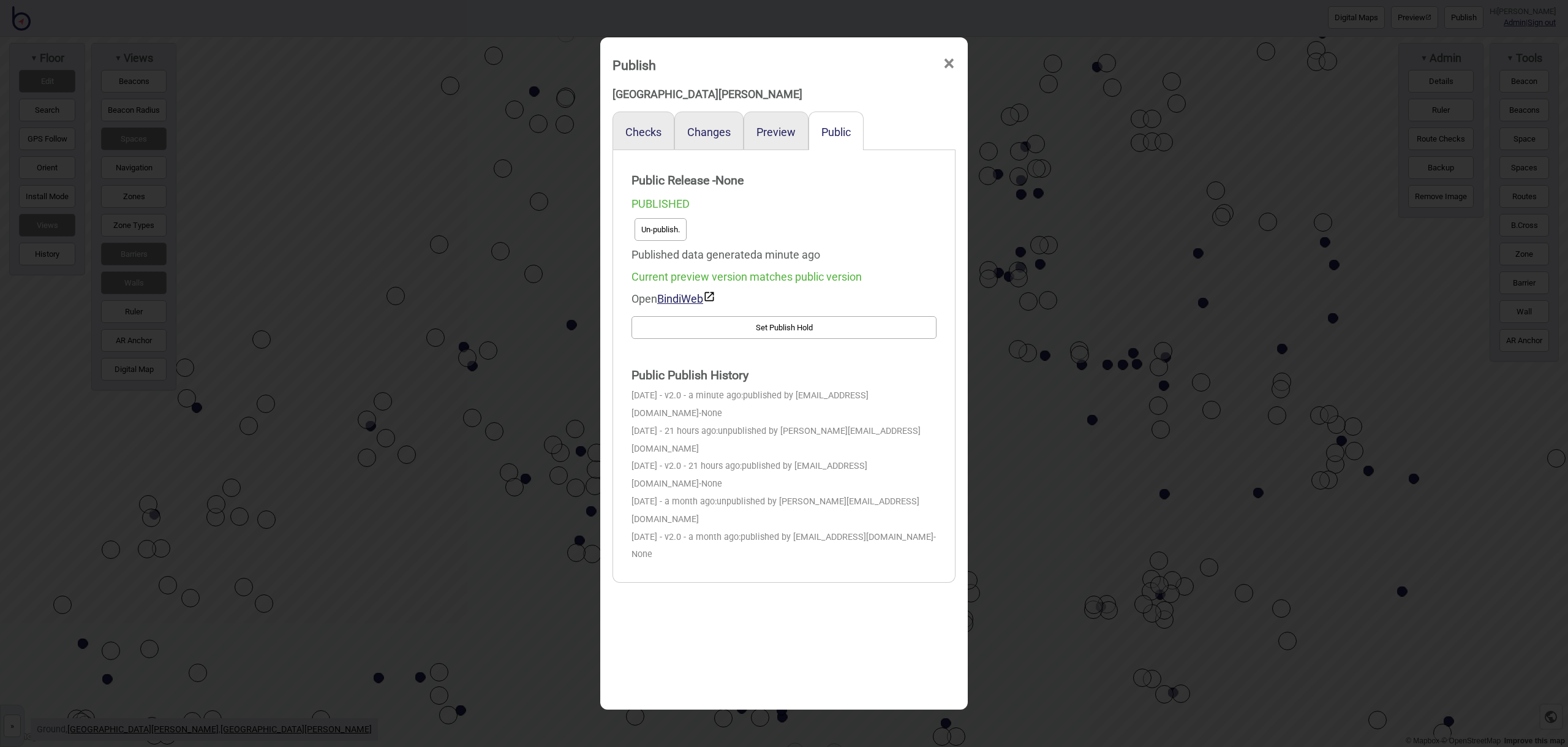click on "Un-publish." at bounding box center [660, 229] 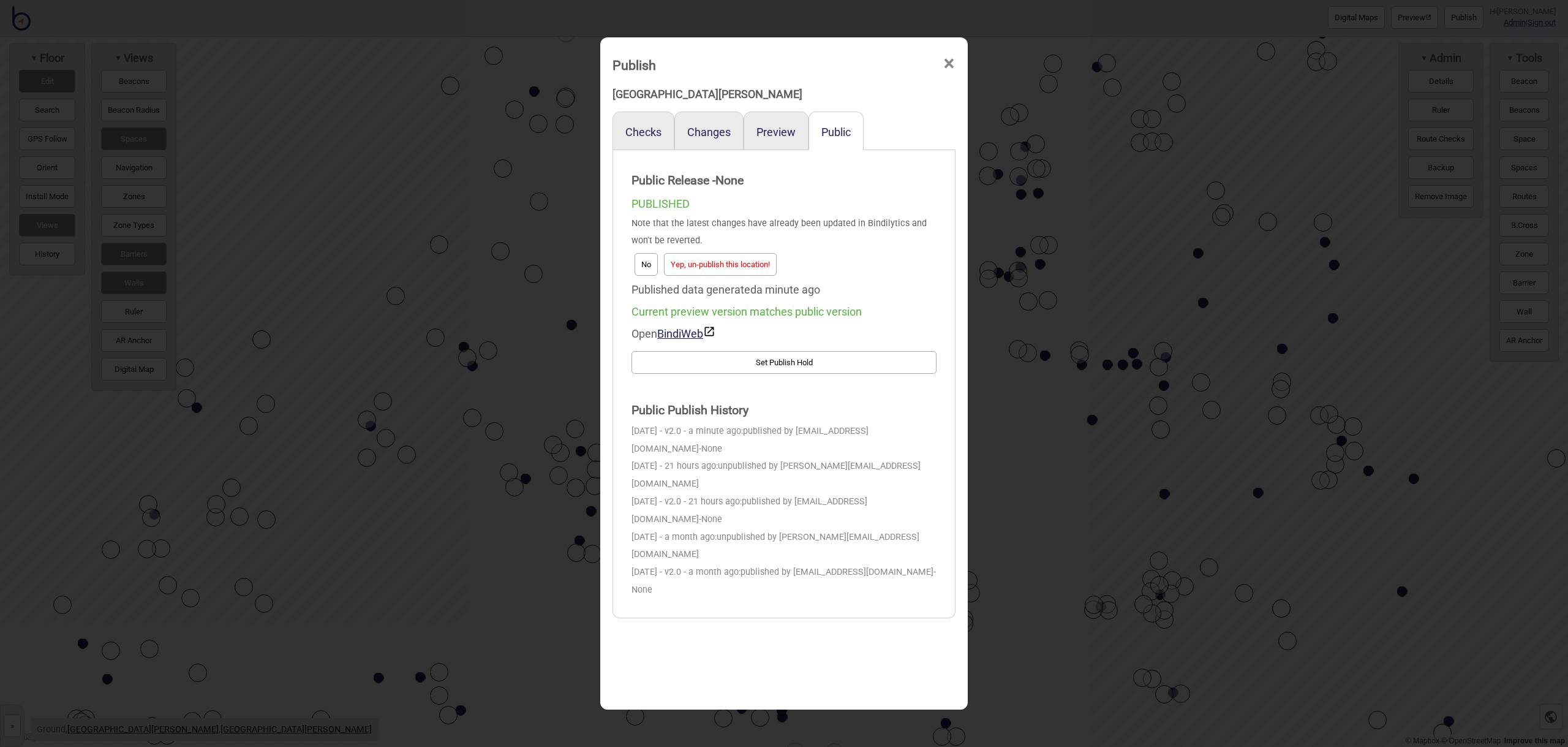 click on "Yep, un-publish this location!" at bounding box center (720, 264) 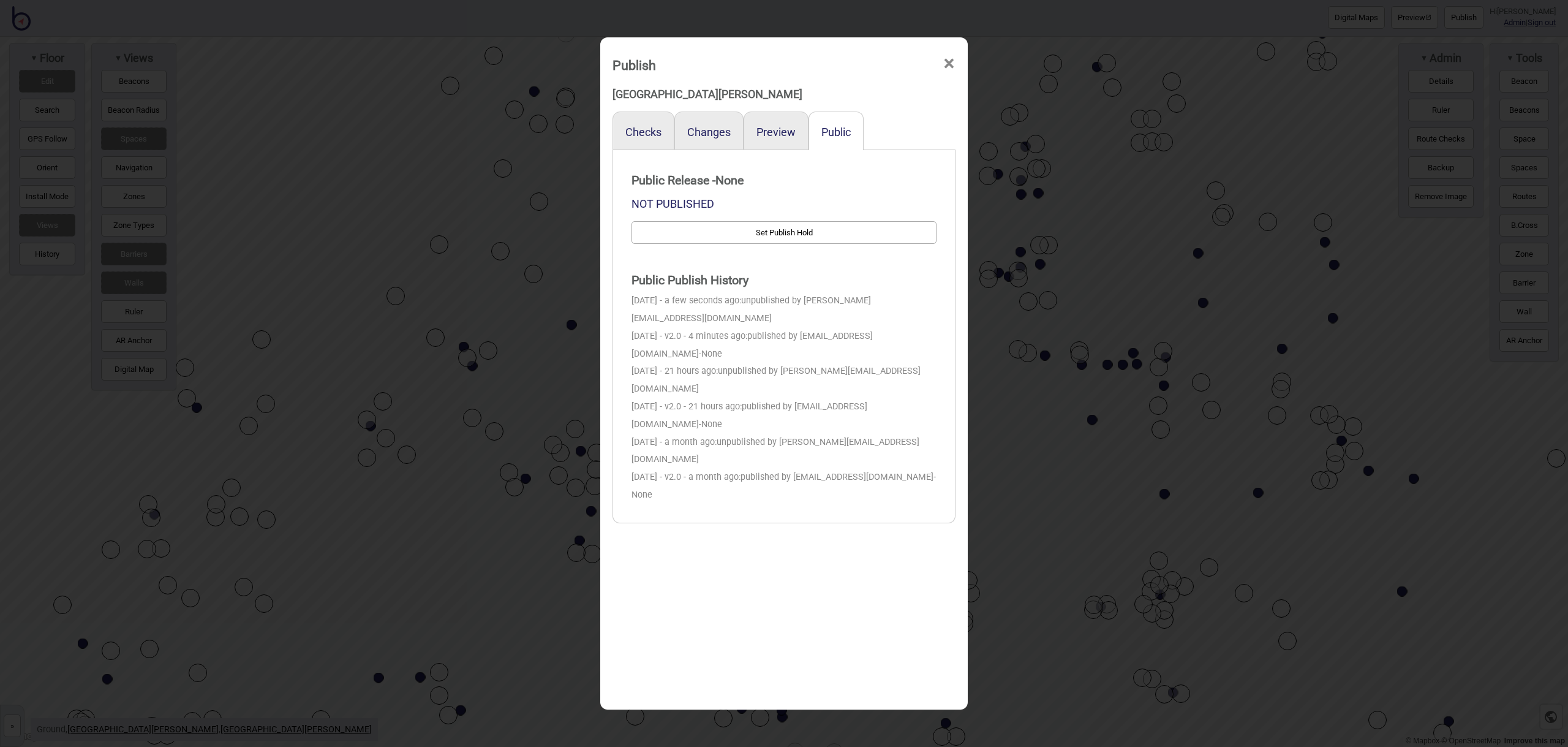 click on "×" at bounding box center [949, 64] 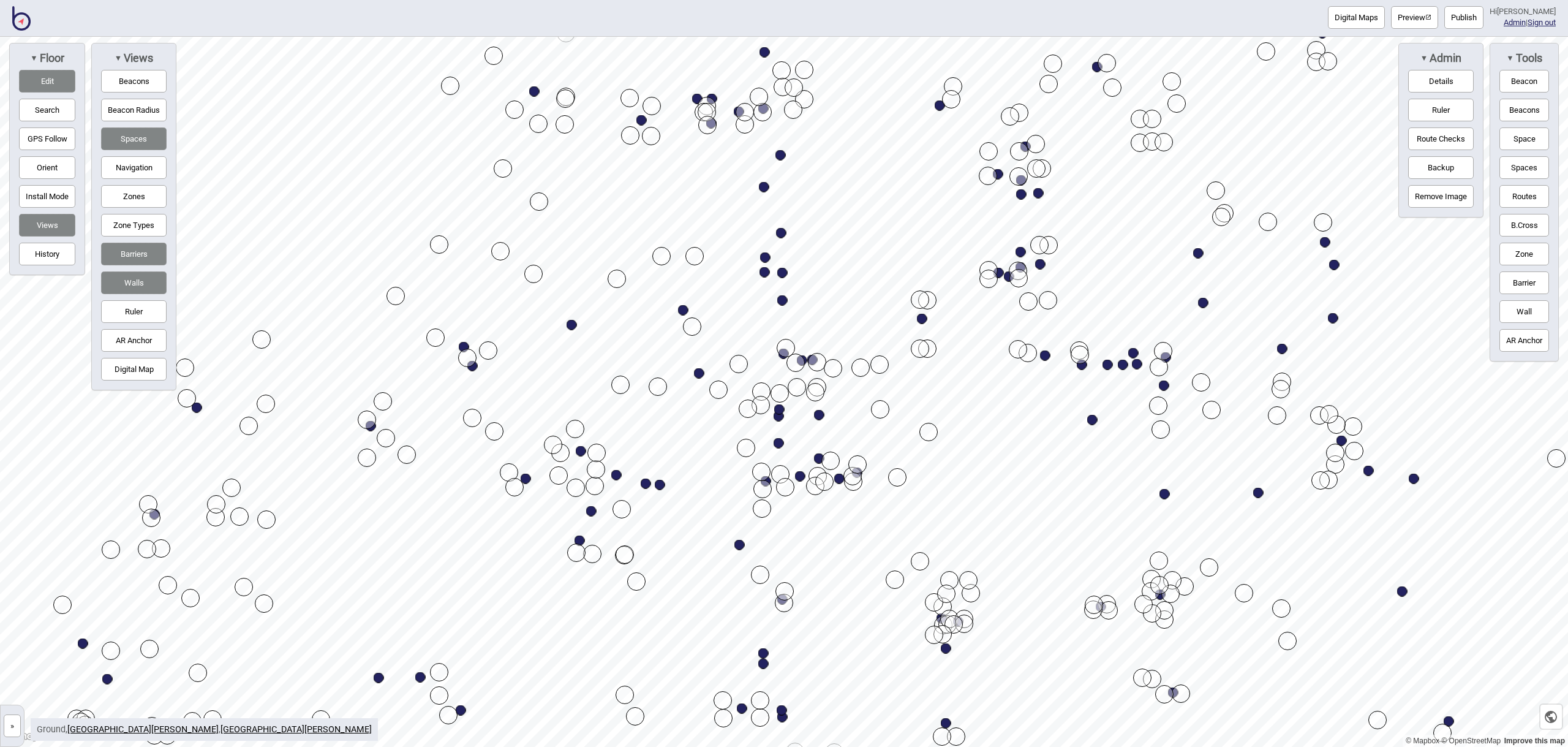click on "Edit" at bounding box center [47, 81] 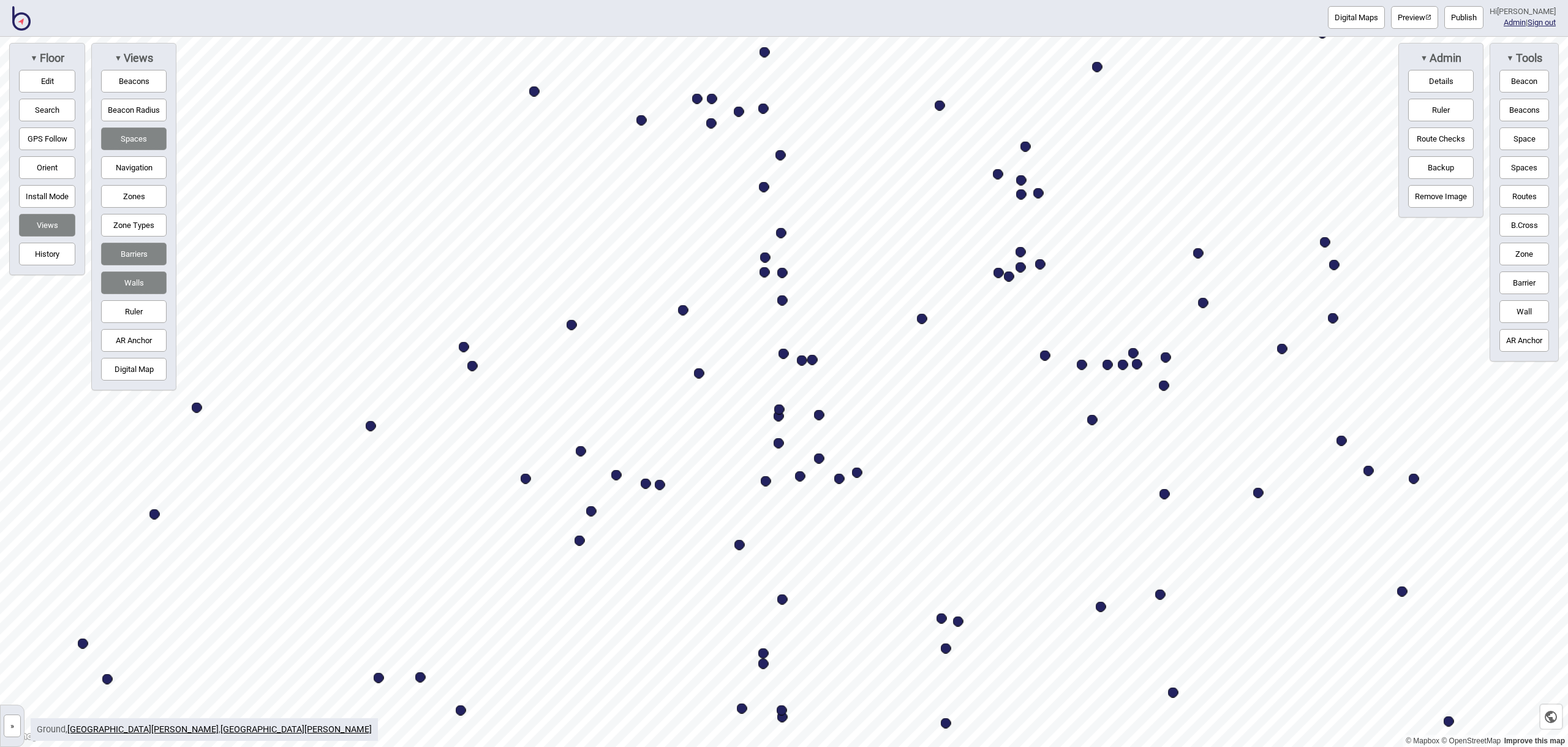 click at bounding box center [21, 18] 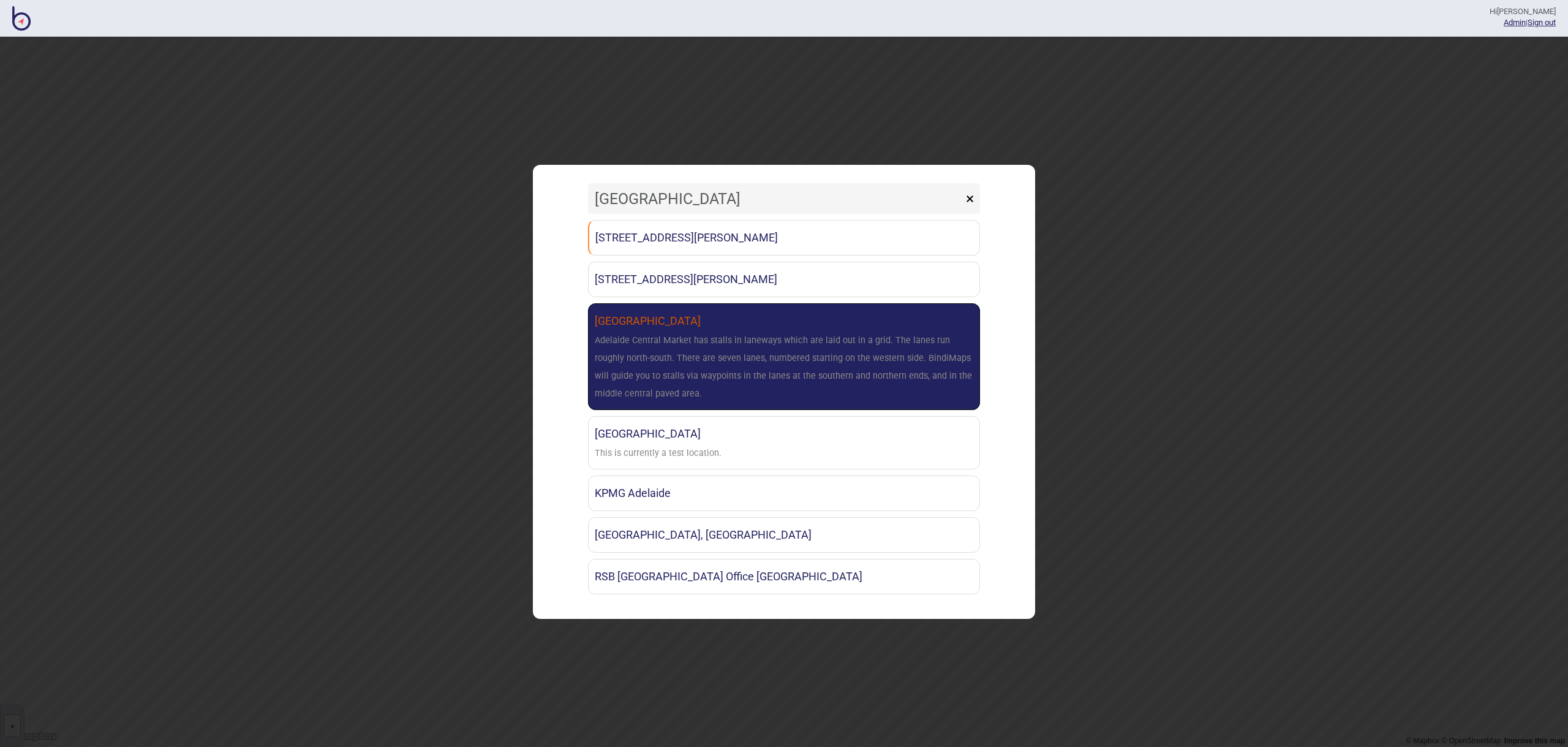 type on "adelaide" 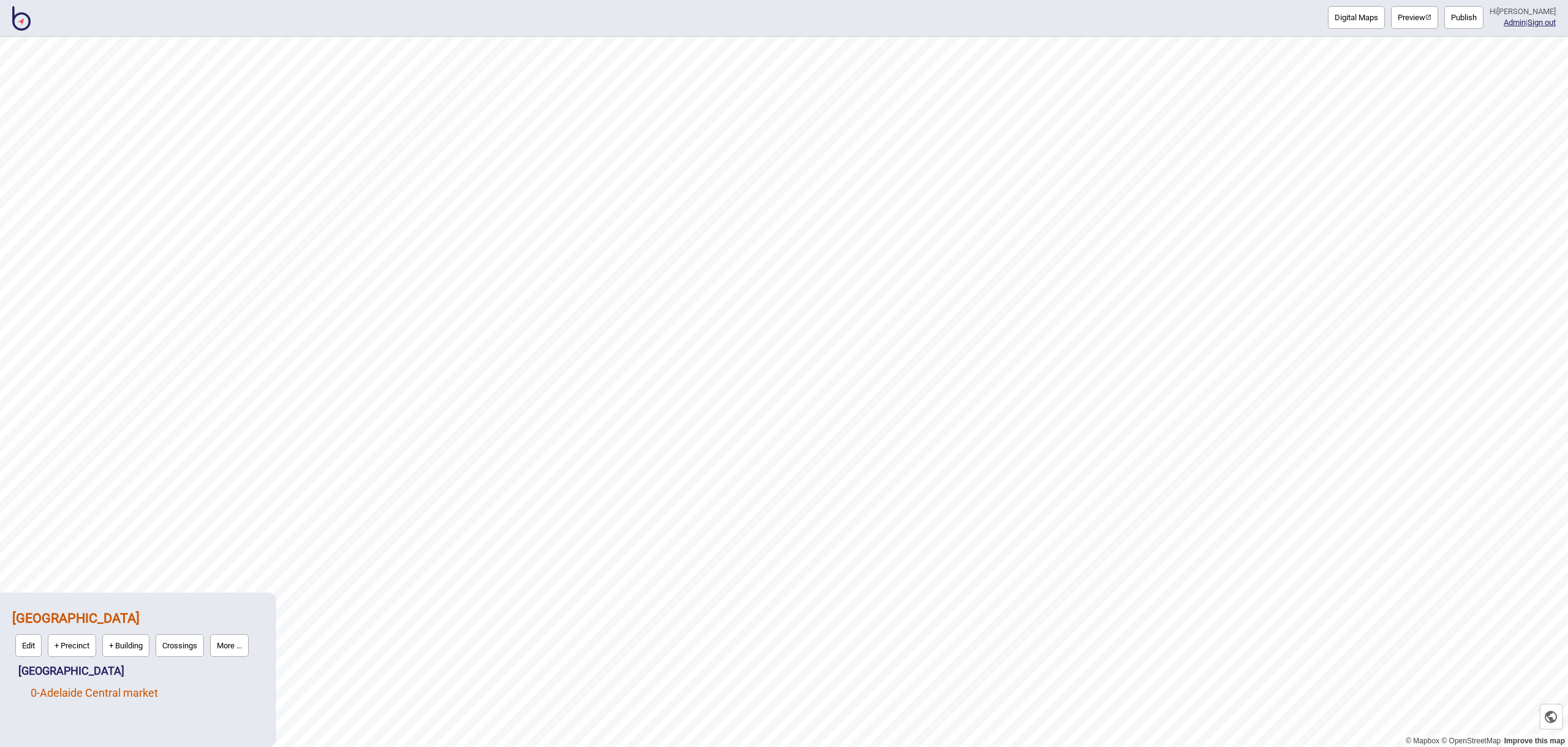 click on "0  -  Adelaide Central market" at bounding box center (94, 692) 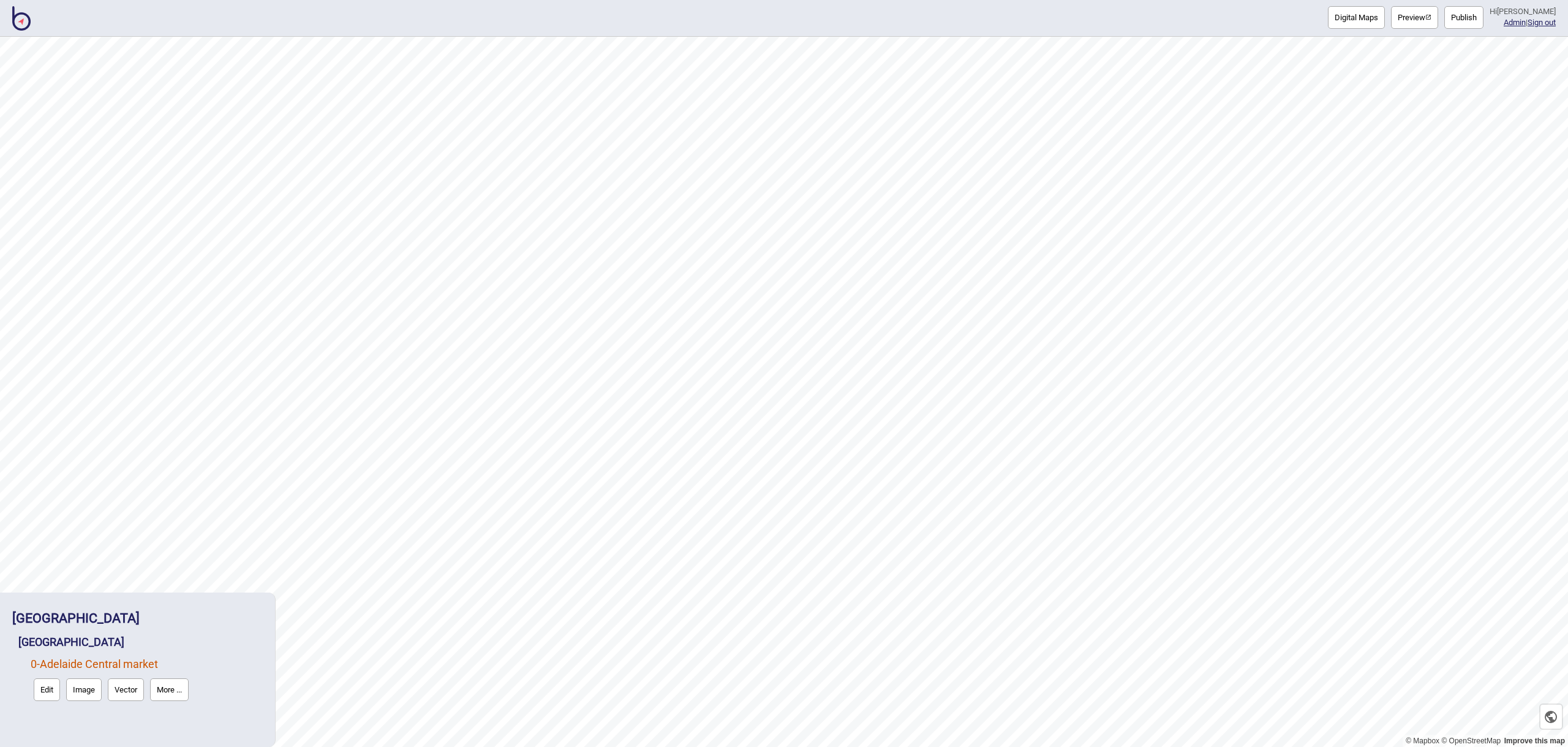 click on "Edit" at bounding box center [47, 689] 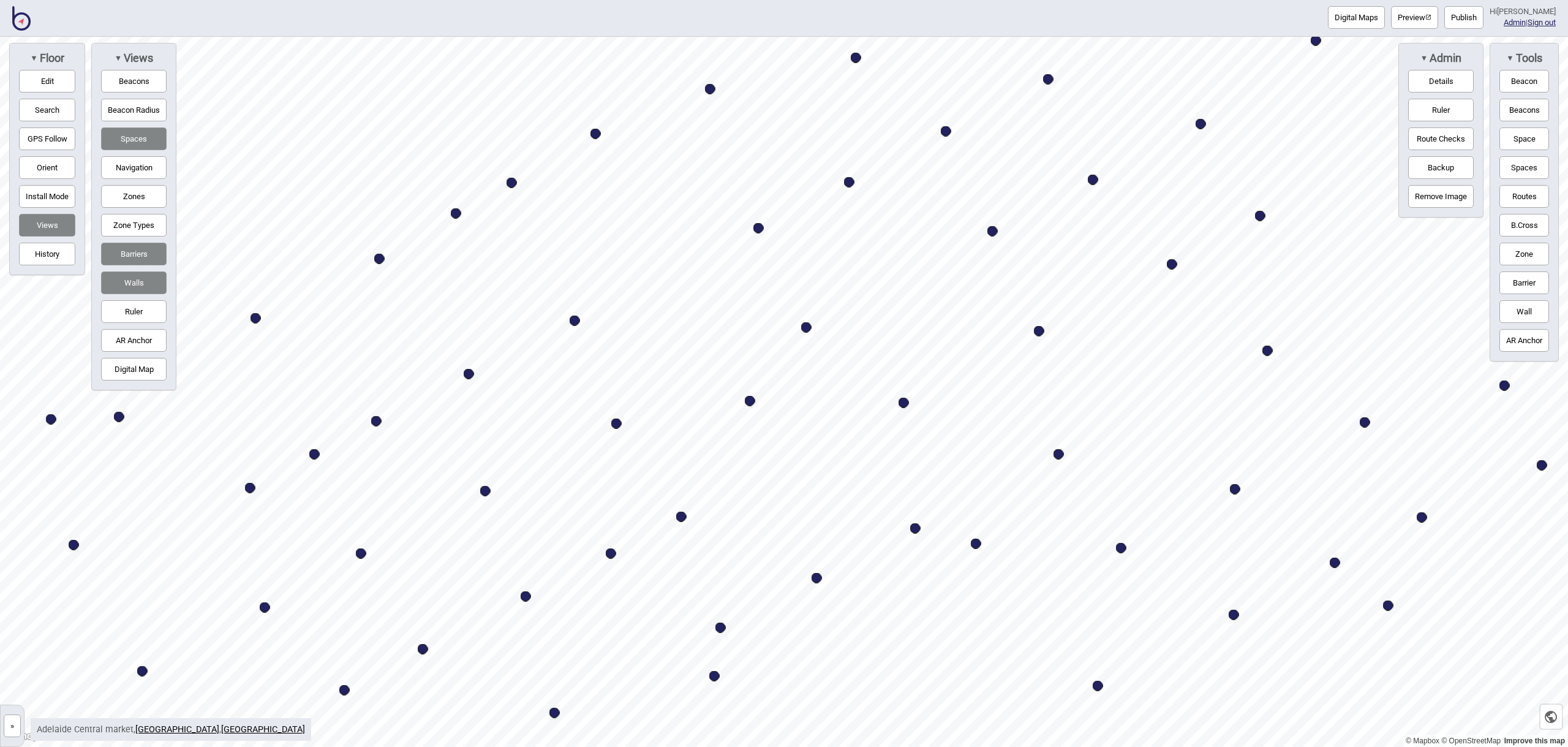click at bounding box center [1093, 180] 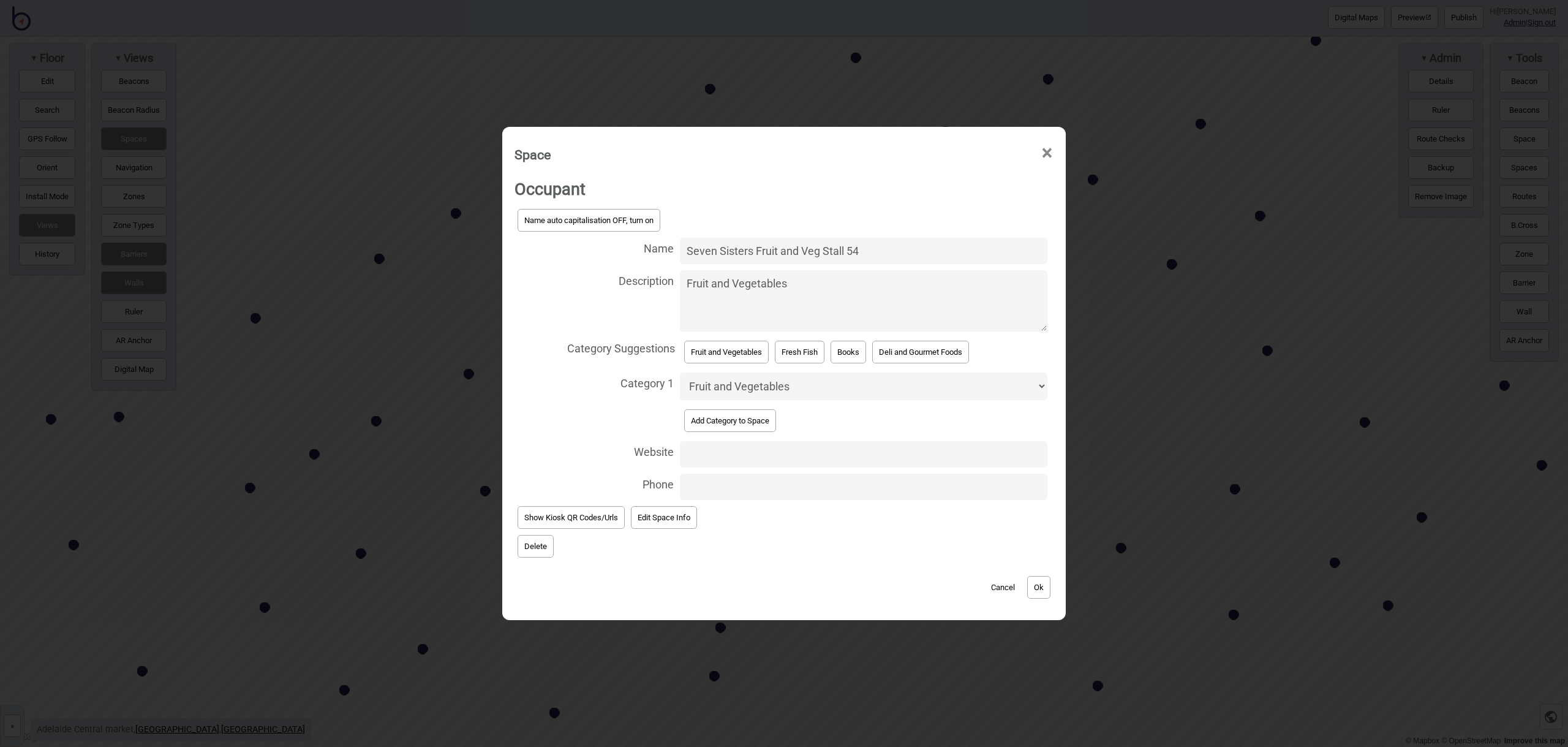 click on "Delete" at bounding box center [535, 546] 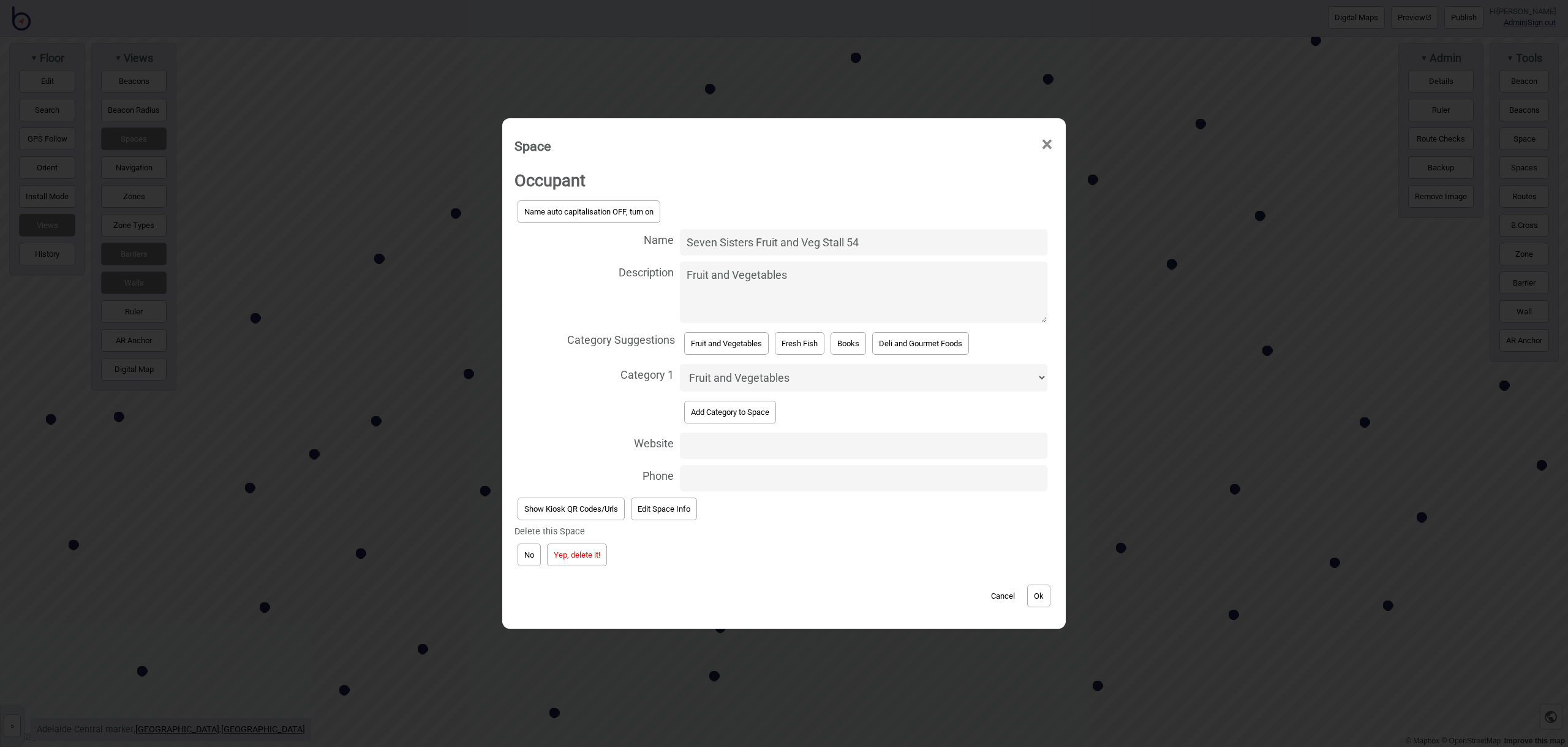 click on "Yep, delete it!" at bounding box center [577, 555] 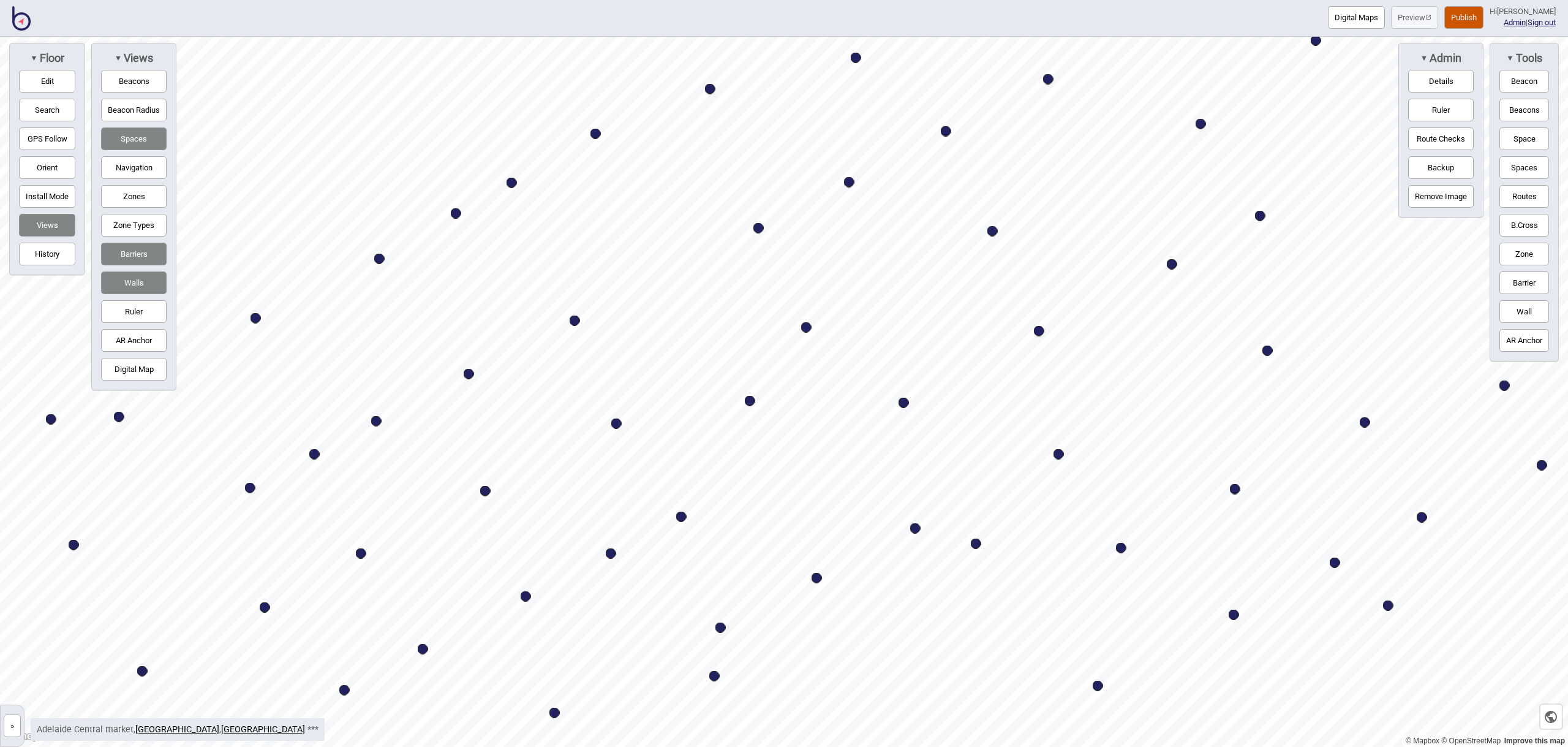 click on "Edit" at bounding box center [47, 81] 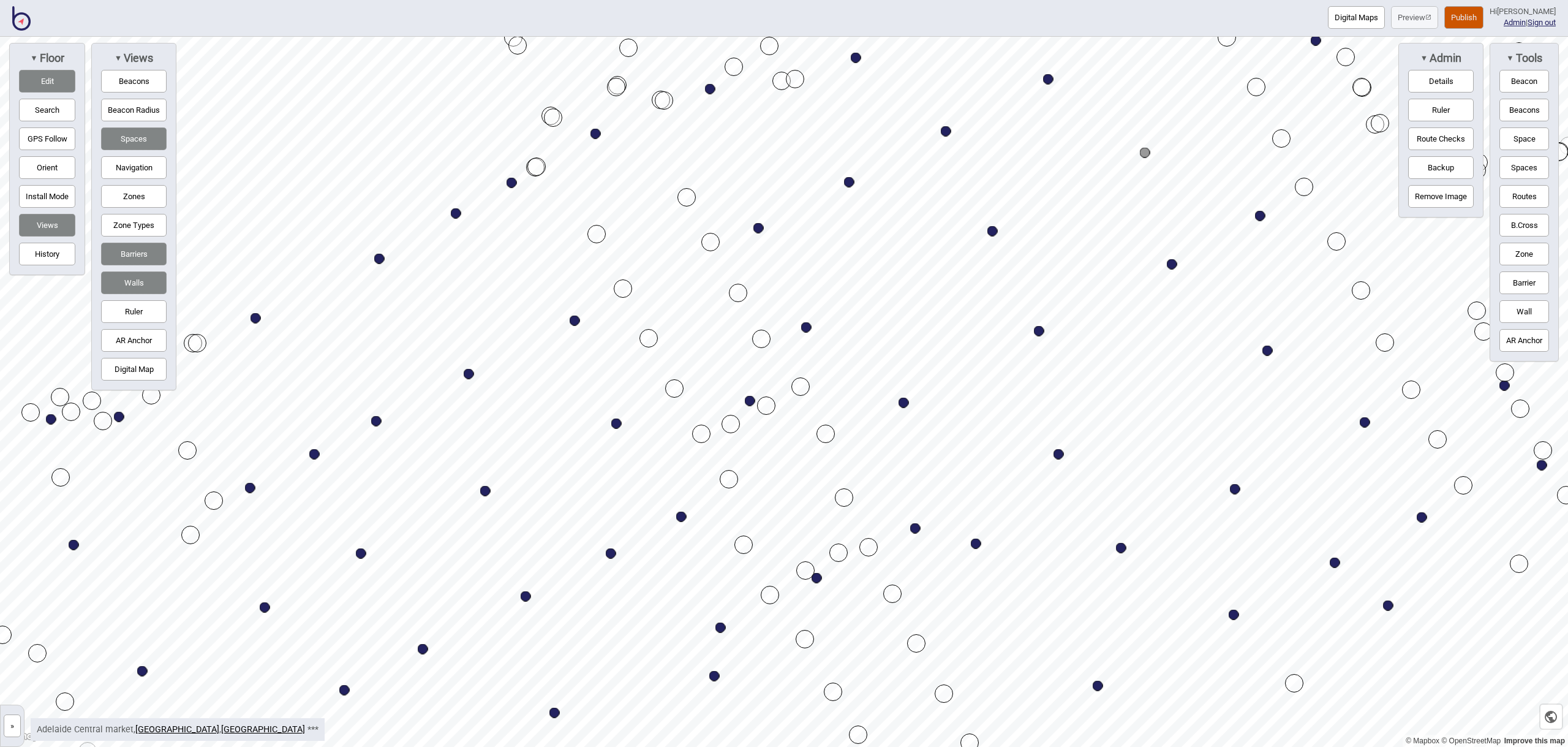 click at bounding box center [1145, 153] 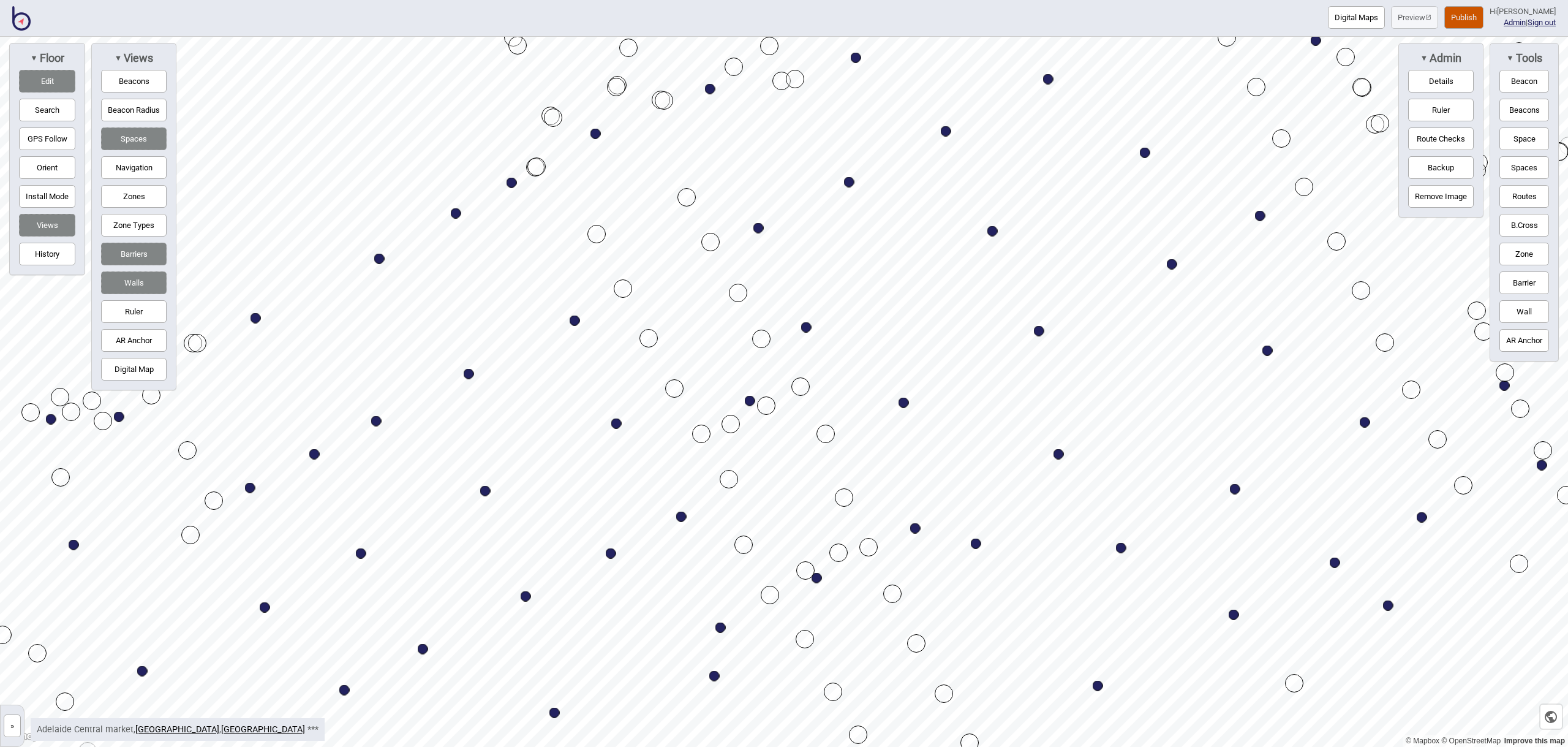 click at bounding box center (1145, 153) 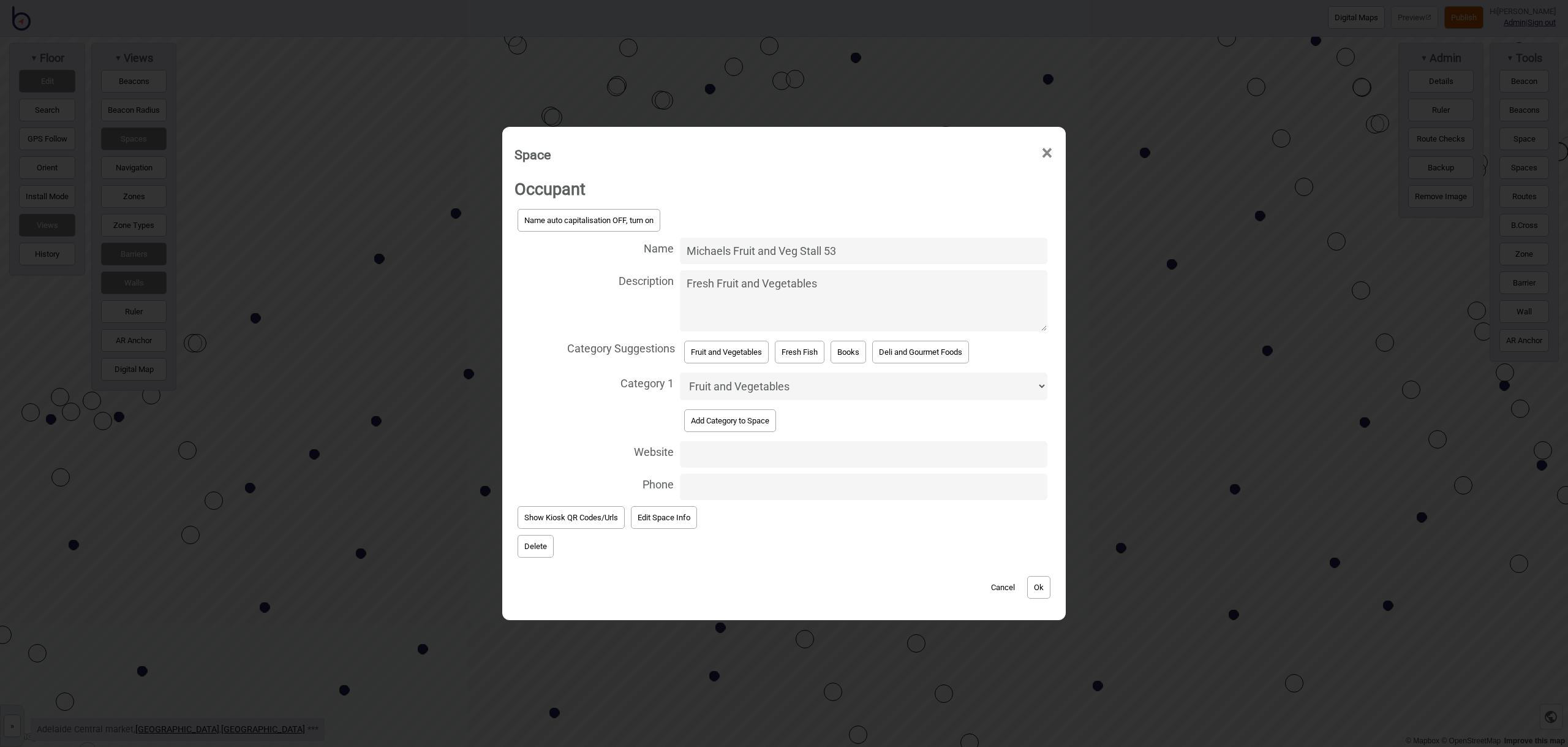 click on "Michaels Fruit and Veg Stall 53" at bounding box center (864, 251) 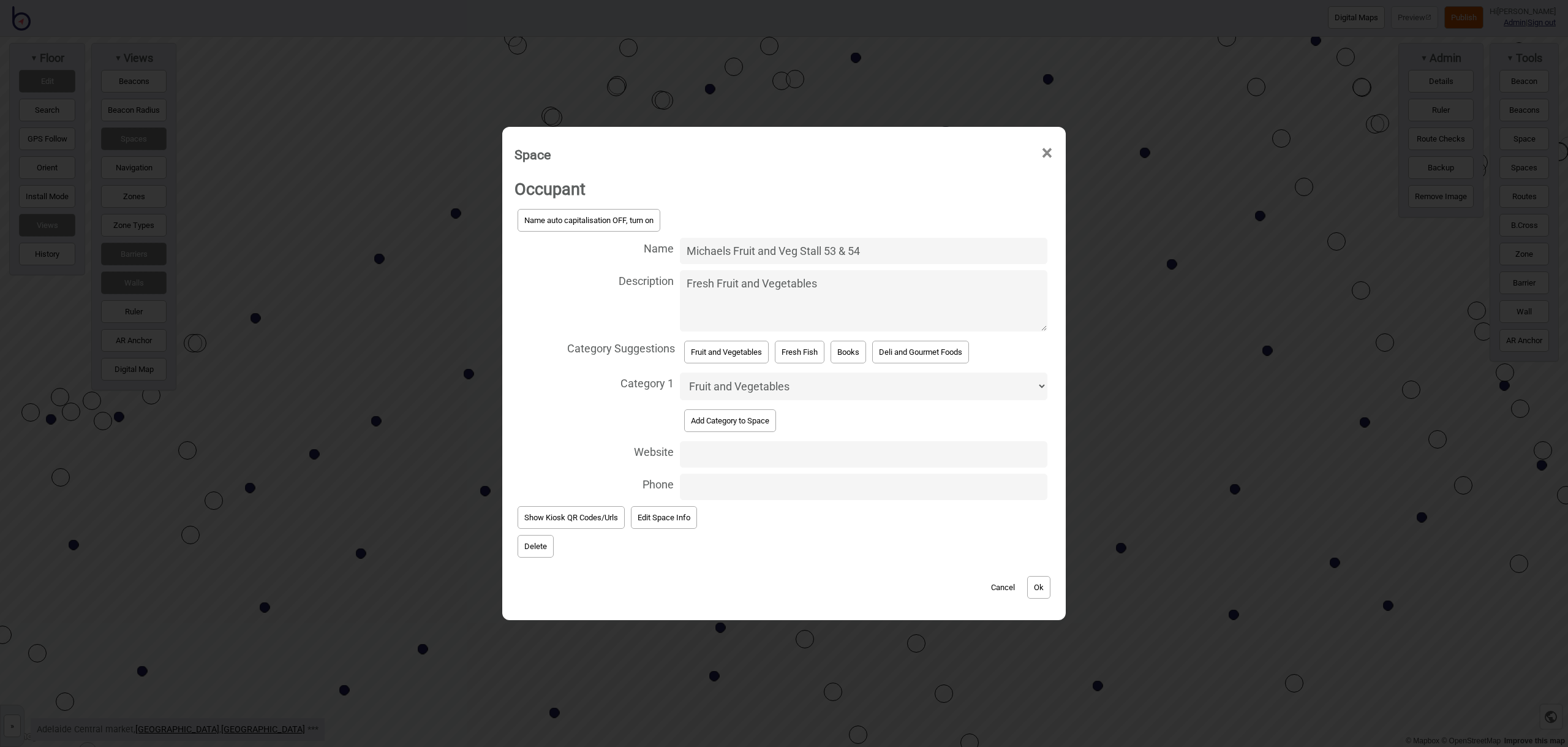 type on "Michaels Fruit and Veg Stall 53 & 54" 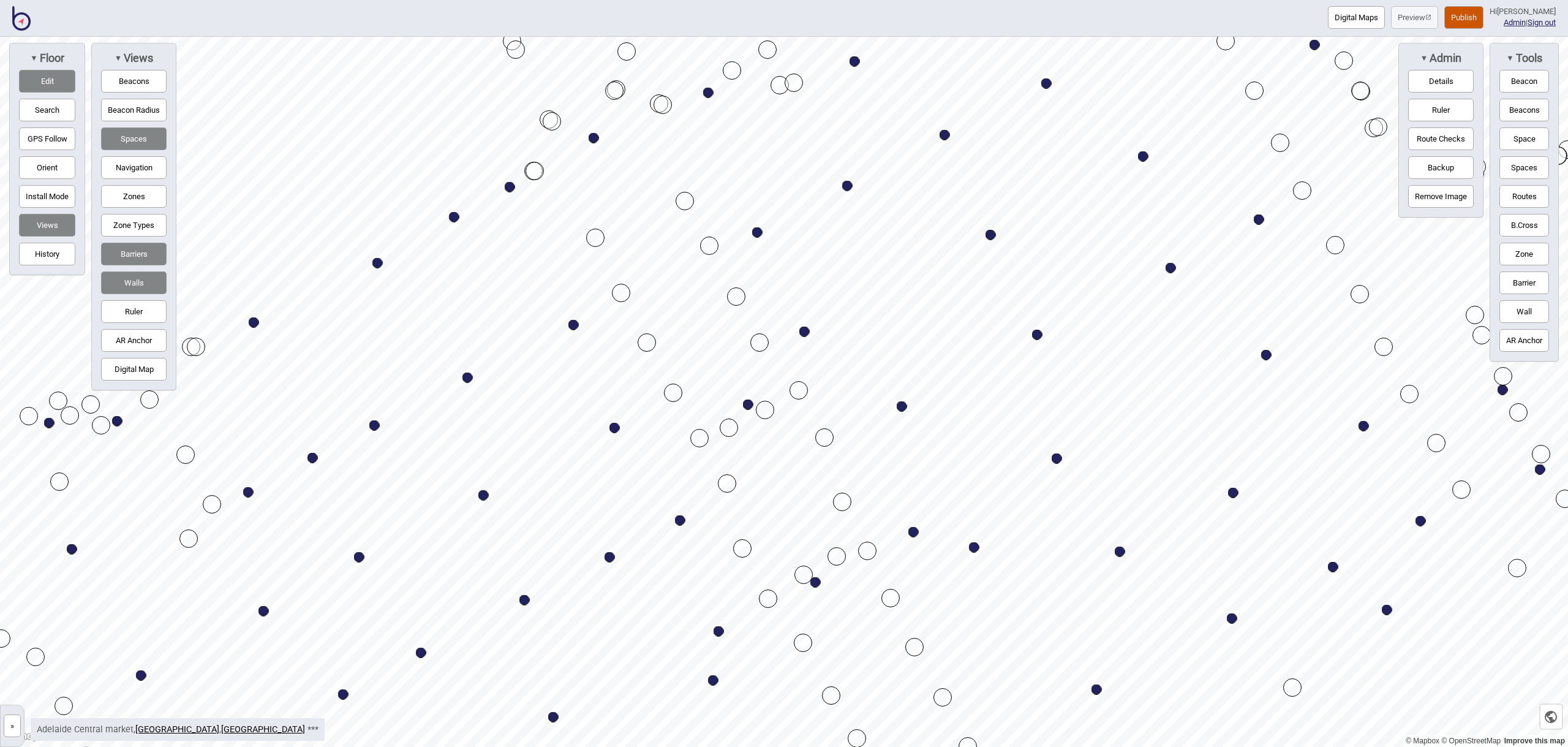 click at bounding box center (990, 235) 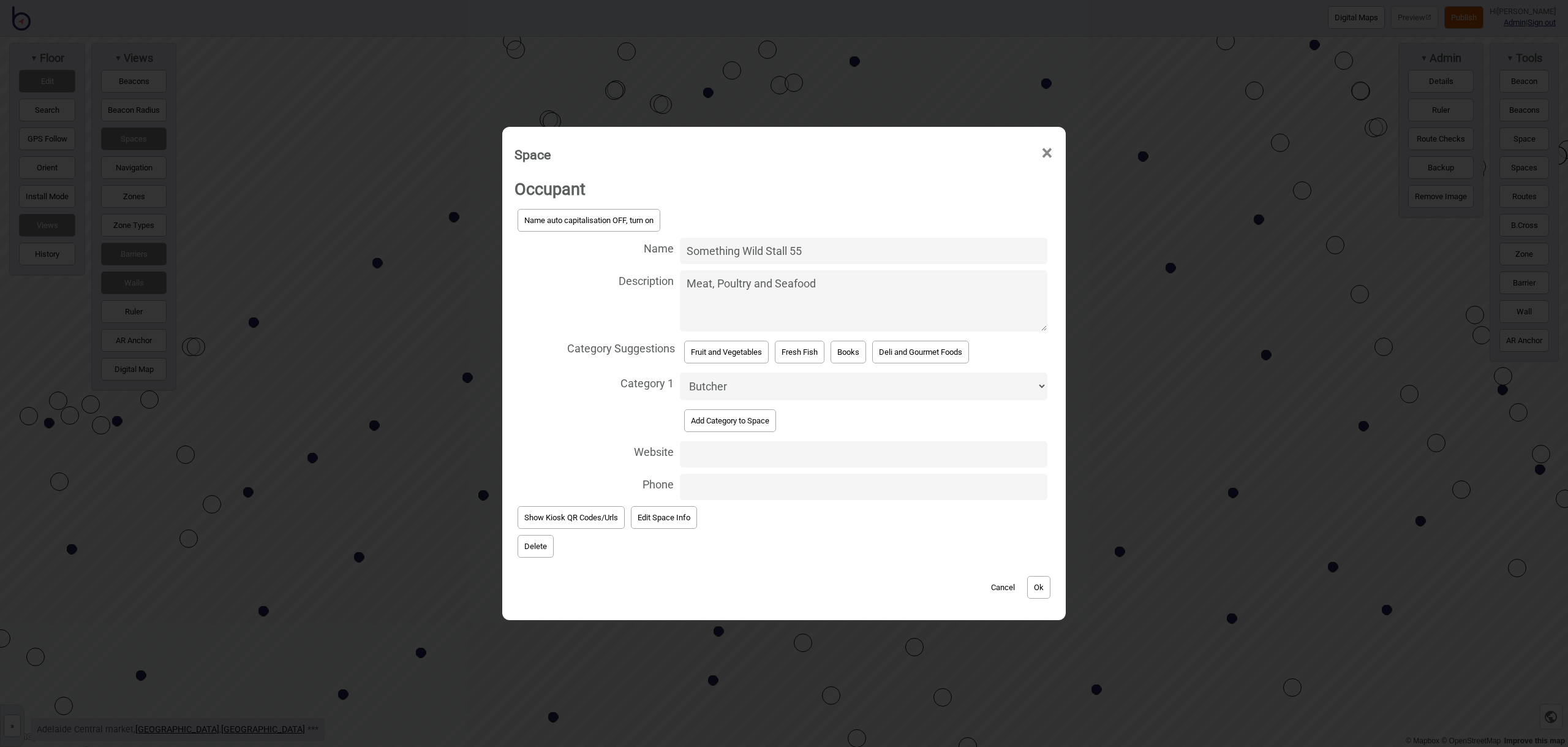 click on "Delete" at bounding box center [535, 546] 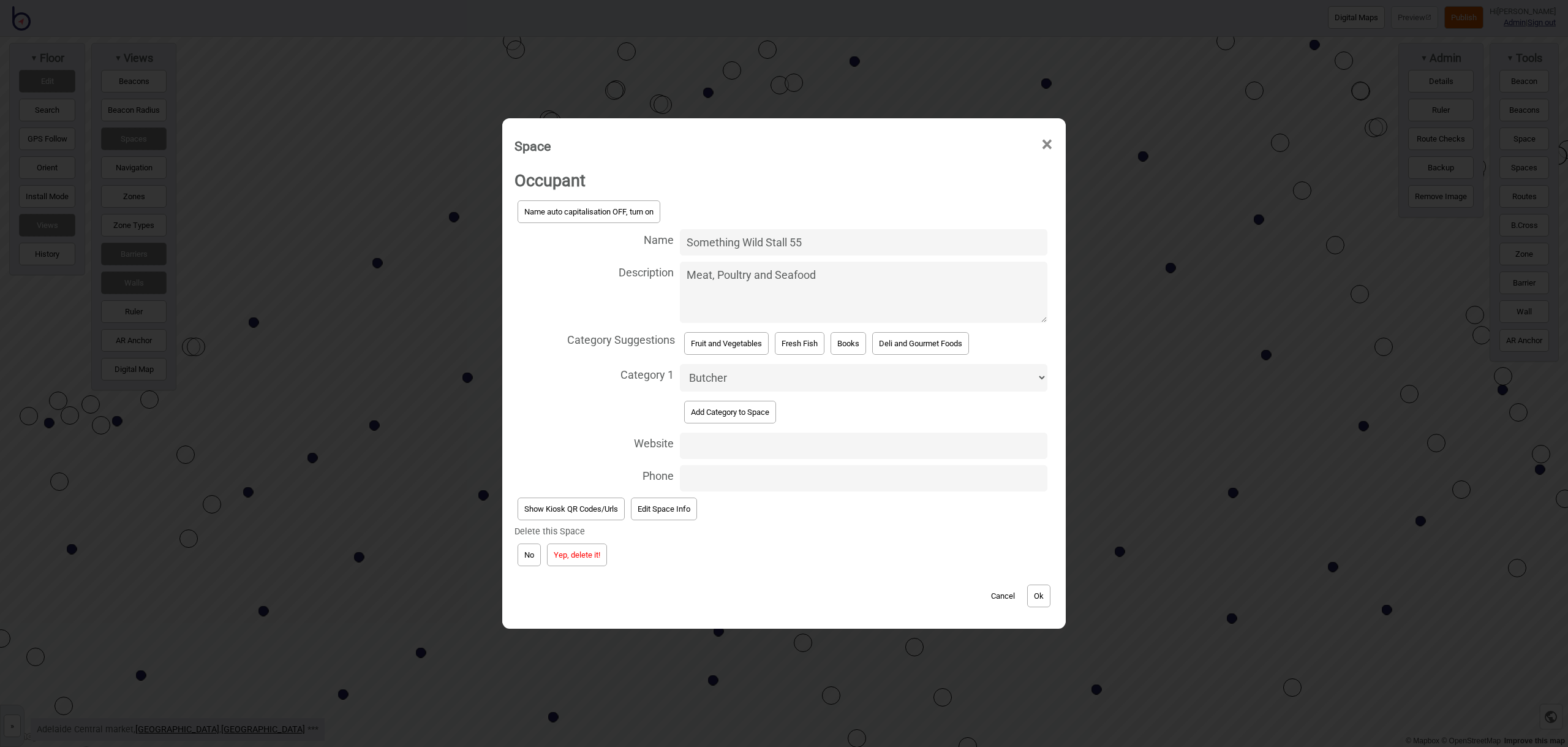 click on "Yep, delete it!" at bounding box center [577, 555] 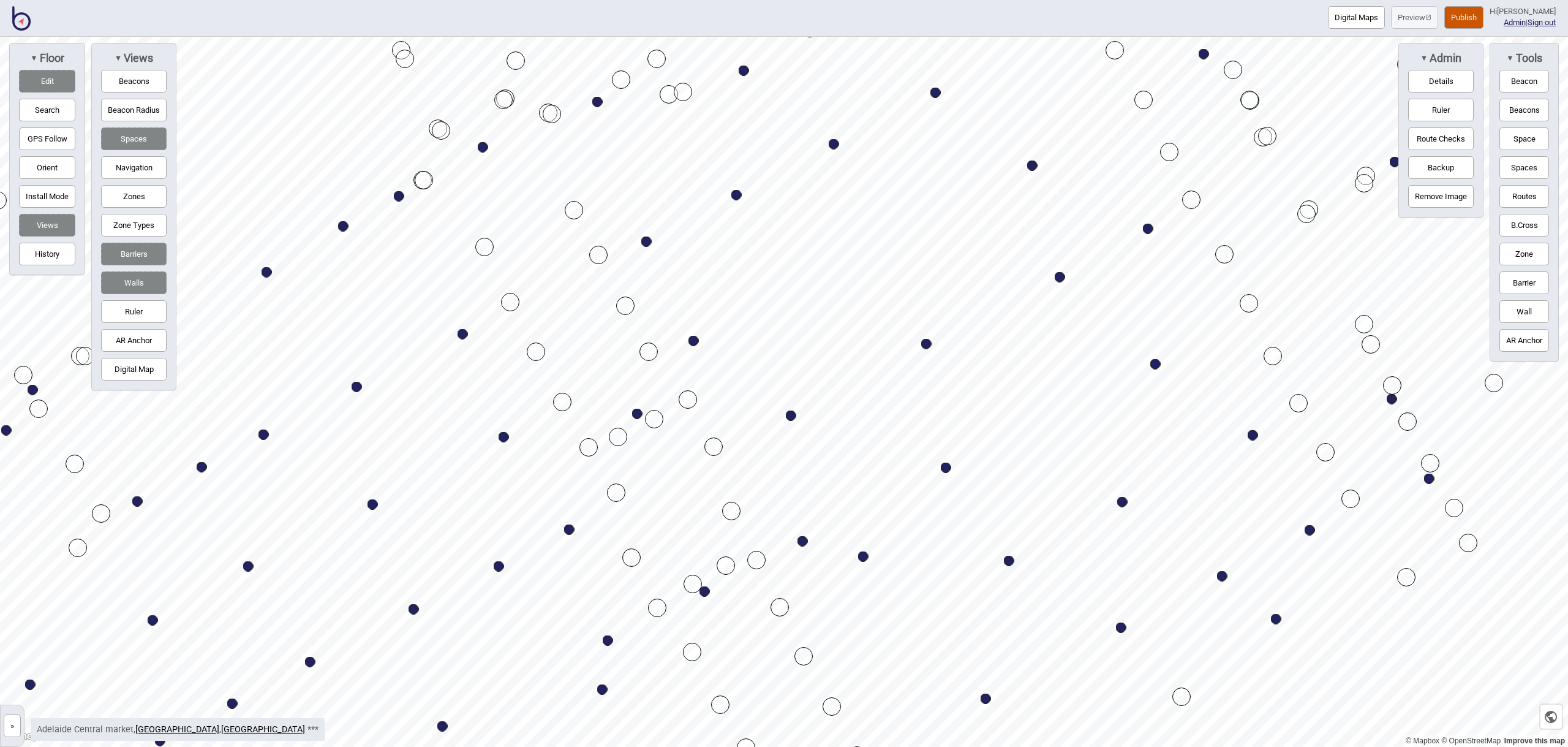 click at bounding box center [1060, 277] 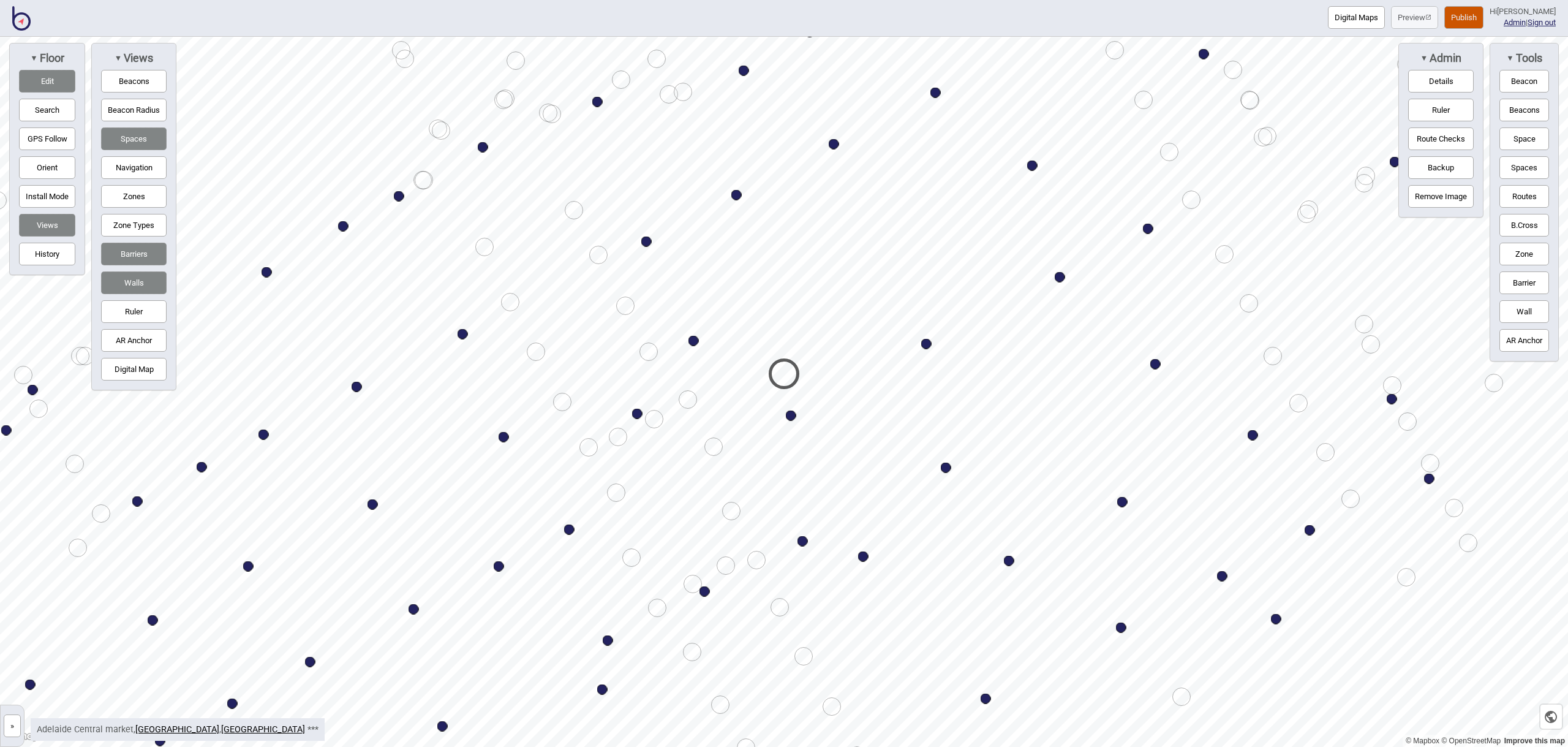 select on "Bakeries" 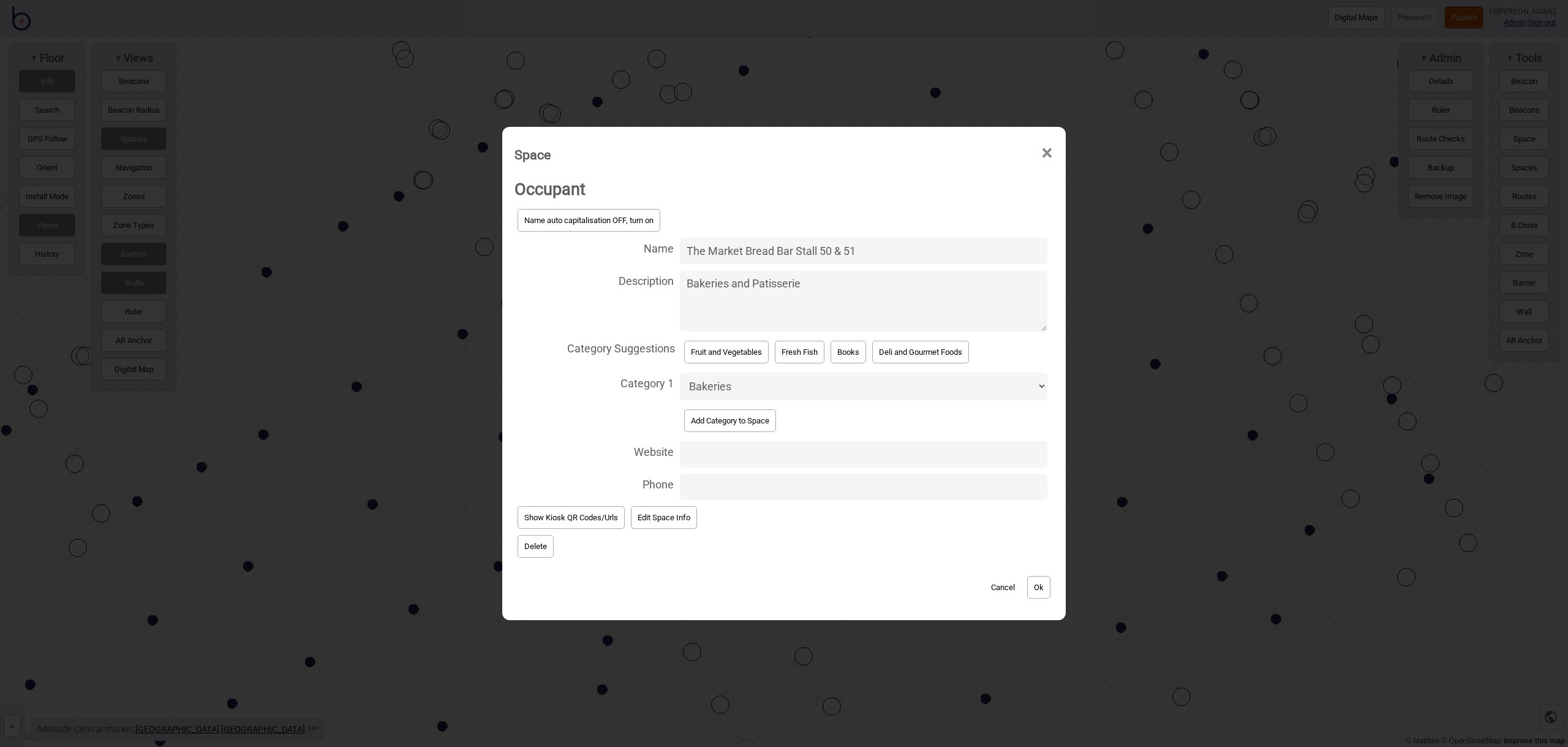type on "The Market Bread Bar Stall 50 & 51" 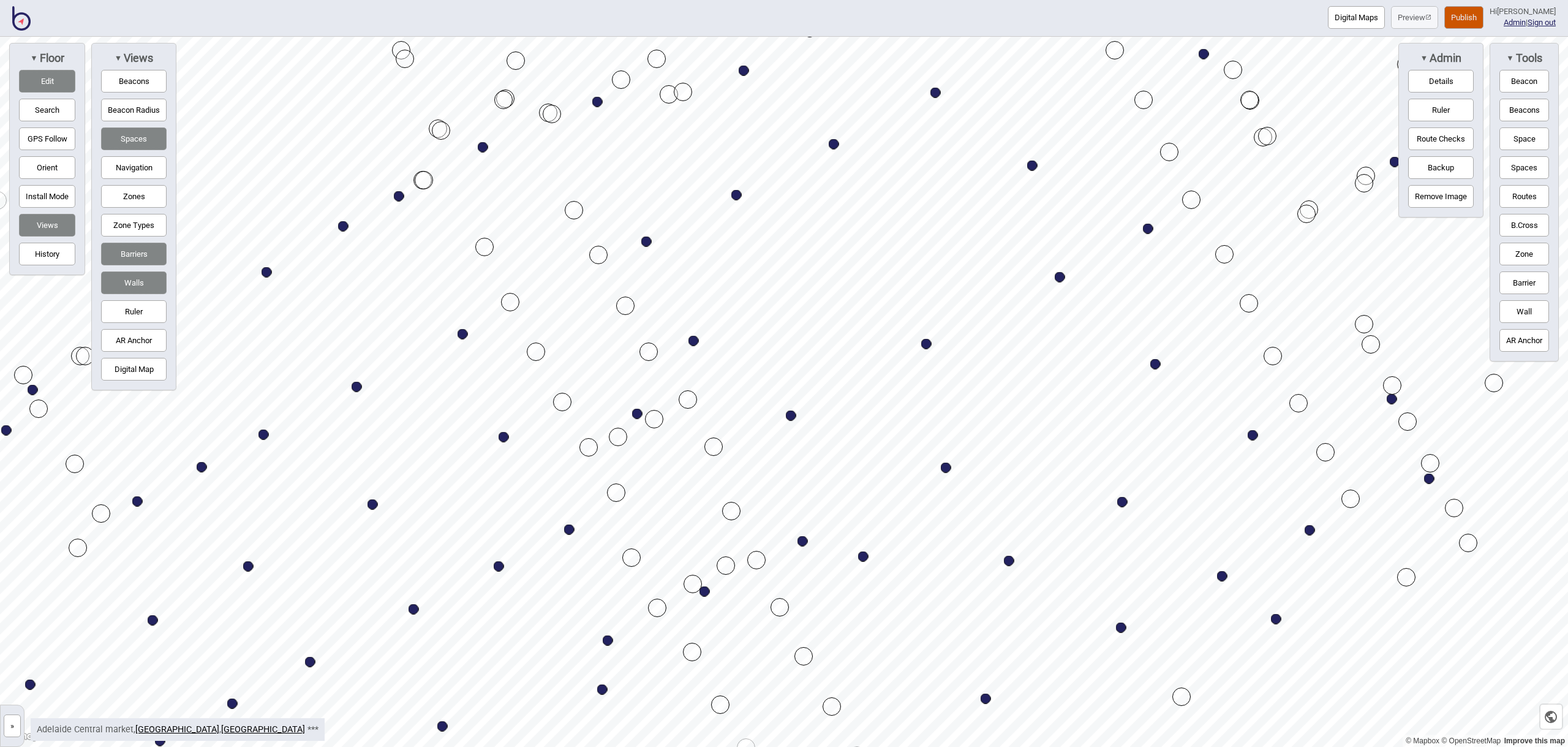 click on "Publish" at bounding box center (1464, 17) 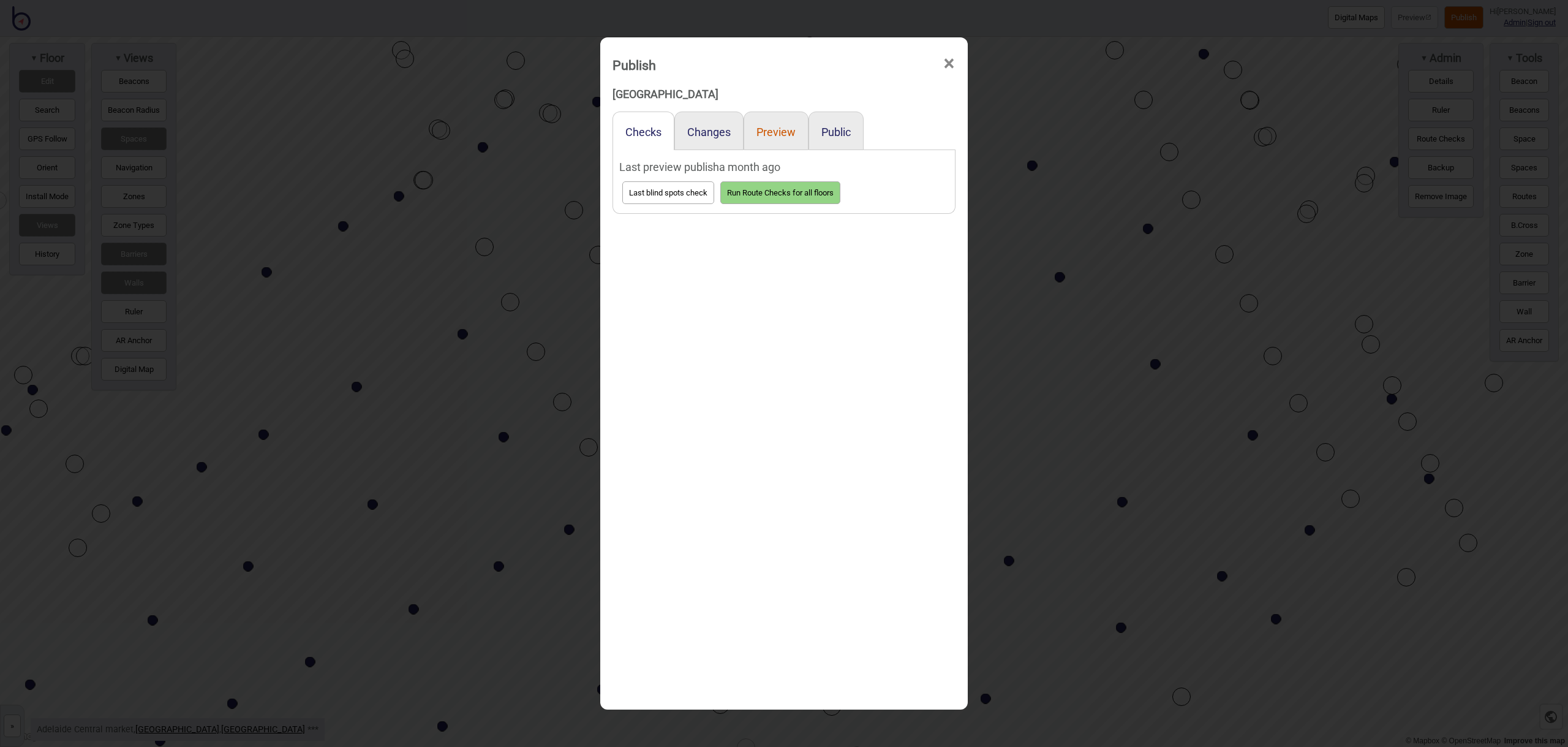 click on "Preview" at bounding box center [776, 132] 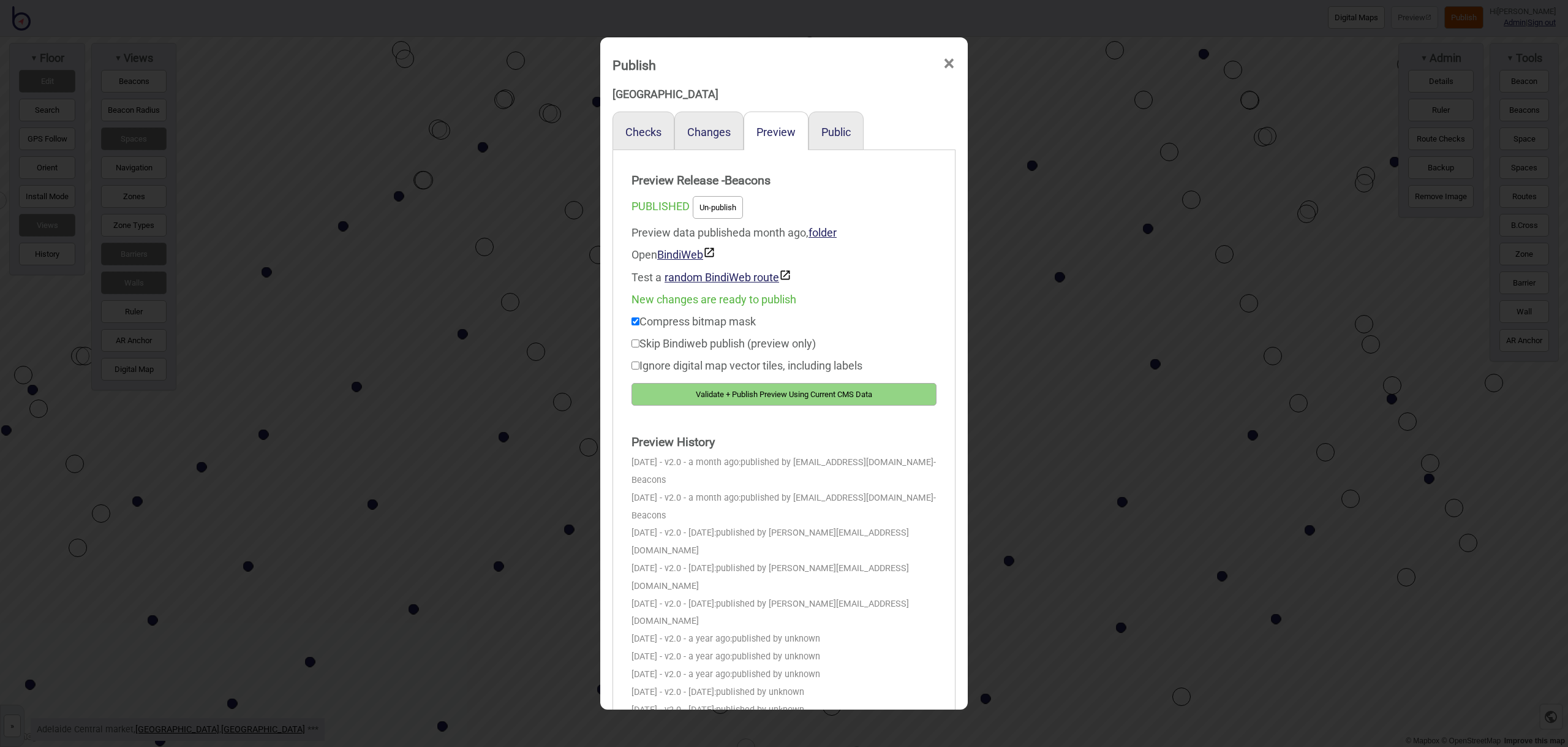 click on "Validate + Publish Preview Using Current CMS Data" at bounding box center [784, 394] 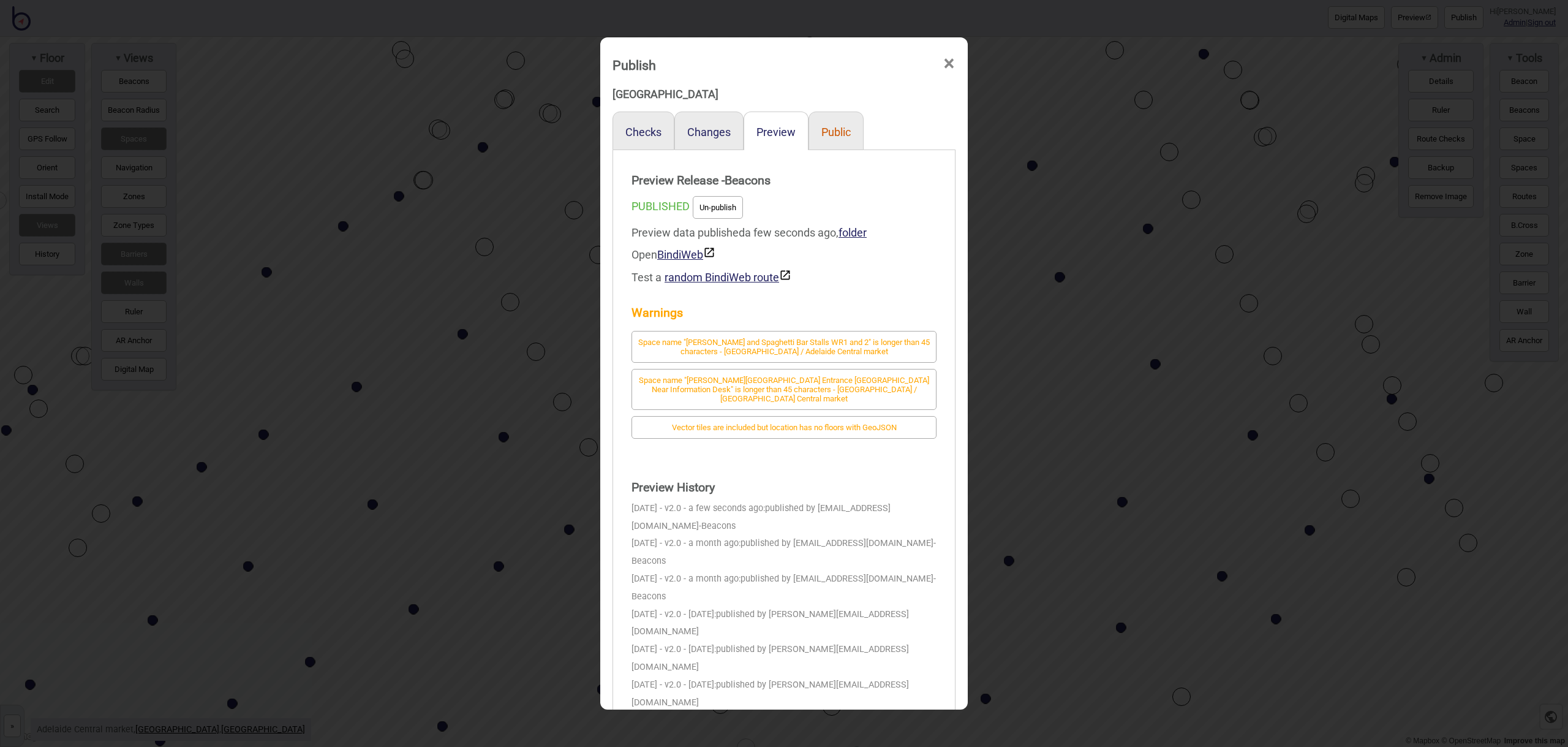 click on "Public" at bounding box center (836, 132) 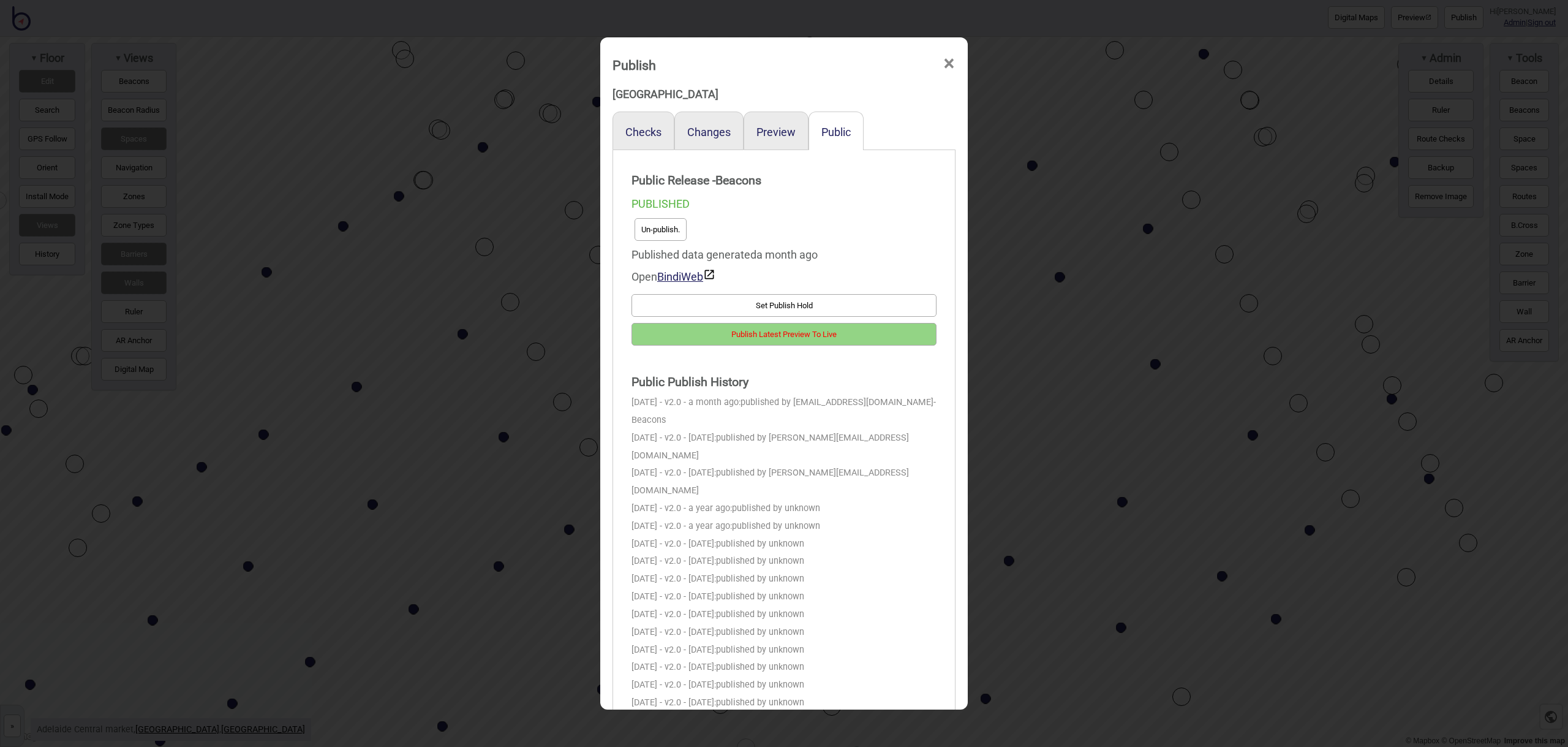 click on "Publish Latest Preview To Live" at bounding box center [784, 334] 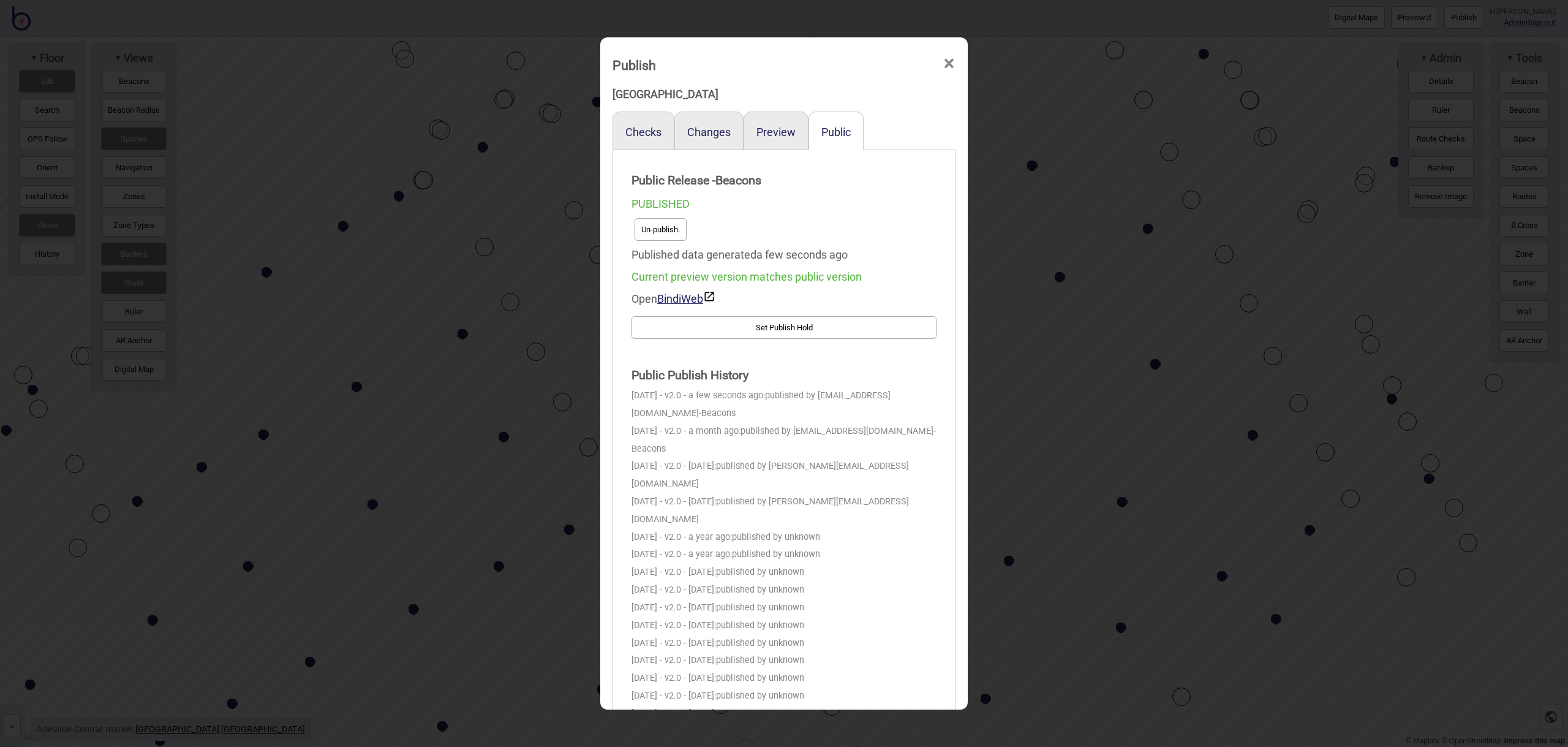 click on "×" at bounding box center (949, 64) 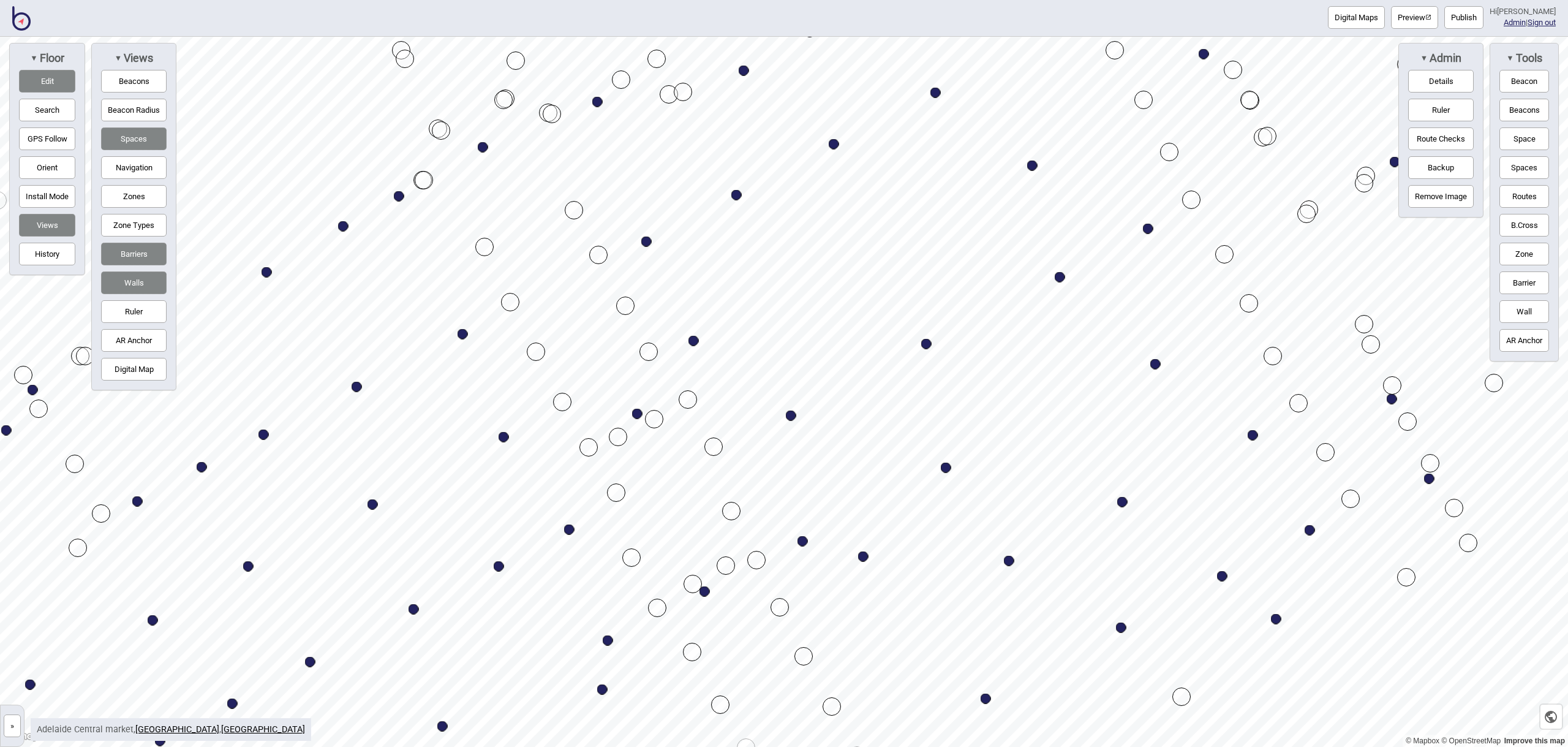 click at bounding box center (21, 18) 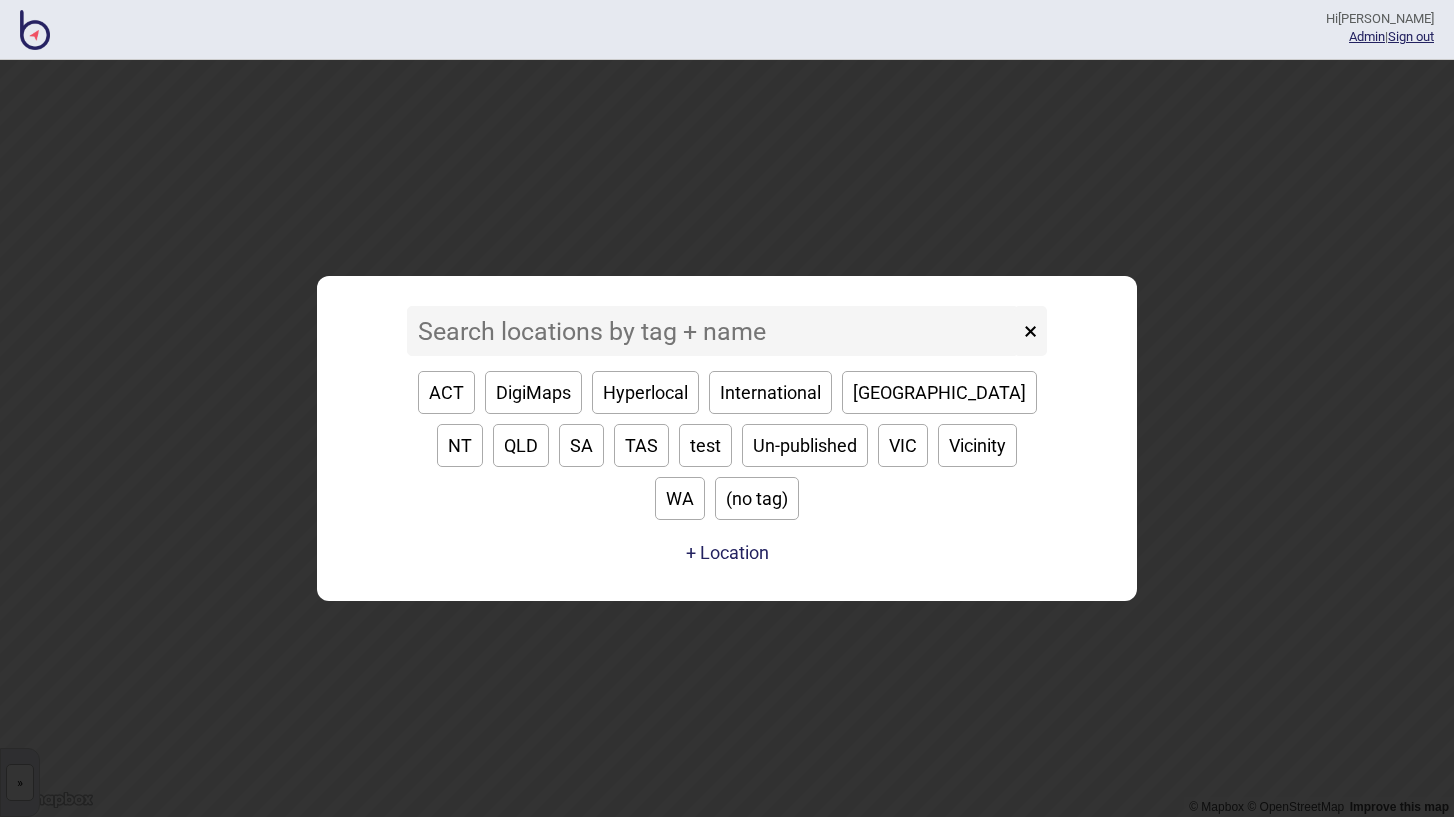 click on "× ACT DigiMaps Hyperlocal International NSW NT QLD SA TAS test Un-published VIC Vicinity WA (no tag) + Location" at bounding box center (727, 438) 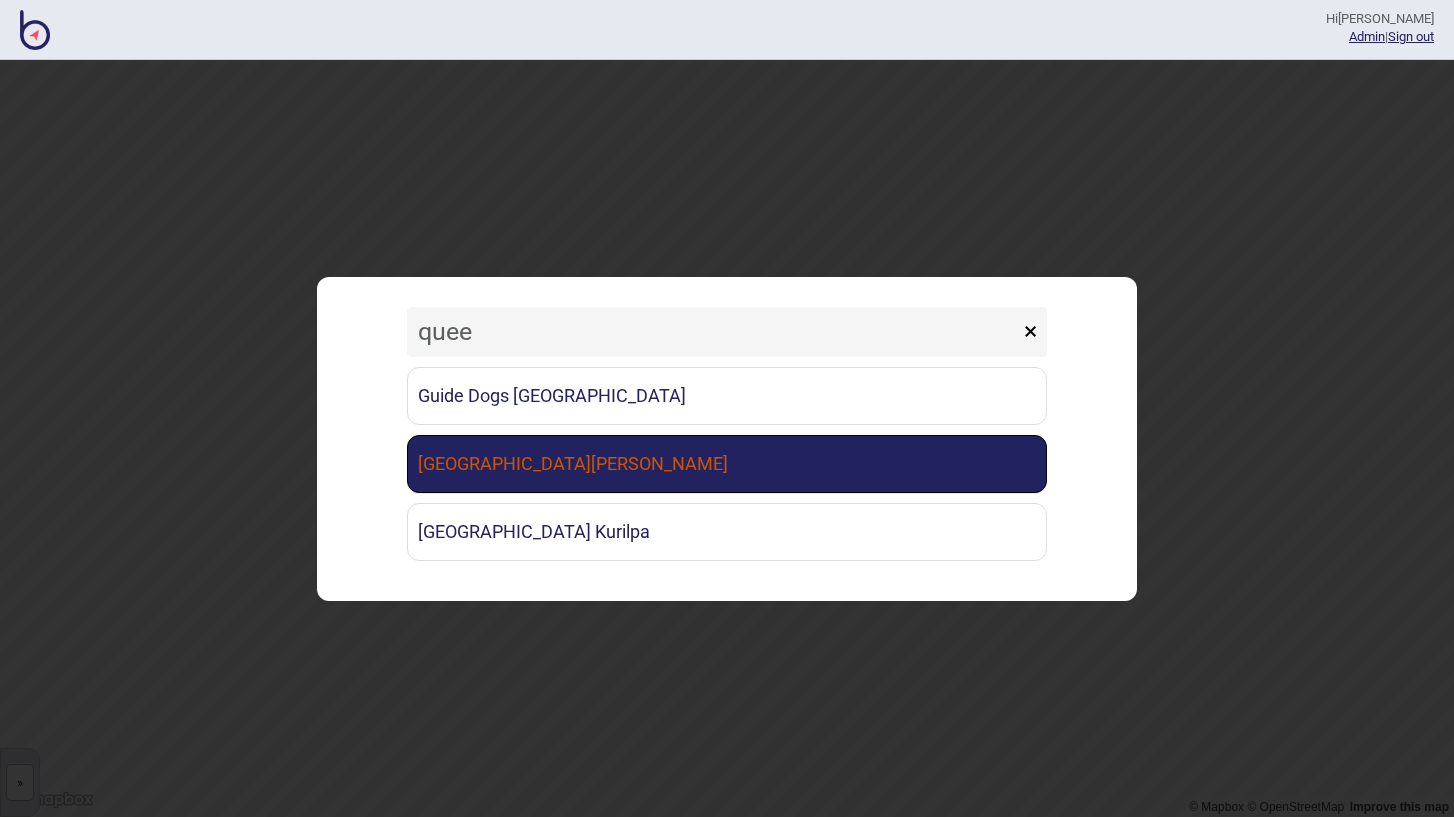 type on "quee" 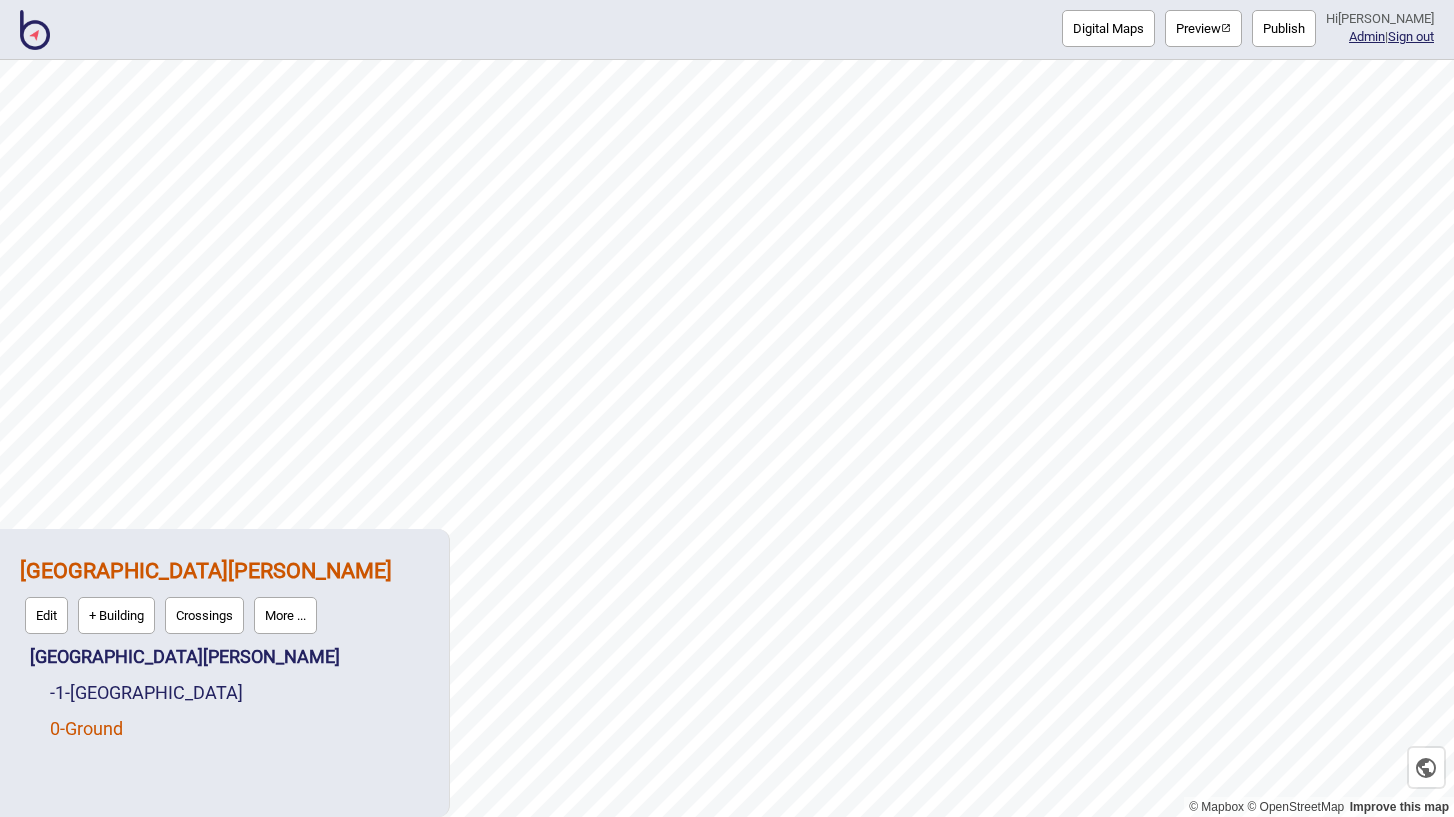 click on "0  -  Ground" at bounding box center [86, 728] 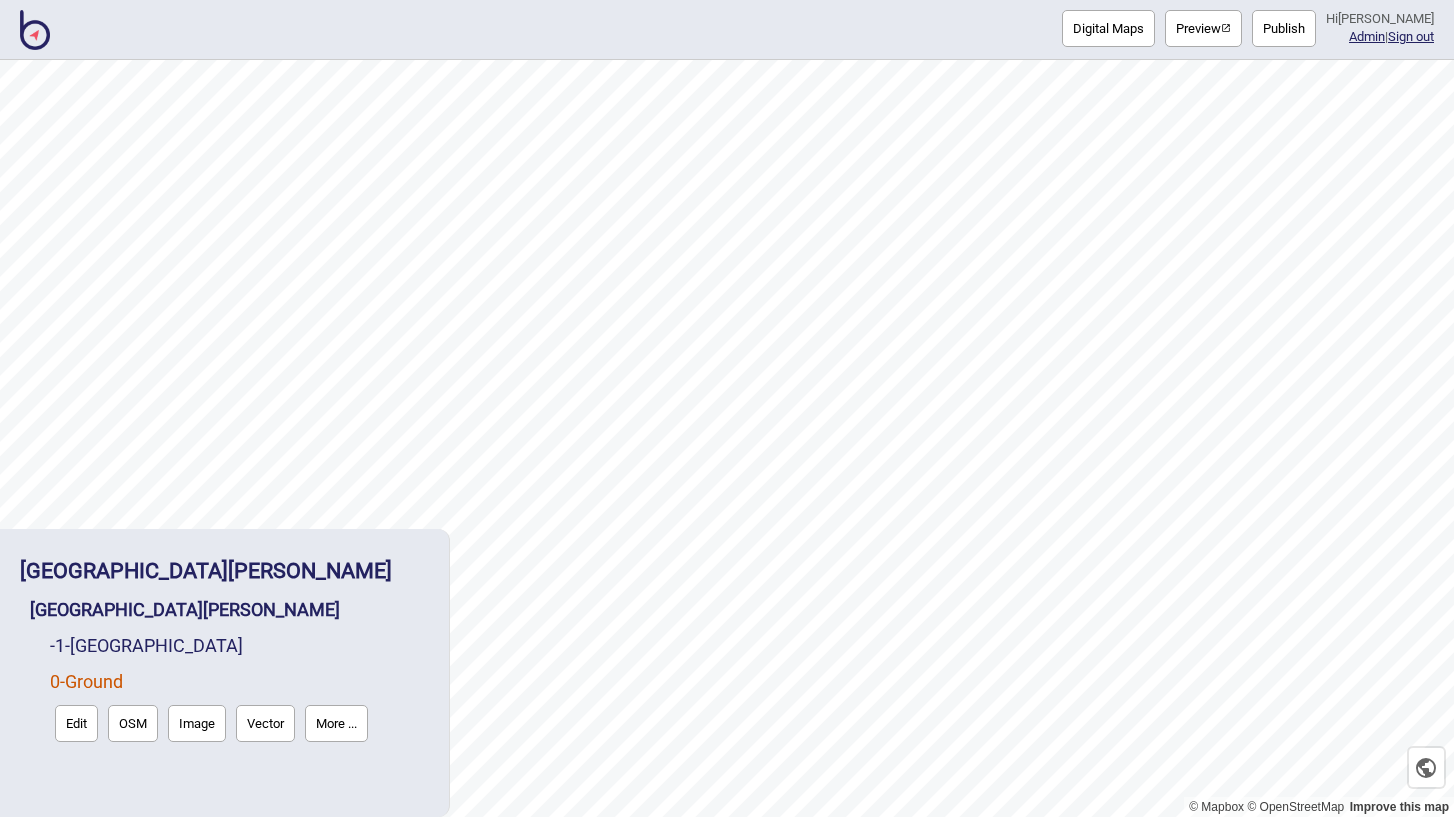 click on "Edit" at bounding box center (76, 723) 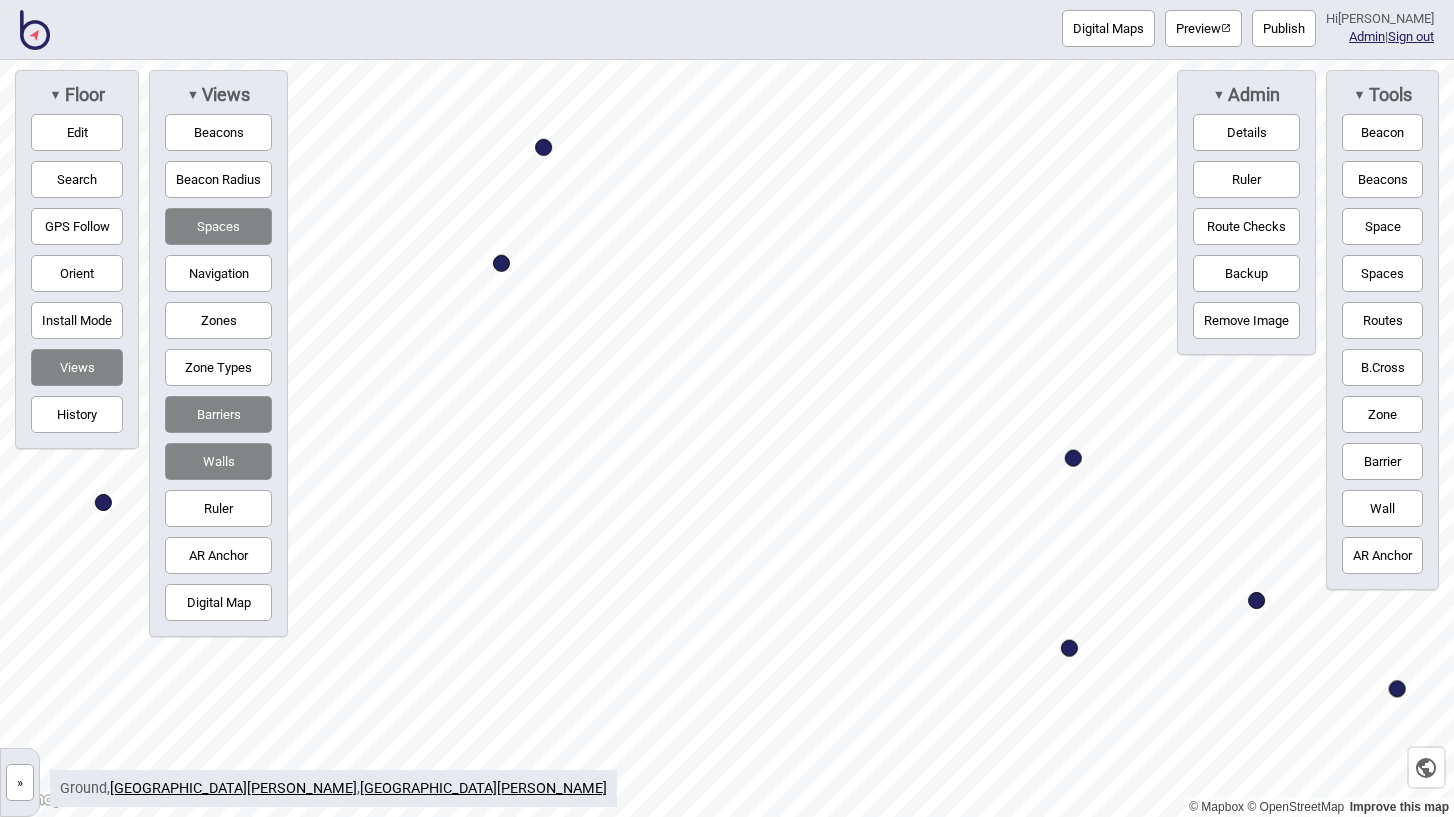 click on "Digital Maps Preview  Publish Hi  John-Ross Admin  |  Sign out © Mapbox   © OpenStreetMap   Improve this map » Queen Elizabeth II Medical Centre Queen Elizabeth II Medical Centre -1  -  Lower Ground 0  -  Ground Edit OSM Image Vector More ... ▼ Floor Edit Search GPS Follow Orient Install Mode Views History ▼ Views Beacons Beacon Radius Spaces Navigation Zones Zone Types Barriers Walls Ruler AR Anchor Digital Map ▼ Admin Details Ruler Route Checks Backup Remove Image ▼ Tools Beacon Beacons Space Spaces Routes B.Cross Zone Barrier Wall AR Anchor Ground ,  Queen Elizabeth II Medical Centre ,  Queen Elizabeth II Medical Centre" at bounding box center [727, 0] 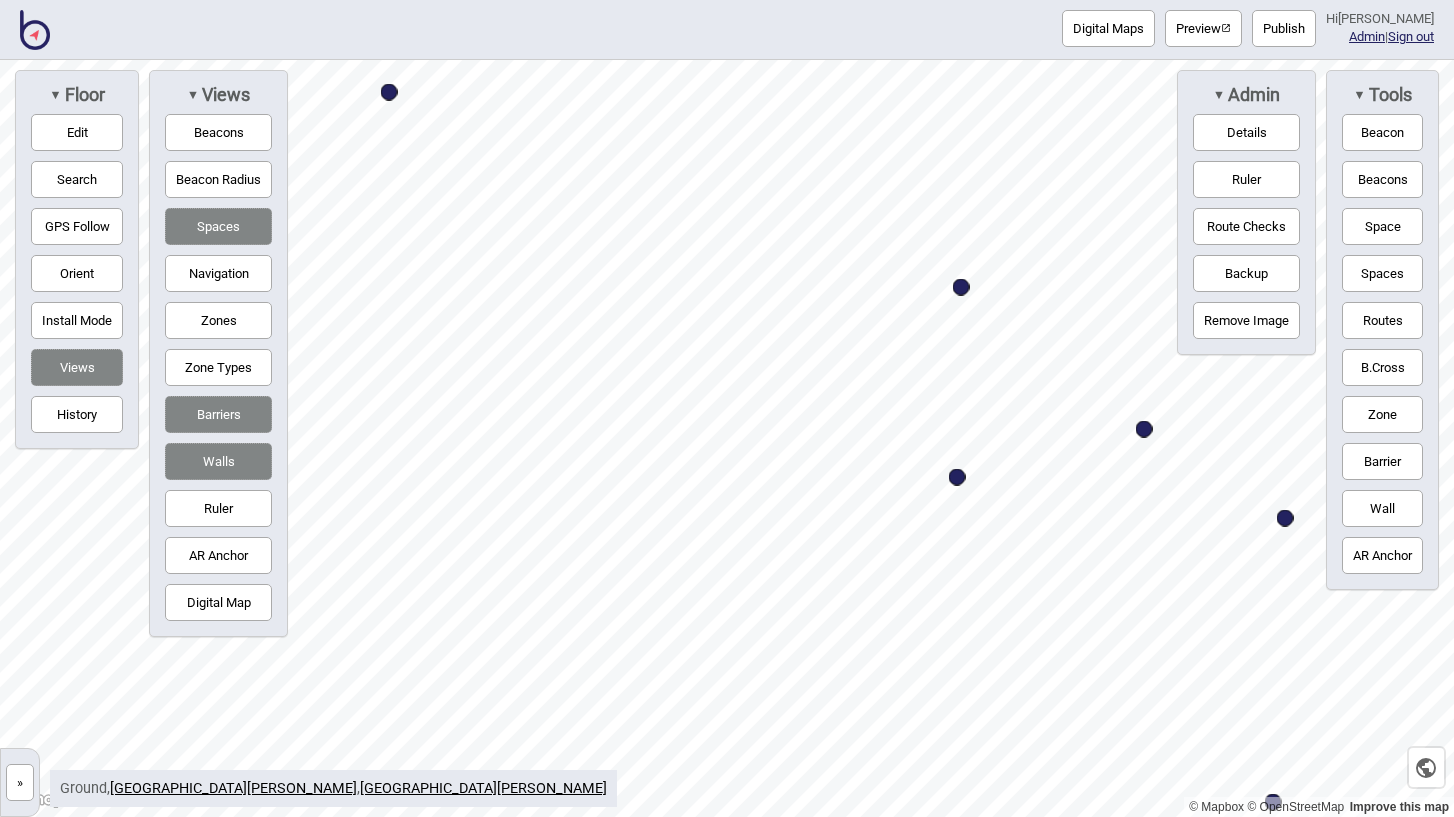 click at bounding box center (957, 477) 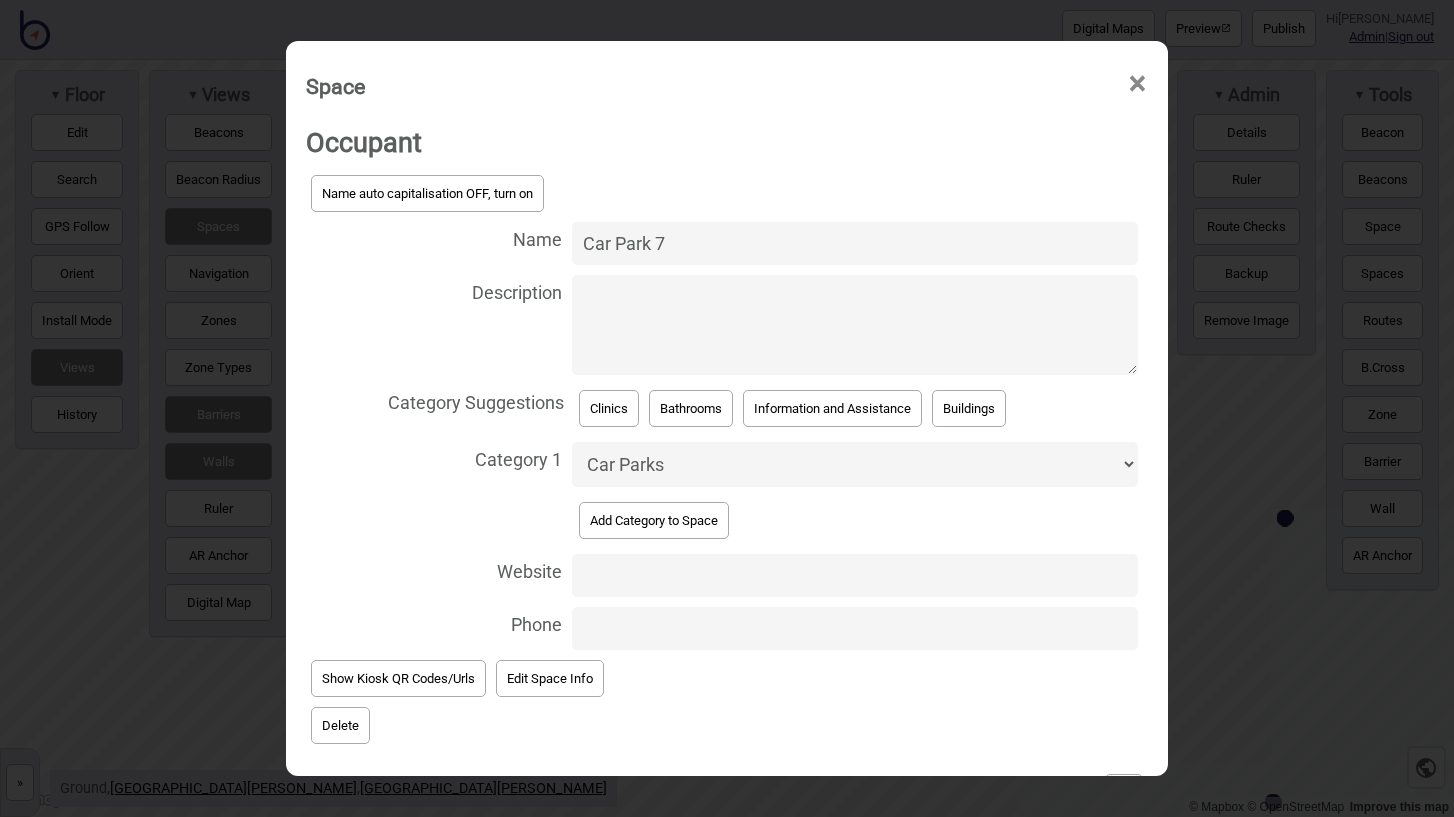 click on "Car Park 7" at bounding box center [855, 243] 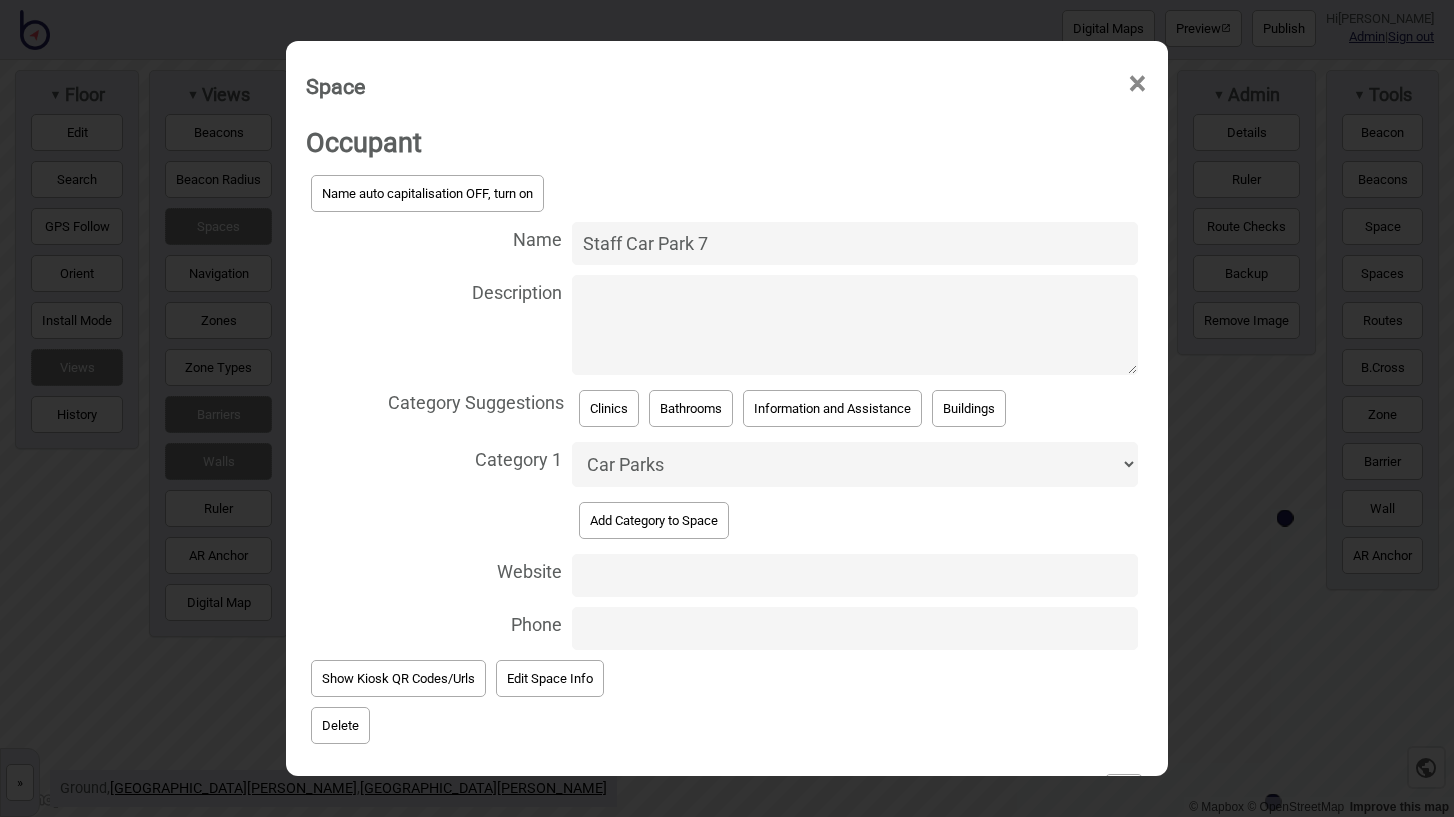 scroll, scrollTop: 69, scrollLeft: 0, axis: vertical 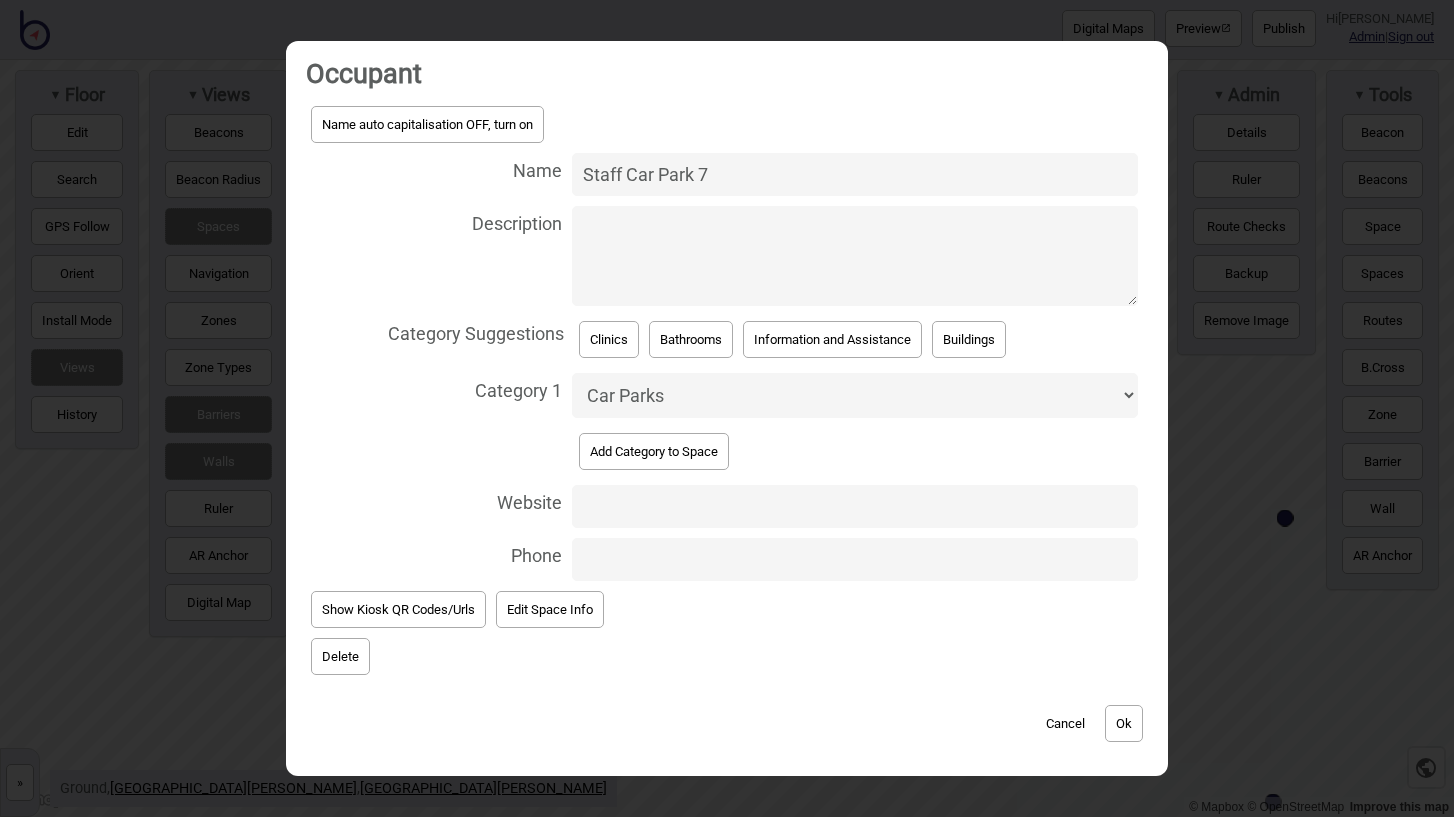 type on "Staff Car Park 7" 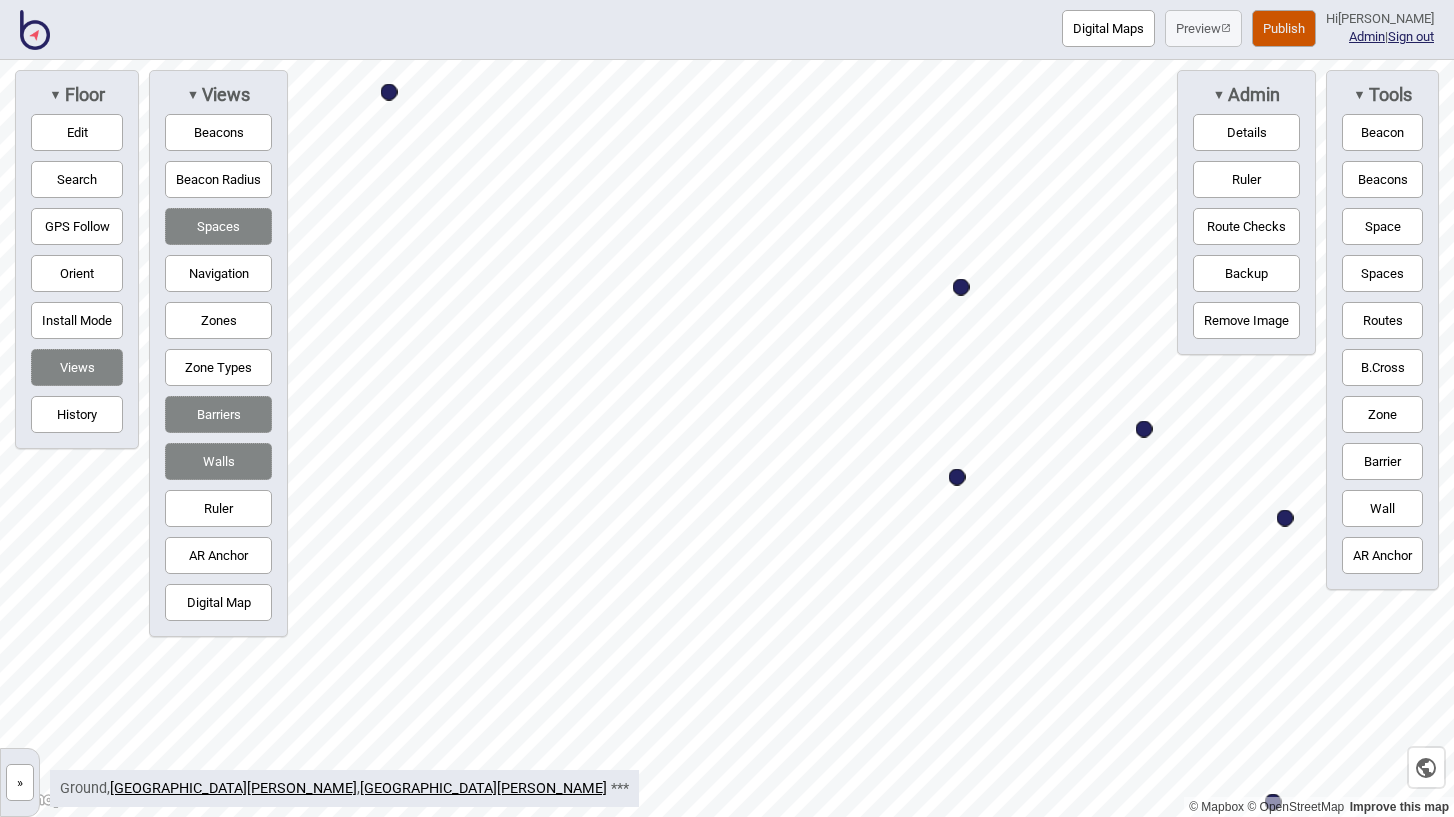 click at bounding box center [961, 287] 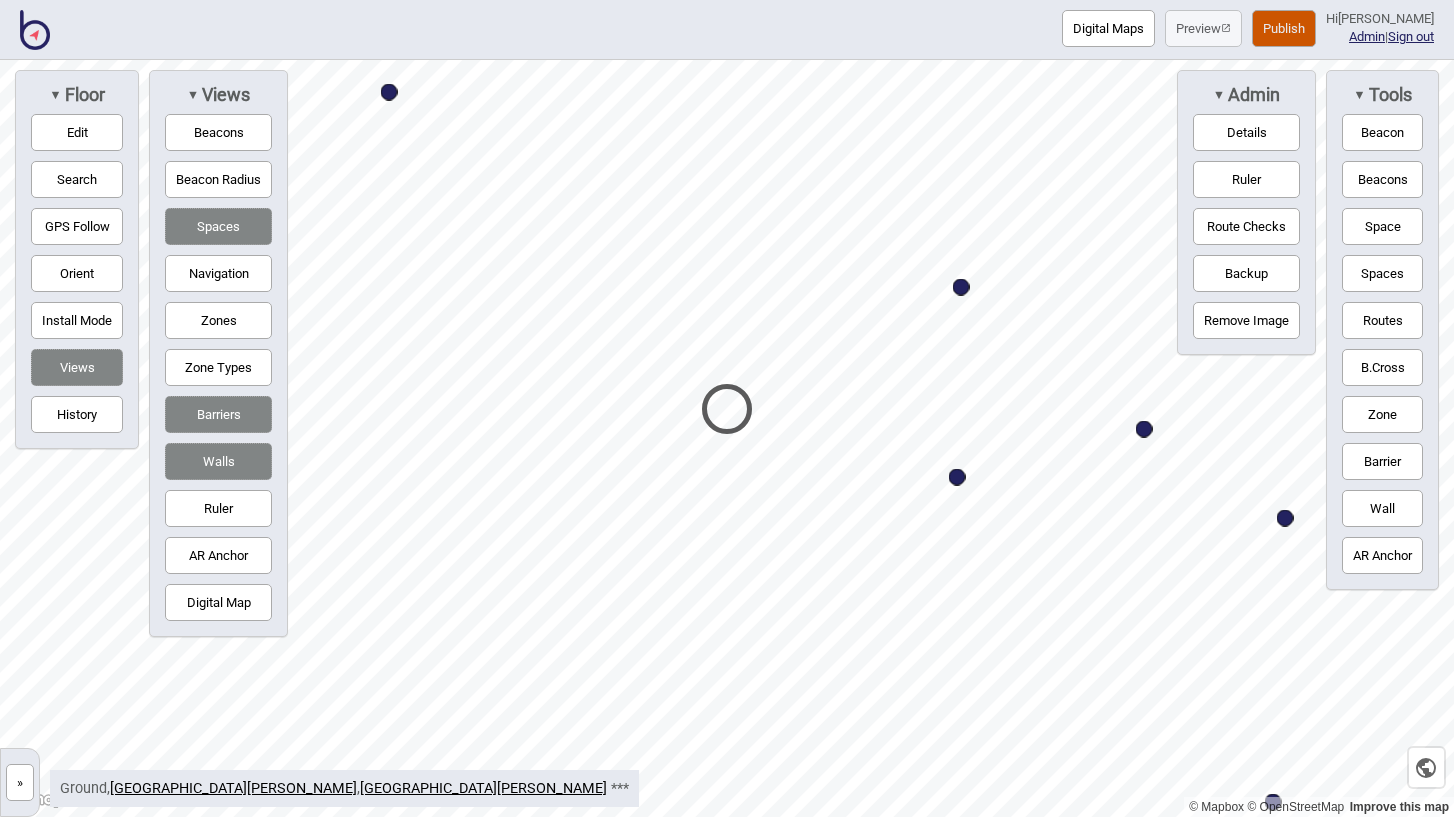 select on "Car Parks" 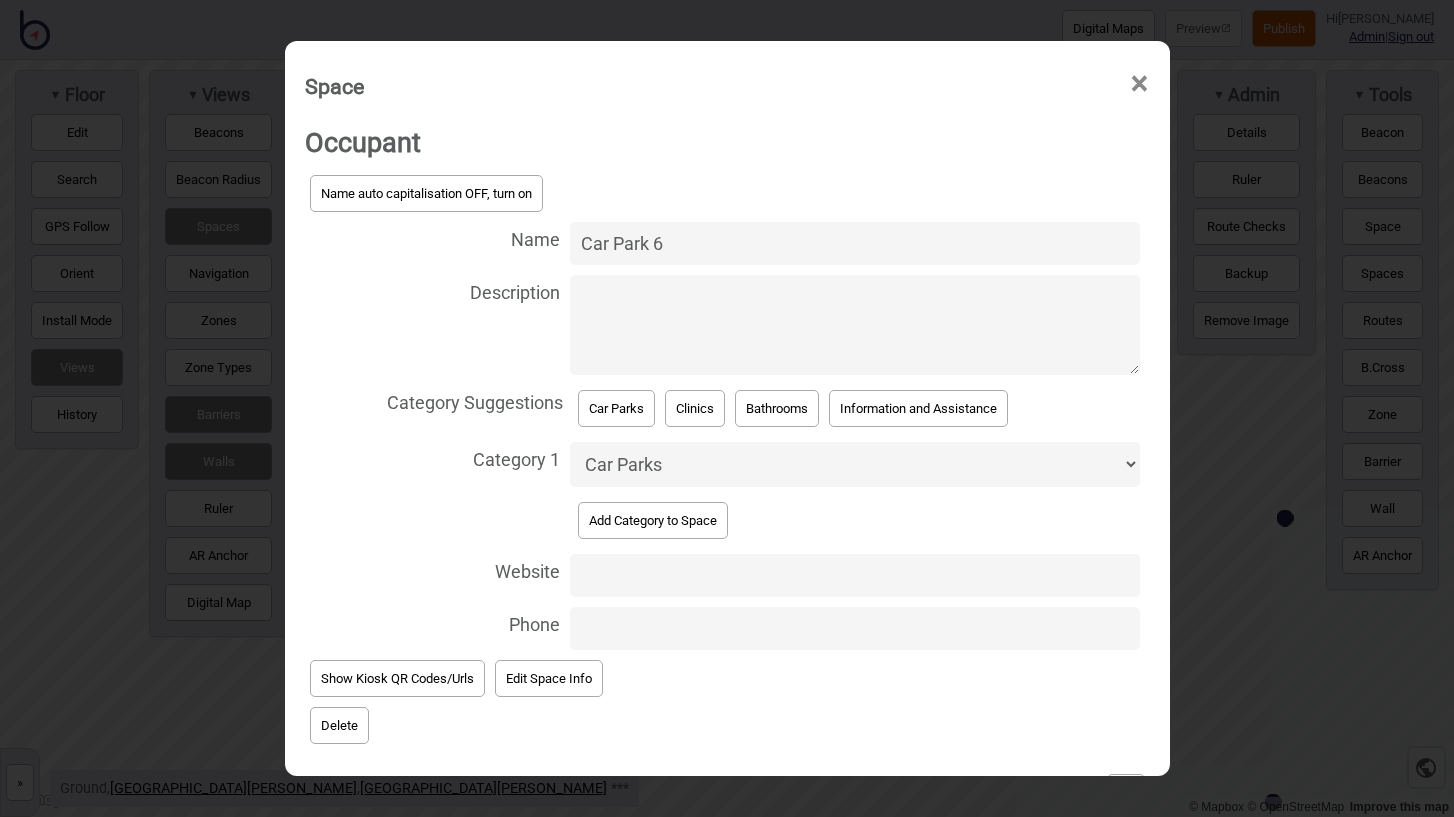 click on "Car Park 6" at bounding box center (854, 243) 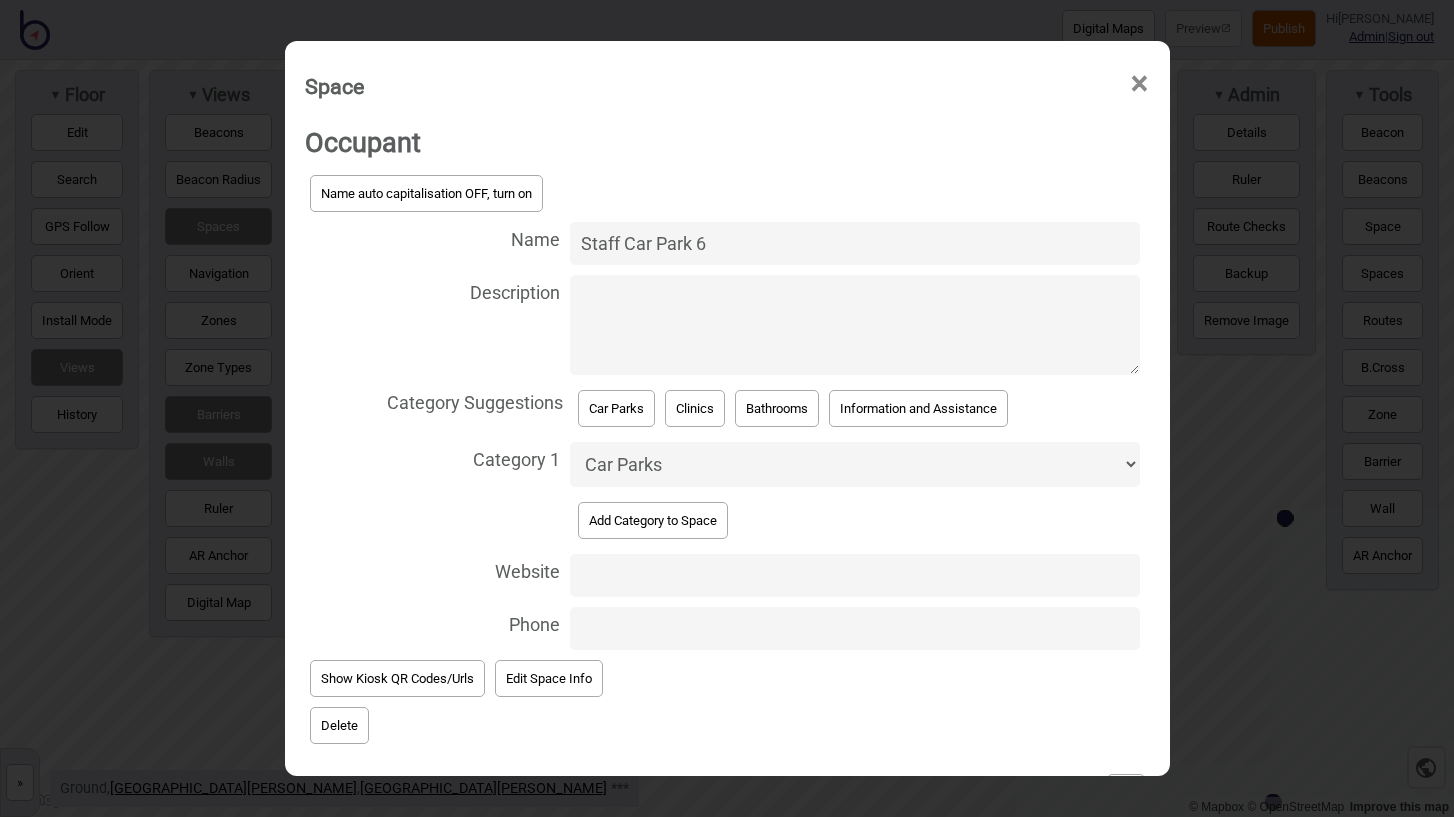 scroll, scrollTop: 69, scrollLeft: 0, axis: vertical 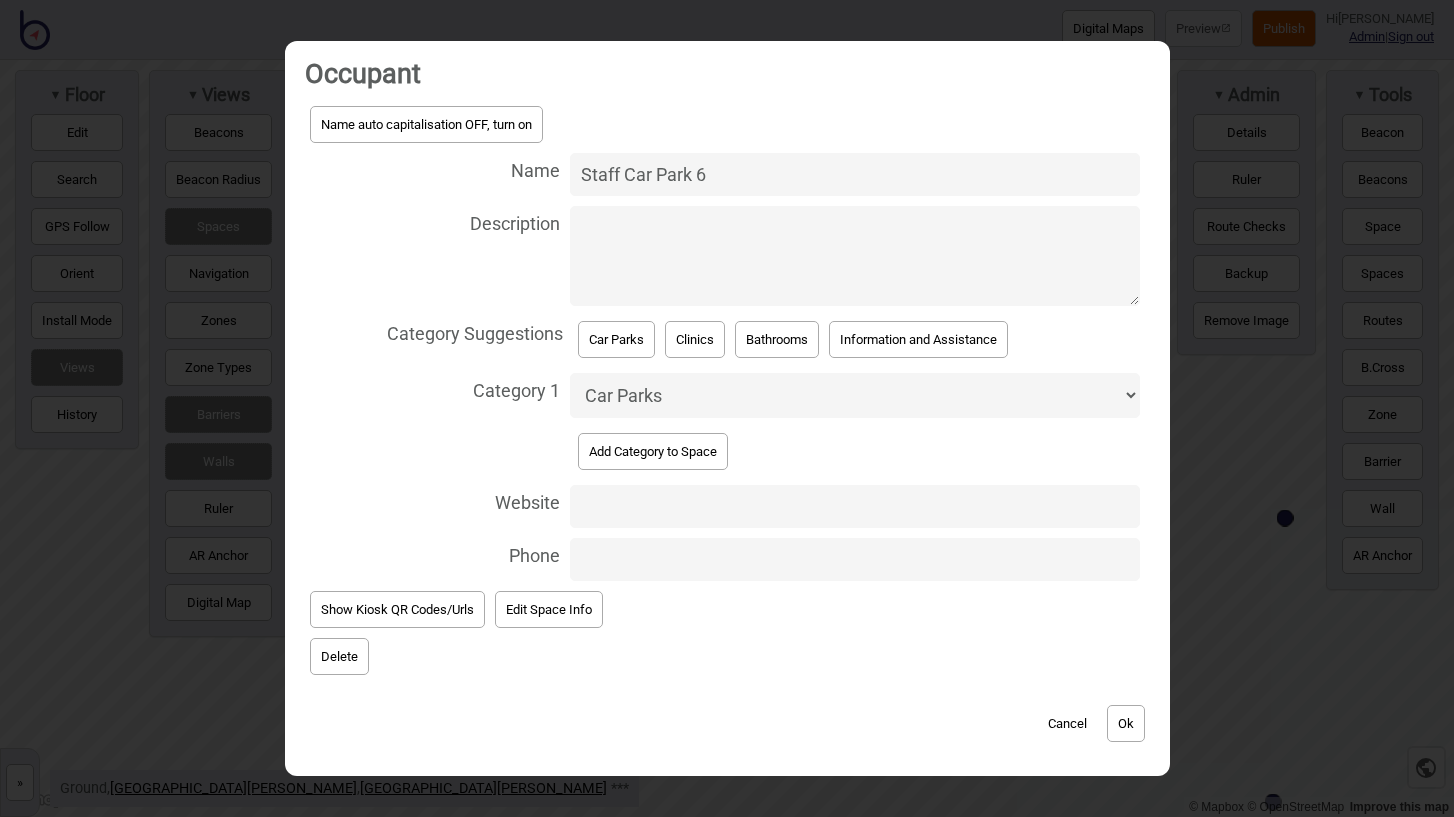 type on "Staff Car Park 6" 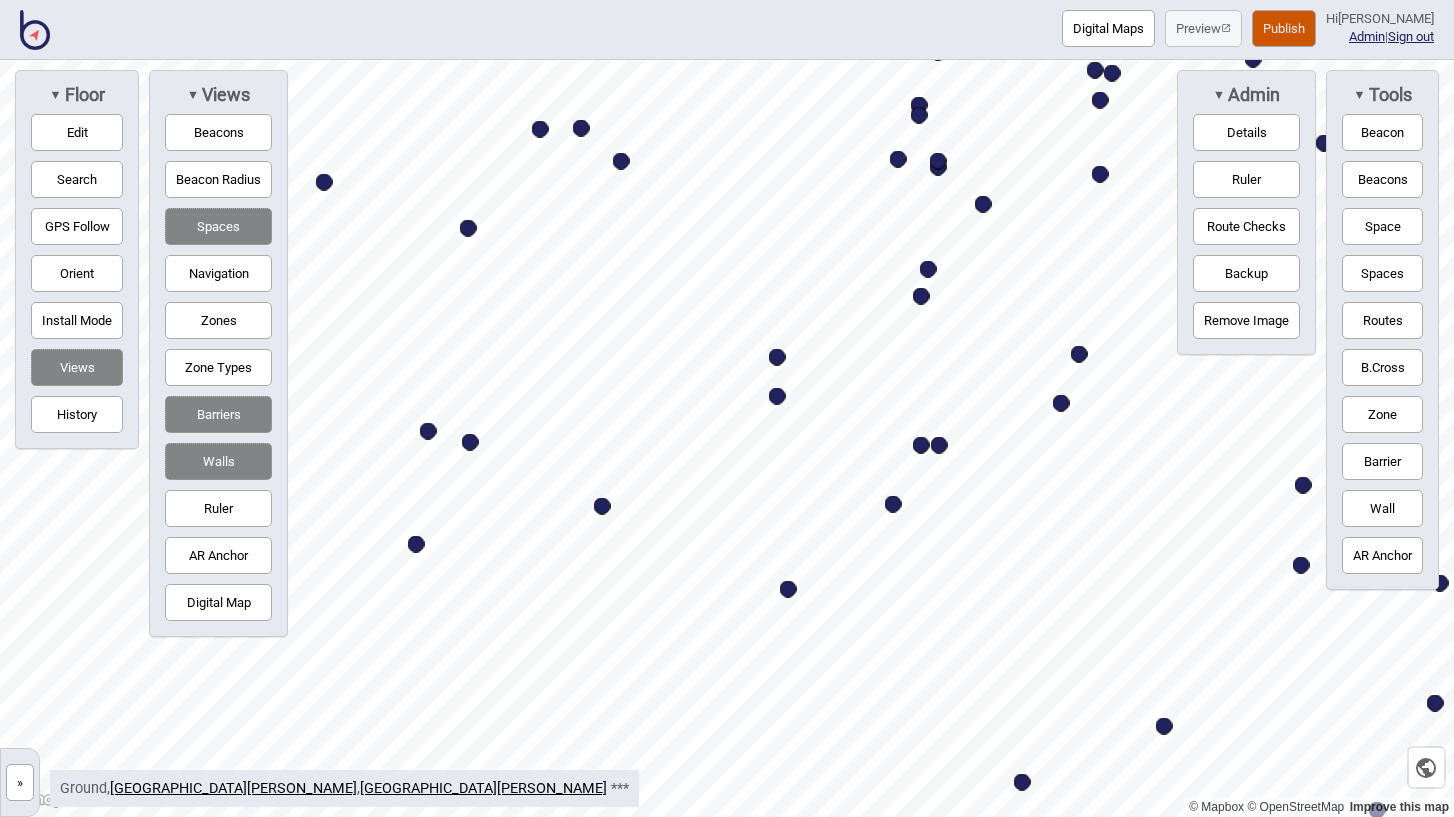 click at bounding box center [416, 544] 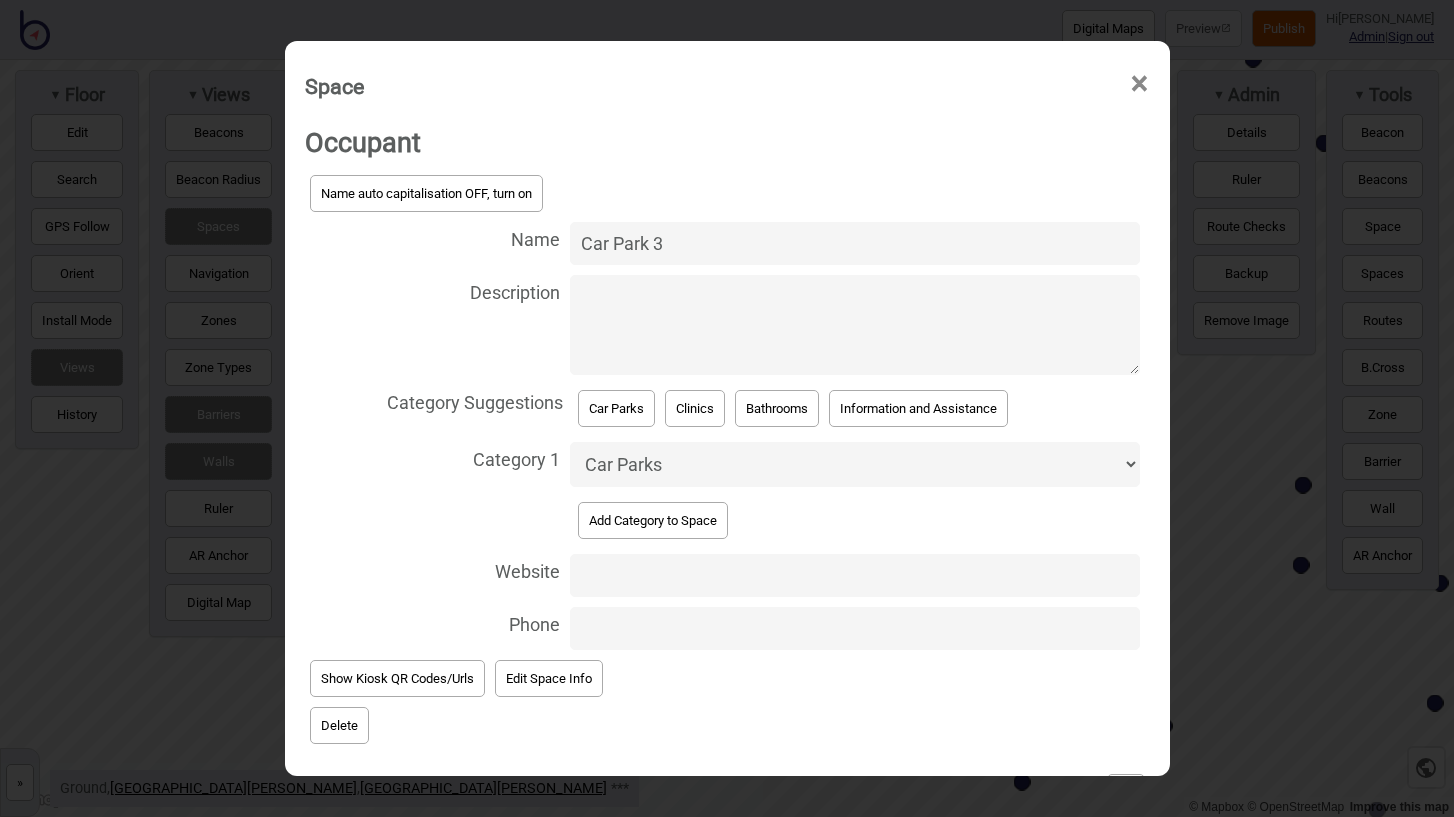 click on "Car Park 3" at bounding box center (854, 243) 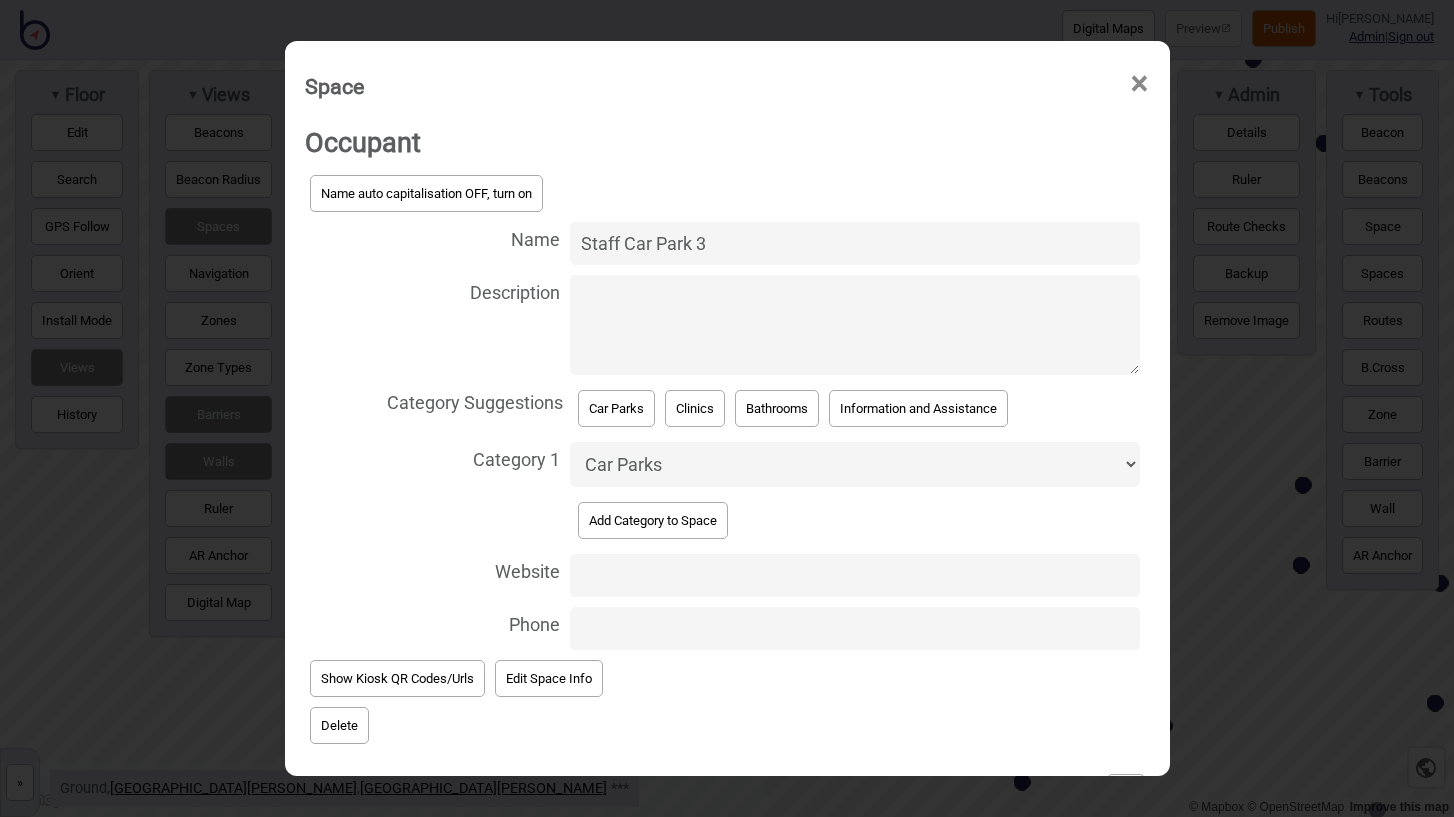 scroll, scrollTop: 69, scrollLeft: 0, axis: vertical 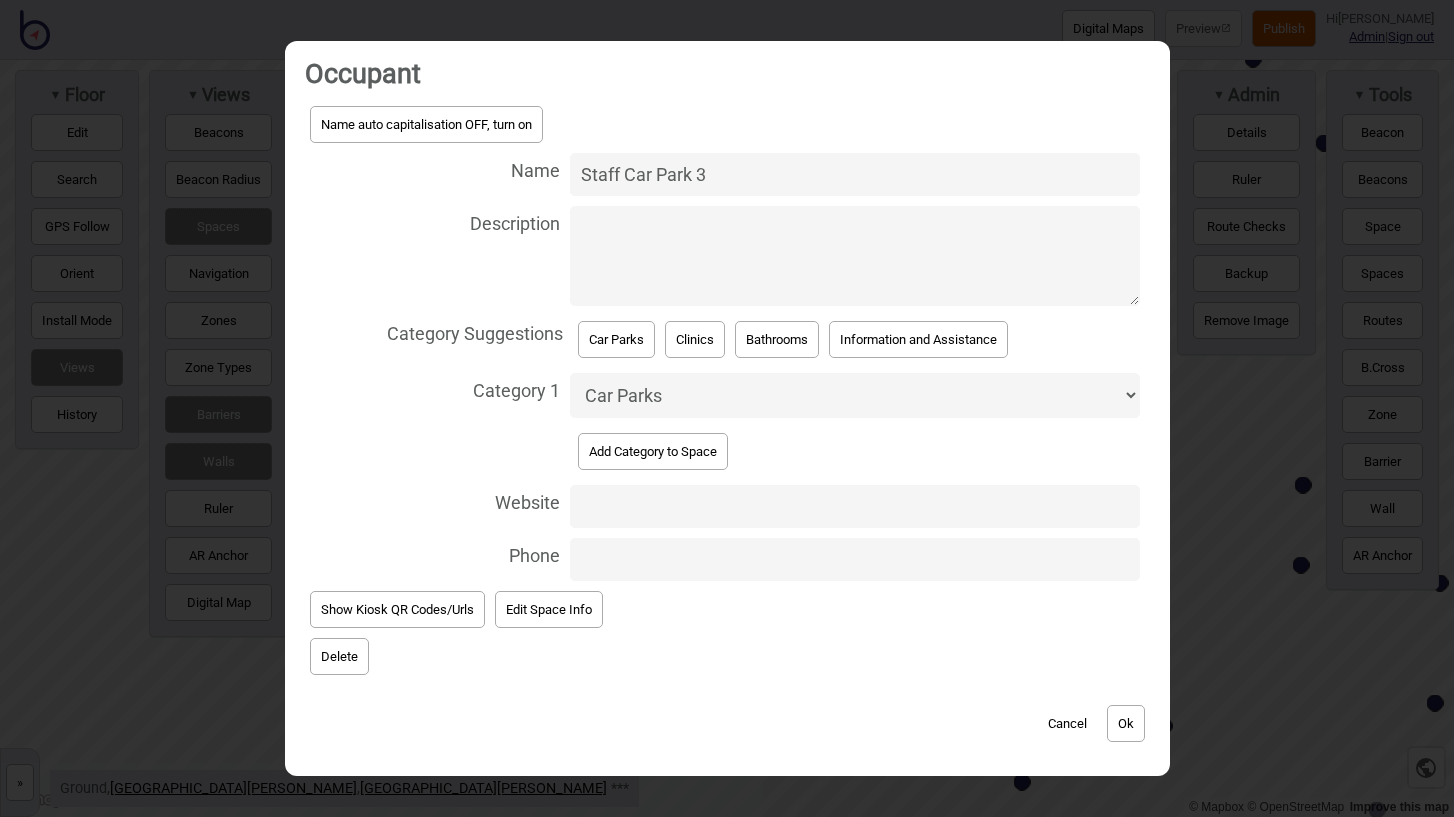 type on "Staff Car Park 3" 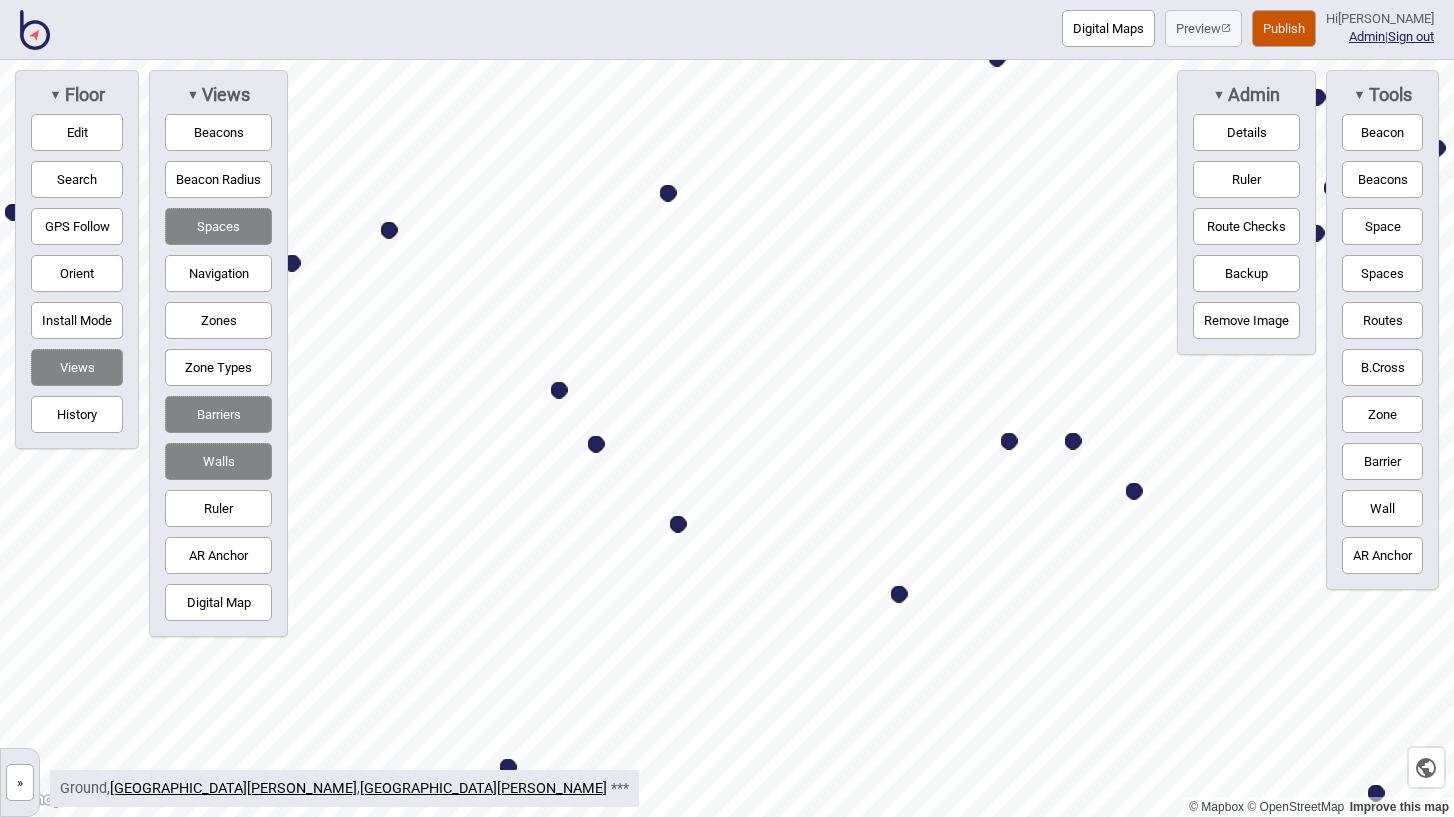 click at bounding box center [559, 390] 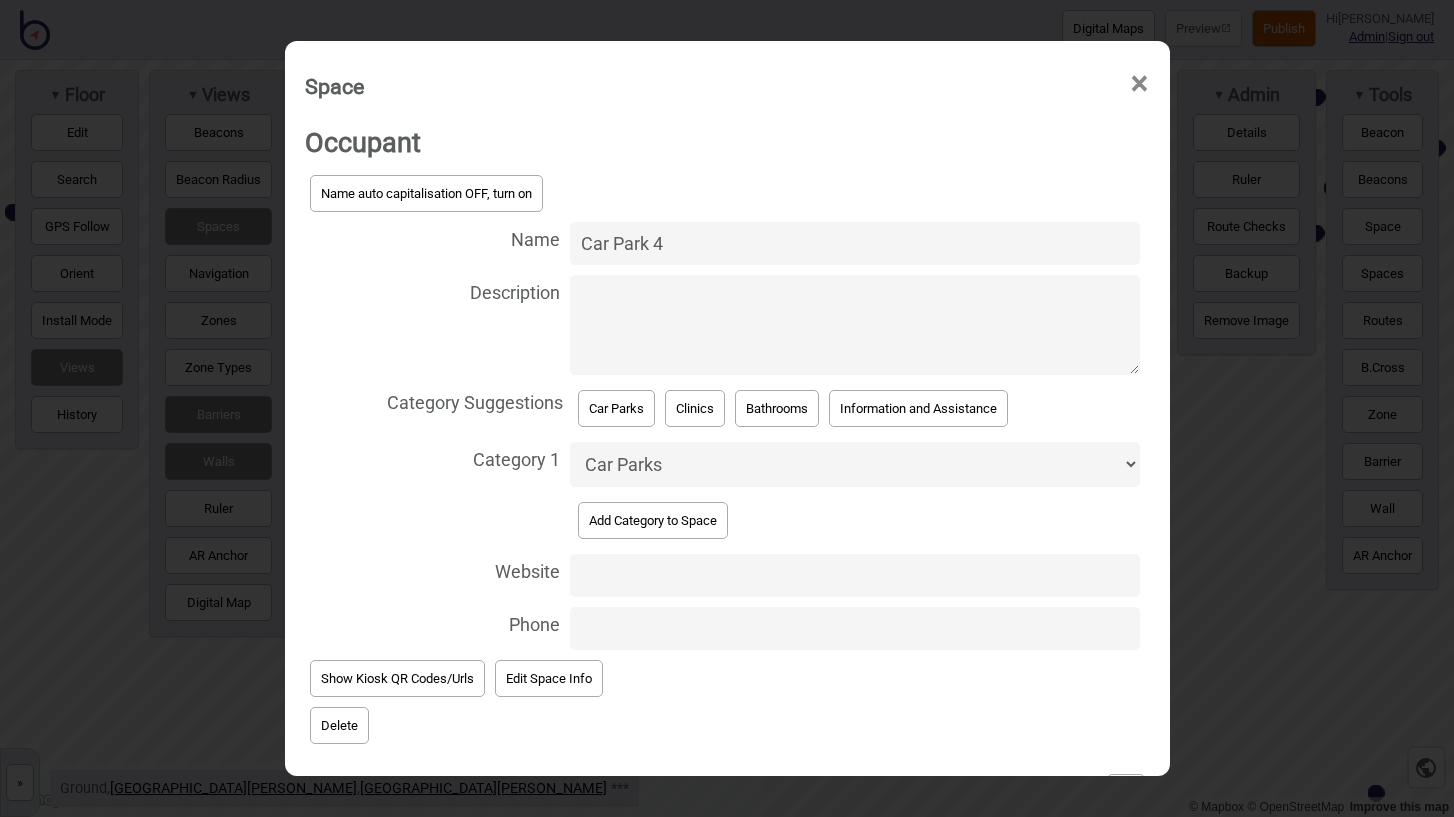 click on "Car Park 4" at bounding box center [854, 243] 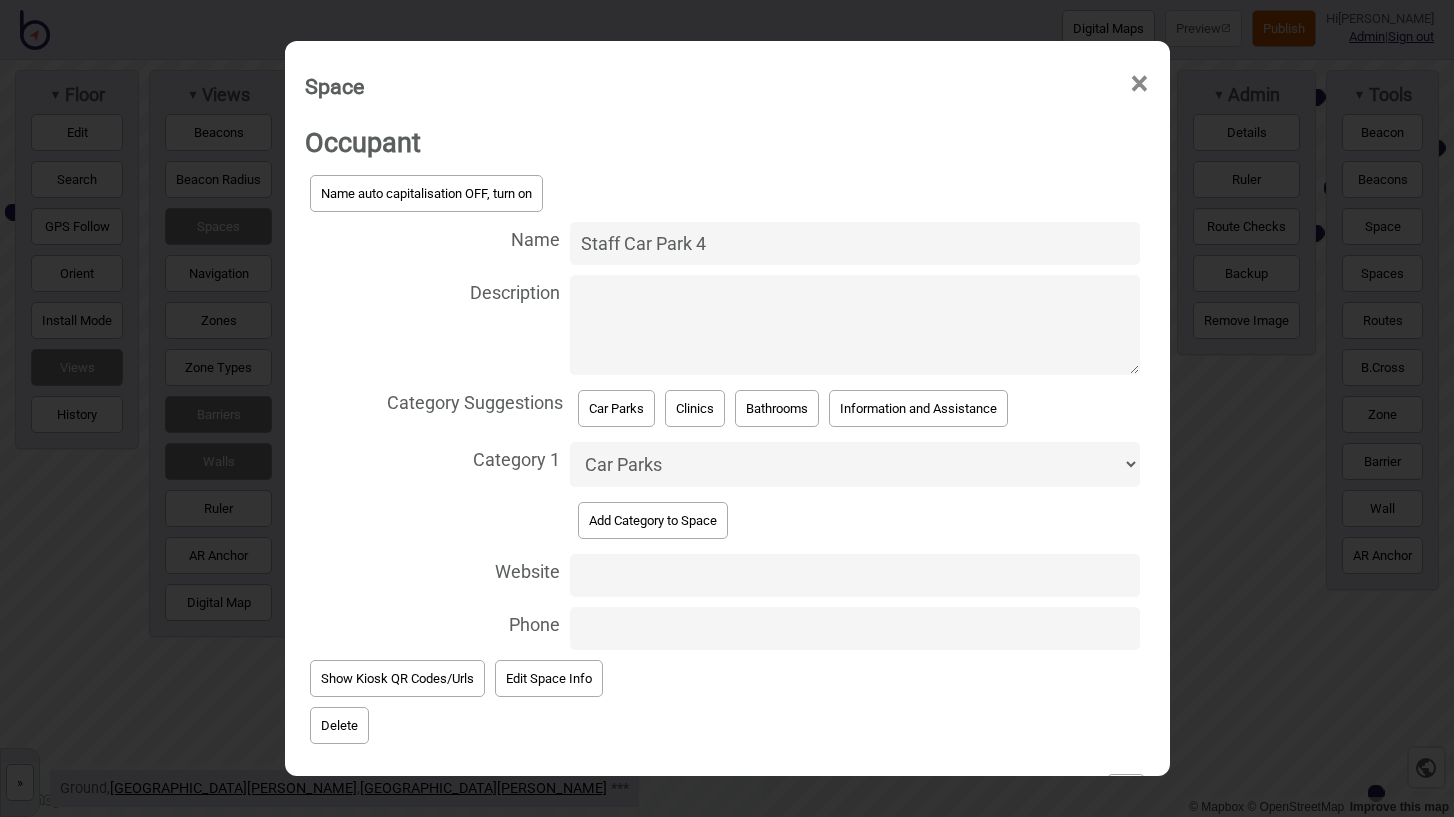 scroll, scrollTop: 69, scrollLeft: 0, axis: vertical 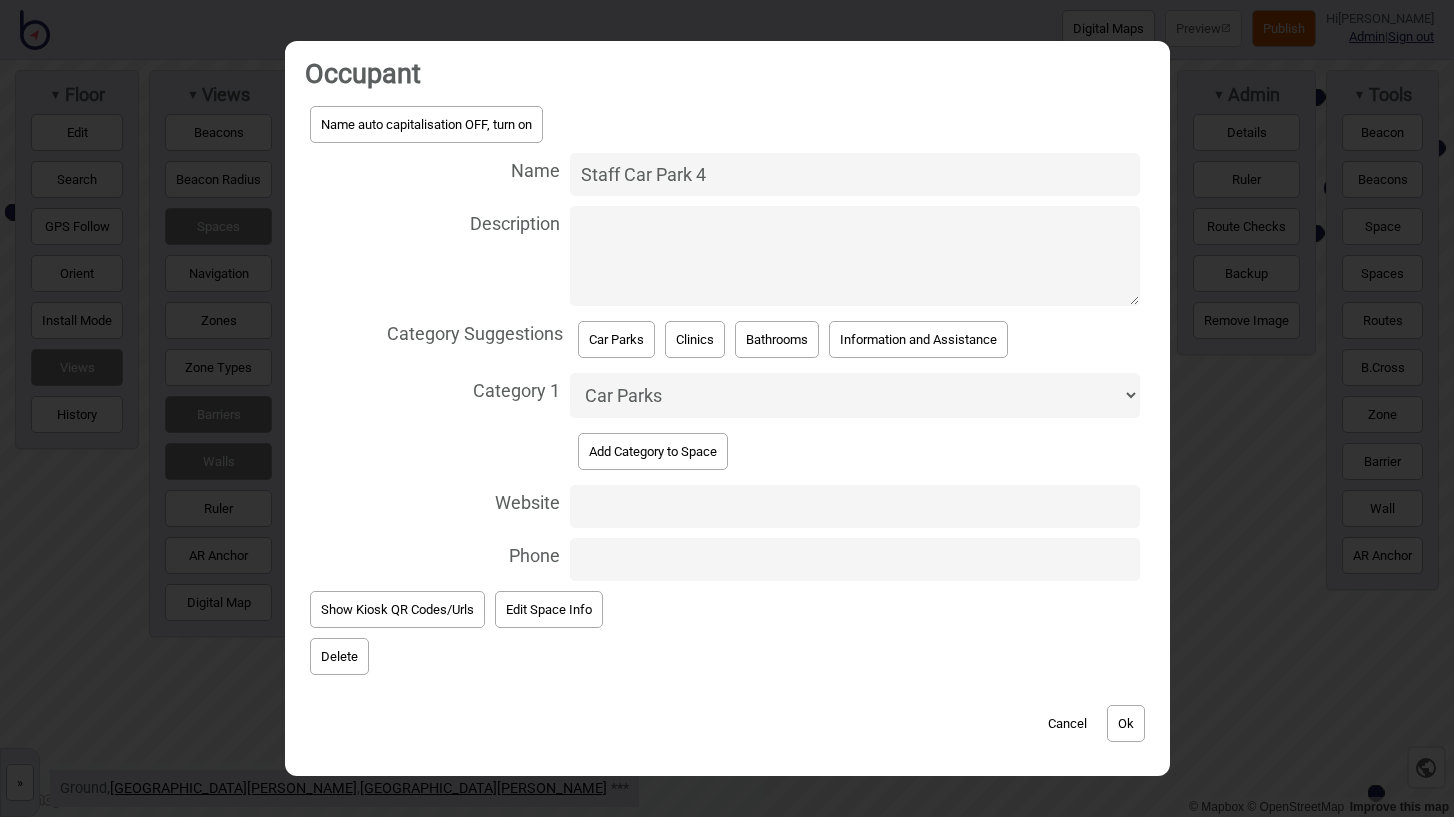 type on "Staff Car Park 4" 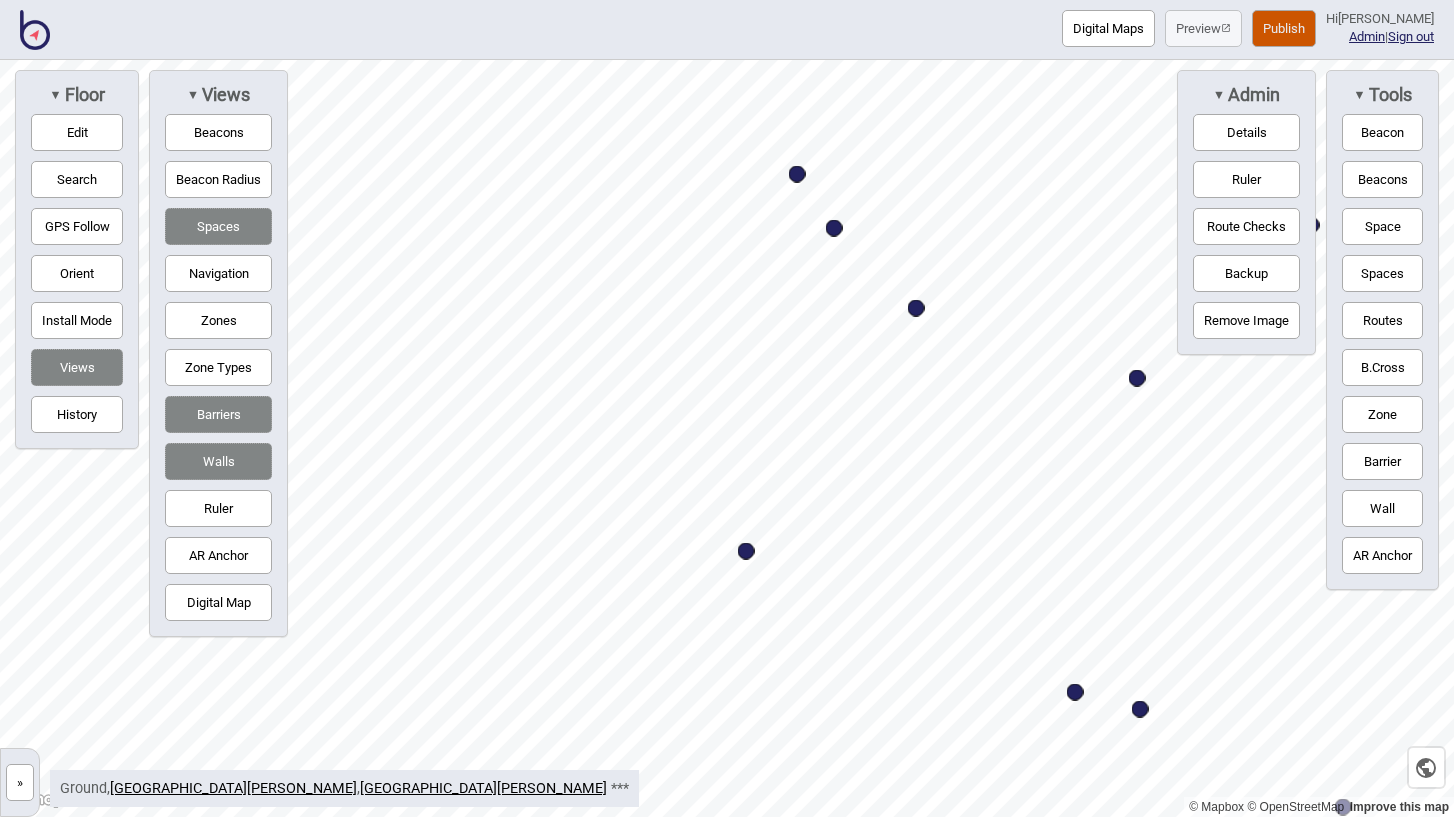click on "© Mapbox   © OpenStreetMap   Improve this map » Queen Elizabeth II Medical Centre Queen Elizabeth II Medical Centre -1  -  Lower Ground 0  -  Ground Edit OSM Image Vector More ... ▼ Floor Edit Search GPS Follow Orient Install Mode Views History ▼ Views Beacons Beacon Radius Spaces Navigation Zones Zone Types Barriers Walls Ruler AR Anchor Digital Map ▼ Admin Details Ruler Route Checks Backup Remove Image ▼ Tools Beacon Beacons Space Spaces Routes B.Cross Zone Barrier Wall AR Anchor Ground ,  Queen Elizabeth II Medical Centre ,  Queen Elizabeth II Medical Centre   ***" at bounding box center [727, 438] 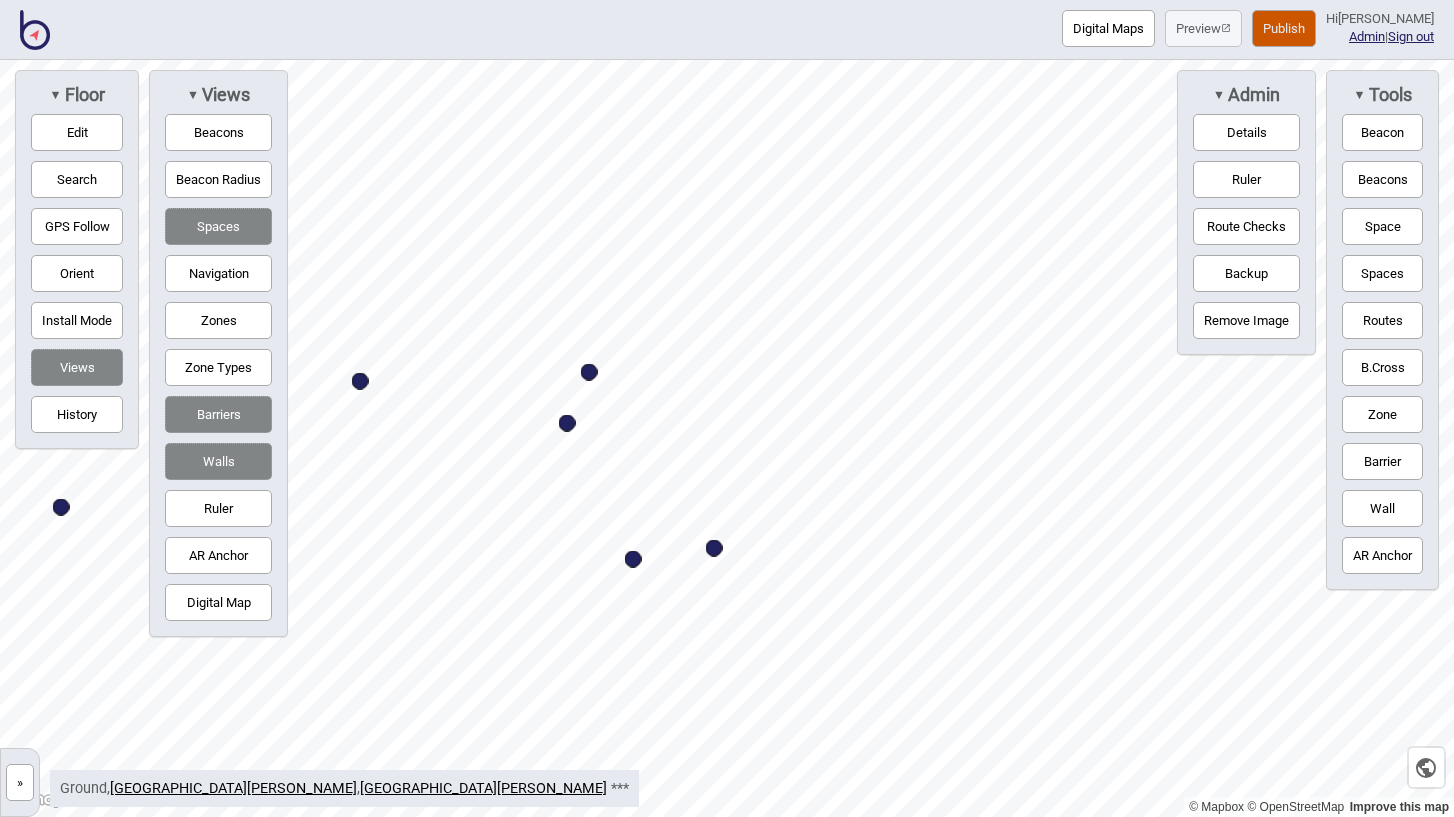 click at bounding box center (567, 423) 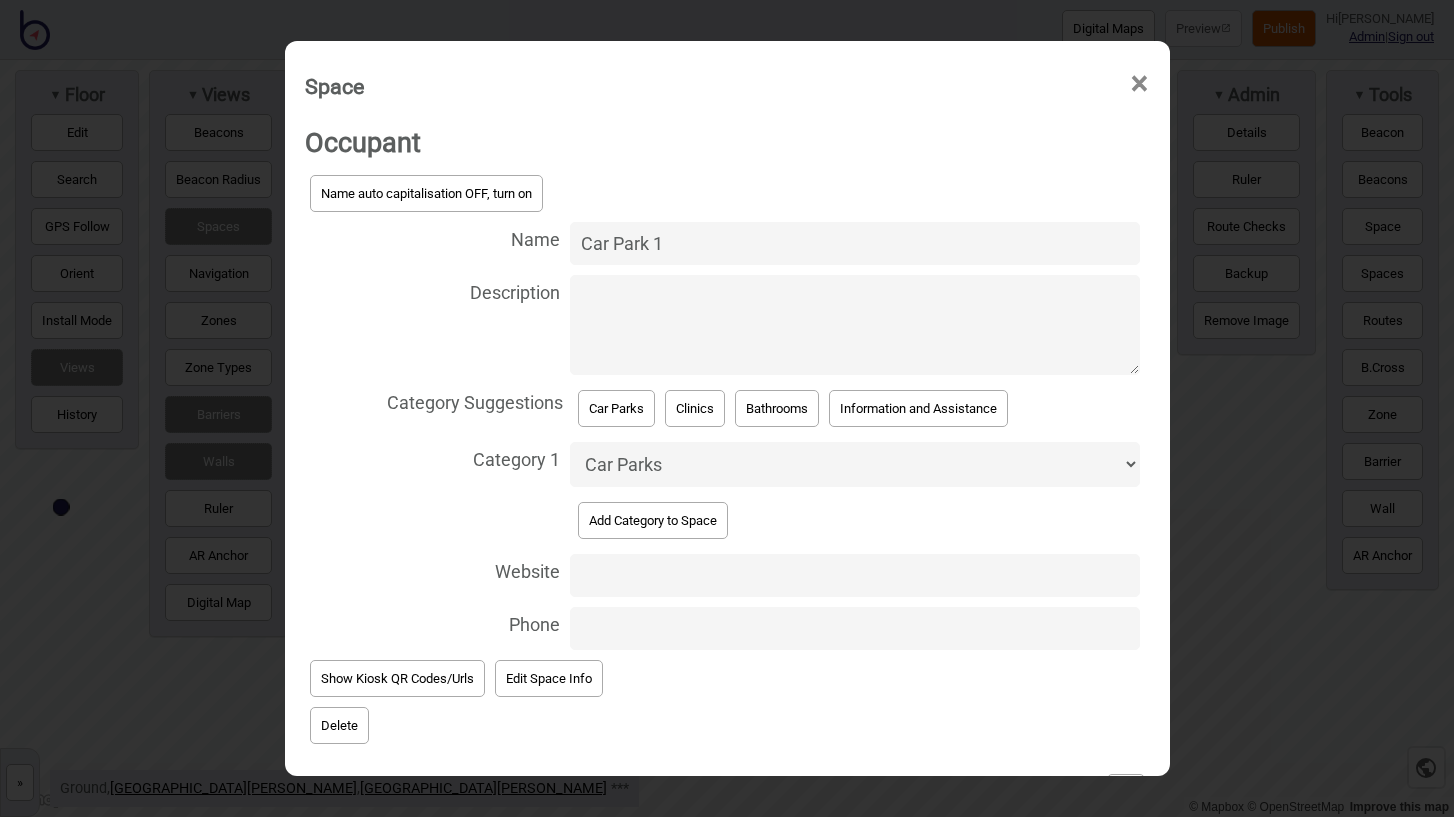 click on "Car Park 1" at bounding box center [854, 243] 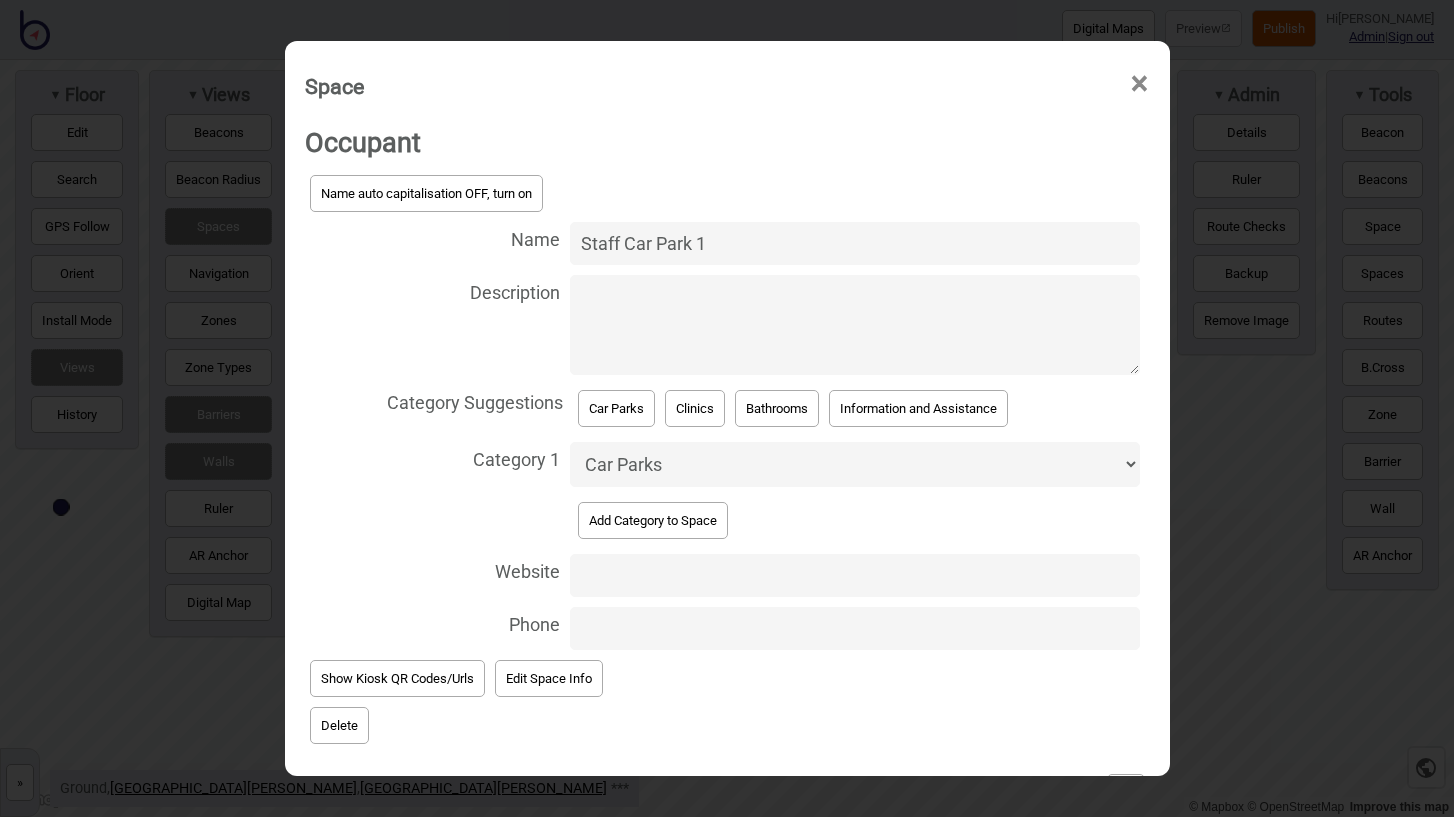 scroll, scrollTop: 69, scrollLeft: 0, axis: vertical 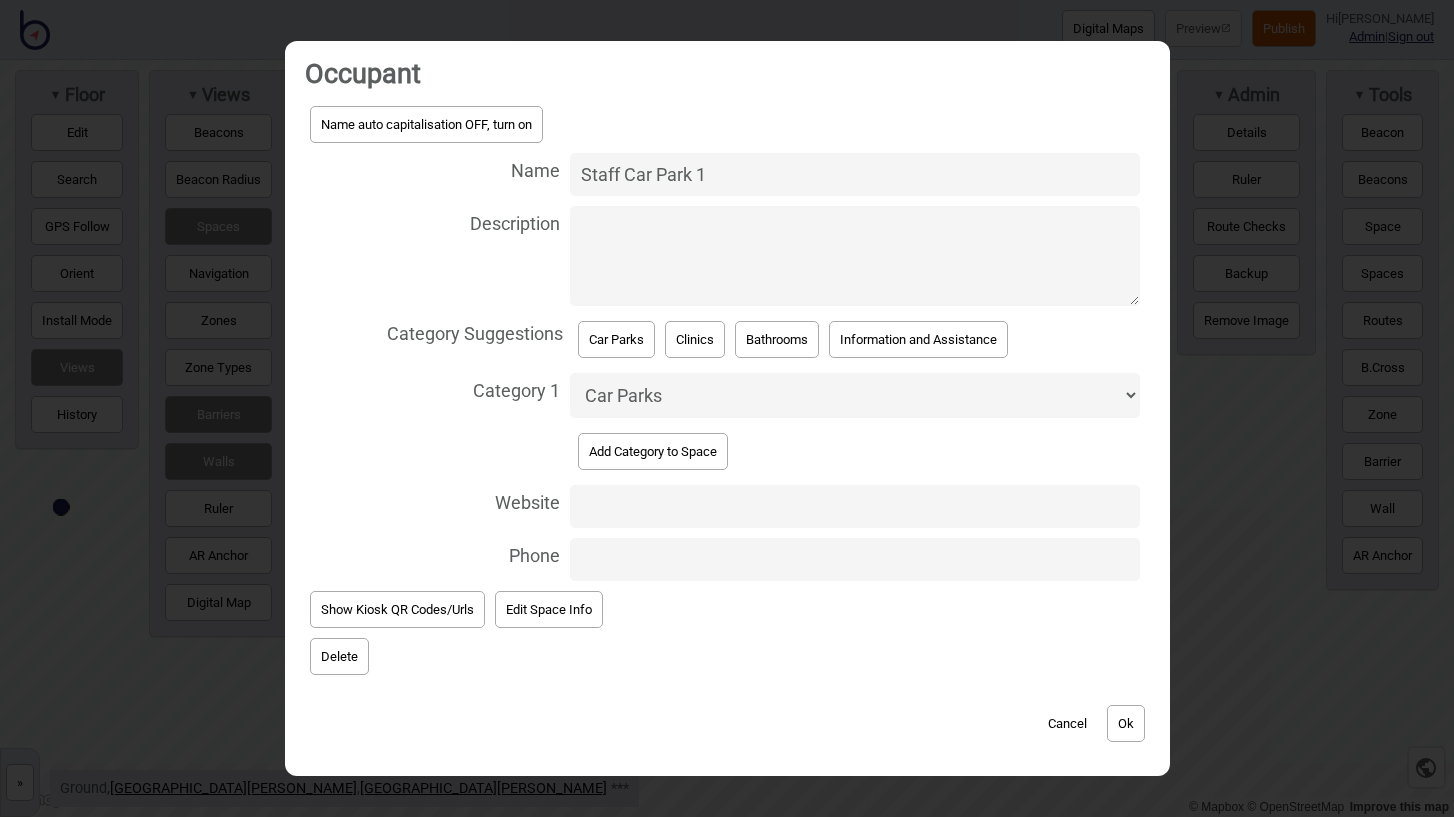 type on "Staff Car Park 1" 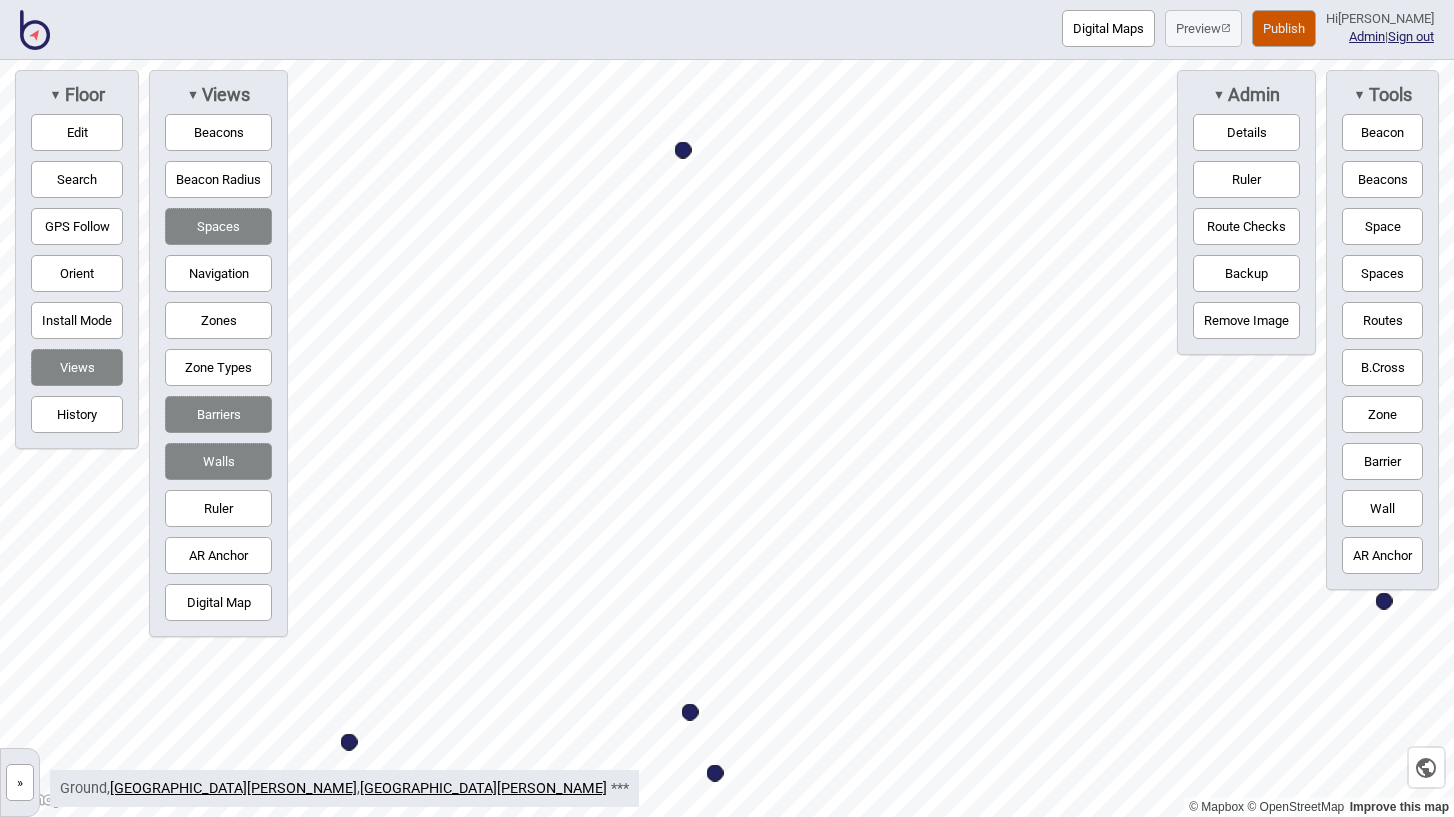 click at bounding box center (683, 150) 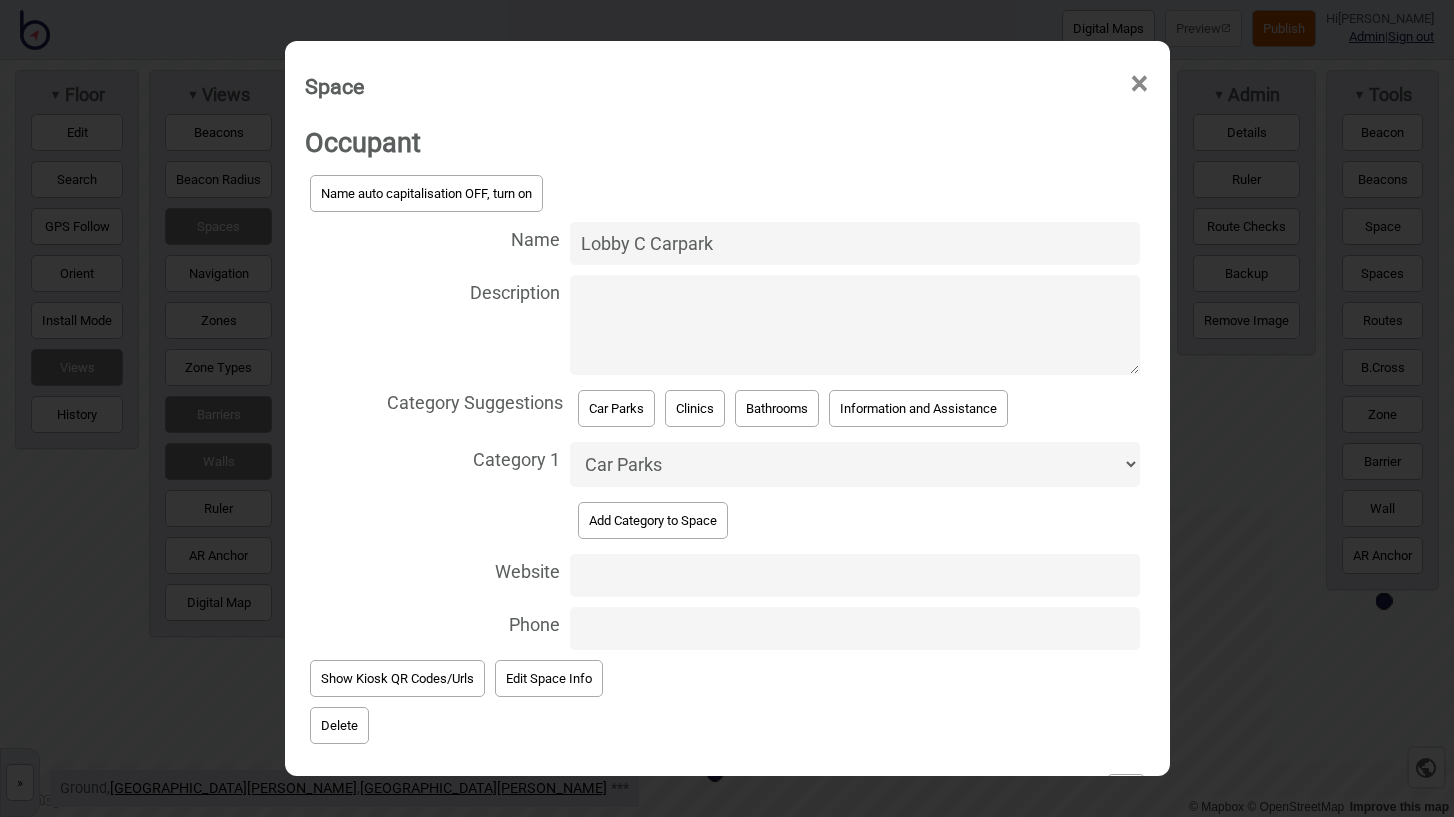 click on "Lobby C Carpark" at bounding box center [854, 243] 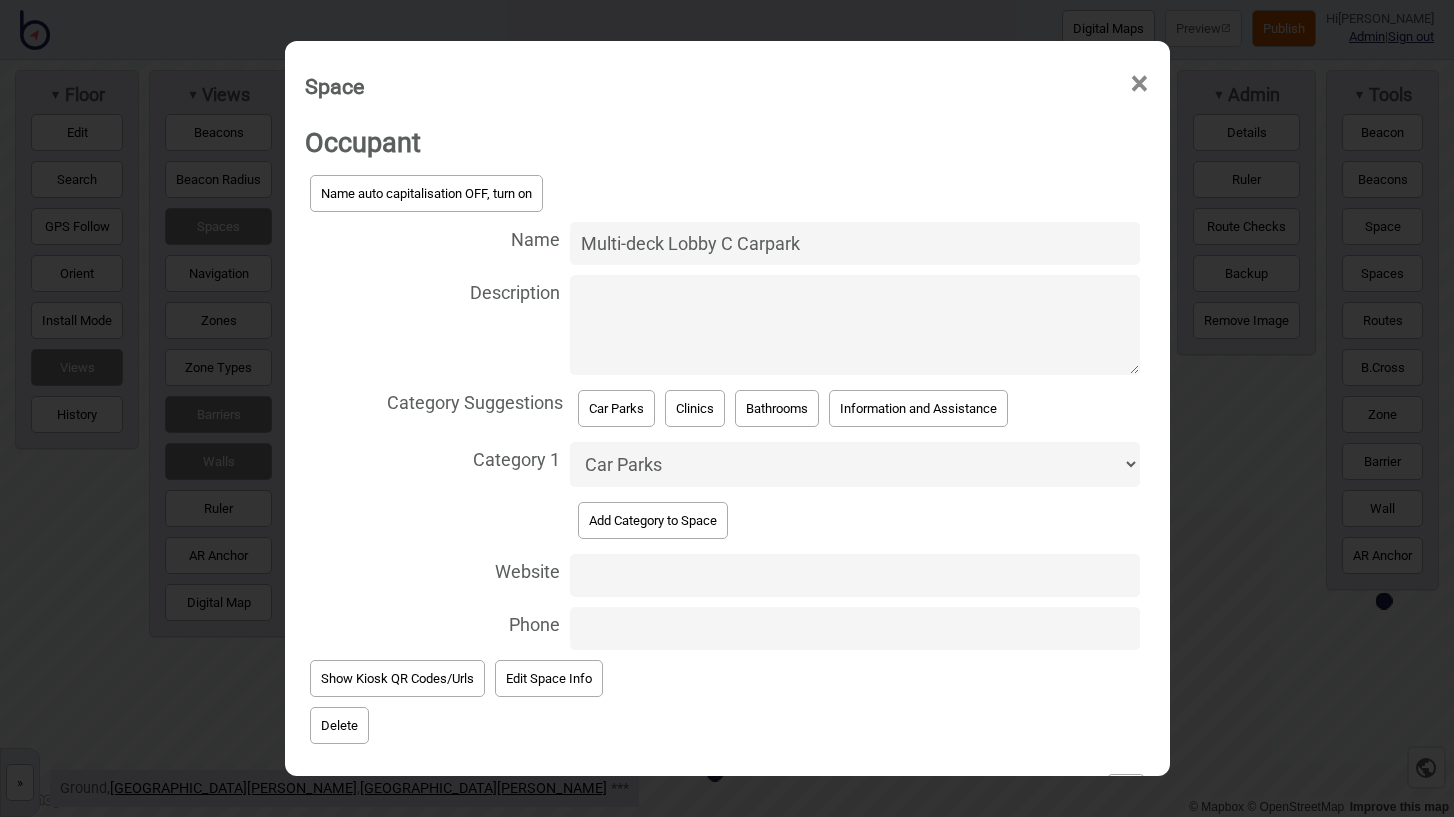 click on "Multi-deck Lobby C Carpark" at bounding box center (854, 243) 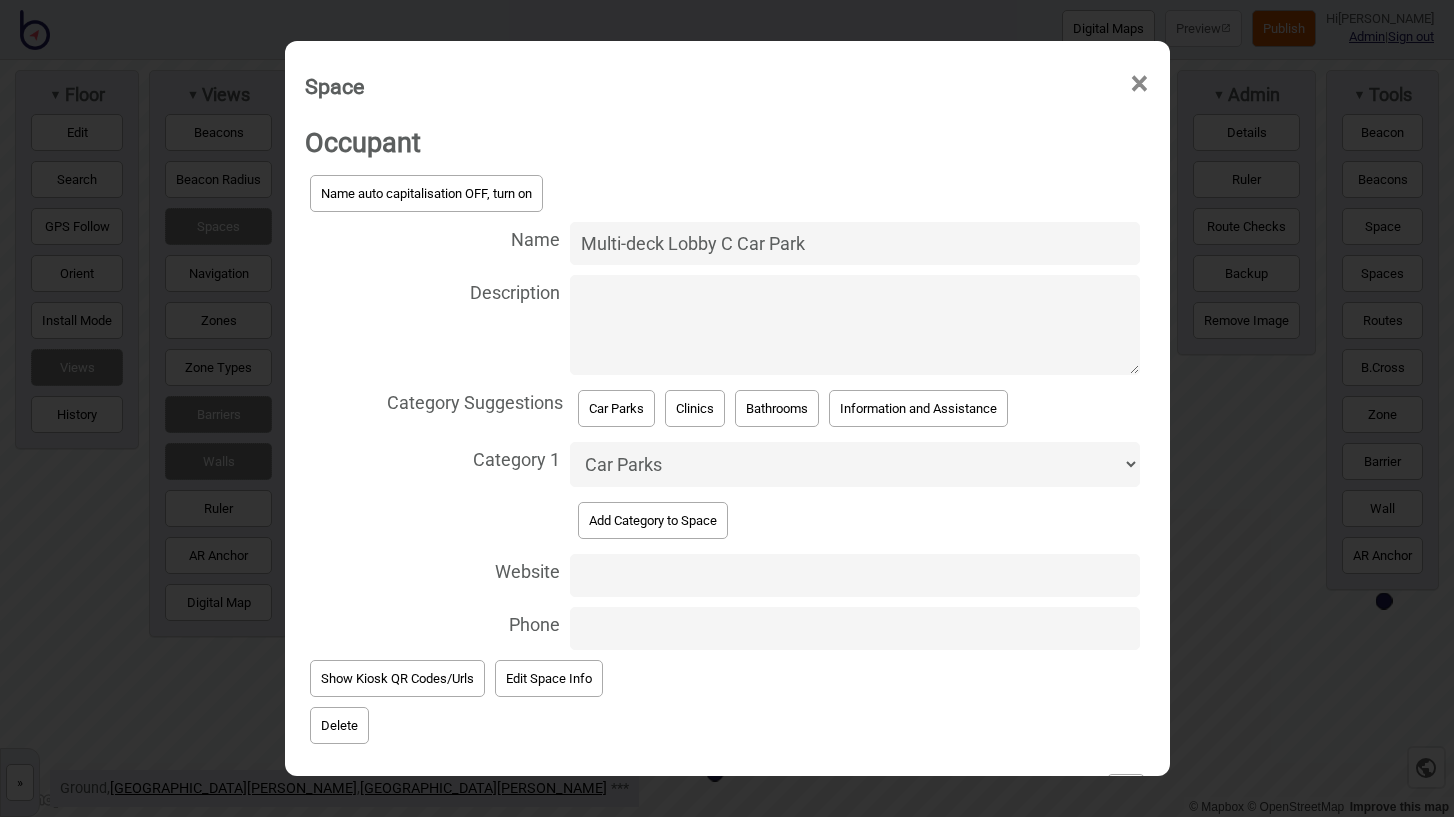 scroll, scrollTop: 69, scrollLeft: 0, axis: vertical 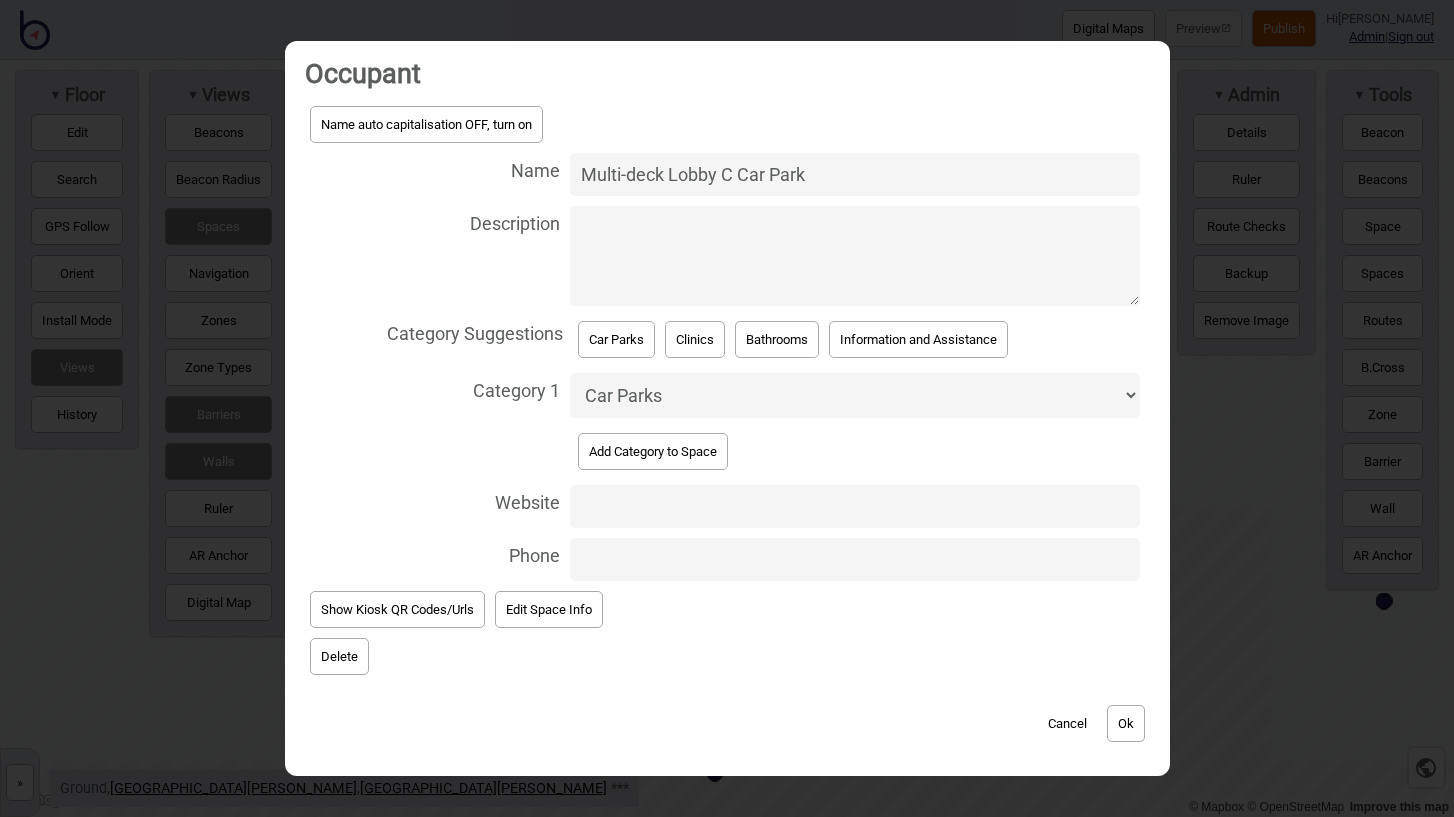 type on "Multi-deck Lobby C Car Park" 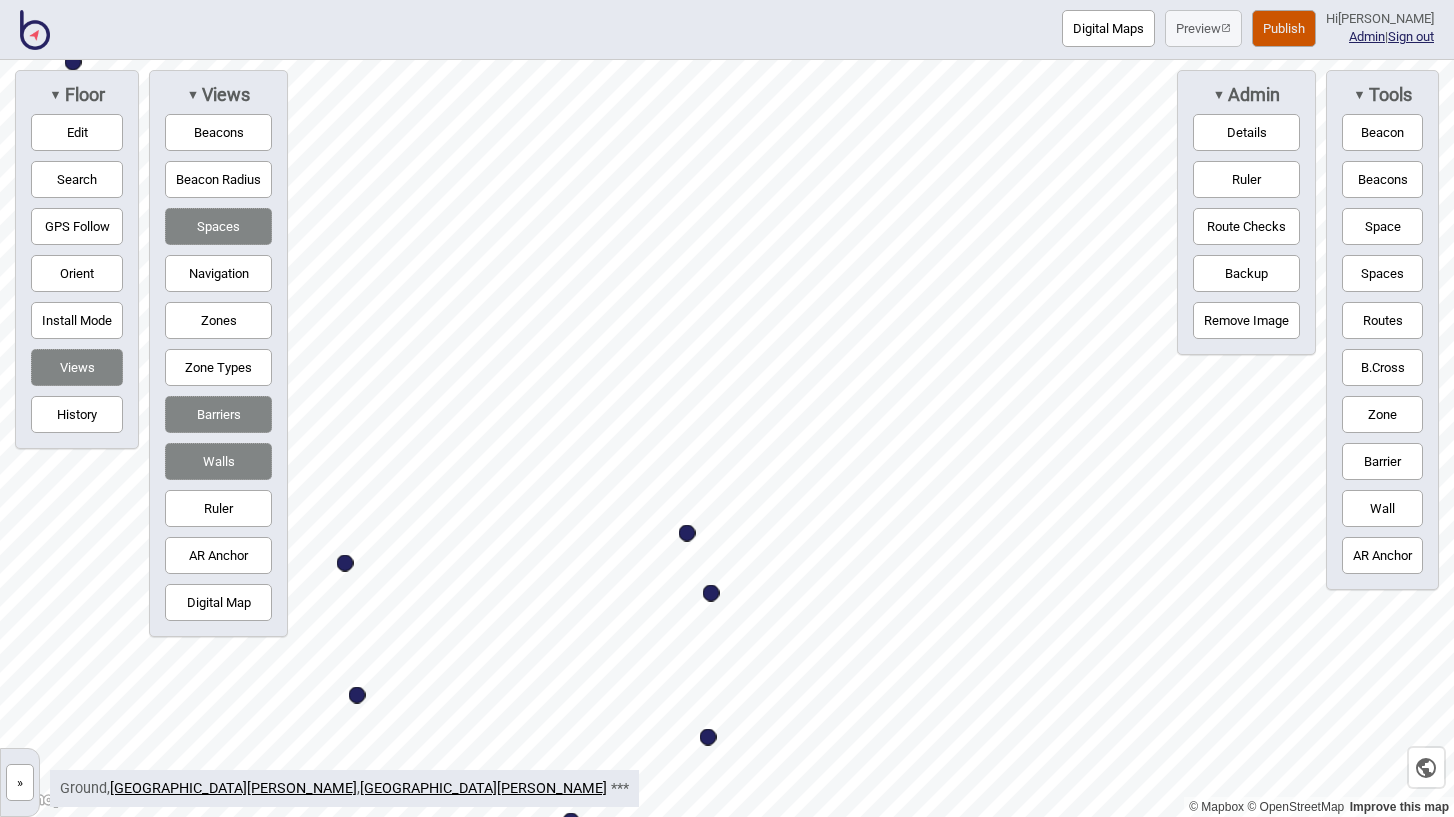 click at bounding box center [687, 533] 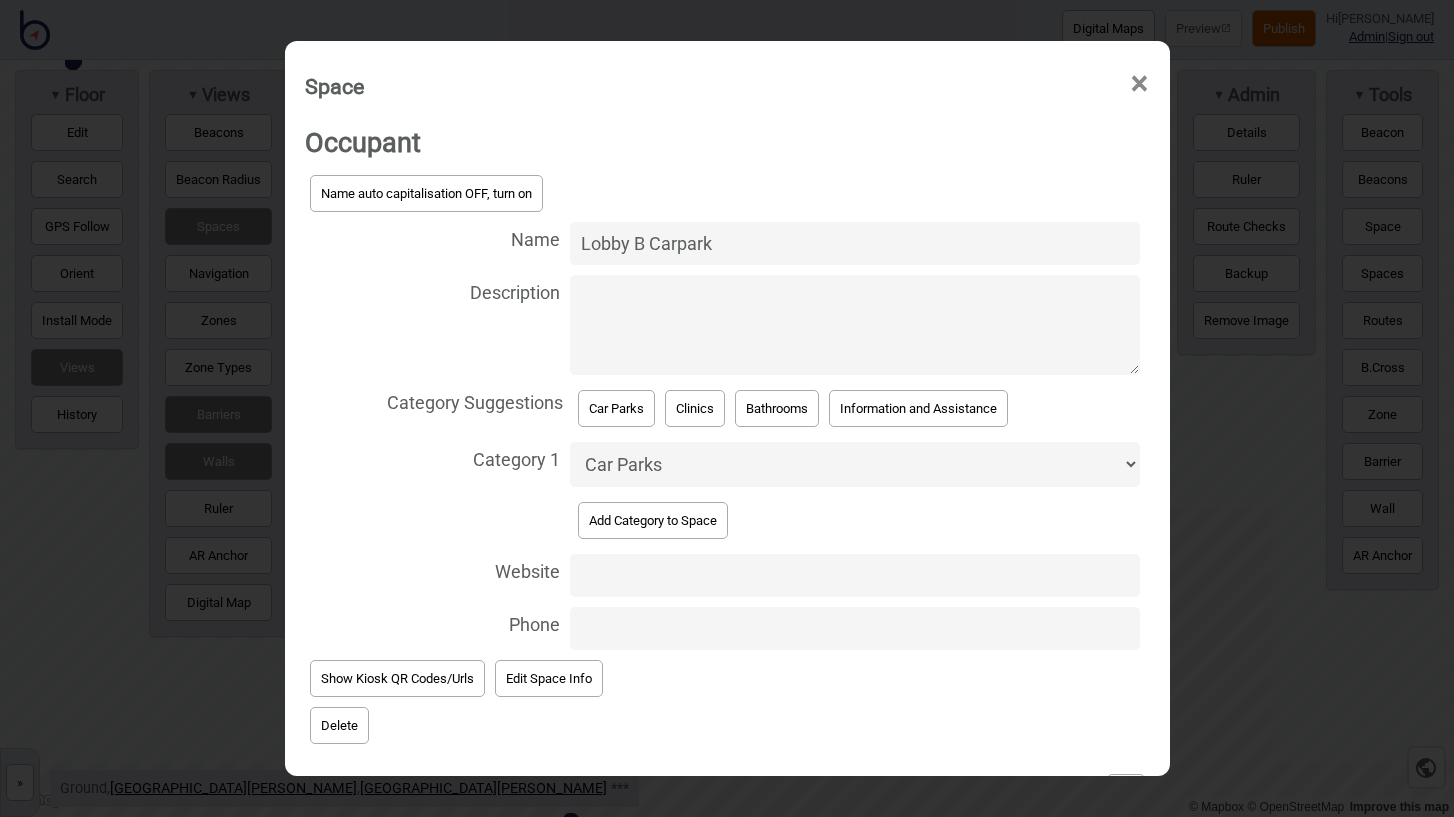 drag, startPoint x: 675, startPoint y: 241, endPoint x: 695, endPoint y: 256, distance: 25 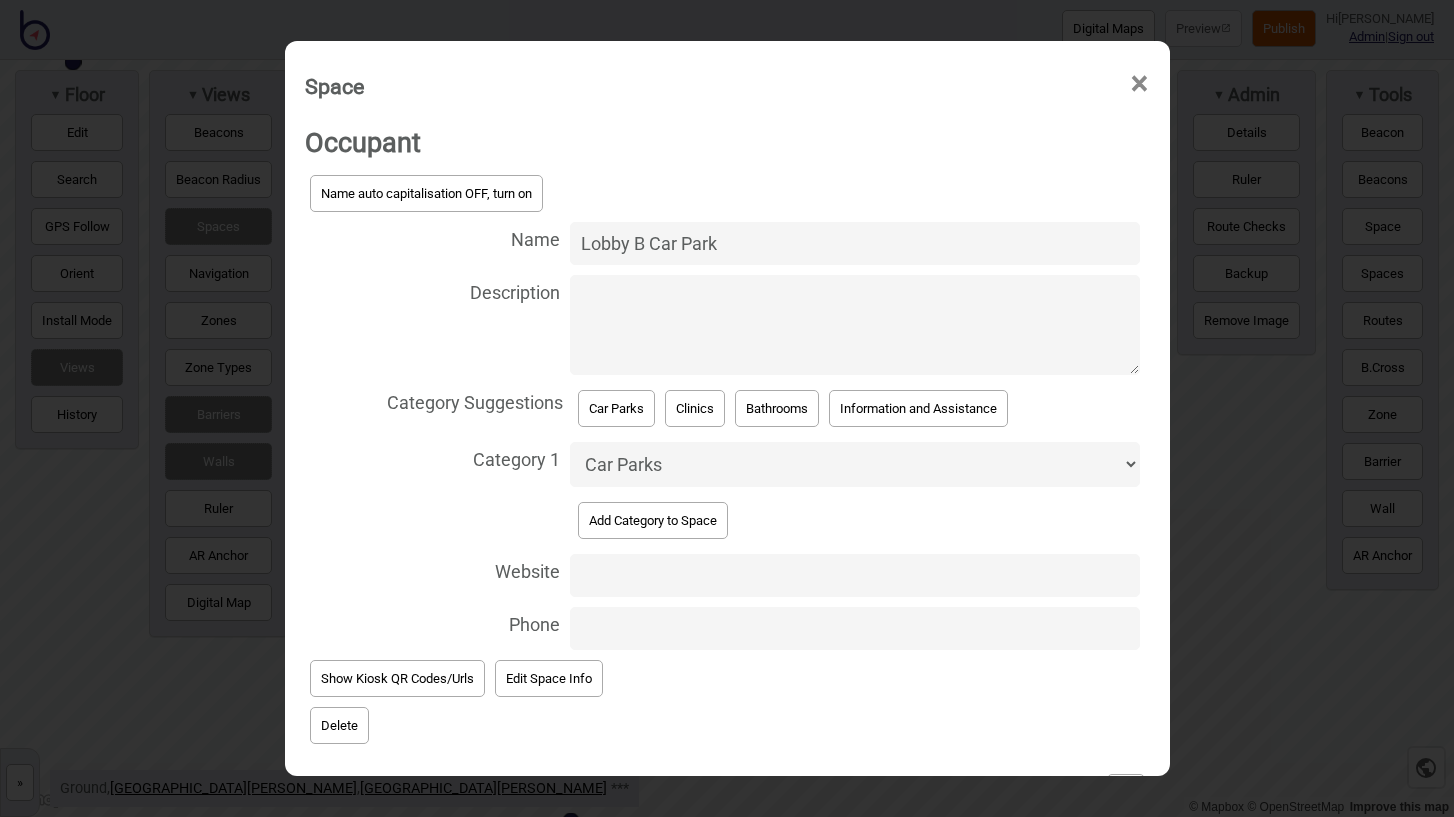click on "Lobby B Car Park" at bounding box center [854, 243] 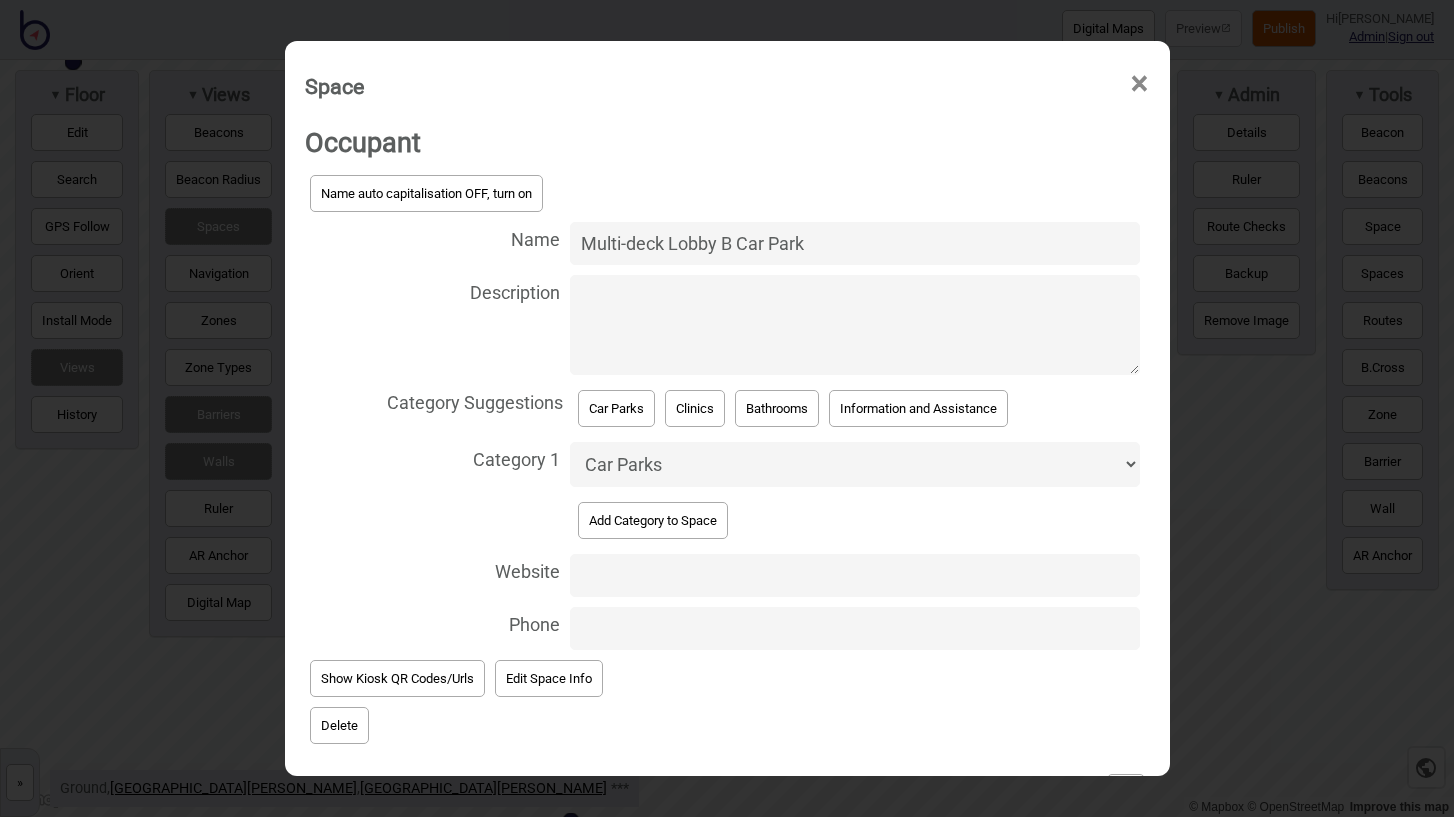 scroll, scrollTop: 69, scrollLeft: 0, axis: vertical 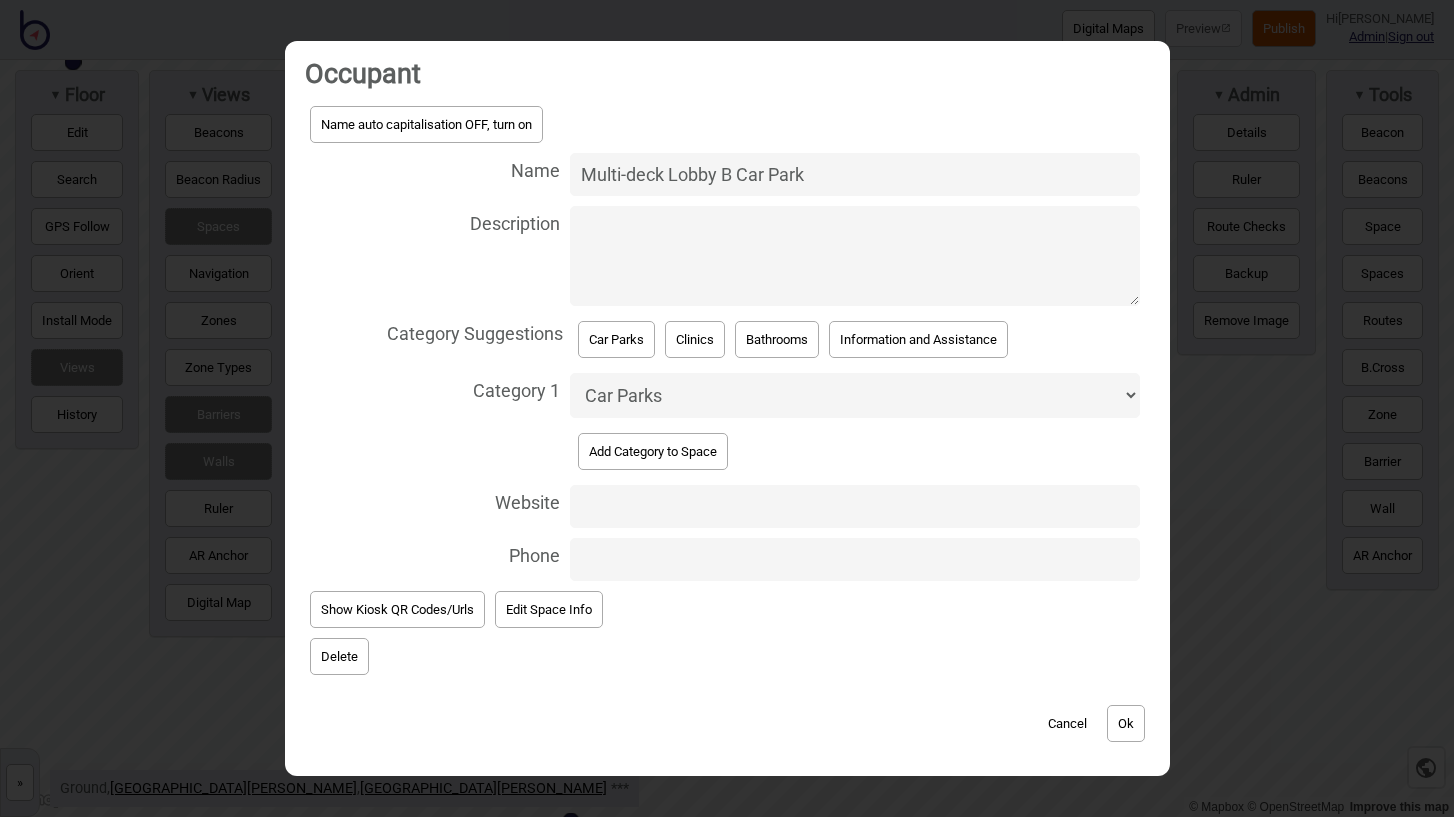 type on "Multi-deck Lobby B Car Park" 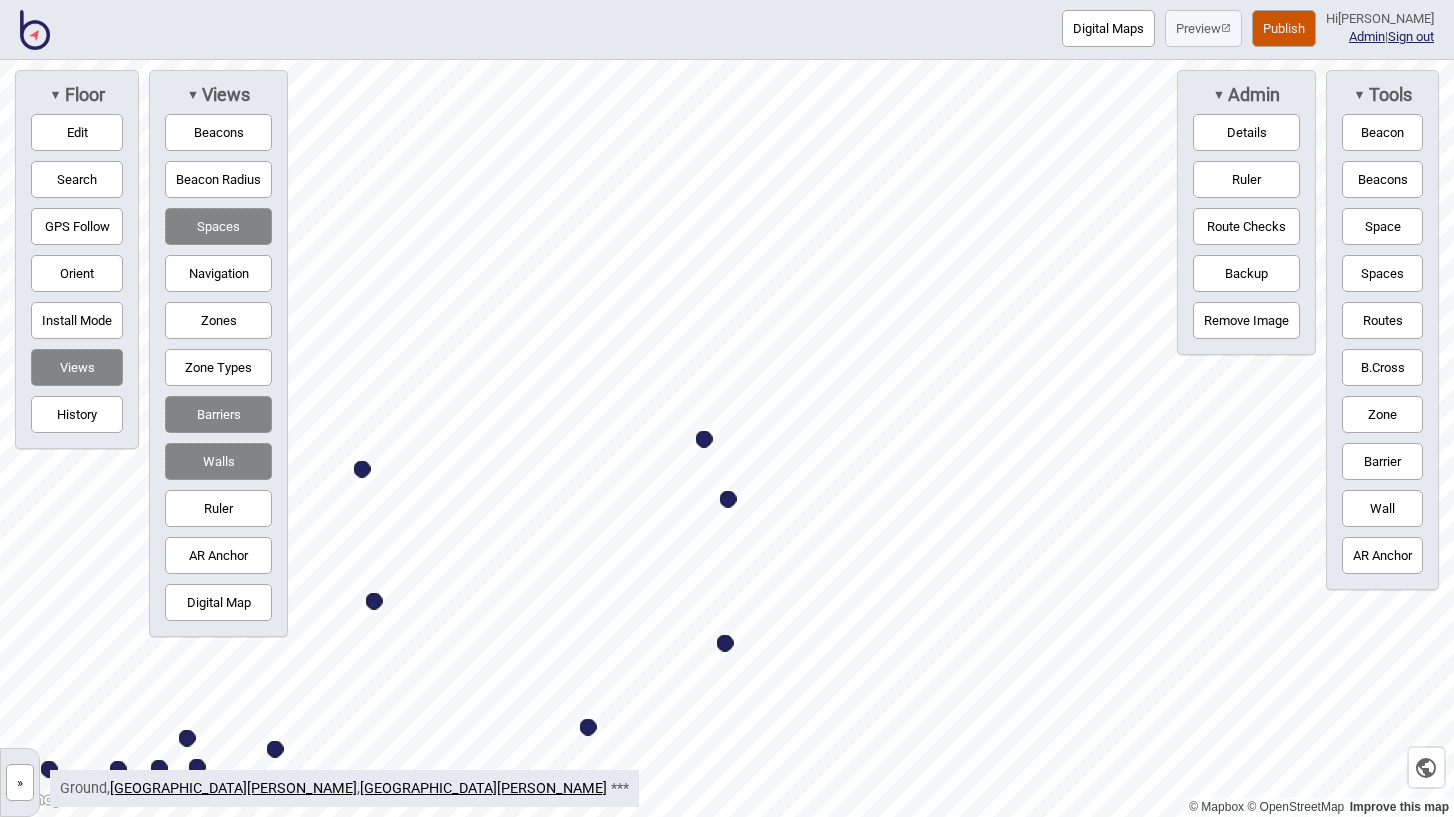 click at bounding box center (725, 643) 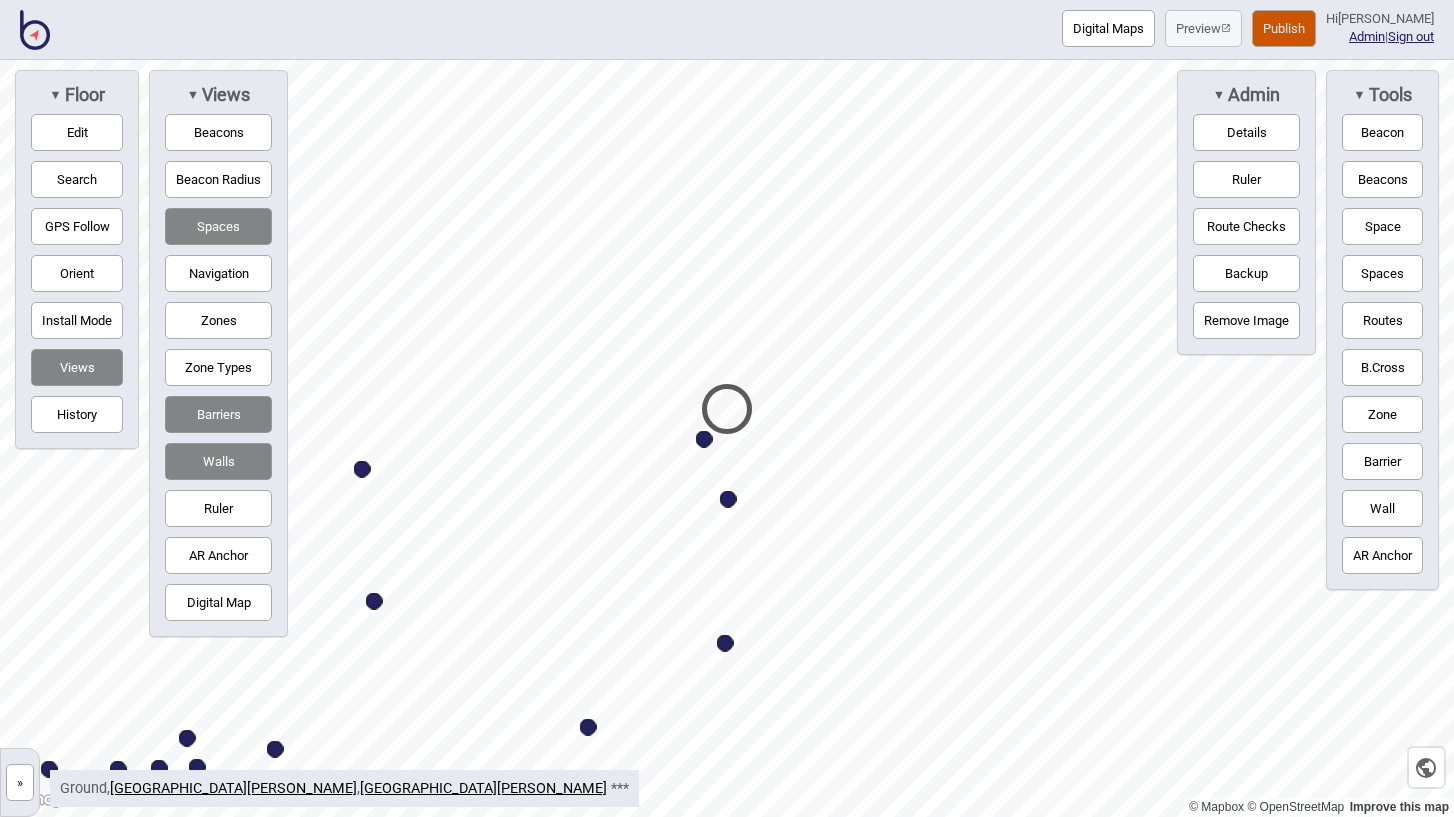 select on "Buggy Stops" 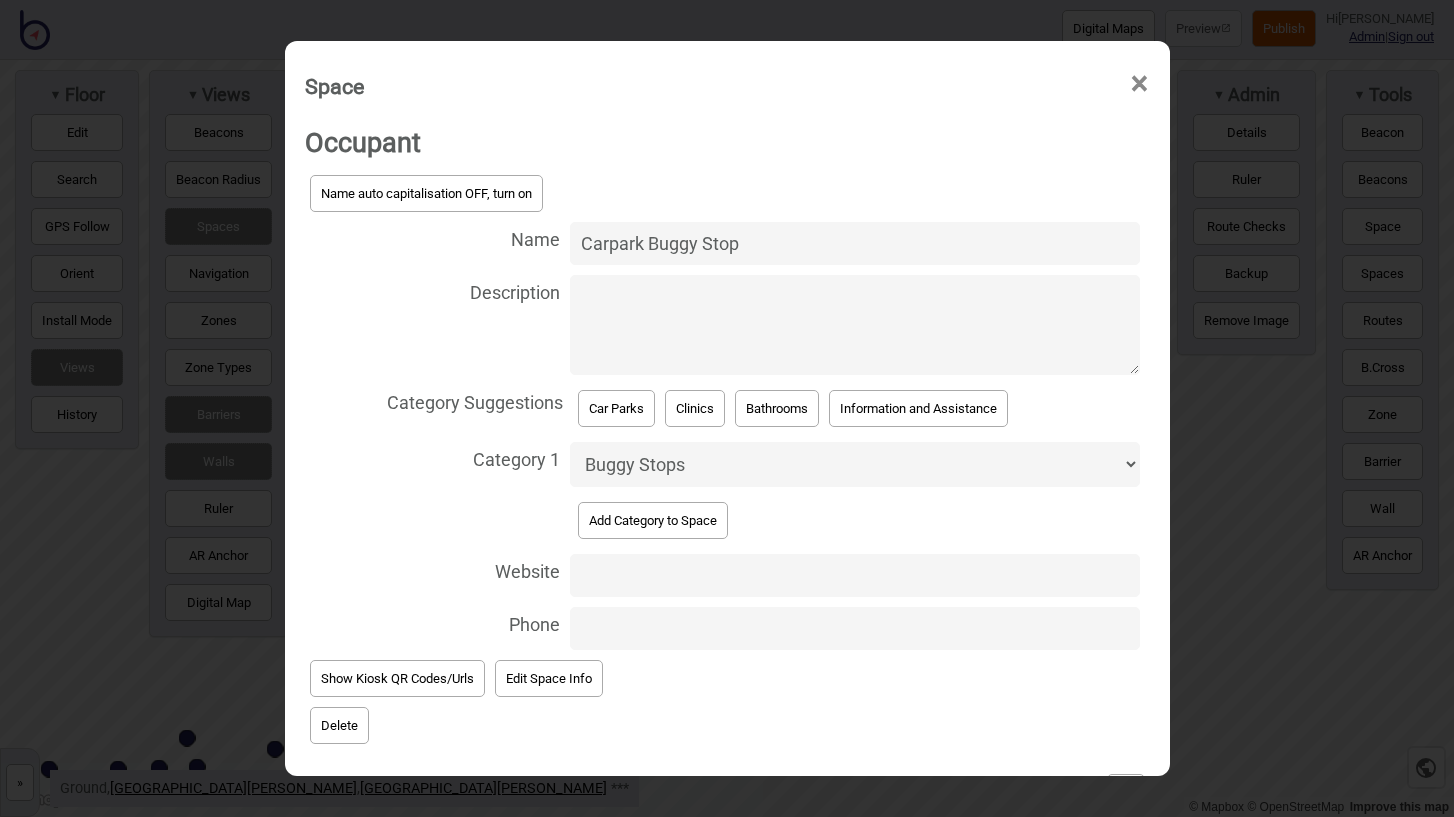 click on "Carpark Buggy Stop" at bounding box center (854, 243) 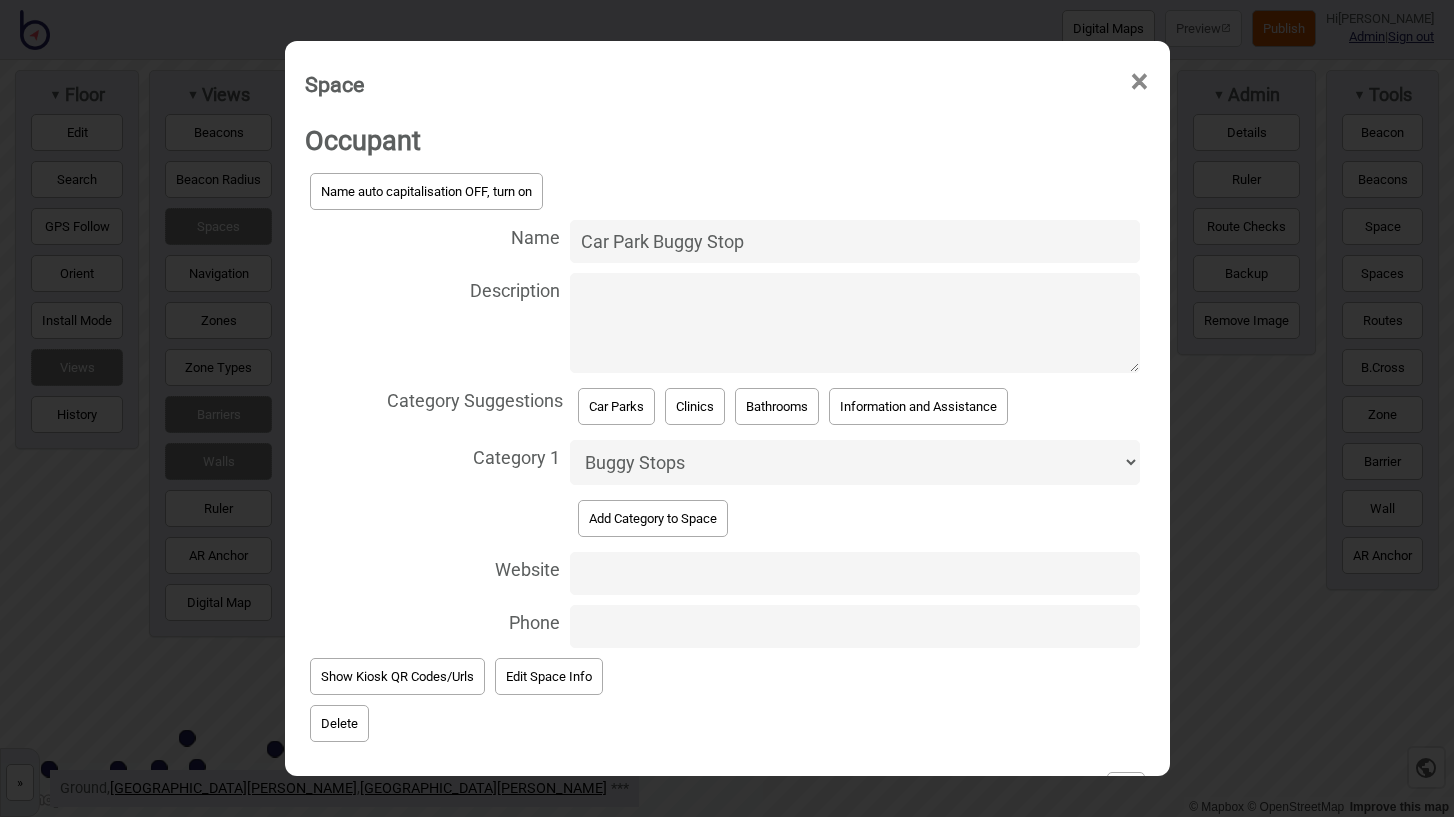 scroll, scrollTop: 69, scrollLeft: 0, axis: vertical 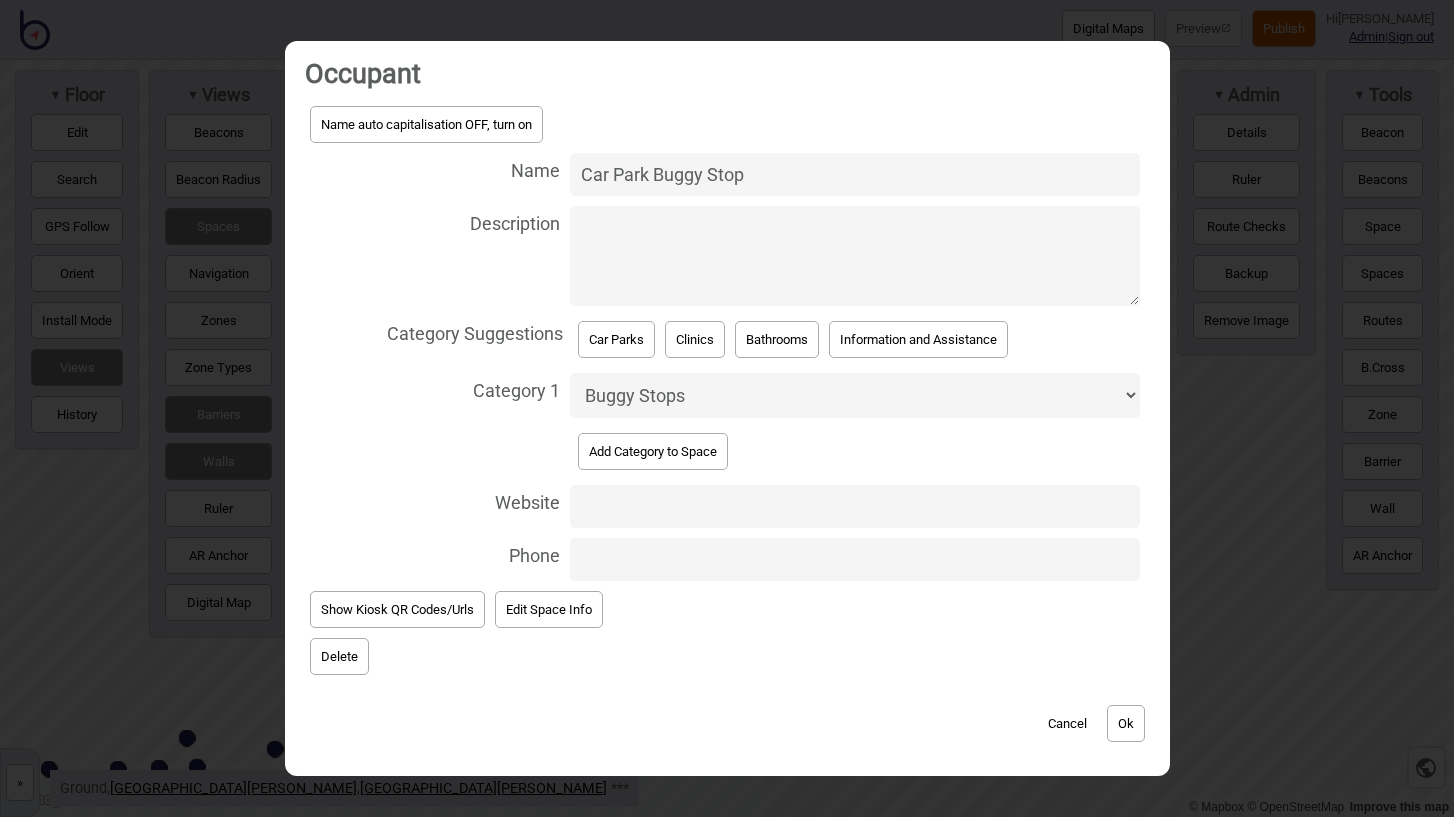 type on "Car Park Buggy Stop" 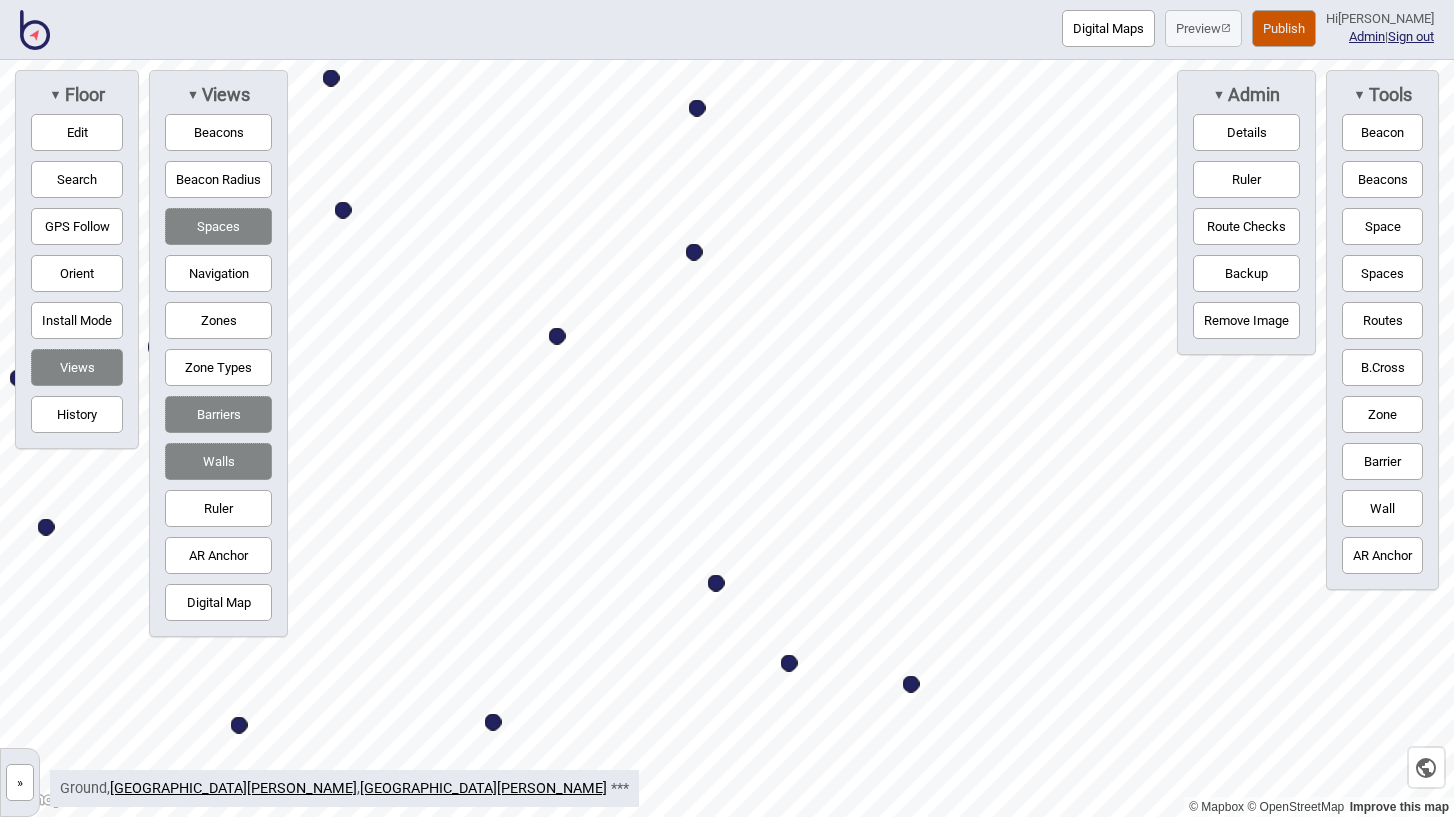 click at bounding box center [716, 583] 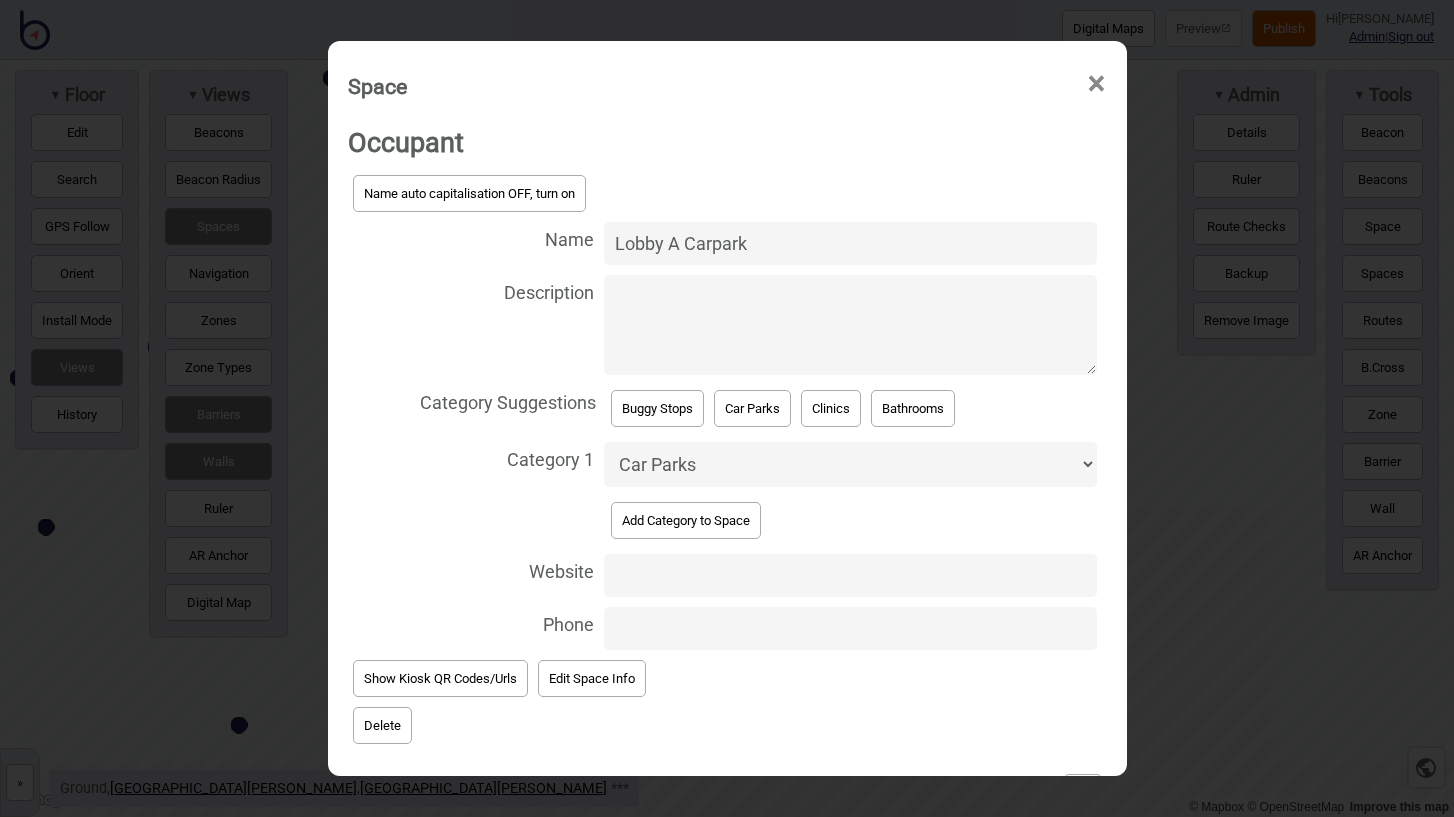 click on "Lobby A Carpark" at bounding box center (850, 243) 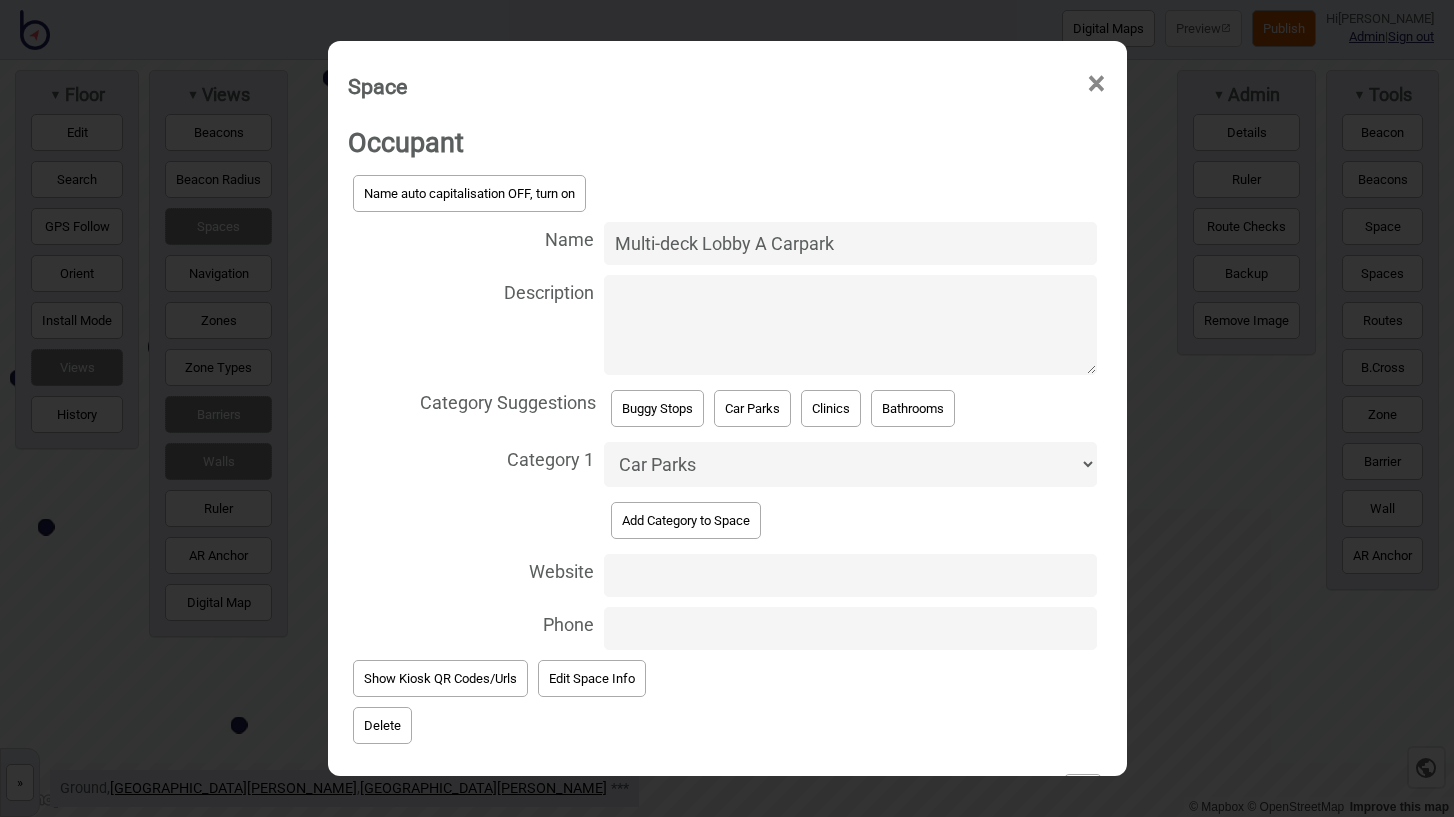 drag, startPoint x: 808, startPoint y: 241, endPoint x: 837, endPoint y: 246, distance: 29.427877 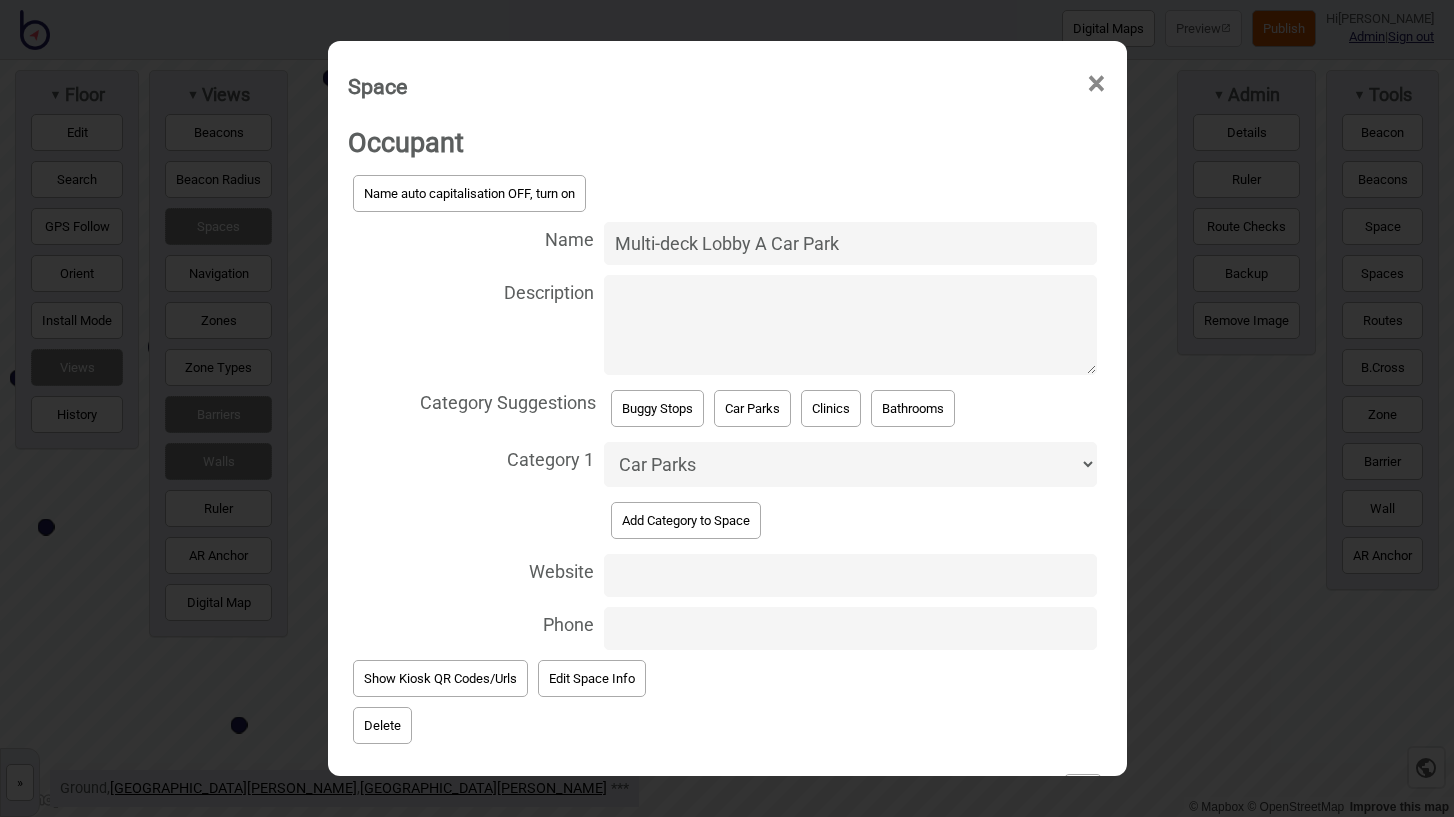 scroll, scrollTop: 69, scrollLeft: 0, axis: vertical 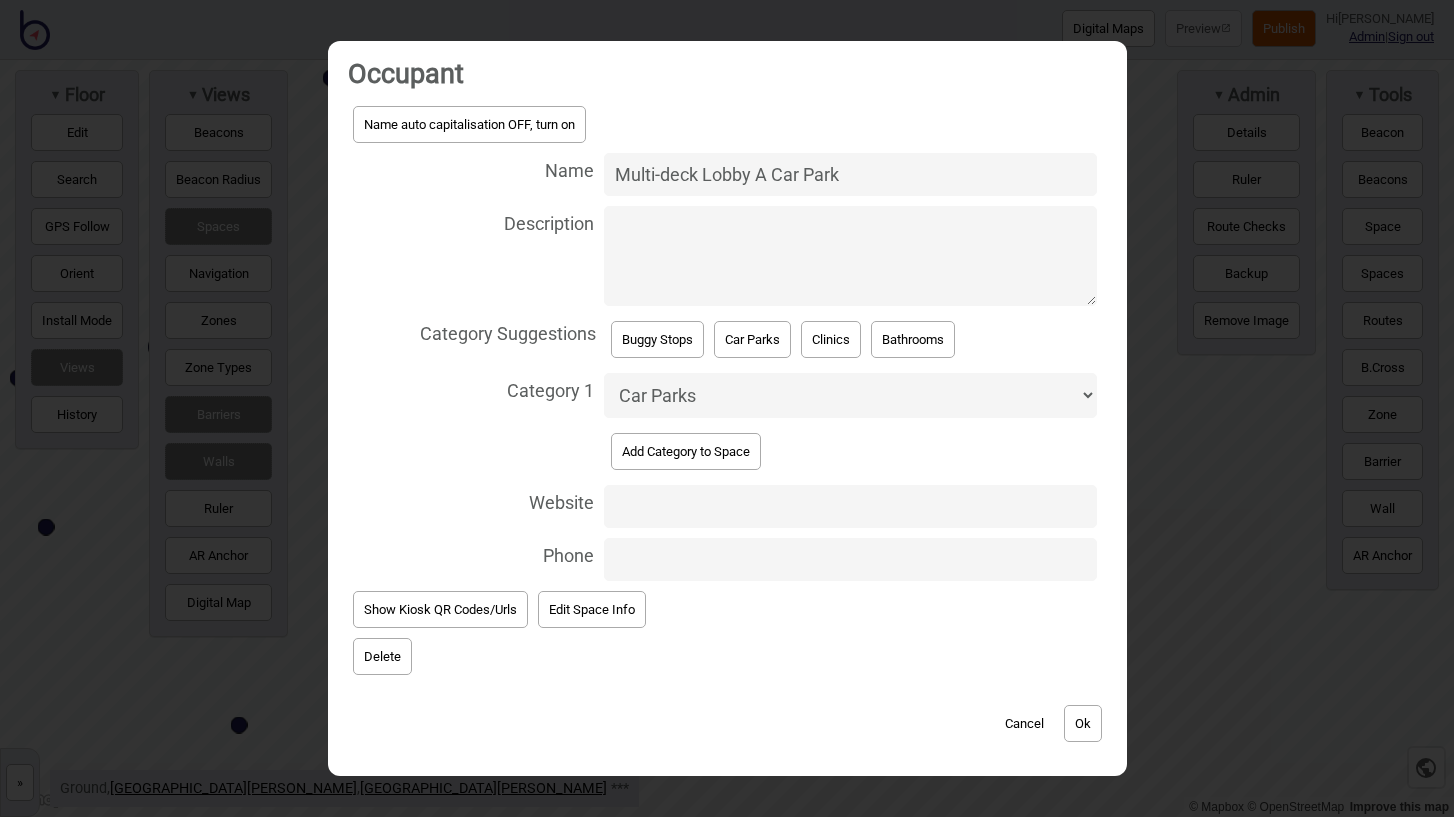 type on "Multi-deck Lobby A Car Park" 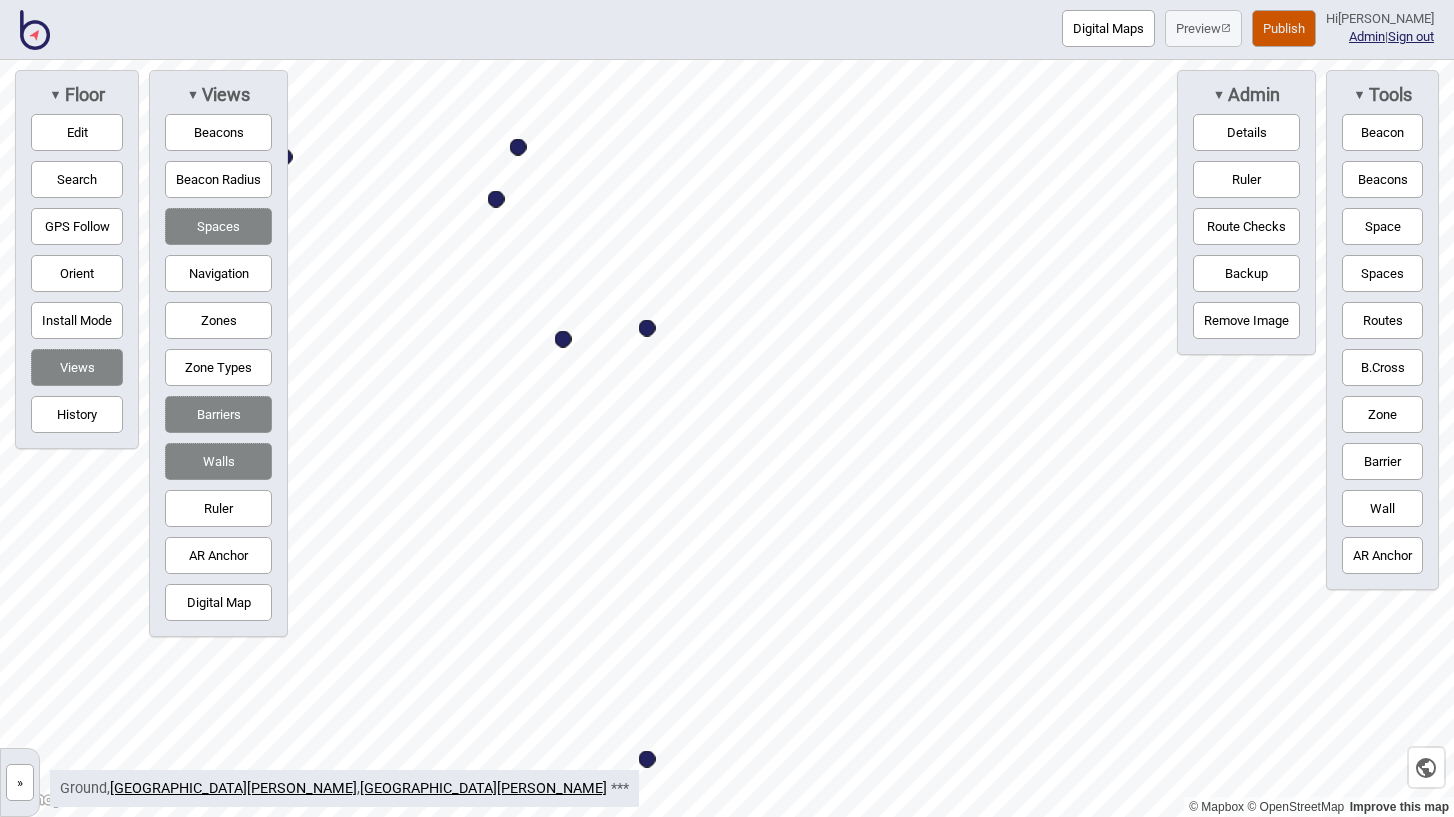 click at bounding box center (647, 328) 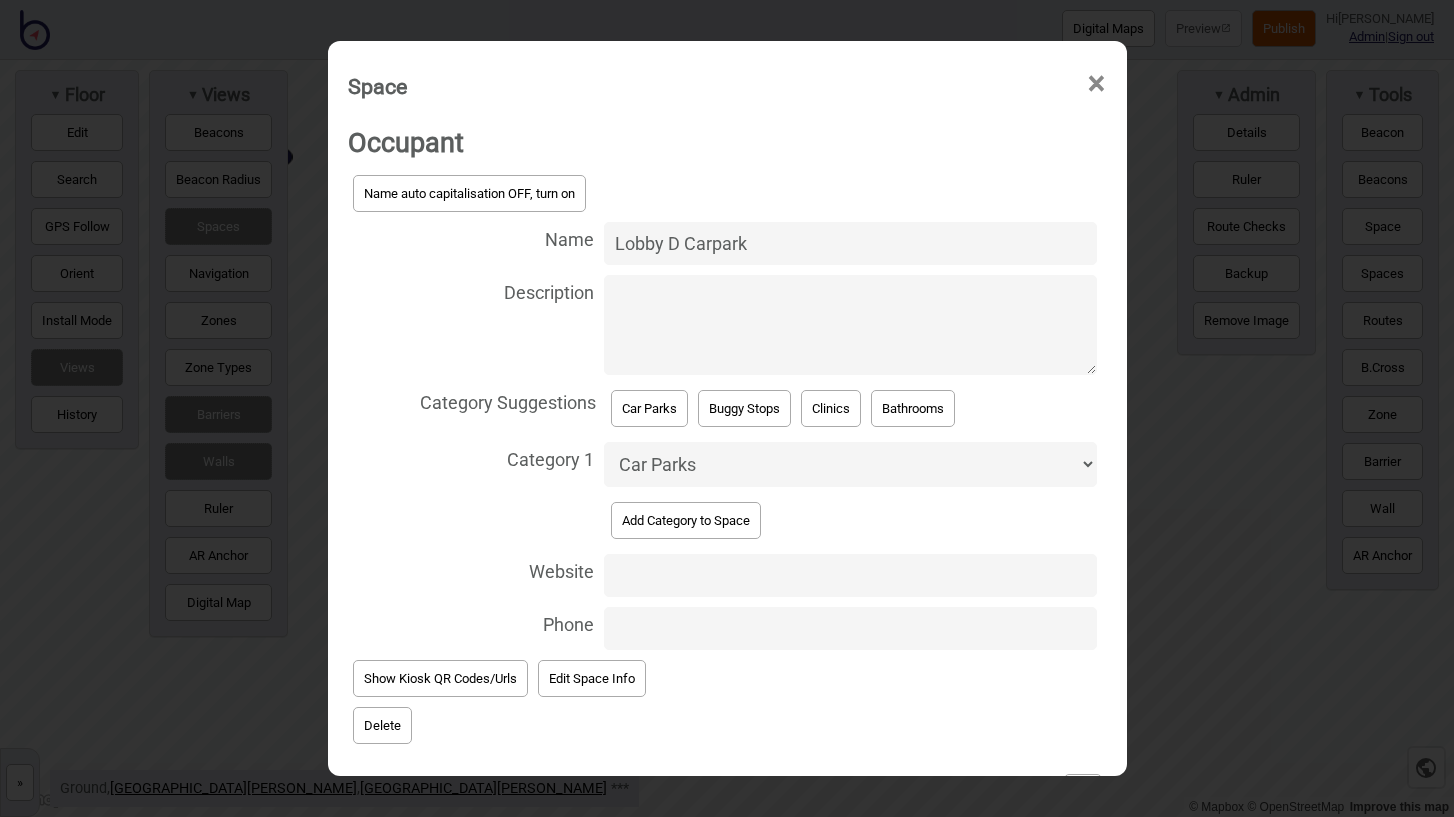 click on "Lobby D Carpark" at bounding box center (850, 243) 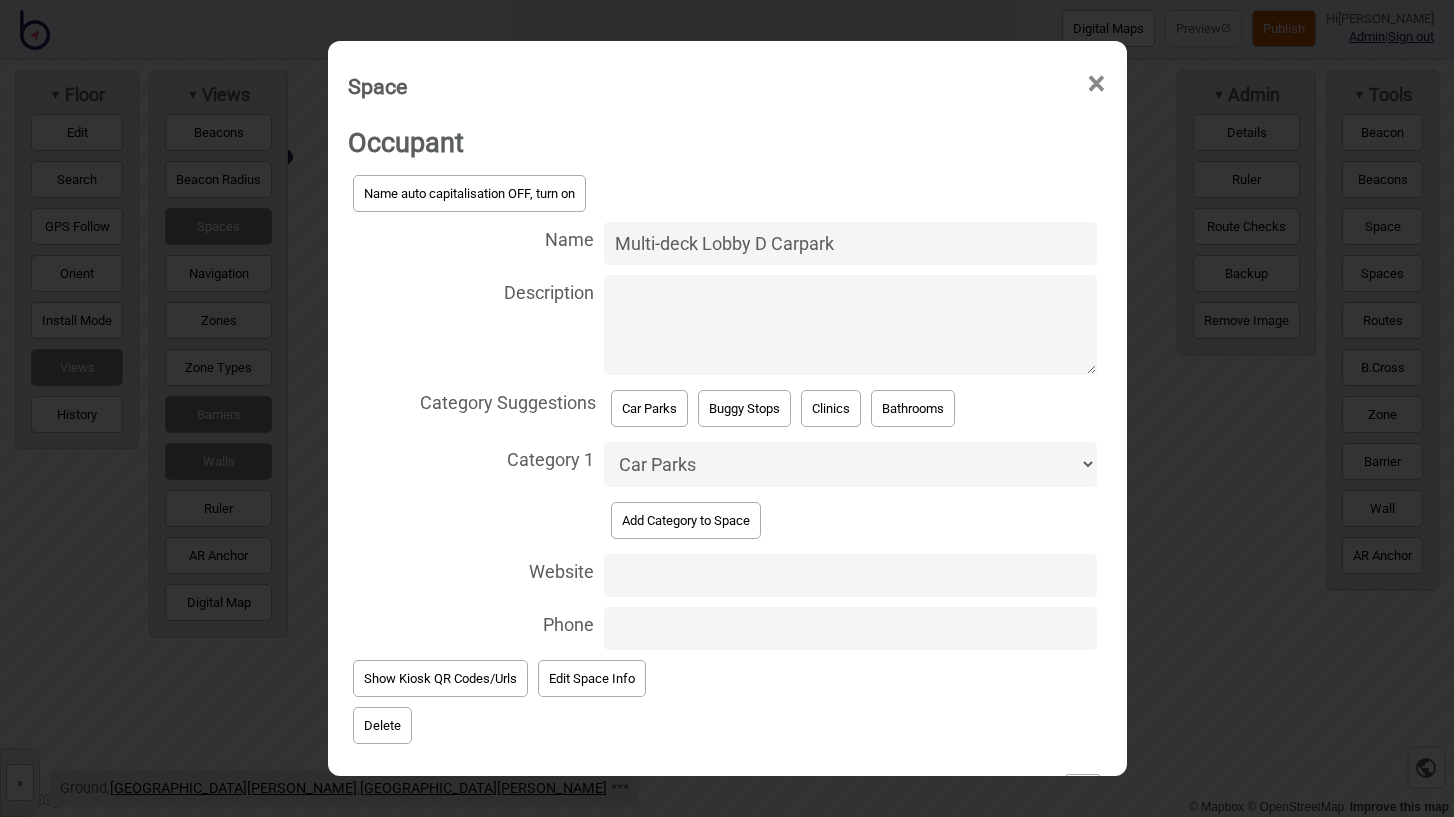 click on "Multi-deck Lobby D Carpark" at bounding box center (850, 243) 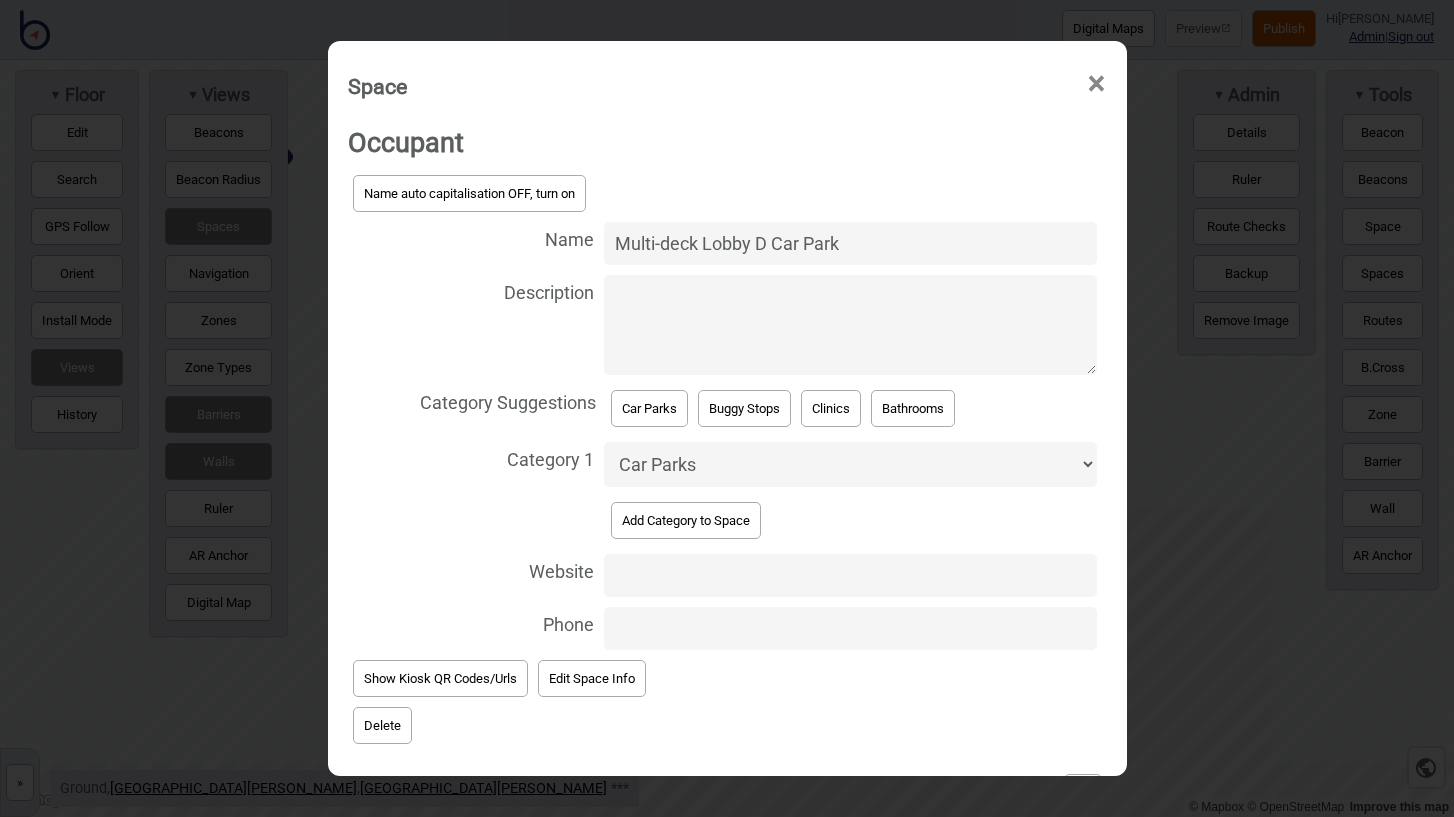 scroll, scrollTop: 69, scrollLeft: 0, axis: vertical 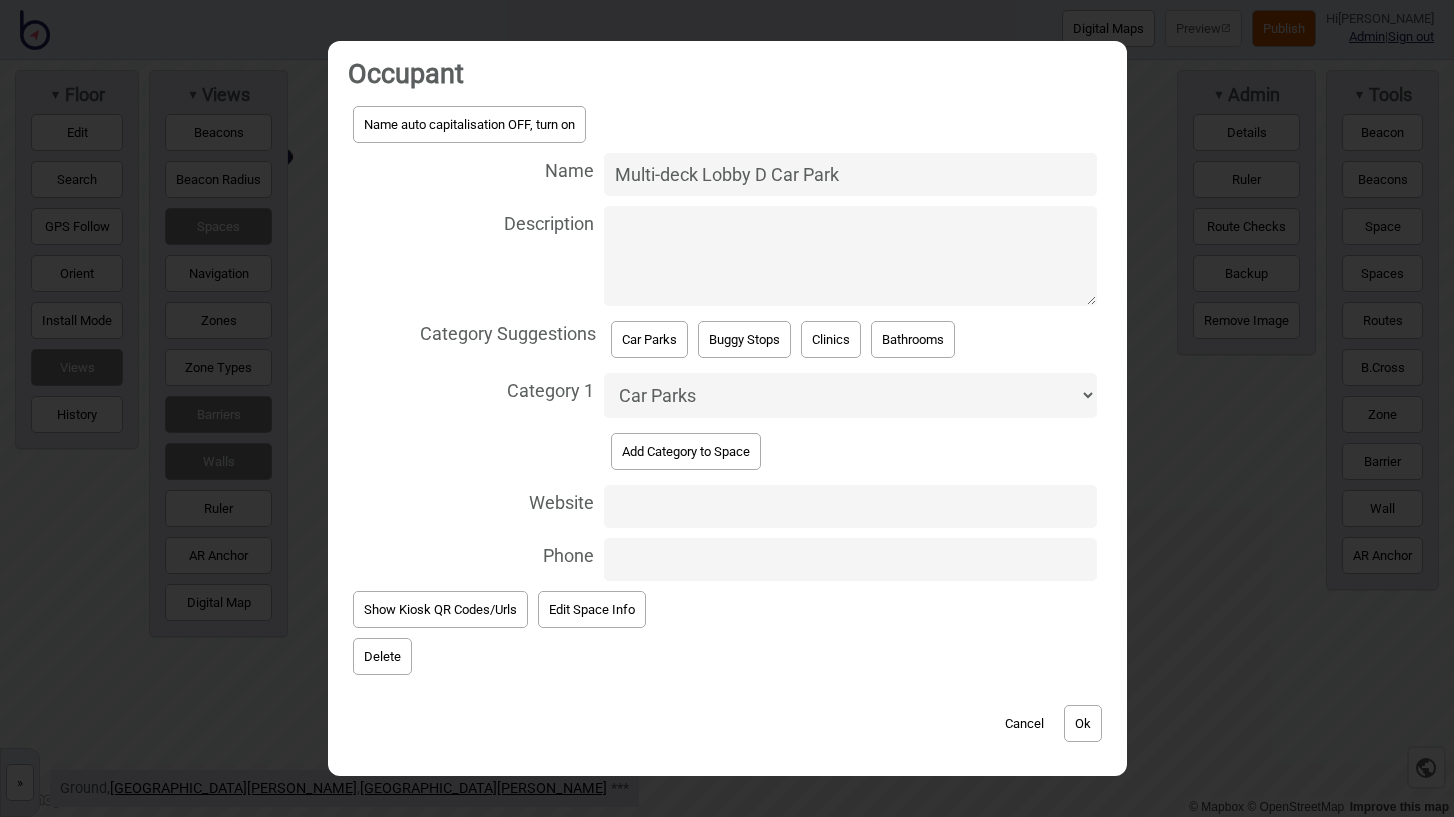 type on "Multi-deck Lobby D Car Park" 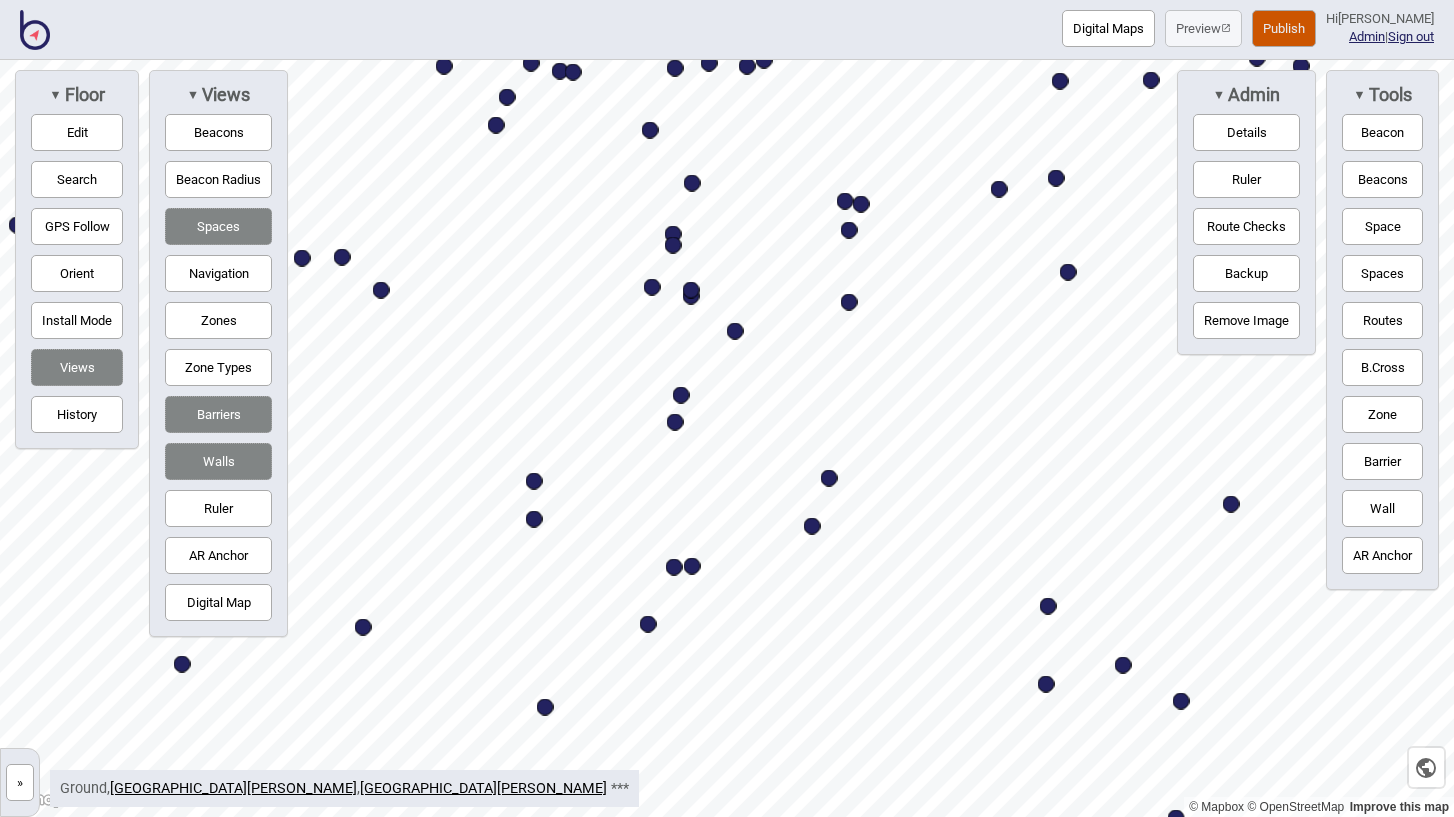 click on "Digital Maps Preview  Publish Hi  John-Ross Admin  |  Sign out © Mapbox   © OpenStreetMap   Improve this map » Queen Elizabeth II Medical Centre Queen Elizabeth II Medical Centre -1  -  Lower Ground 0  -  Ground Edit OSM Image Vector More ... ▼ Floor Edit Search GPS Follow Orient Install Mode Views History ▼ Views Beacons Beacon Radius Spaces Navigation Zones Zone Types Barriers Walls Ruler AR Anchor Digital Map ▼ Admin Details Ruler Route Checks Backup Remove Image ▼ Tools Beacon Beacons Space Spaces Routes B.Cross Zone Barrier Wall AR Anchor Ground ,  Queen Elizabeth II Medical Centre ,  Queen Elizabeth II Medical Centre   ***" at bounding box center (727, 0) 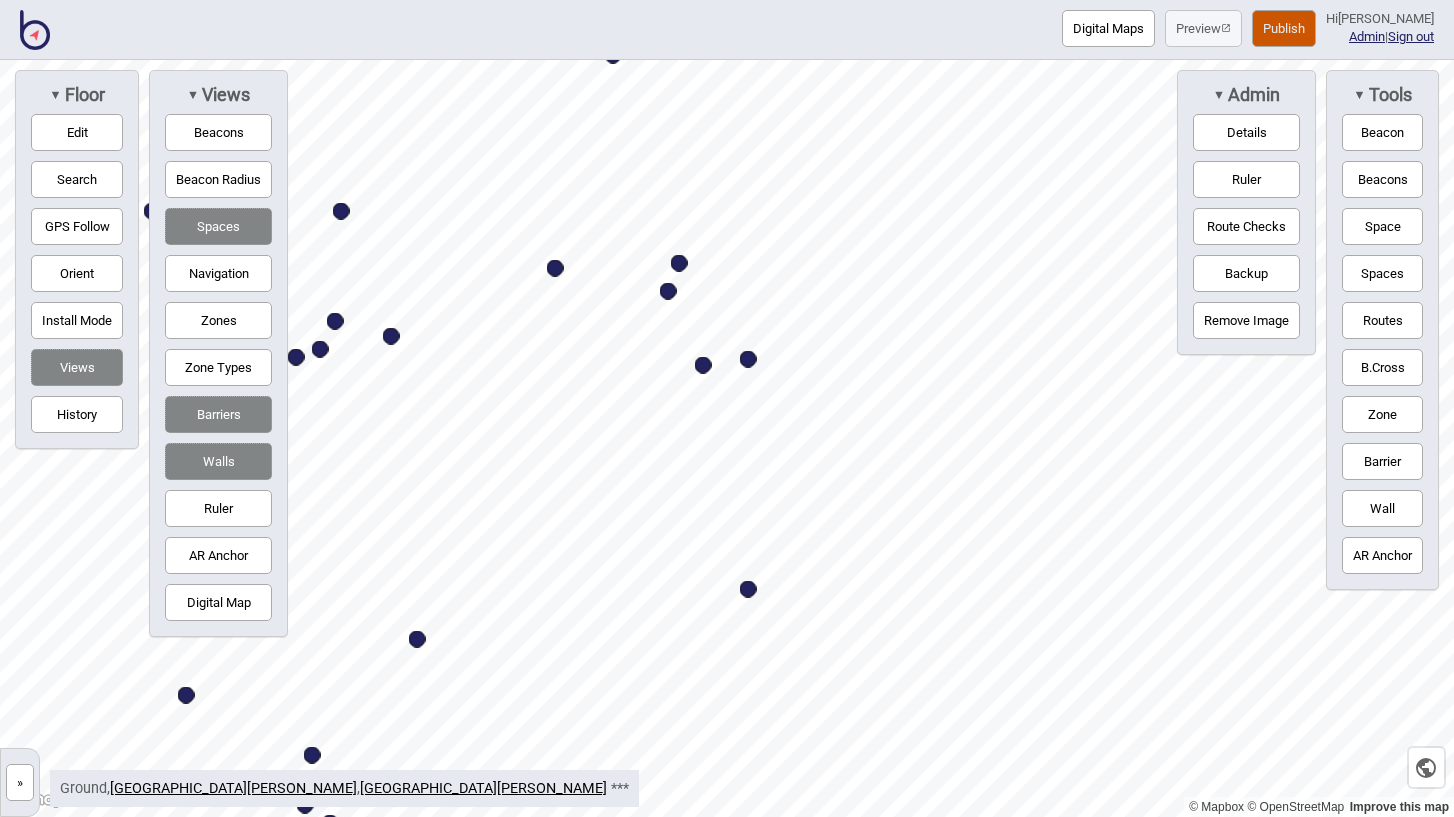 click at bounding box center [679, 263] 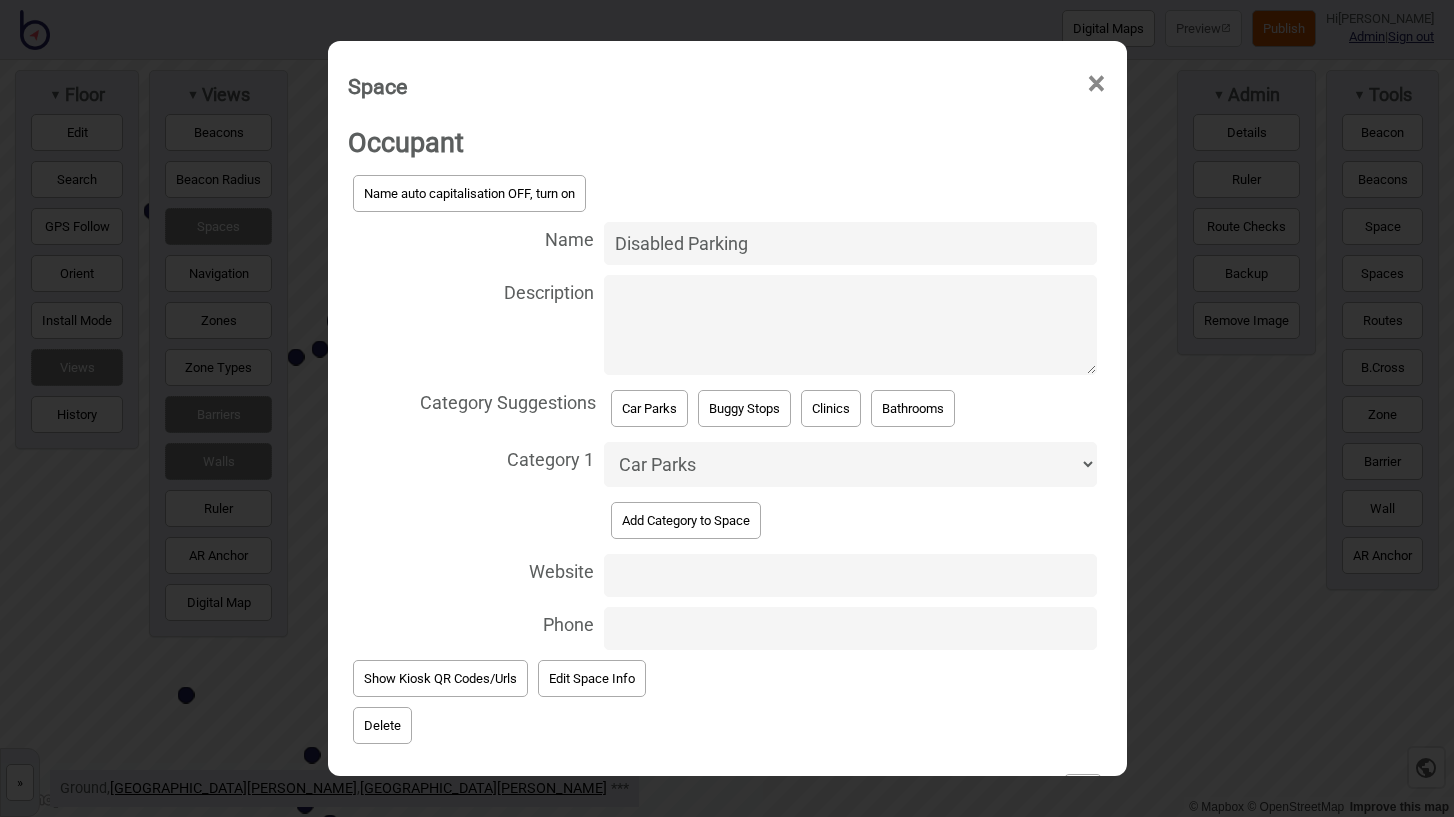 click on "Disabled Parking" at bounding box center [850, 243] 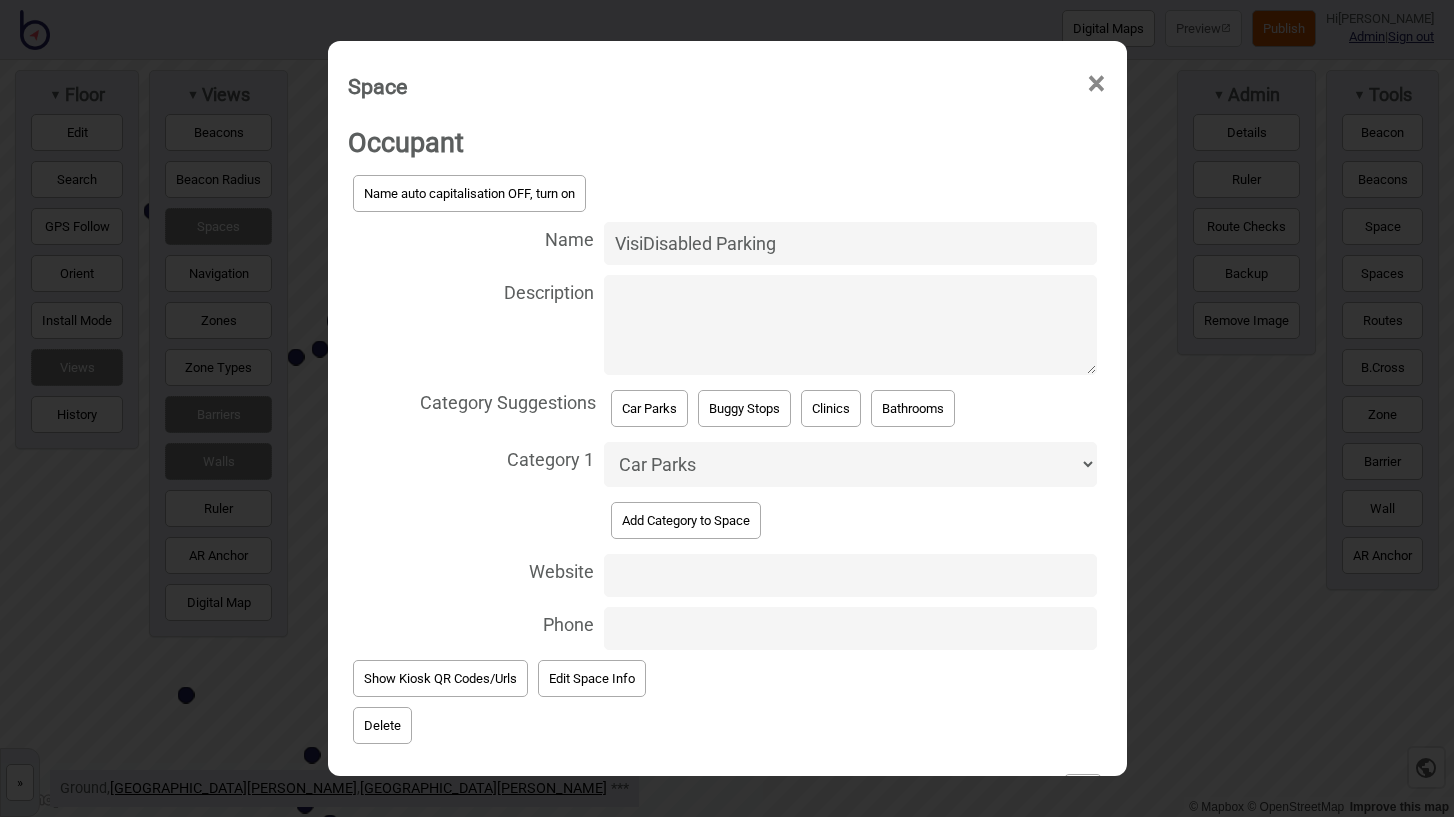select on "Car Parks" 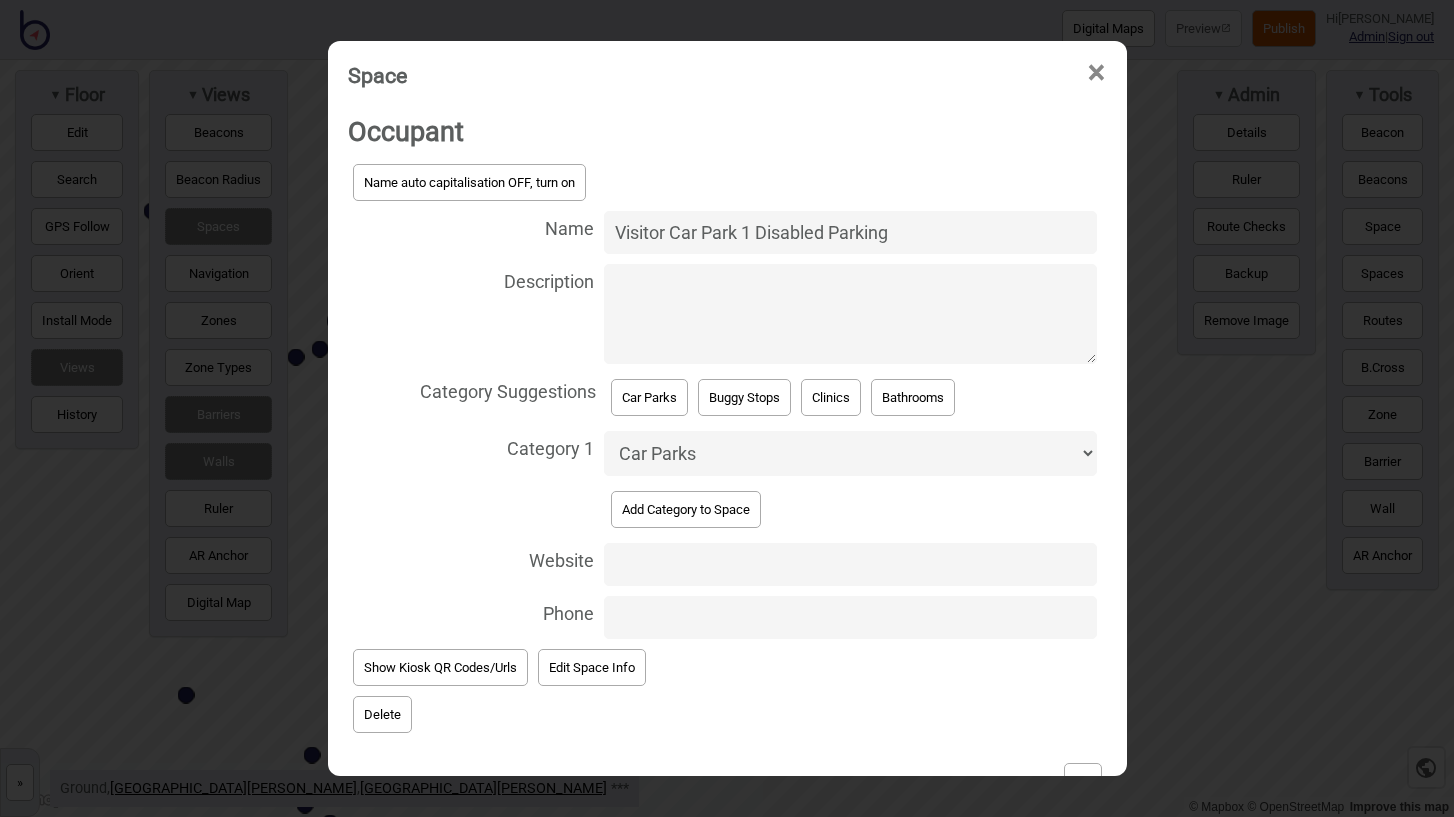scroll, scrollTop: 69, scrollLeft: 0, axis: vertical 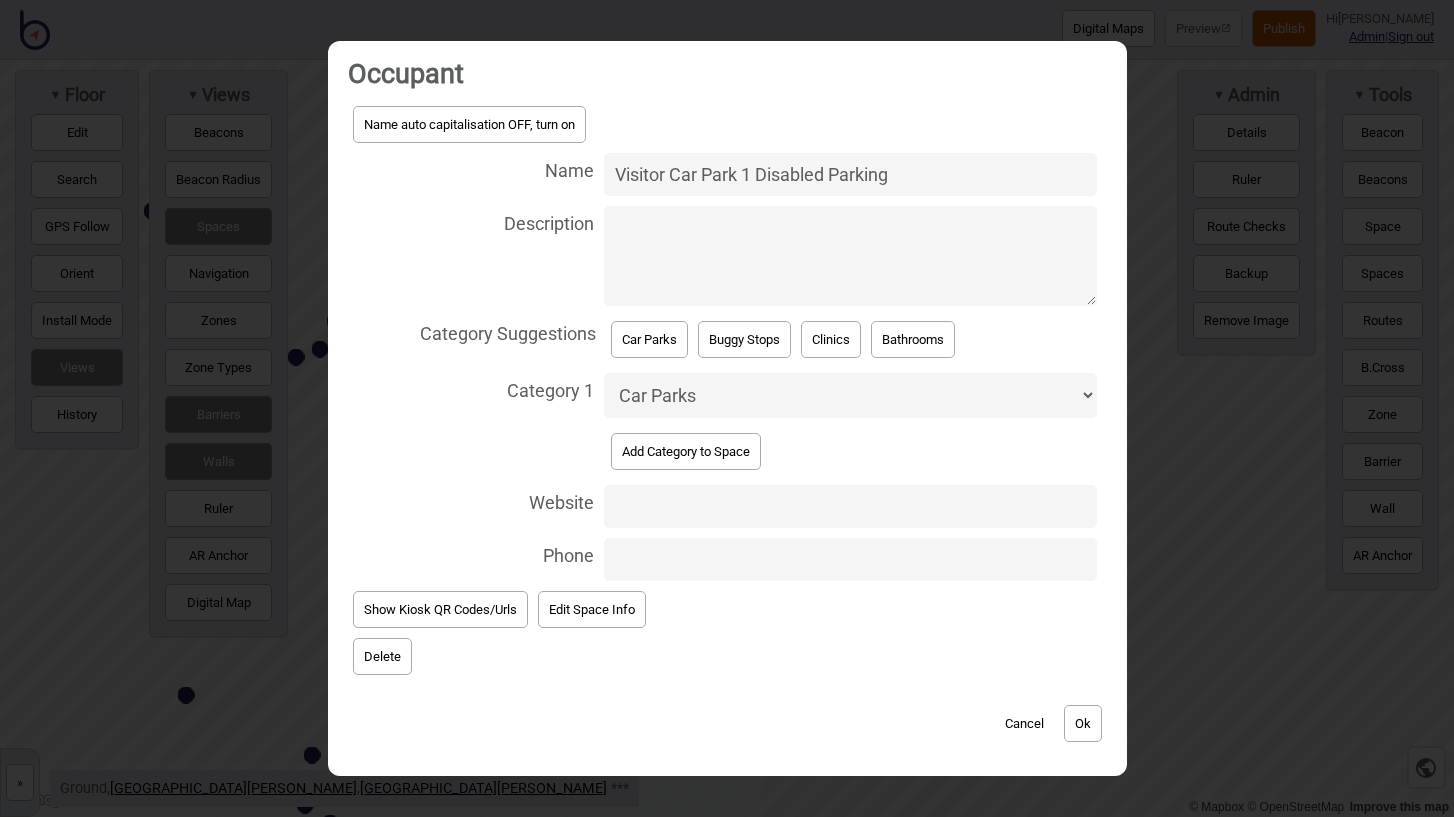 type on "Visitor Car Park 1 Disabled Parking" 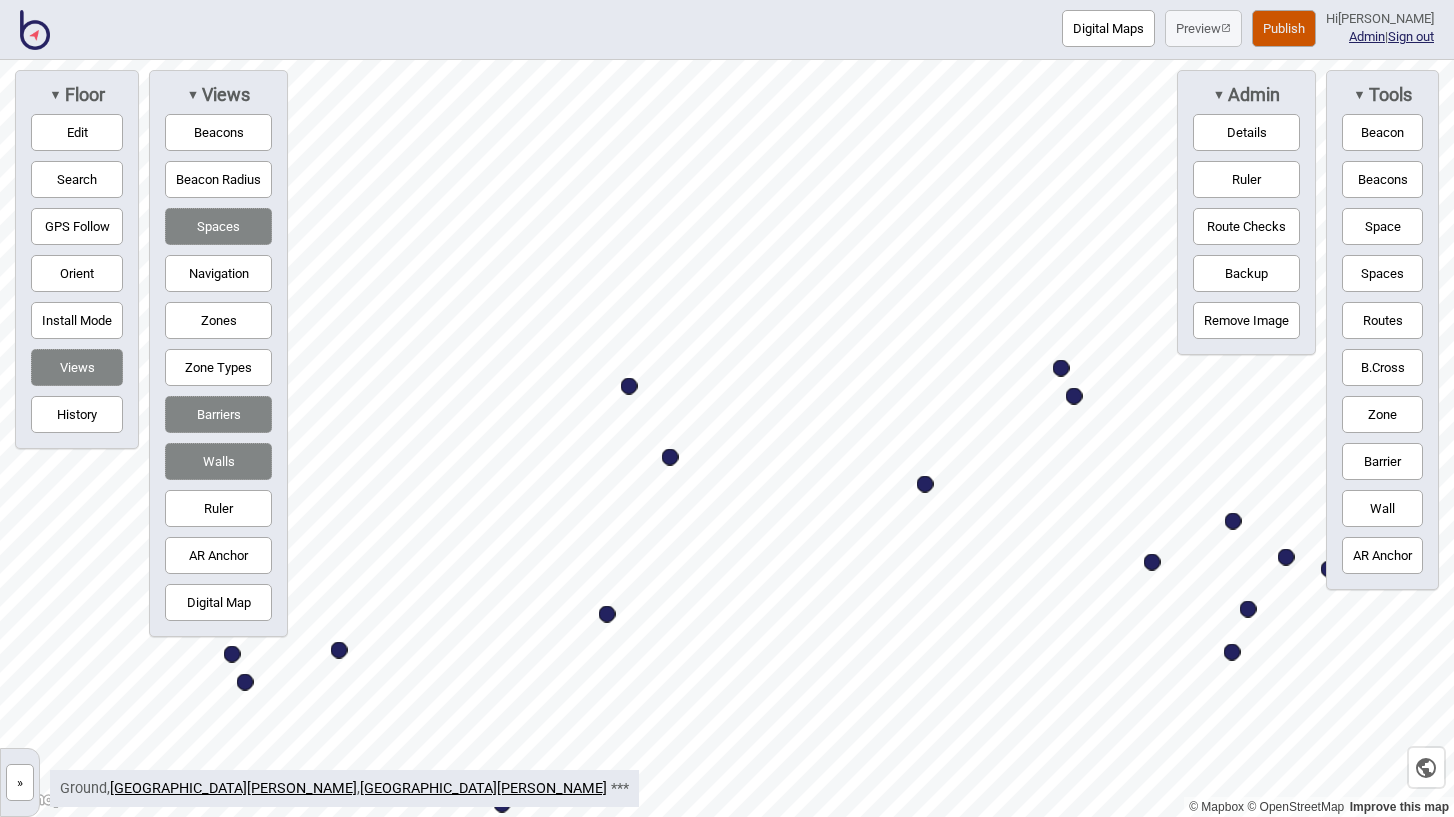 click at bounding box center (629, 386) 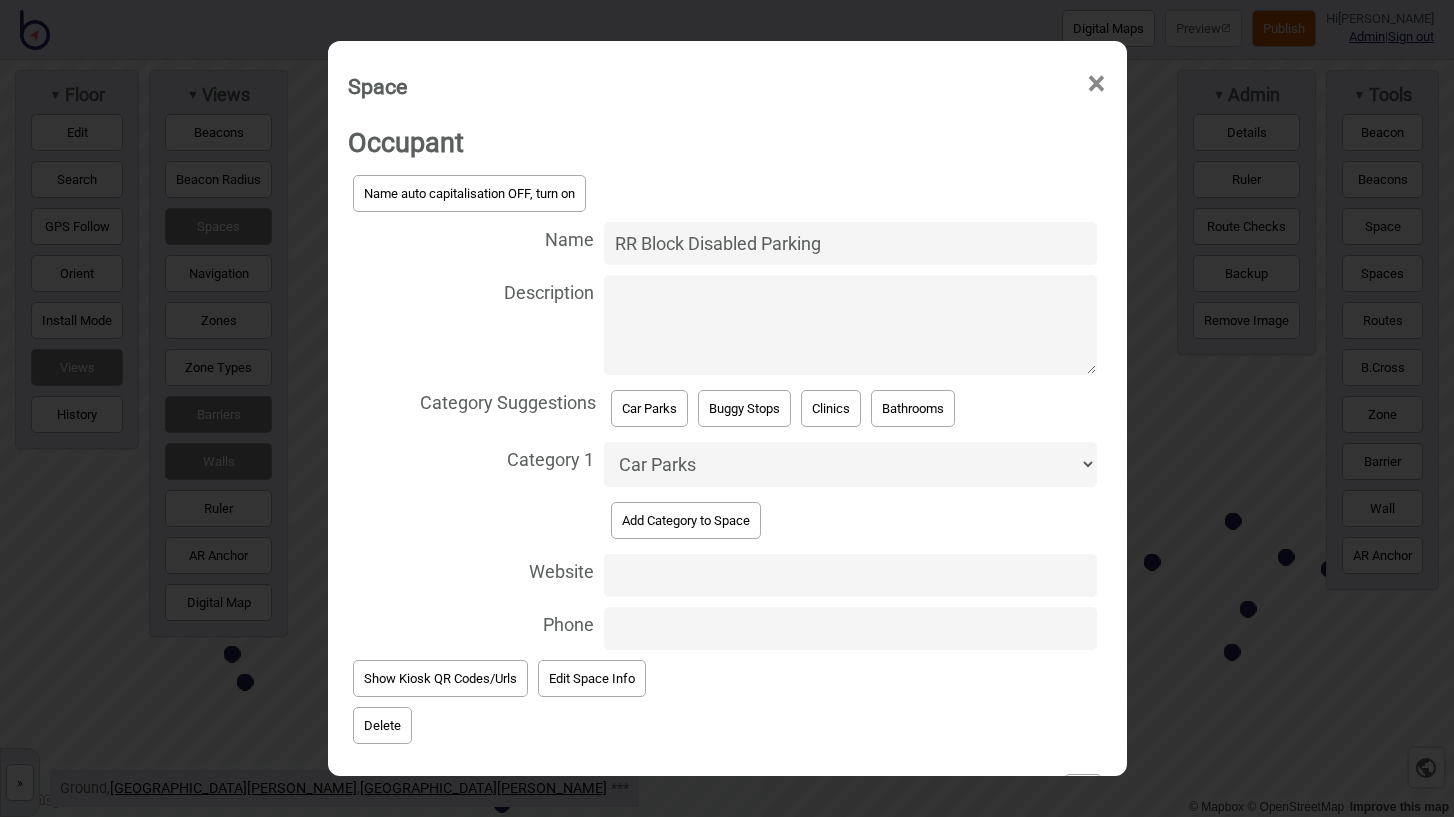 drag, startPoint x: 680, startPoint y: 239, endPoint x: 603, endPoint y: 241, distance: 77.02597 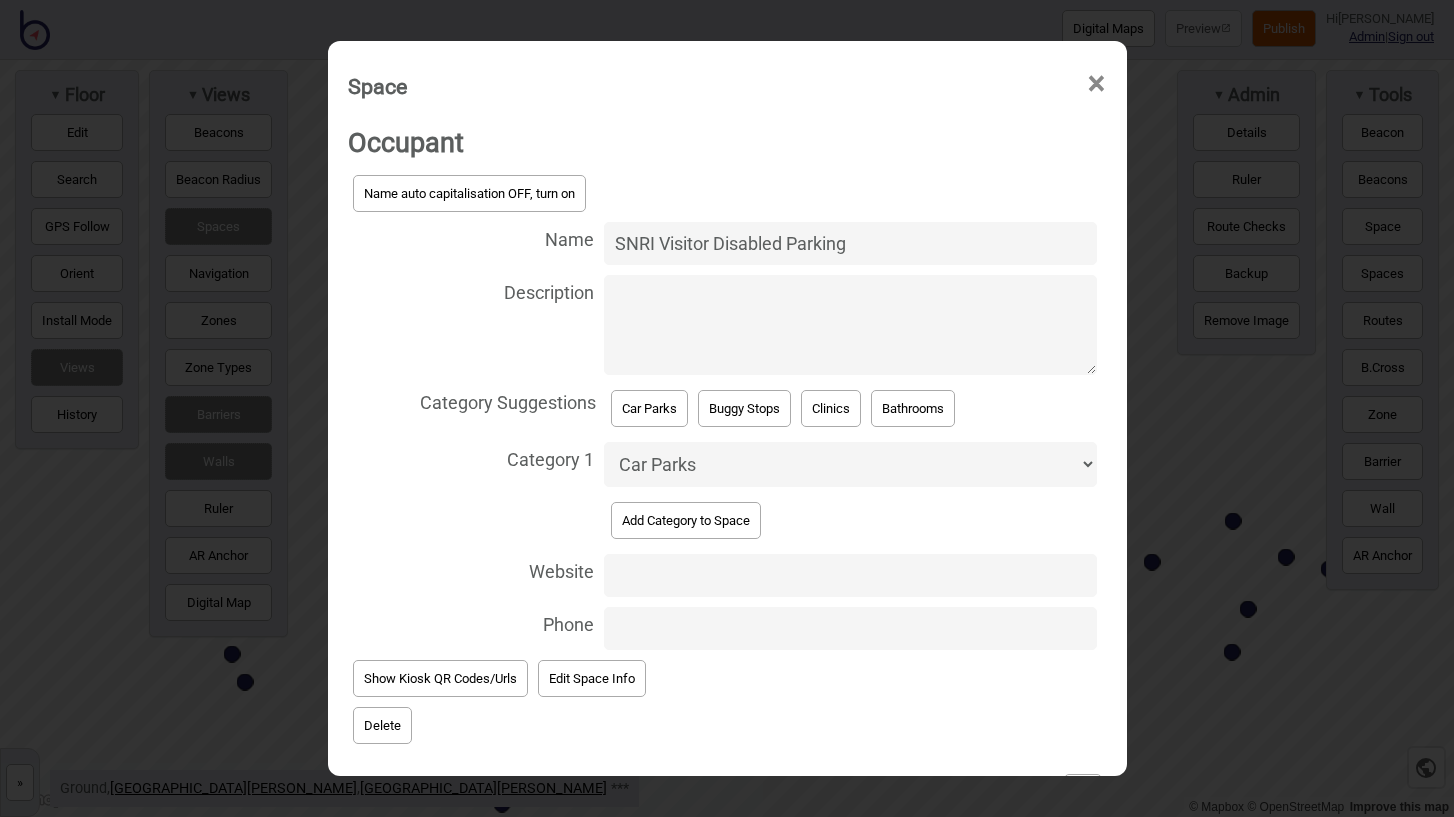 scroll, scrollTop: 69, scrollLeft: 0, axis: vertical 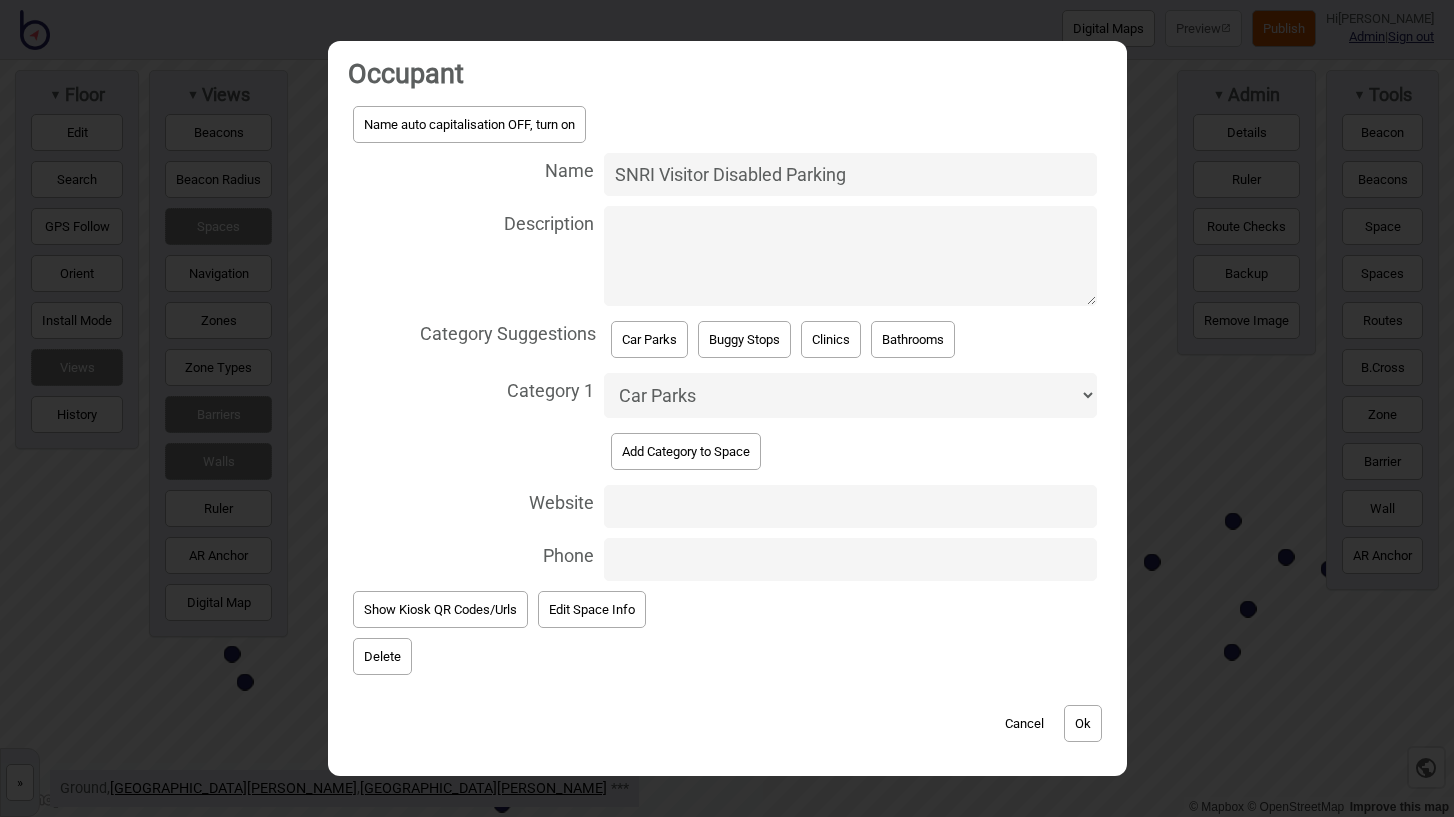 type on "SNRI Visitor Disabled Parking" 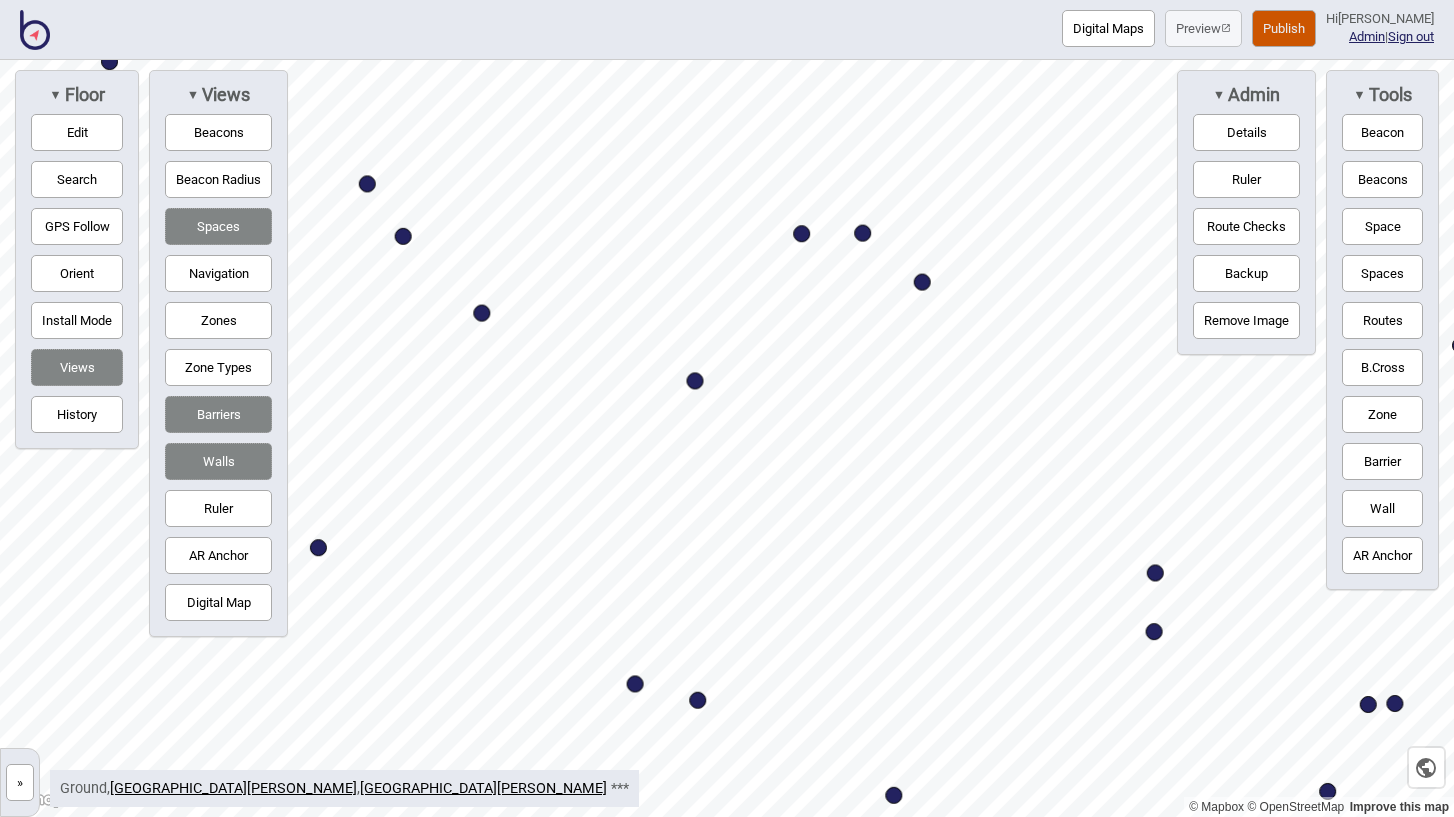 click on "Digital Maps Preview  Publish Hi  John-Ross Admin  |  Sign out © Mapbox   © OpenStreetMap   Improve this map » Queen Elizabeth II Medical Centre Queen Elizabeth II Medical Centre -1  -  Lower Ground 0  -  Ground Edit OSM Image Vector More ... ▼ Floor Edit Search GPS Follow Orient Install Mode Views History ▼ Views Beacons Beacon Radius Spaces Navigation Zones Zone Types Barriers Walls Ruler AR Anchor Digital Map ▼ Admin Details Ruler Route Checks Backup Remove Image ▼ Tools Beacon Beacons Space Spaces Routes B.Cross Zone Barrier Wall AR Anchor Ground ,  Queen Elizabeth II Medical Centre ,  Queen Elizabeth II Medical Centre   ***" at bounding box center [727, 0] 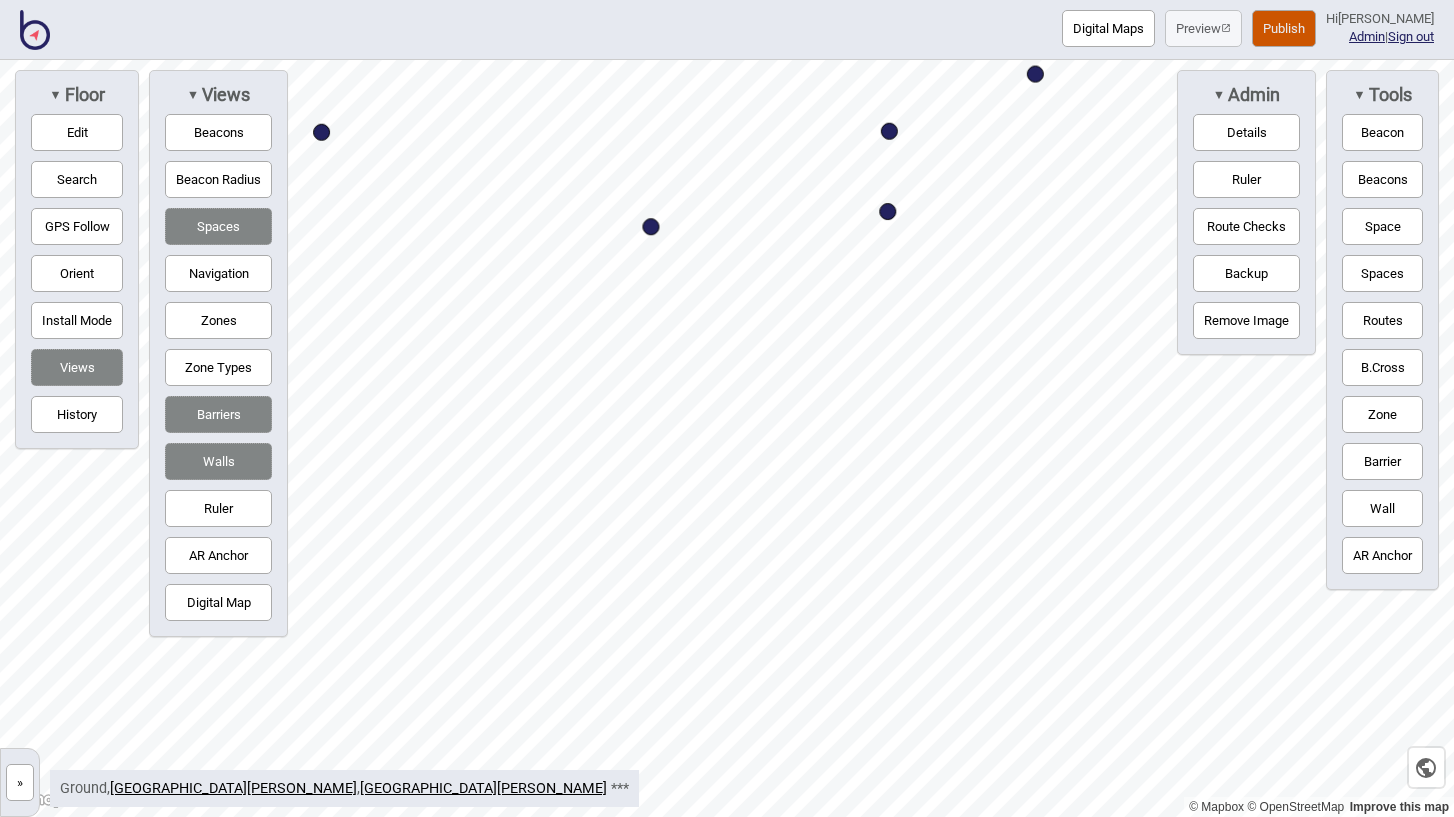 click on "Digital Maps Preview  Publish Hi  John-Ross Admin  |  Sign out © Mapbox   © OpenStreetMap   Improve this map » Queen Elizabeth II Medical Centre Queen Elizabeth II Medical Centre -1  -  Lower Ground 0  -  Ground Edit OSM Image Vector More ... ▼ Floor Edit Search GPS Follow Orient Install Mode Views History ▼ Views Beacons Beacon Radius Spaces Navigation Zones Zone Types Barriers Walls Ruler AR Anchor Digital Map ▼ Admin Details Ruler Route Checks Backup Remove Image ▼ Tools Beacon Beacons Space Spaces Routes B.Cross Zone Barrier Wall AR Anchor Ground ,  Queen Elizabeth II Medical Centre ,  Queen Elizabeth II Medical Centre   ***" at bounding box center (727, 0) 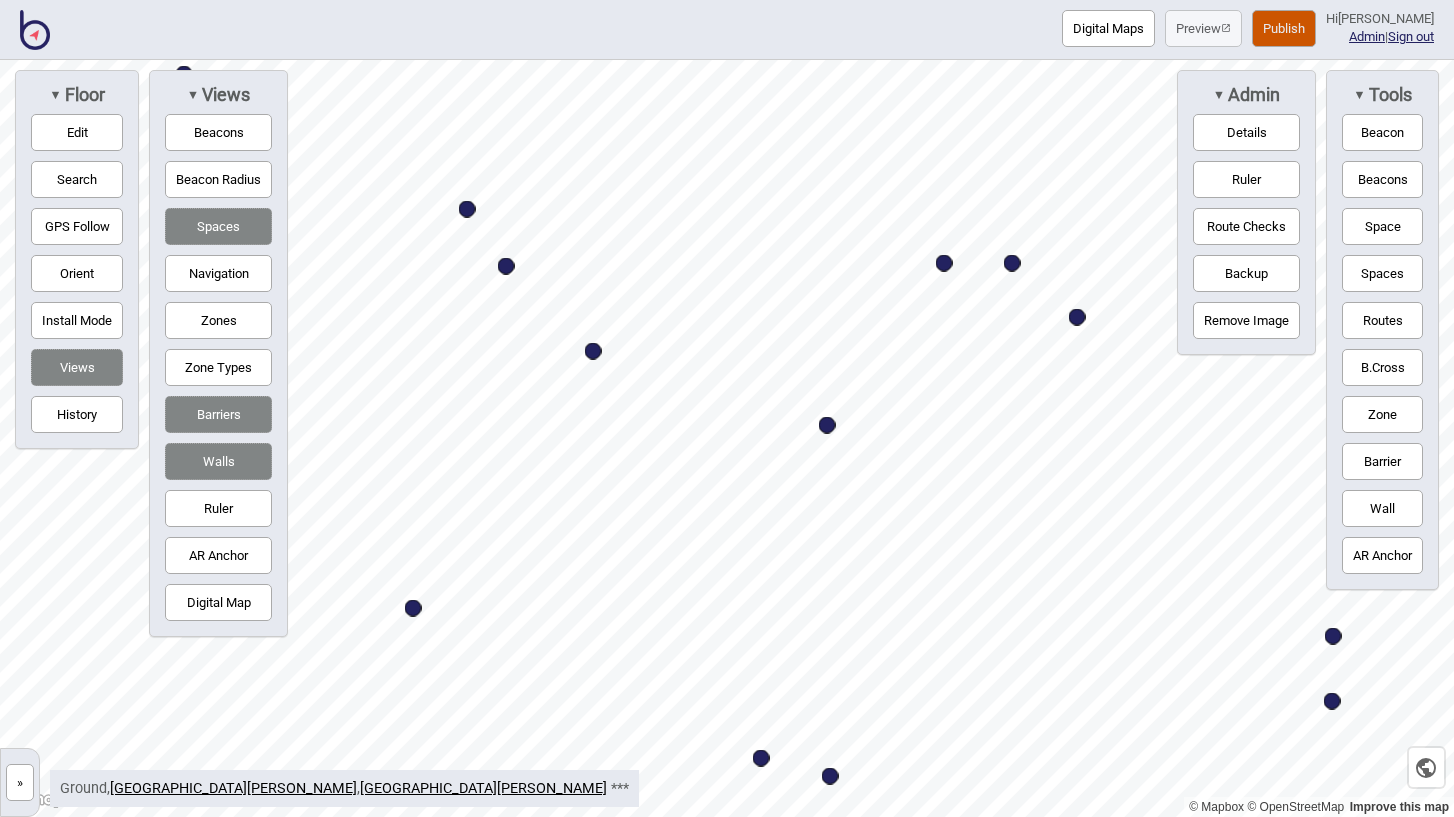 click at bounding box center (506, 266) 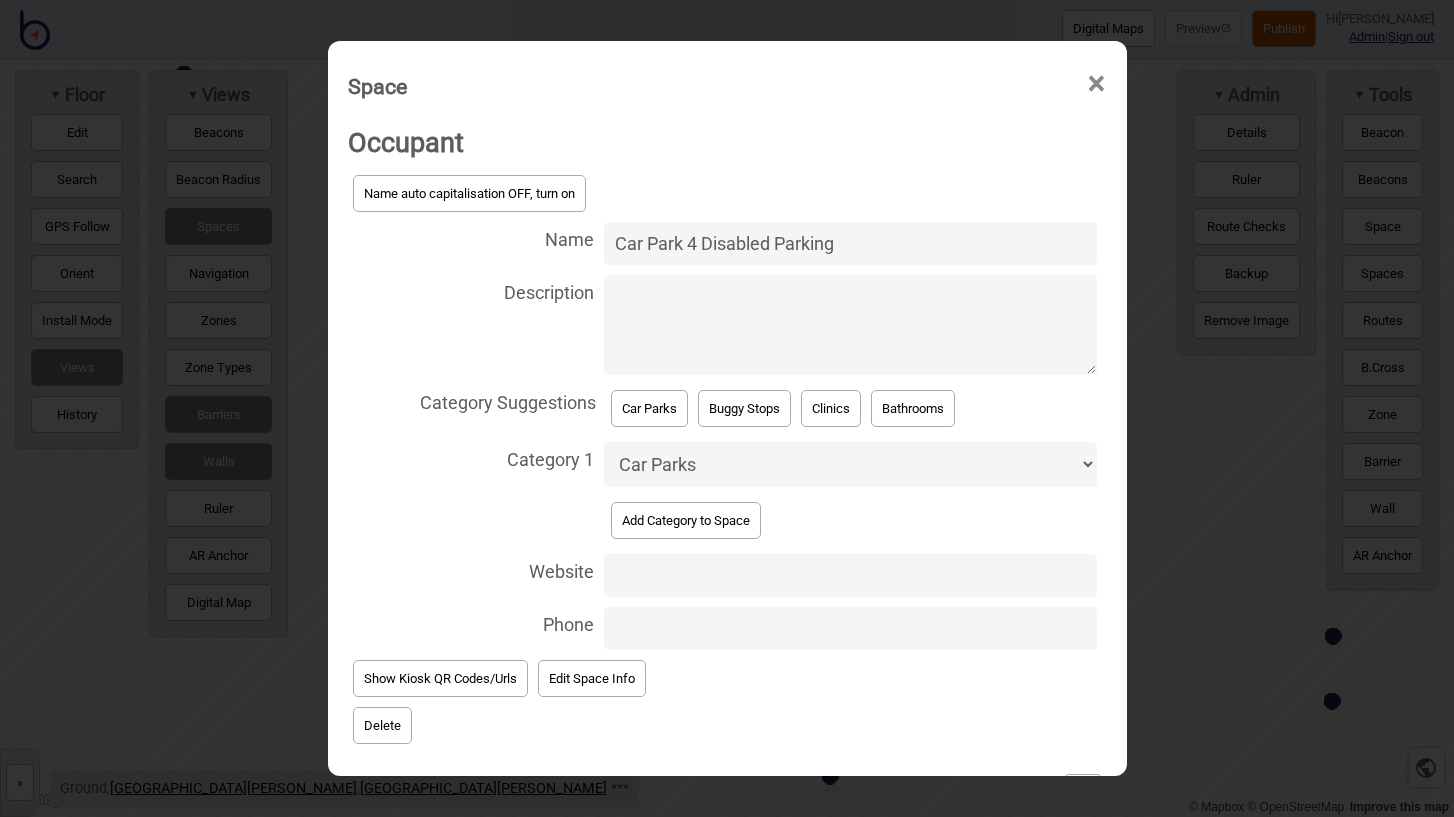 drag, startPoint x: 702, startPoint y: 240, endPoint x: 747, endPoint y: 244, distance: 45.17743 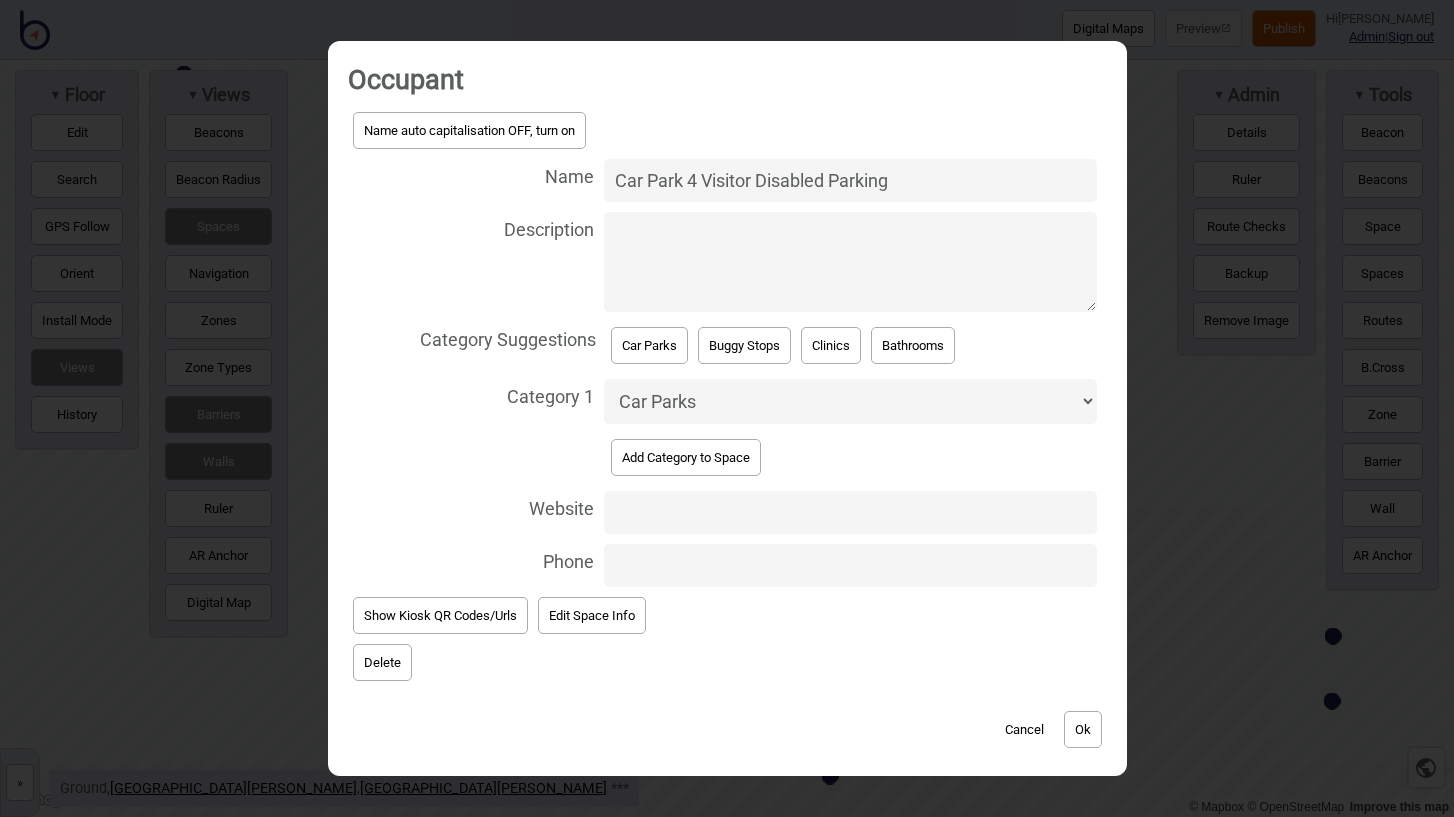 scroll, scrollTop: 69, scrollLeft: 0, axis: vertical 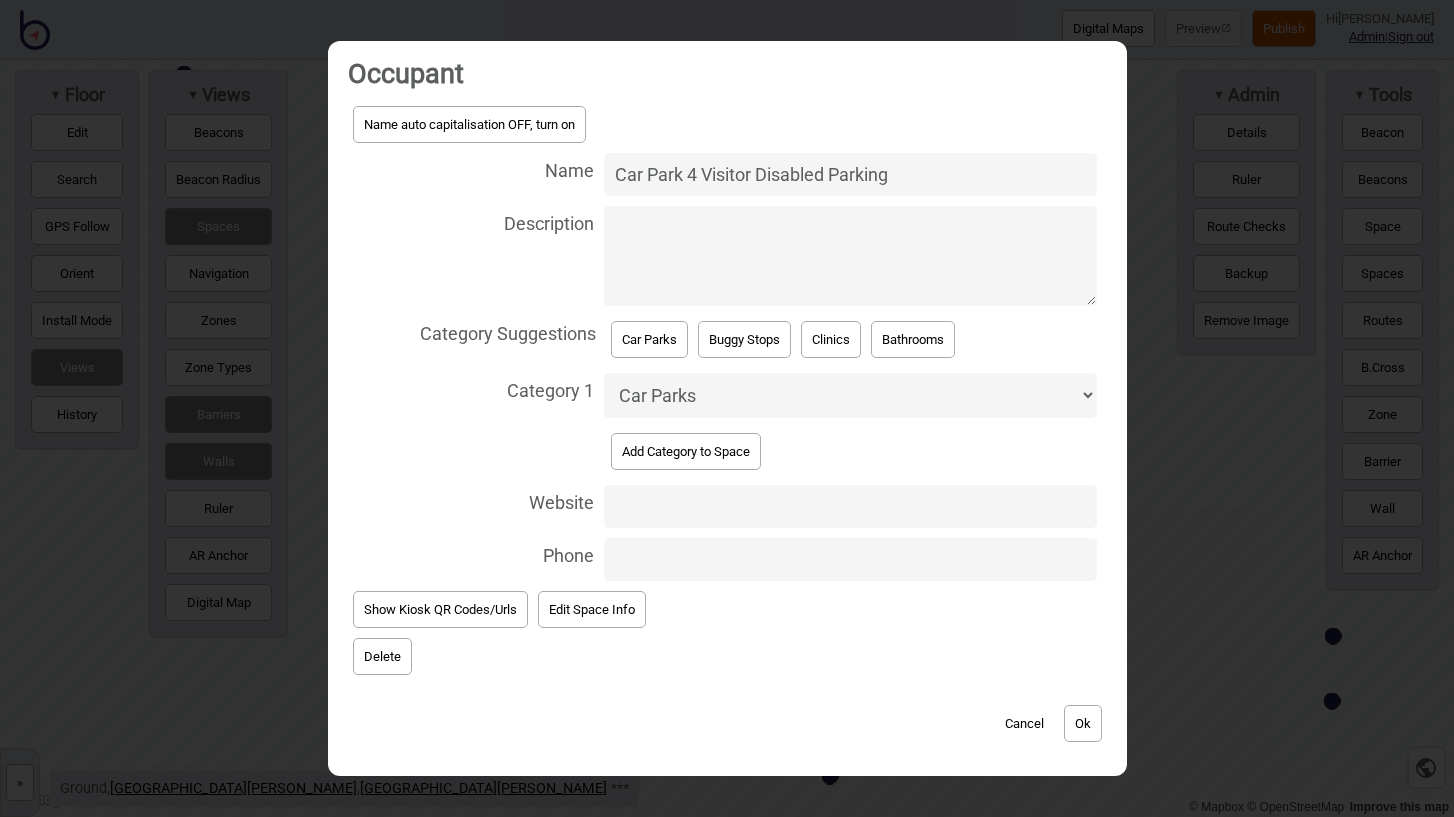 type on "Car Park 4 Visitor Disabled Parking" 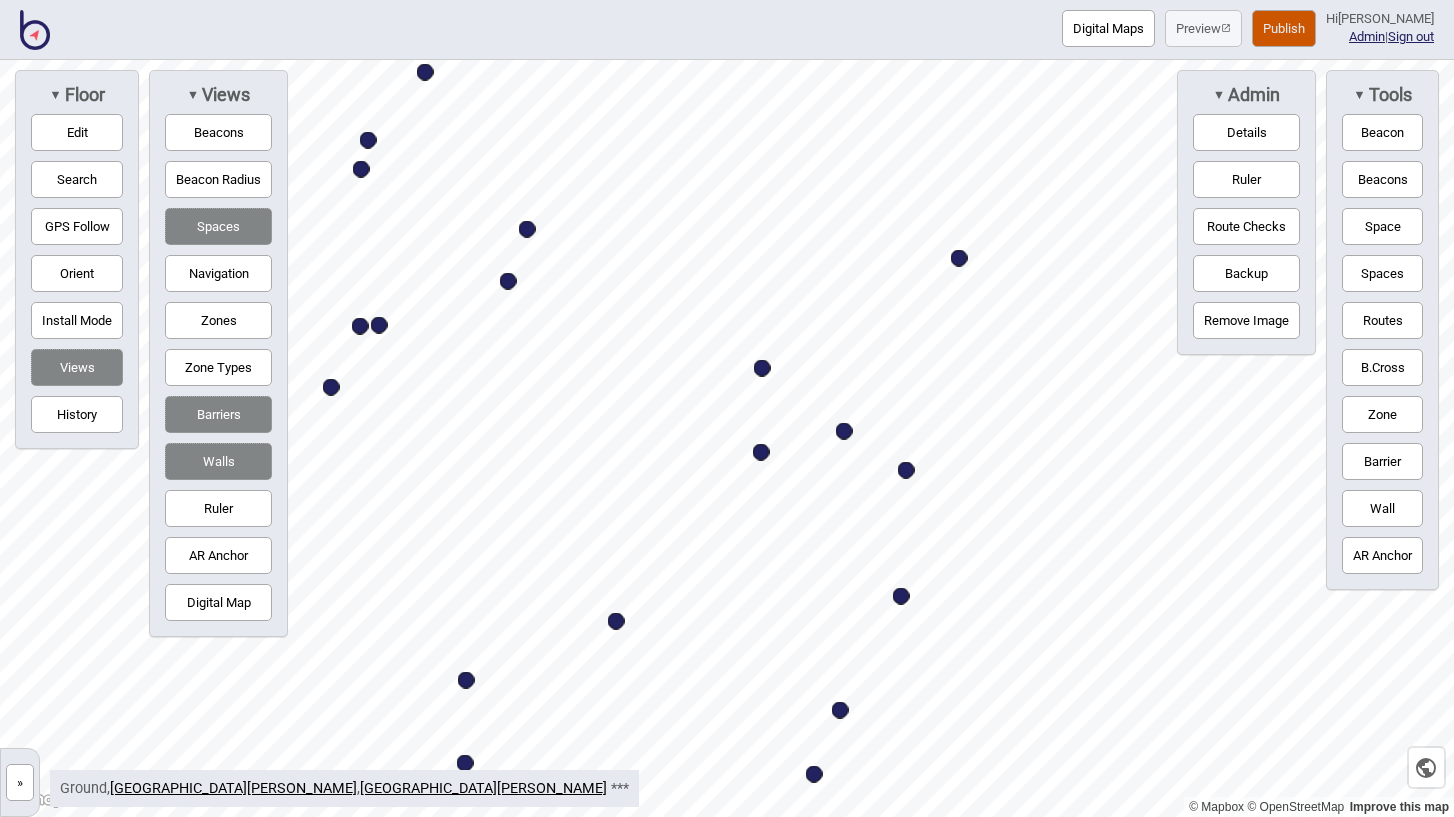 click at bounding box center (906, 470) 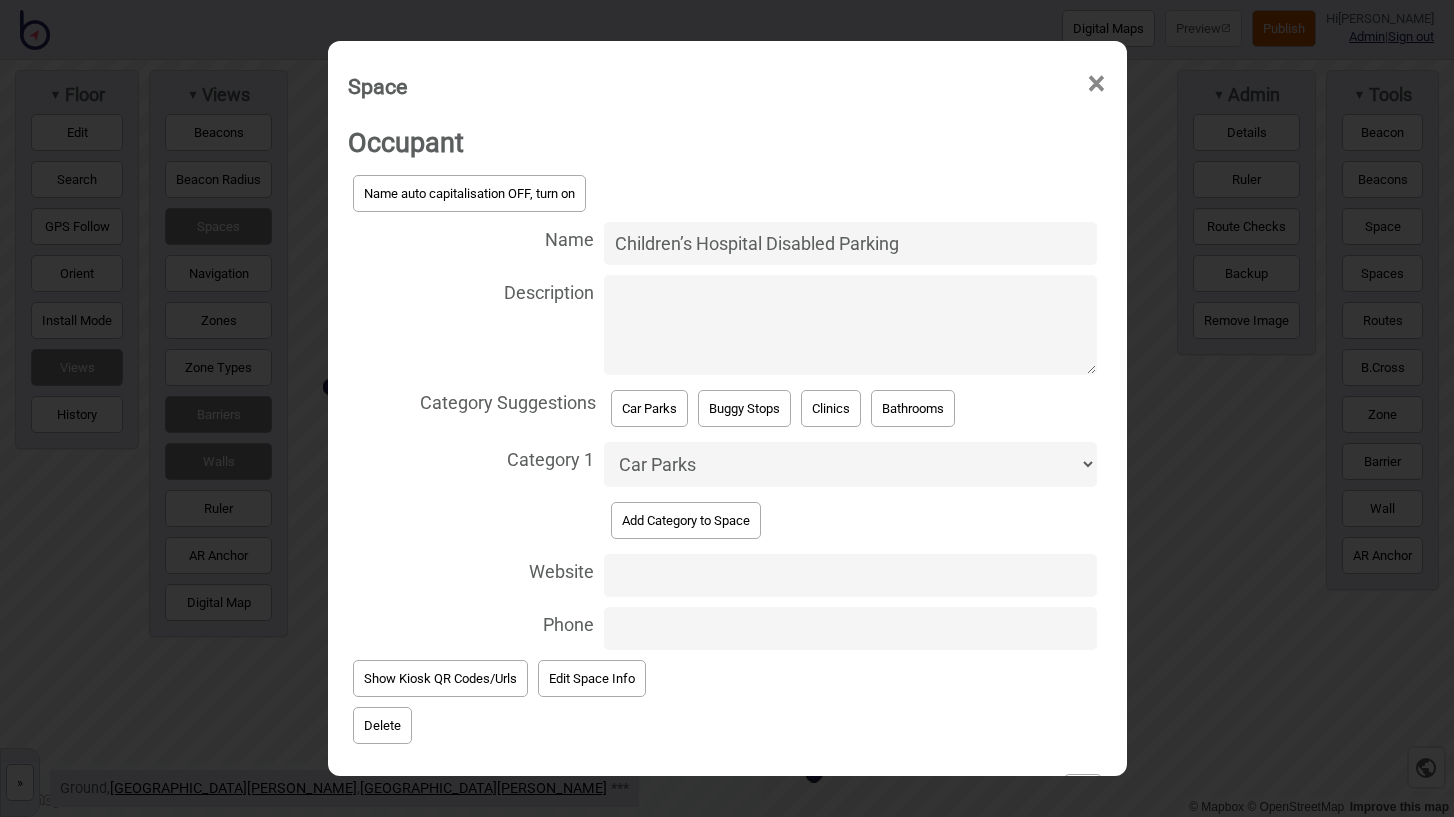 click on "Children’s Hospital Disabled Parking" at bounding box center (850, 243) 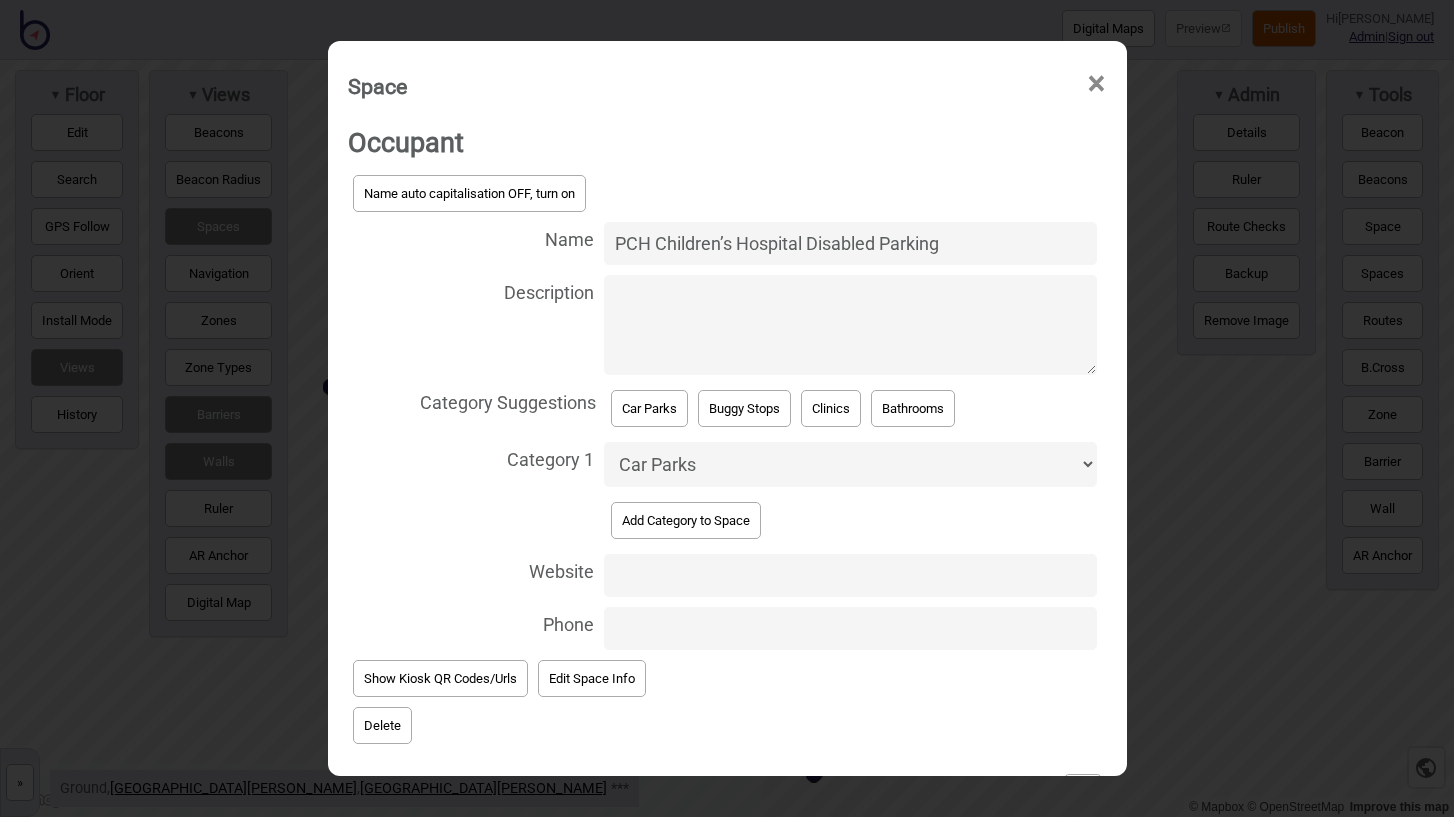 drag, startPoint x: 657, startPoint y: 244, endPoint x: 805, endPoint y: 238, distance: 148.12157 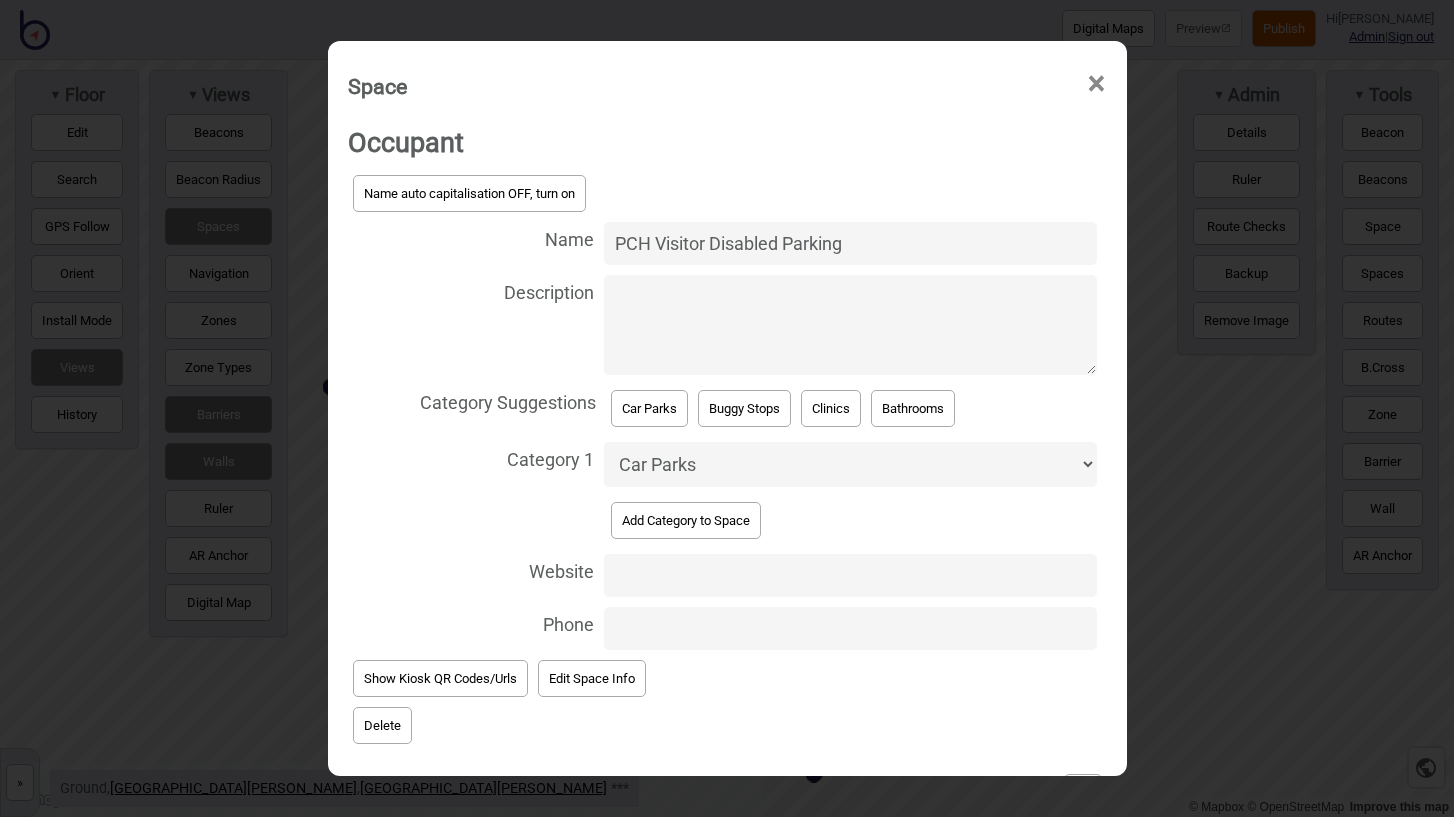 click on "PCH Visitor Disabled Parking" at bounding box center [850, 243] 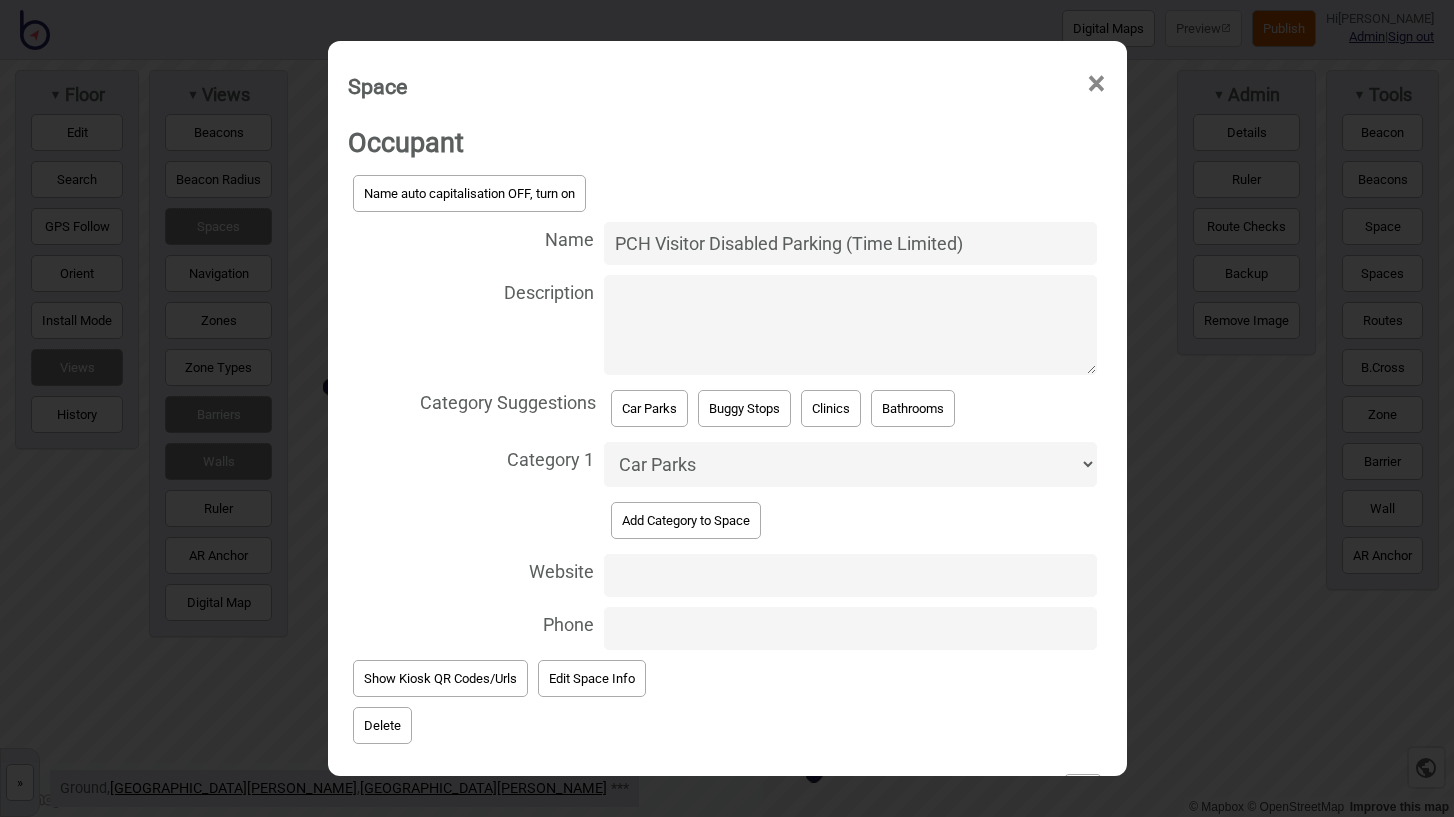 scroll, scrollTop: 69, scrollLeft: 0, axis: vertical 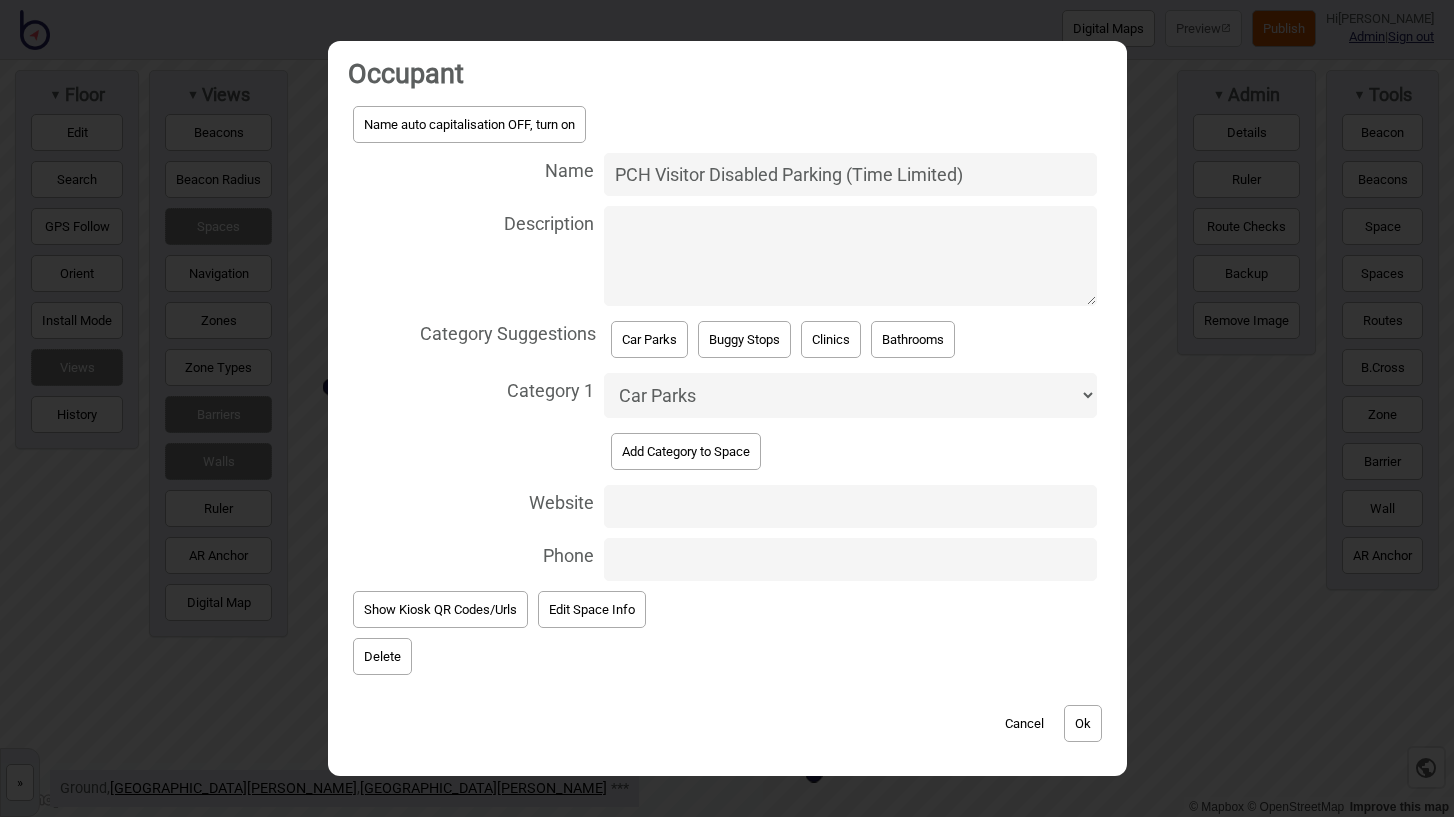 type on "PCH Visitor Disabled Parking (Time Limited)" 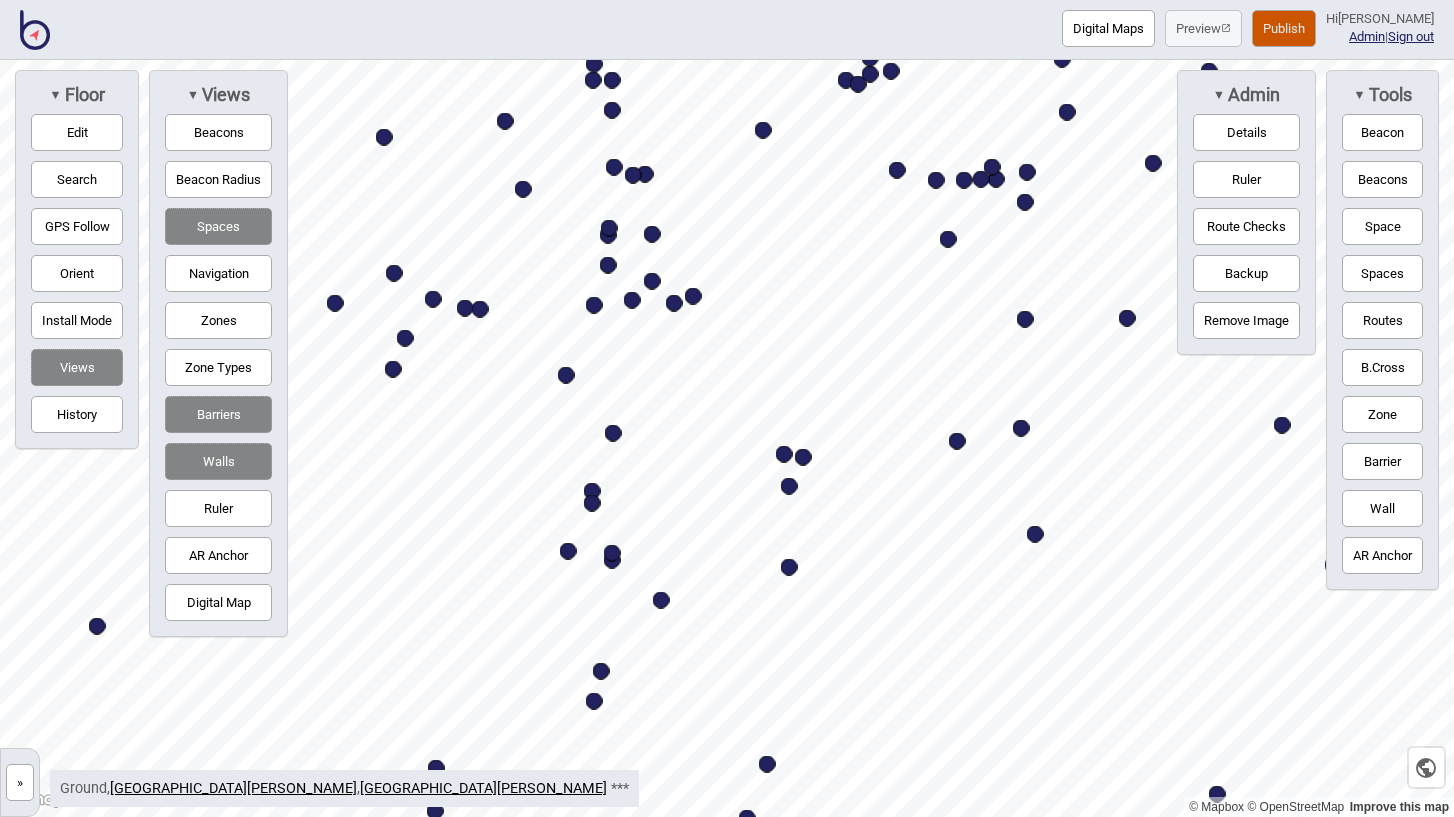 click at bounding box center [948, 239] 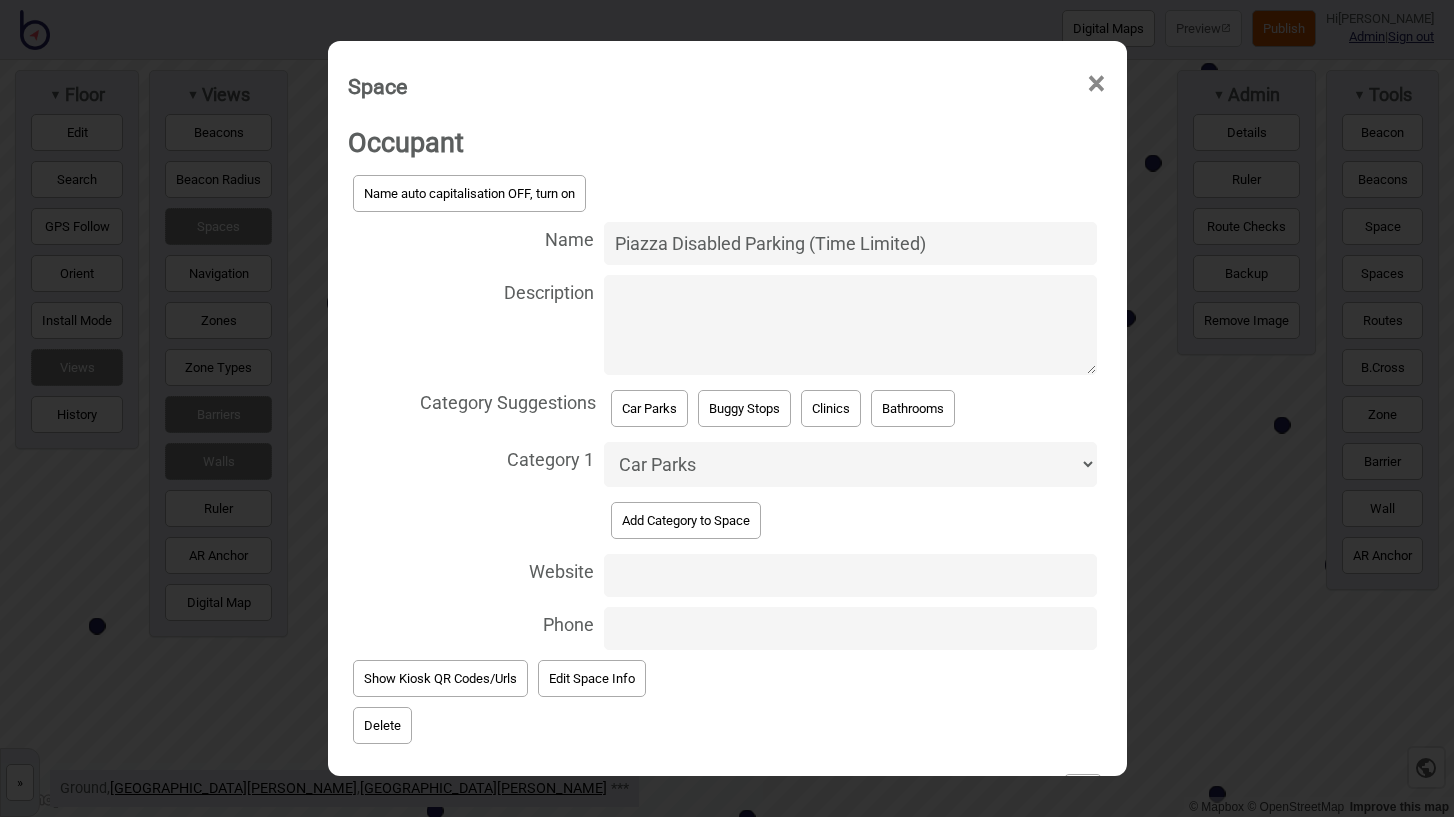 scroll, scrollTop: 69, scrollLeft: 0, axis: vertical 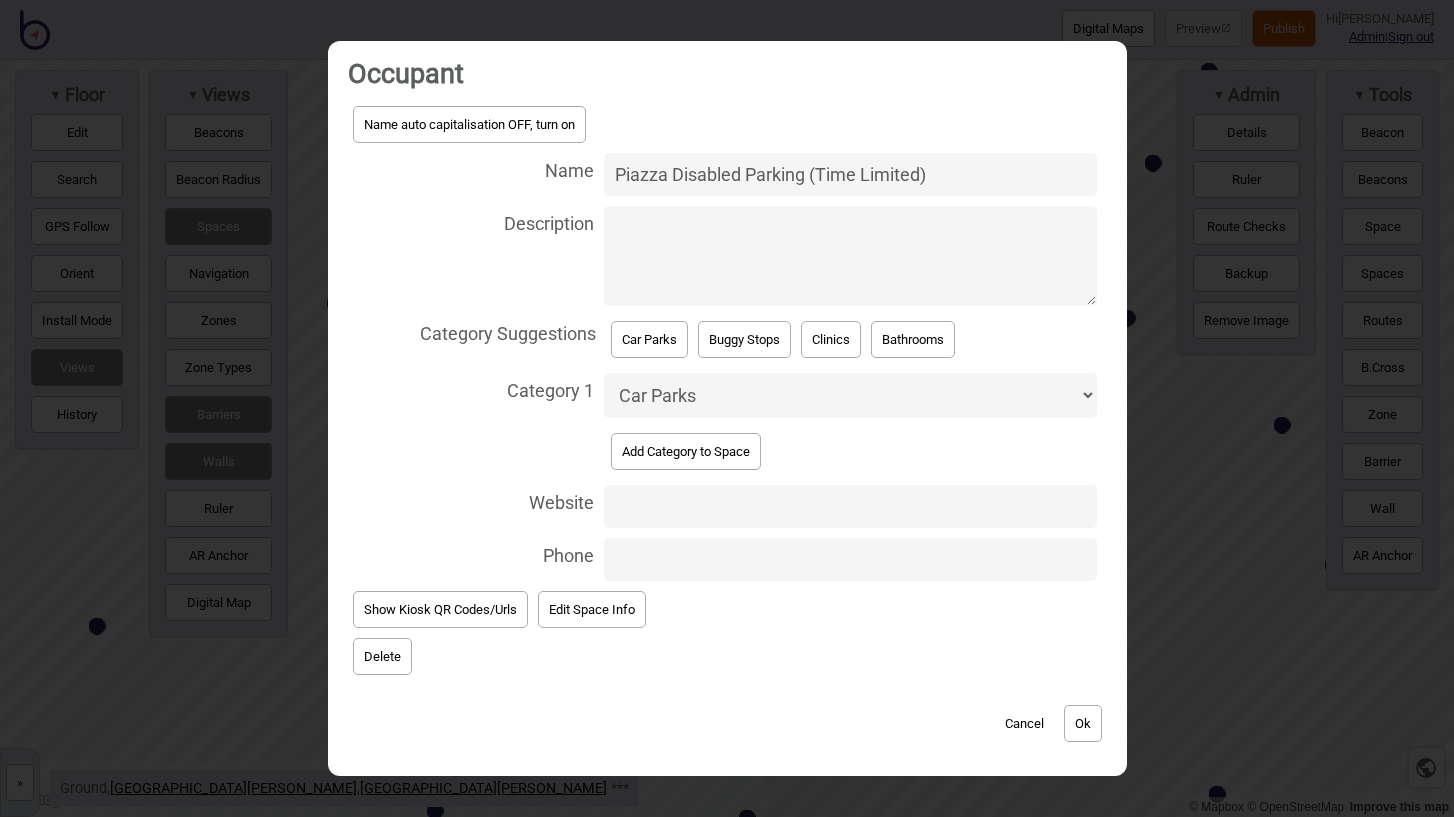 type on "Piazza Disabled Parking (Time Limited)" 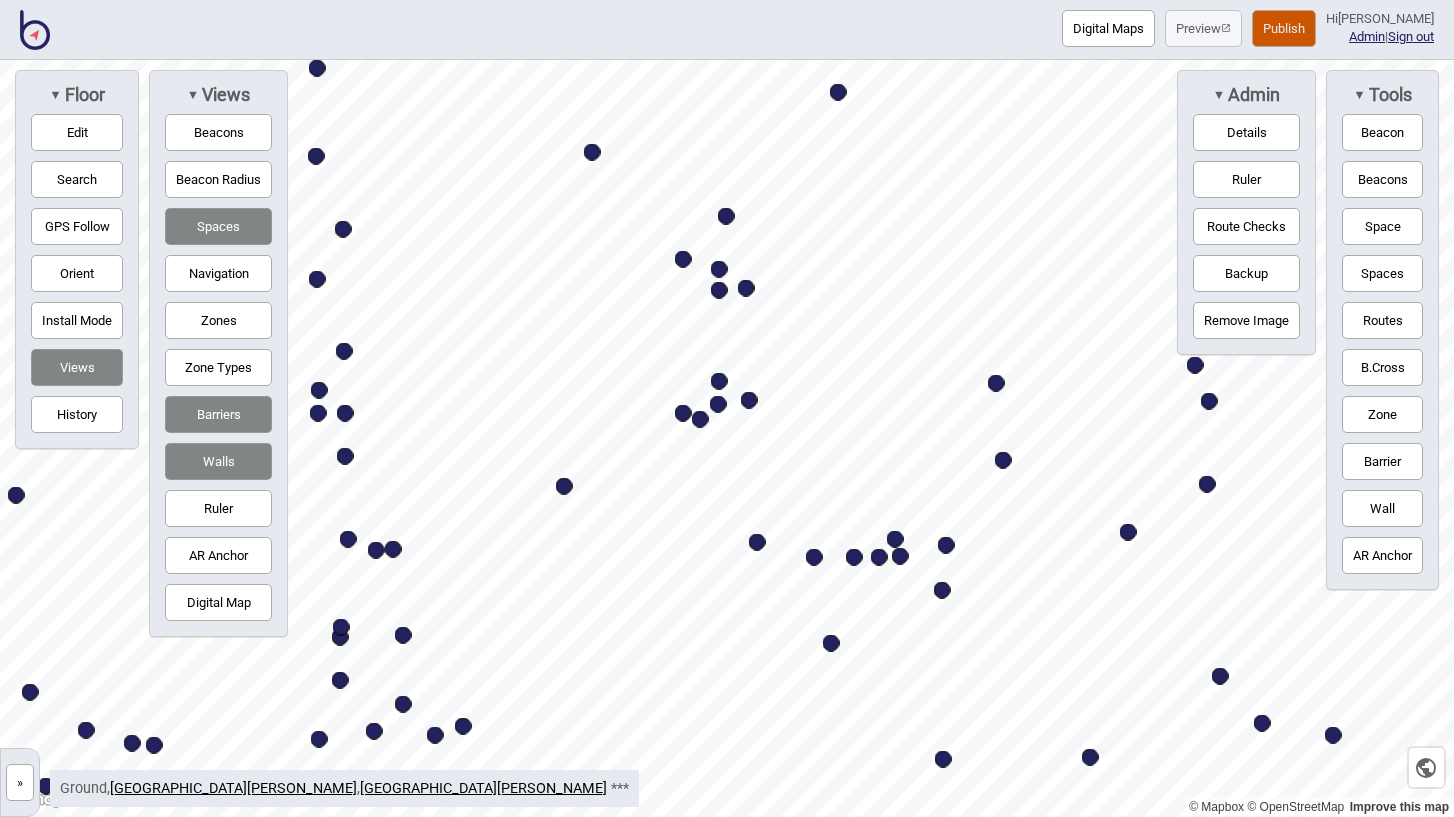 click at bounding box center [1003, 460] 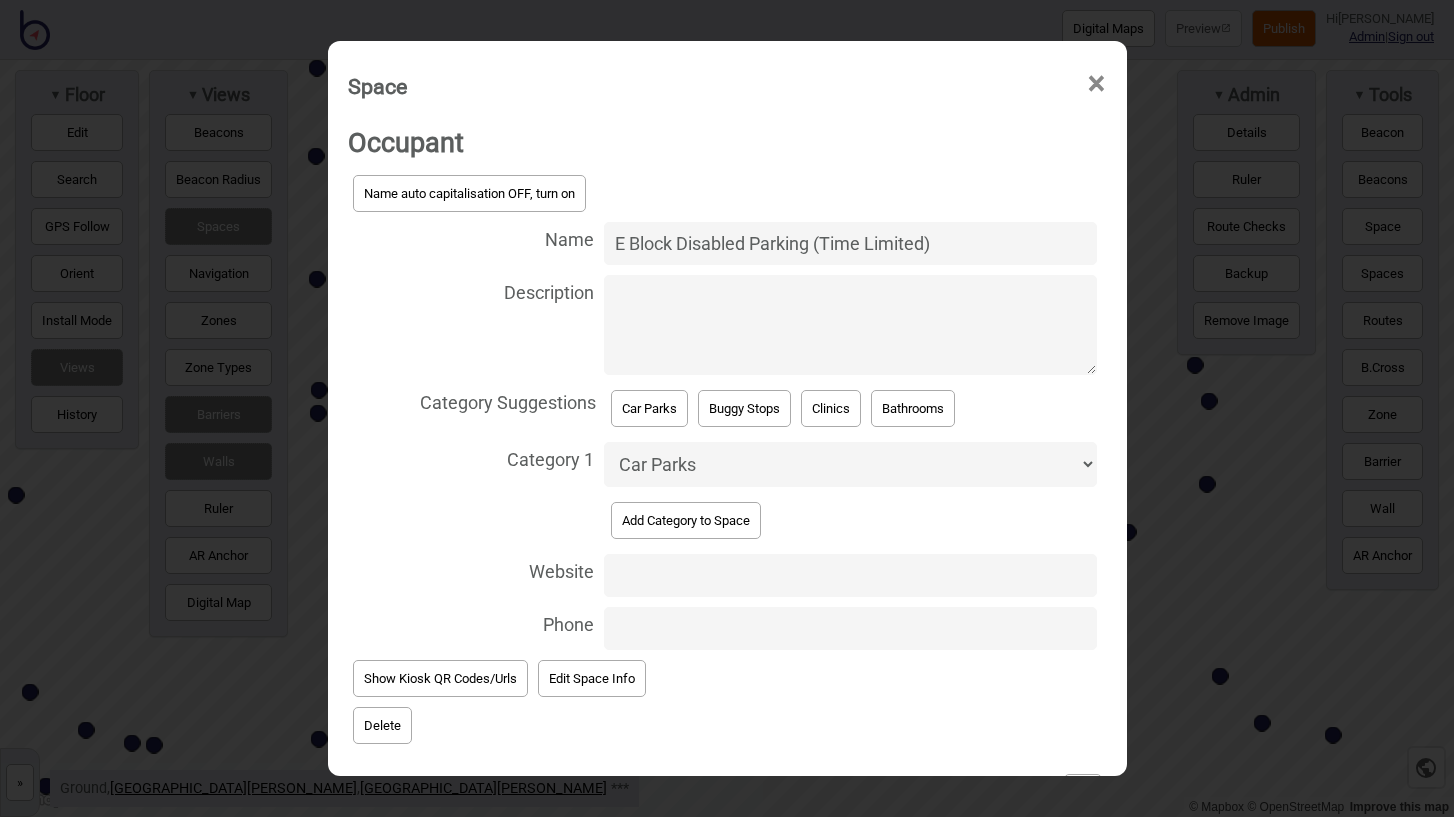 scroll, scrollTop: 69, scrollLeft: 0, axis: vertical 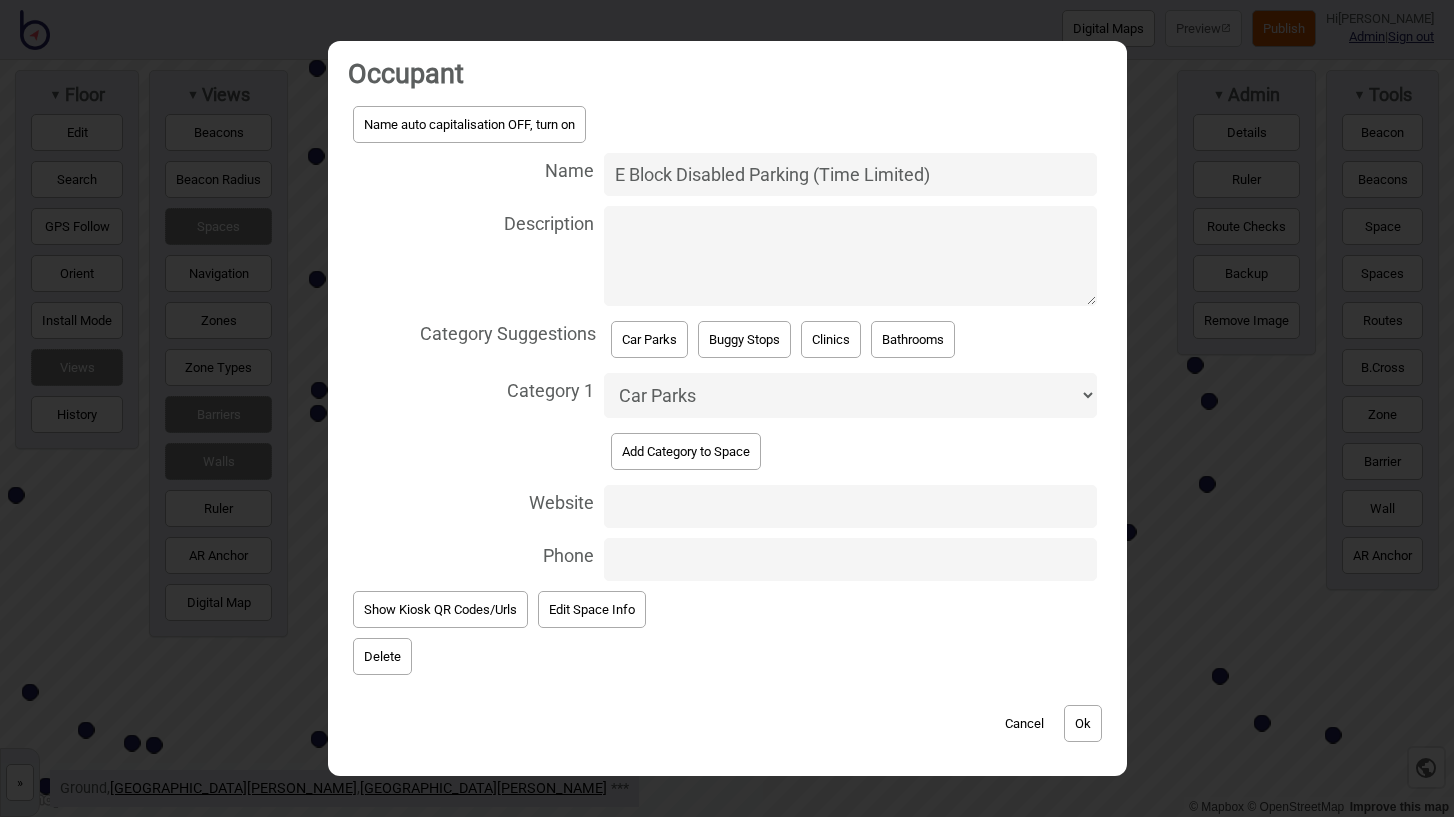 type on "E Block Disabled Parking (Time Limited)" 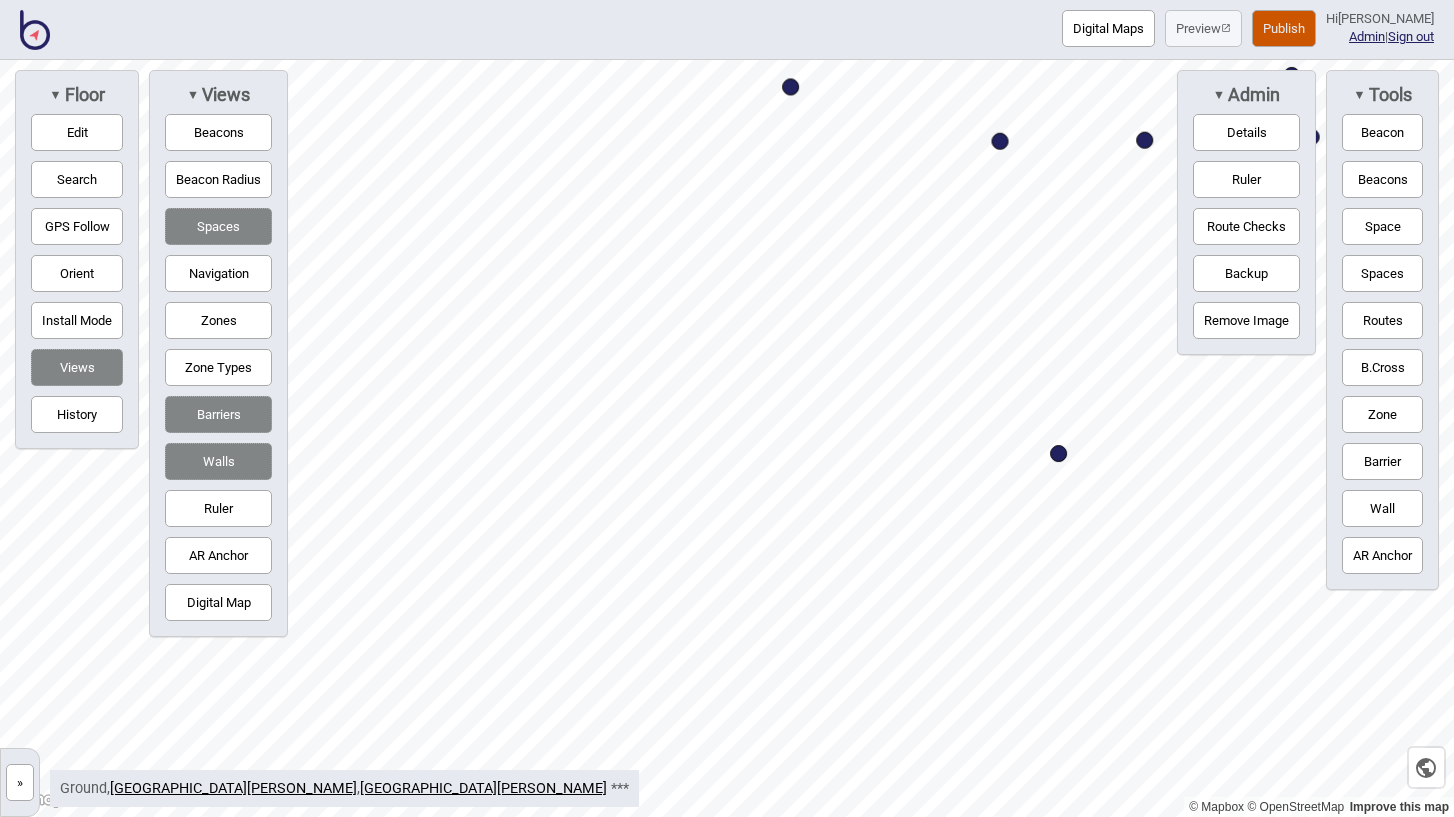 click on "© Mapbox   © OpenStreetMap   Improve this map » Queen Elizabeth II Medical Centre Queen Elizabeth II Medical Centre -1  -  Lower Ground 0  -  Ground Edit OSM Image Vector More ... ▼ Floor Edit Search GPS Follow Orient Install Mode Views History ▼ Views Beacons Beacon Radius Spaces Navigation Zones Zone Types Barriers Walls Ruler AR Anchor Digital Map ▼ Admin Details Ruler Route Checks Backup Remove Image ▼ Tools Beacon Beacons Space Spaces Routes B.Cross Zone Barrier Wall AR Anchor Ground ,  Queen Elizabeth II Medical Centre ,  Queen Elizabeth II Medical Centre   ***" at bounding box center (727, 438) 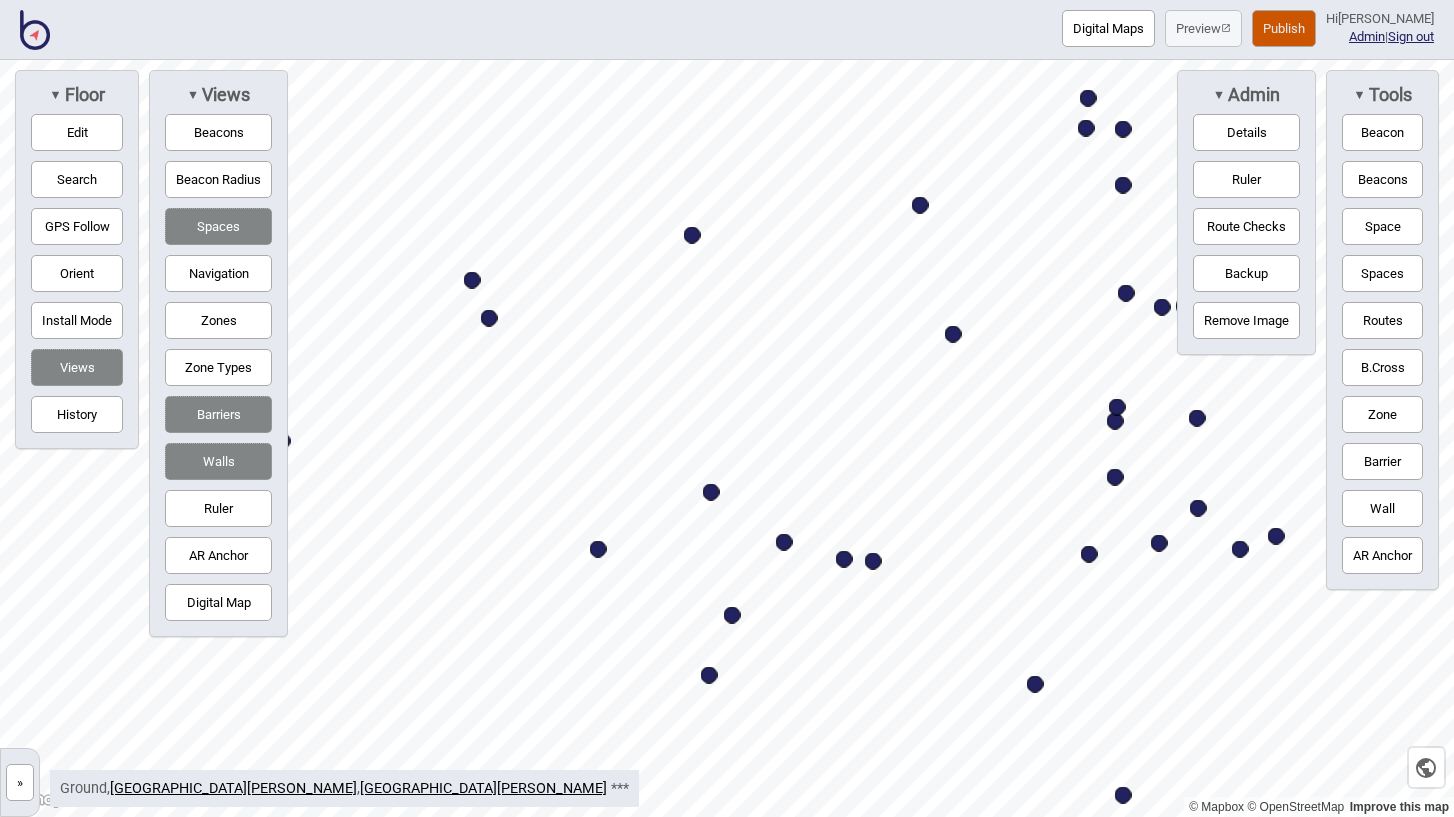 click at bounding box center (953, 334) 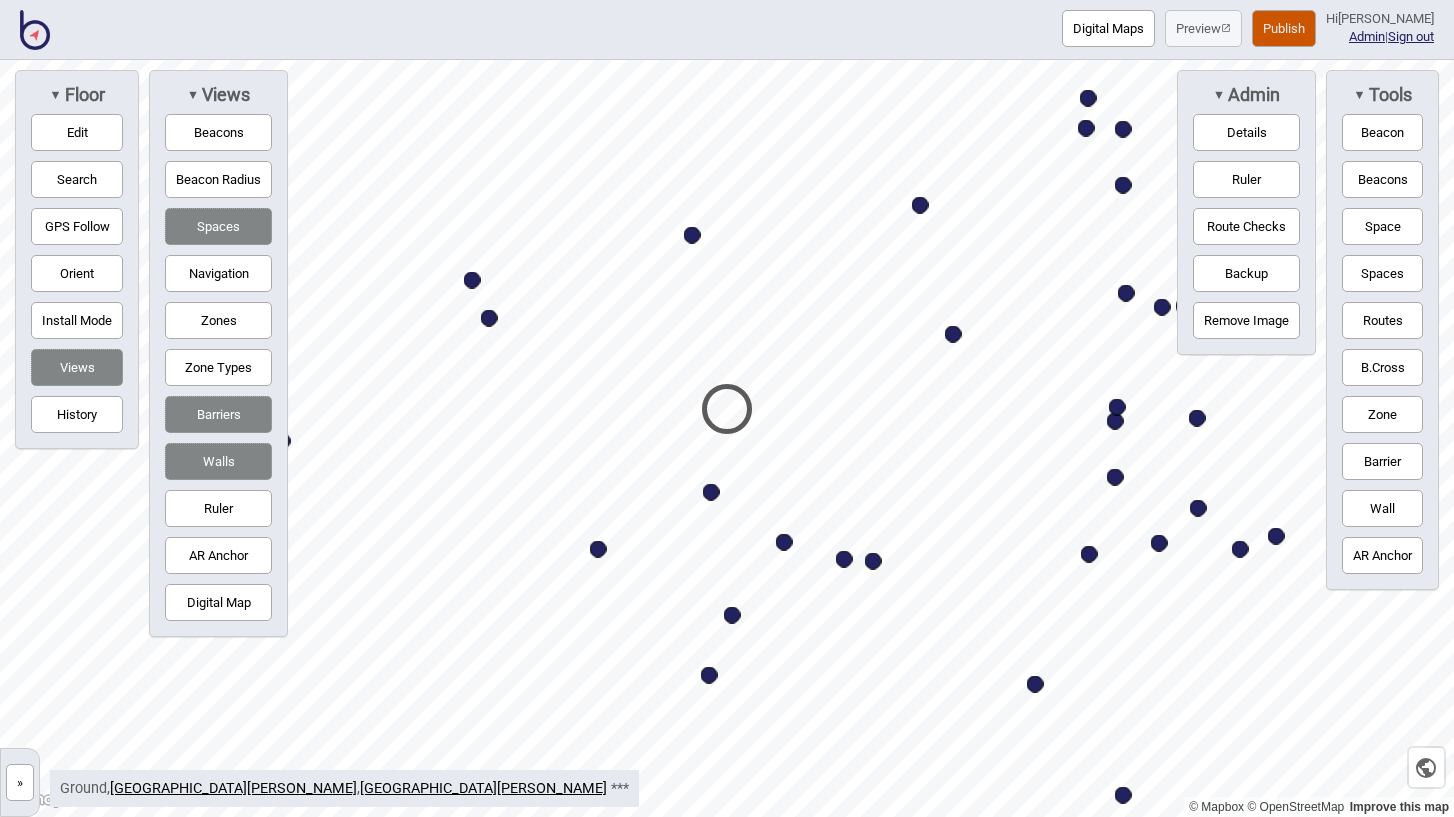 select on "Car Parks" 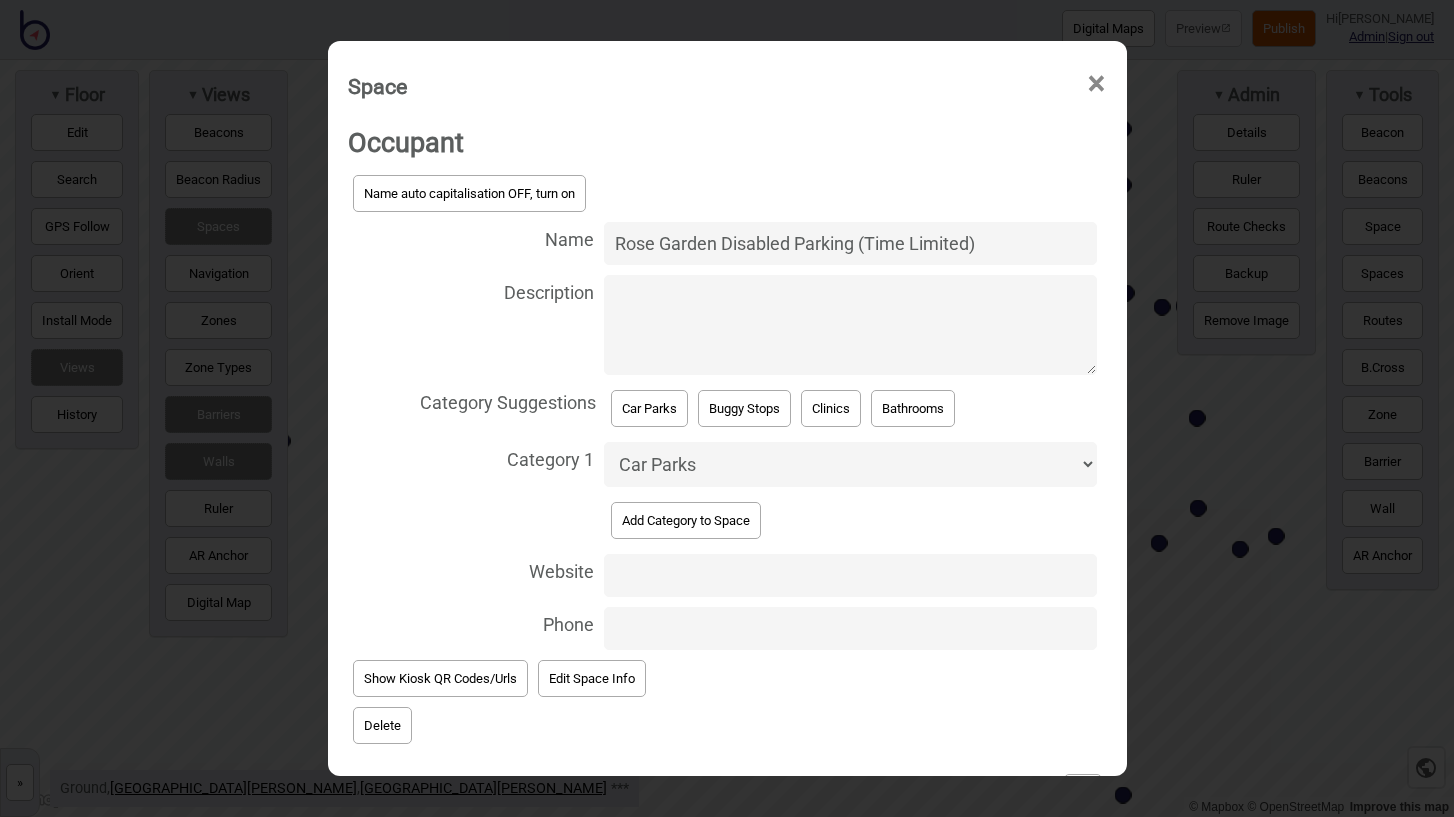 scroll, scrollTop: 69, scrollLeft: 0, axis: vertical 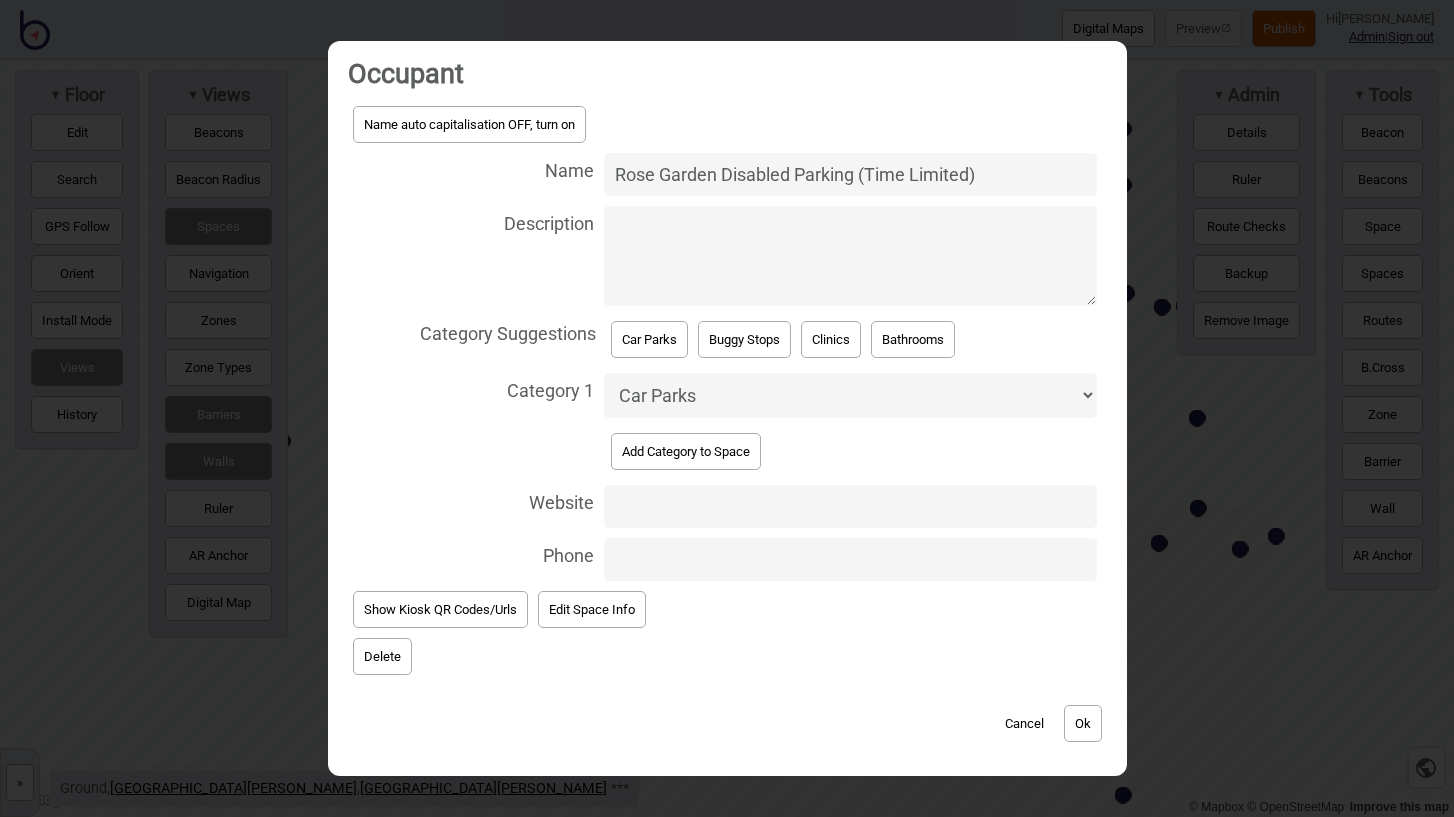 type on "Rose Garden Disabled Parking (Time Limited)" 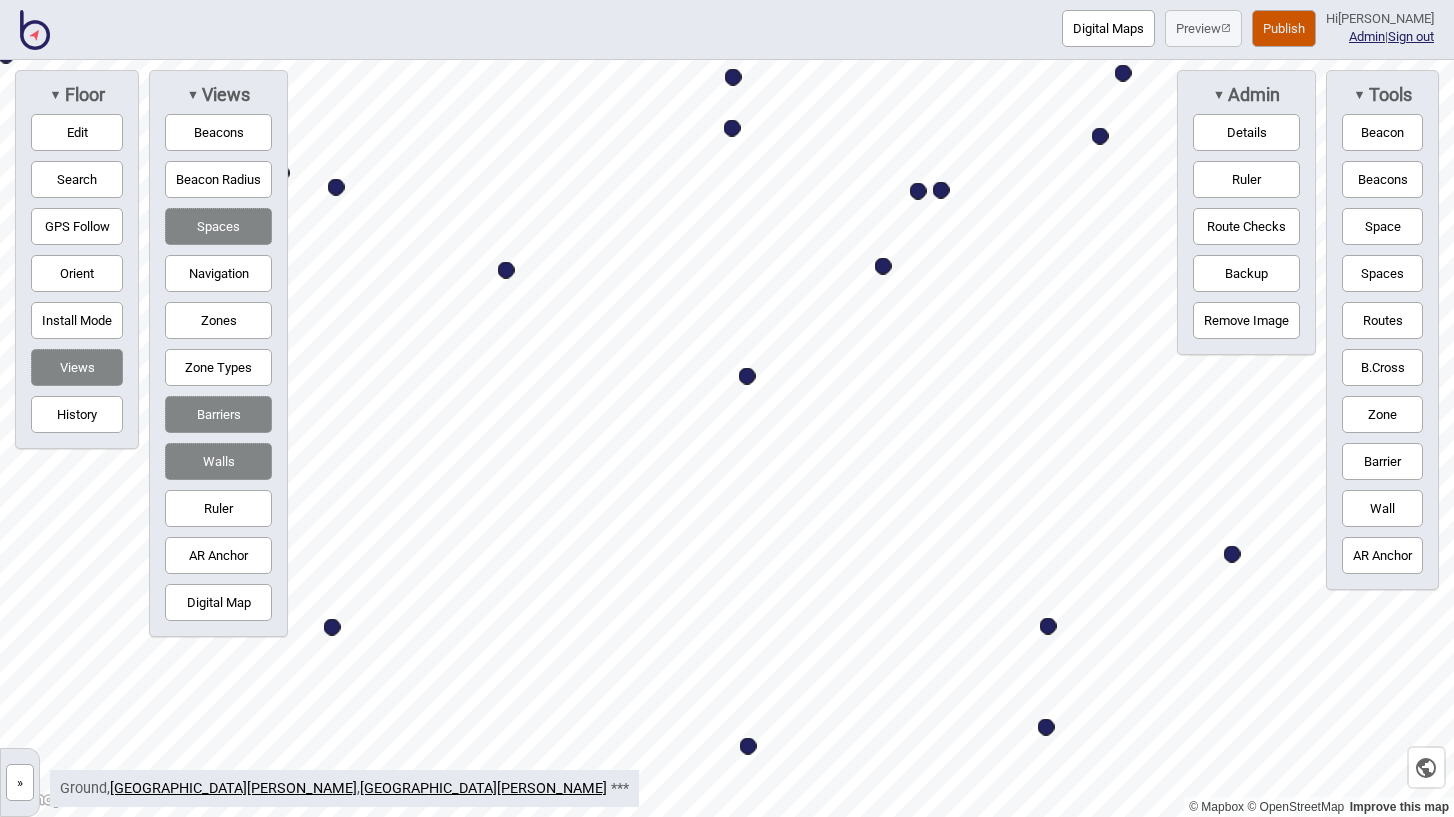 click at bounding box center (747, 376) 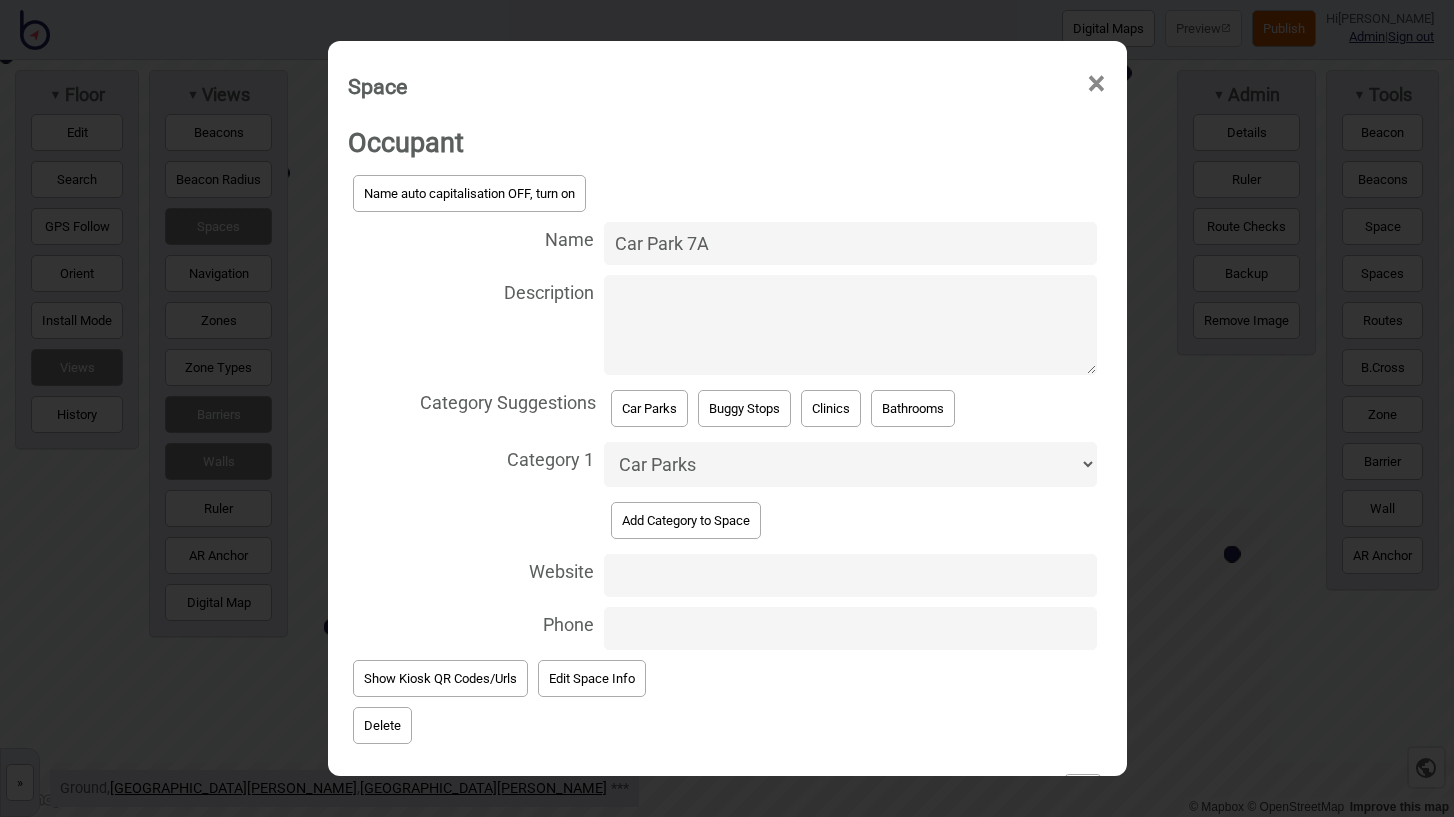click on "Delete" at bounding box center (382, 725) 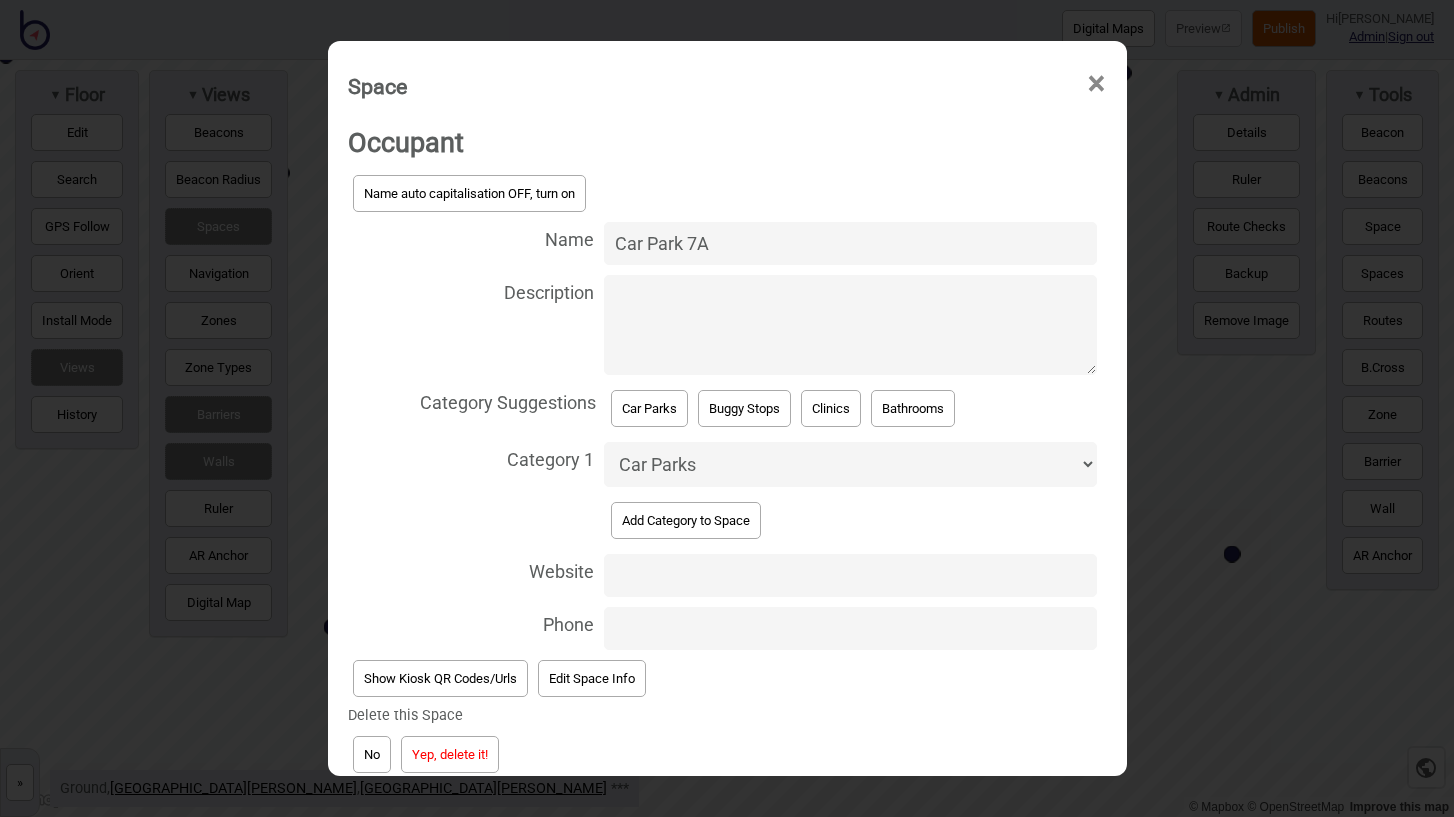 click on "Yep, delete it!" at bounding box center [450, 754] 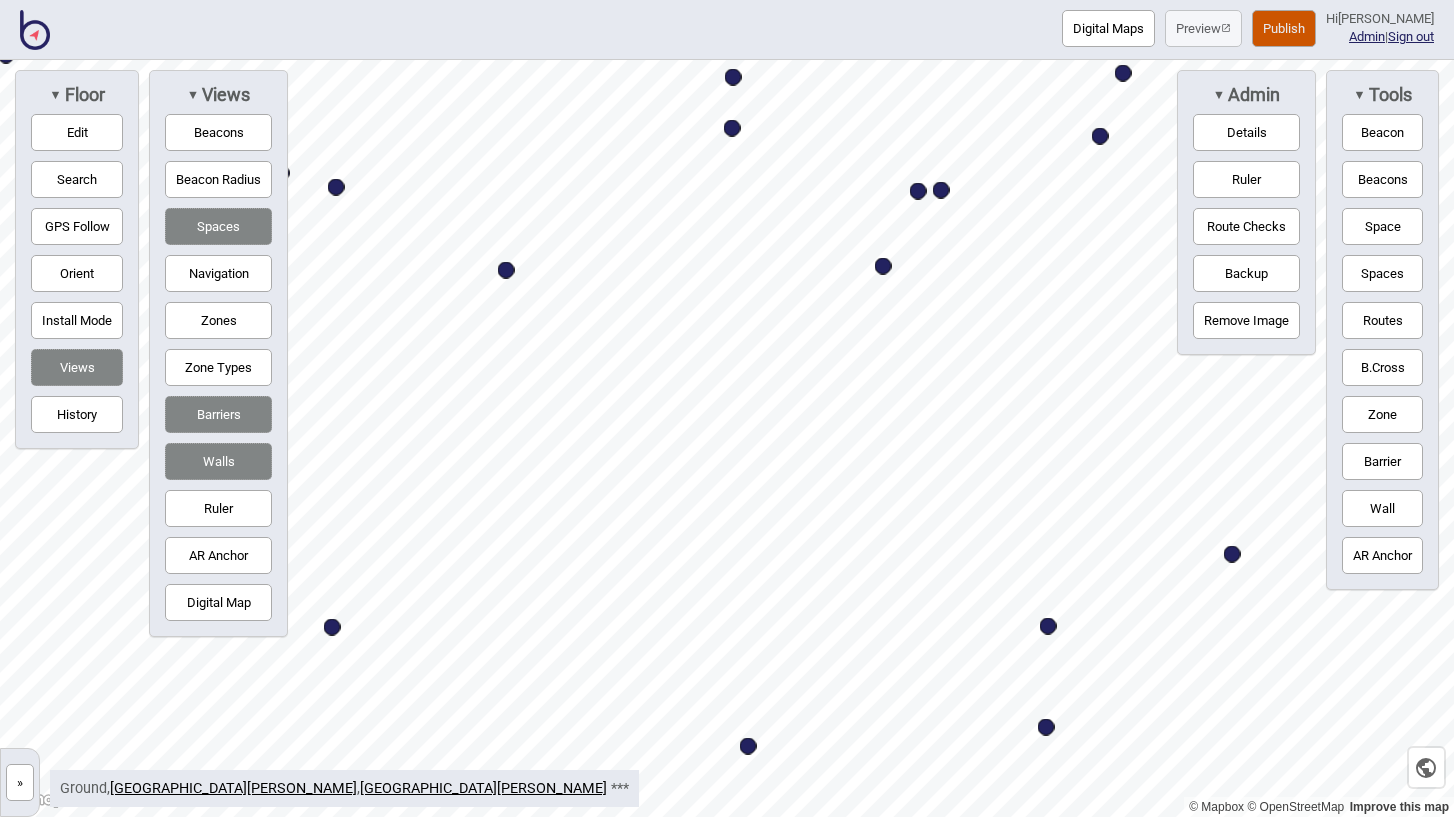 click at bounding box center [506, 270] 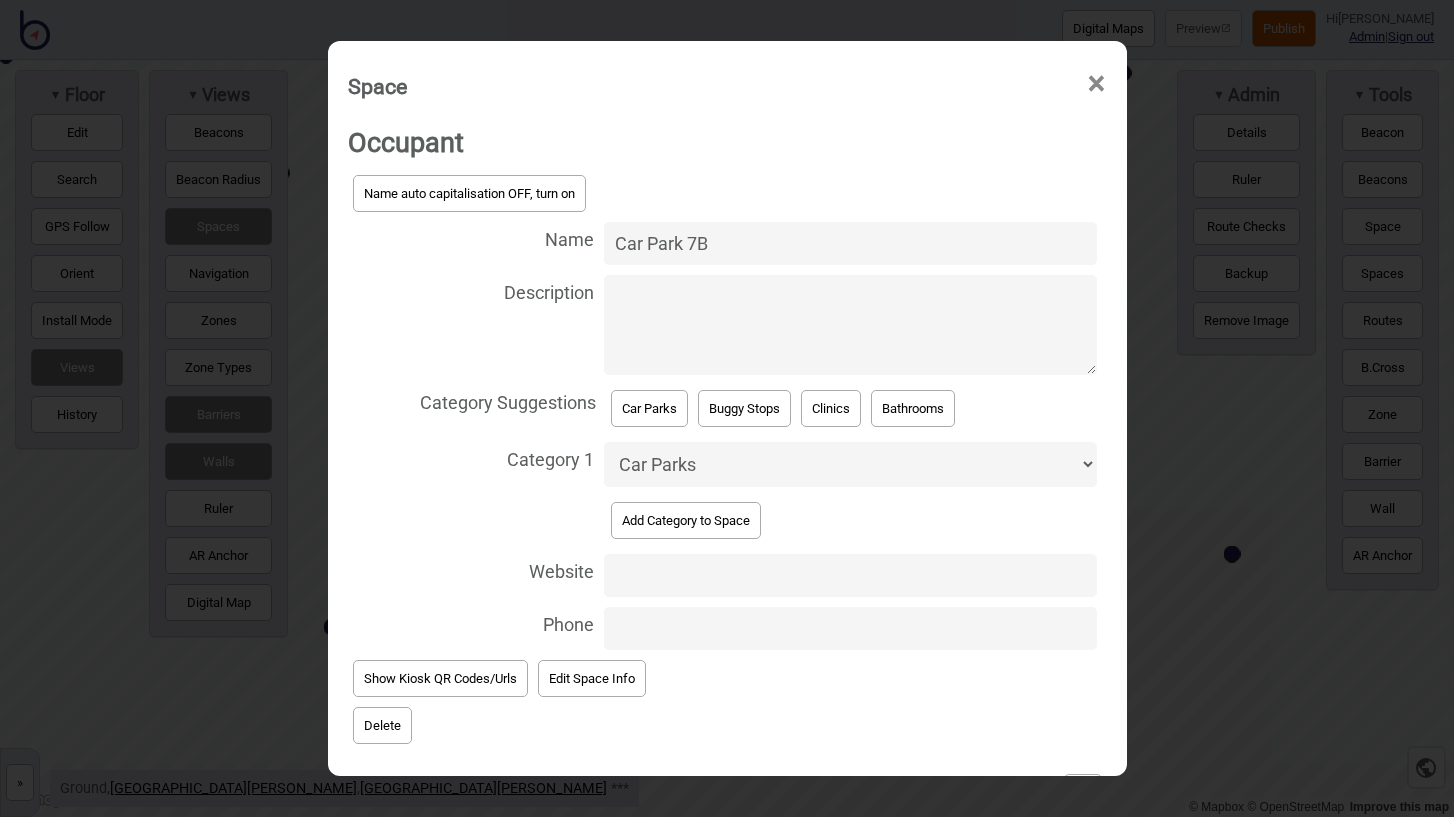 click on "Delete" at bounding box center (382, 725) 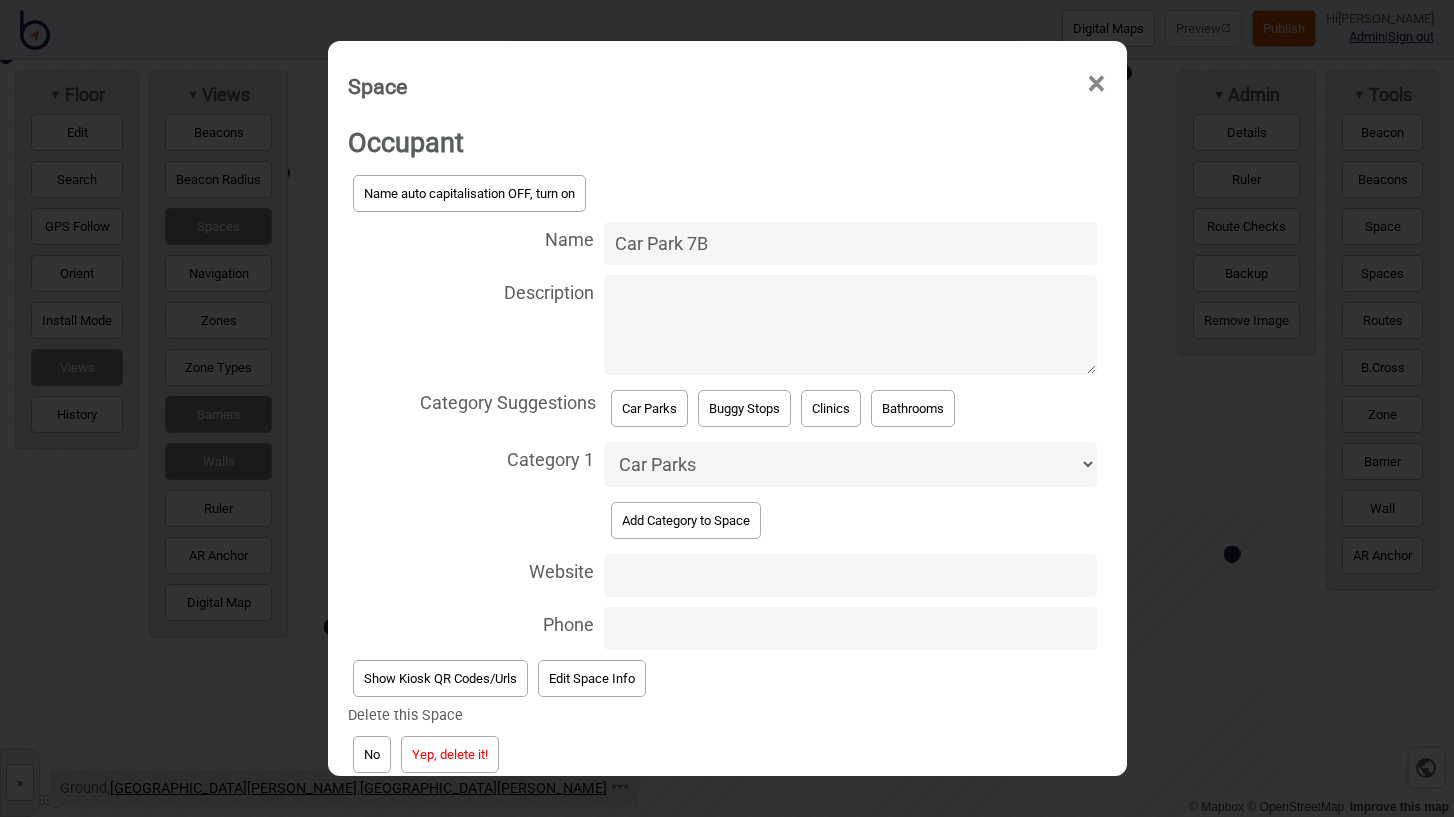 click on "Yep, delete it!" at bounding box center (450, 754) 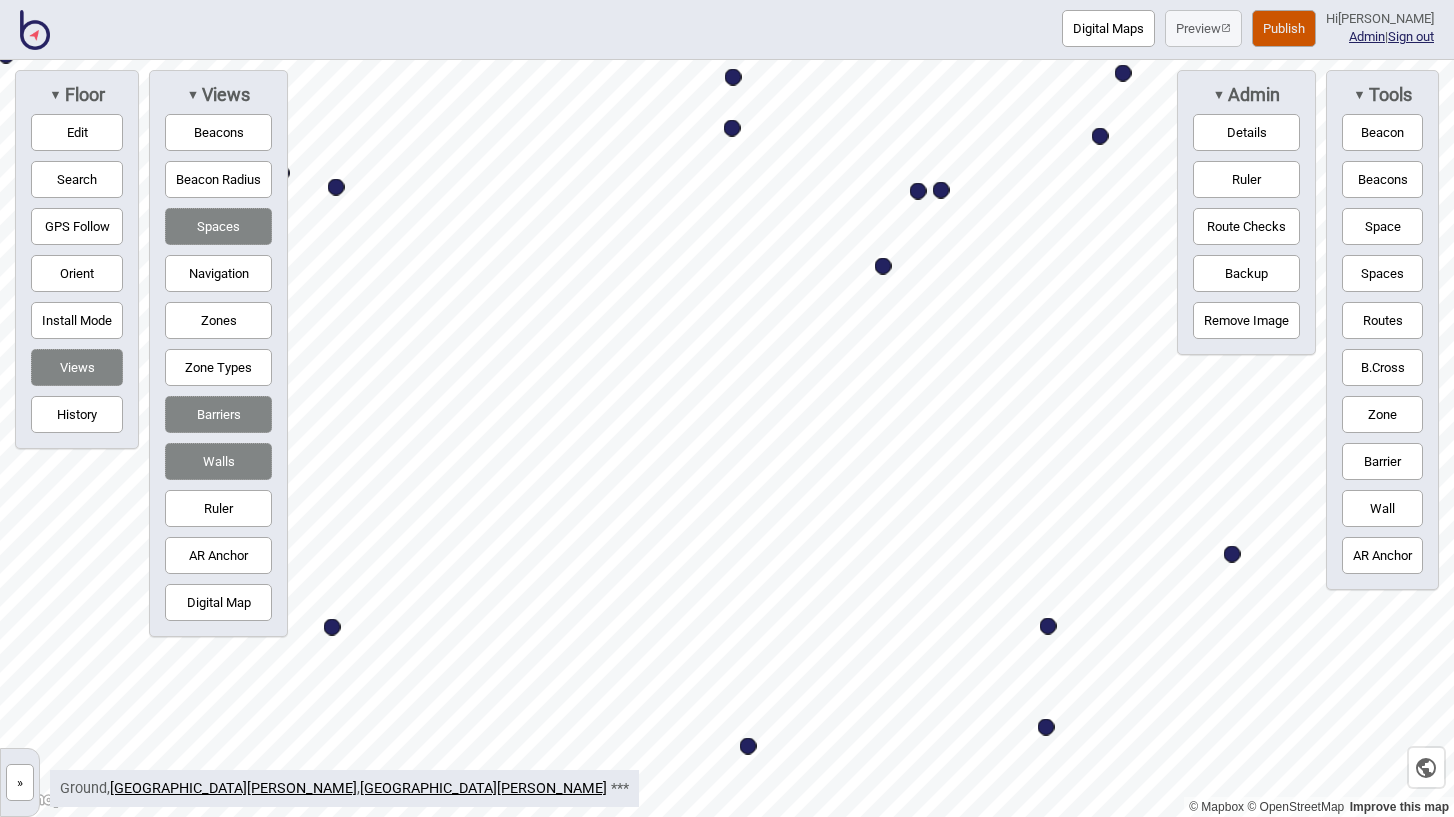 click on "Navigation" at bounding box center (218, 273) 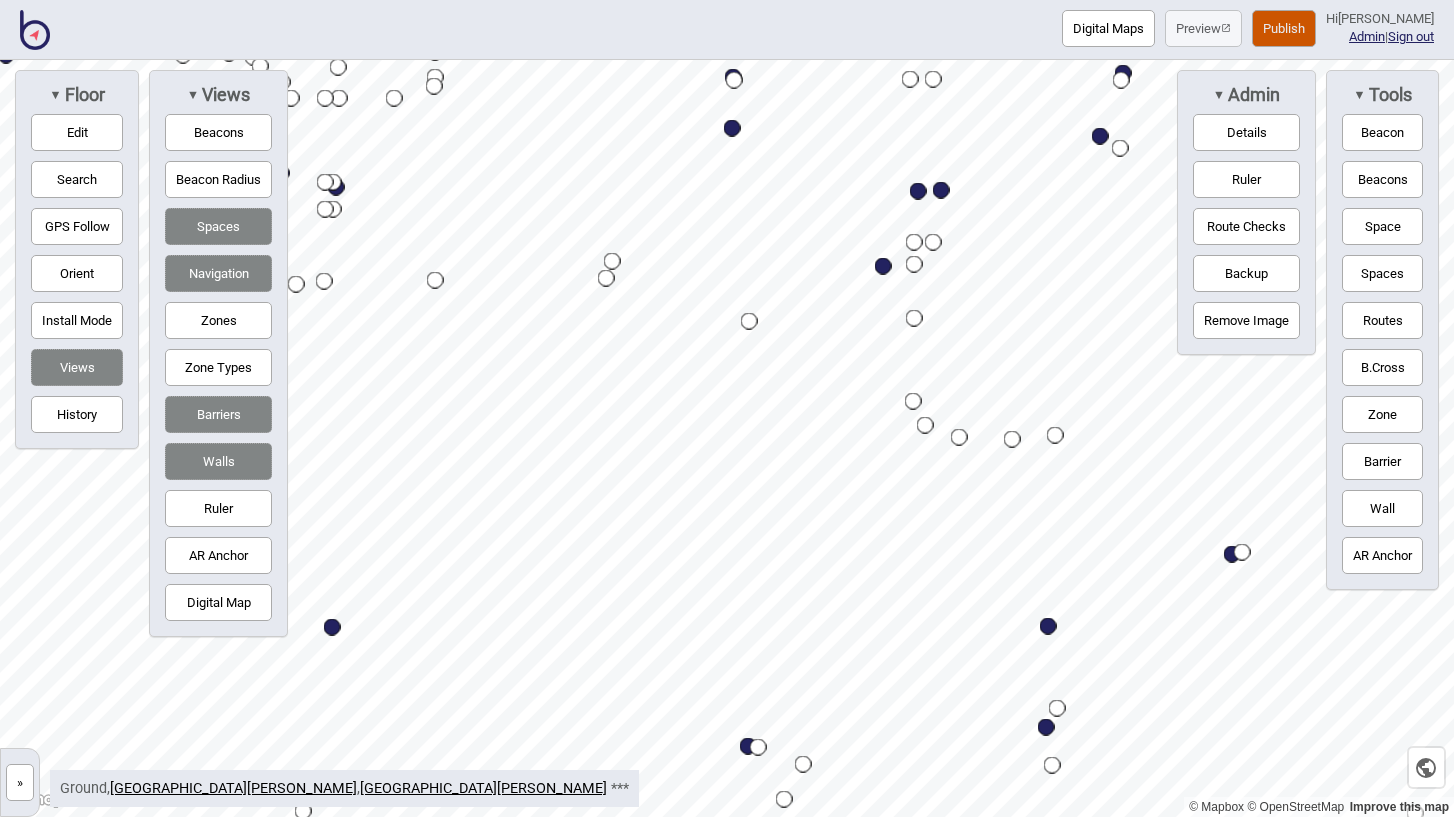 click on "Navigation" at bounding box center (218, 273) 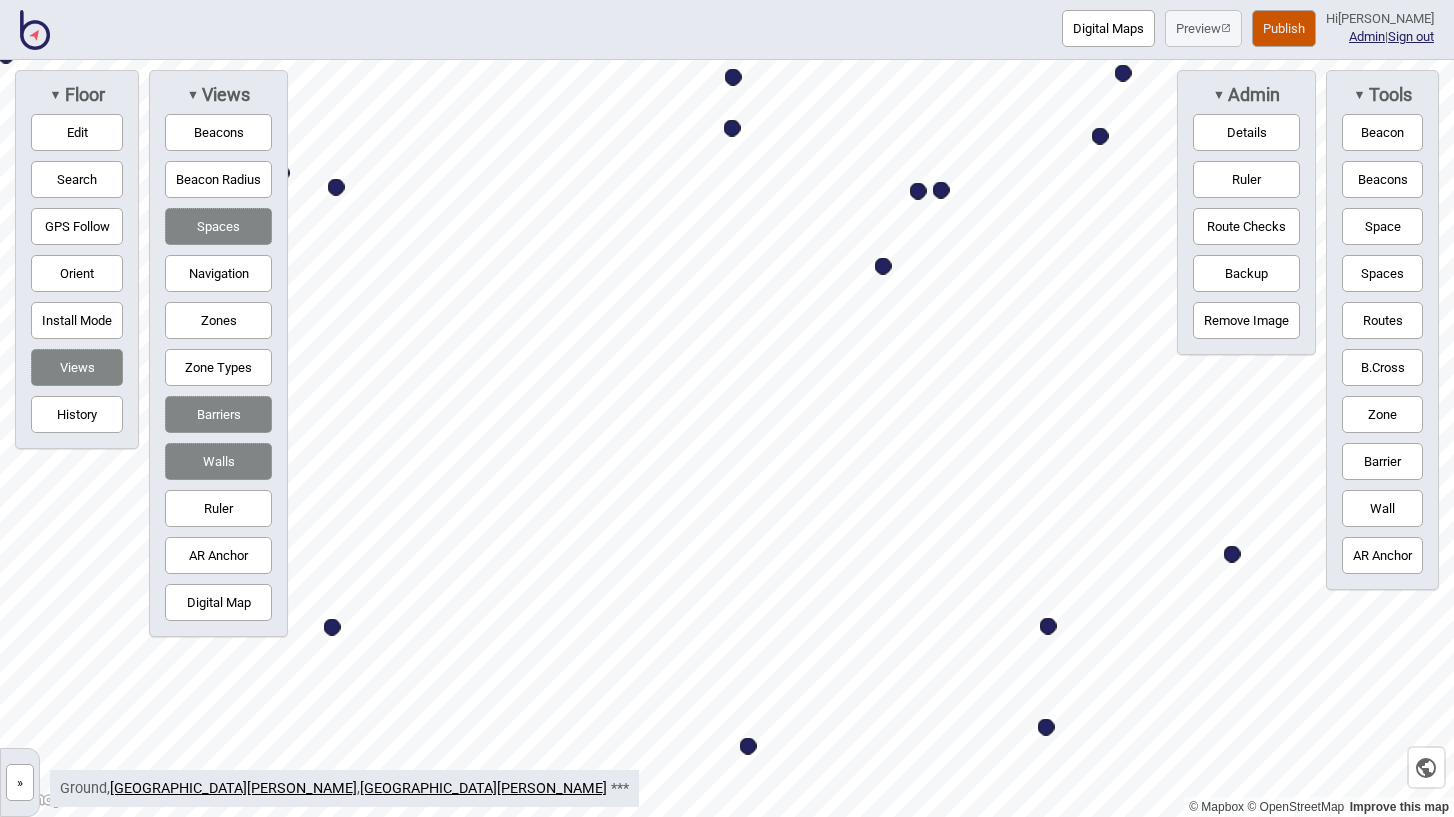 click at bounding box center (883, 266) 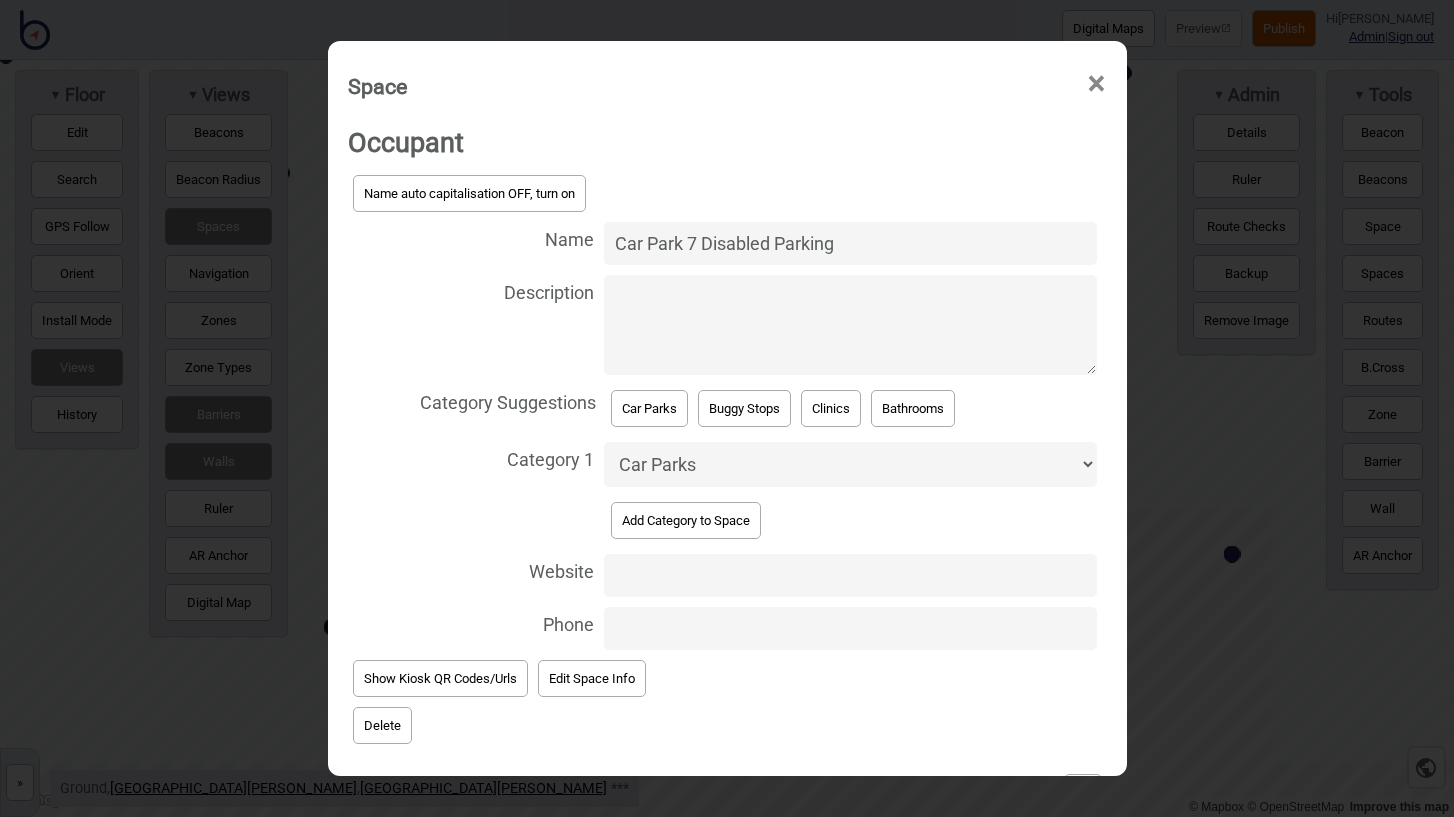 click on "Delete" at bounding box center [382, 725] 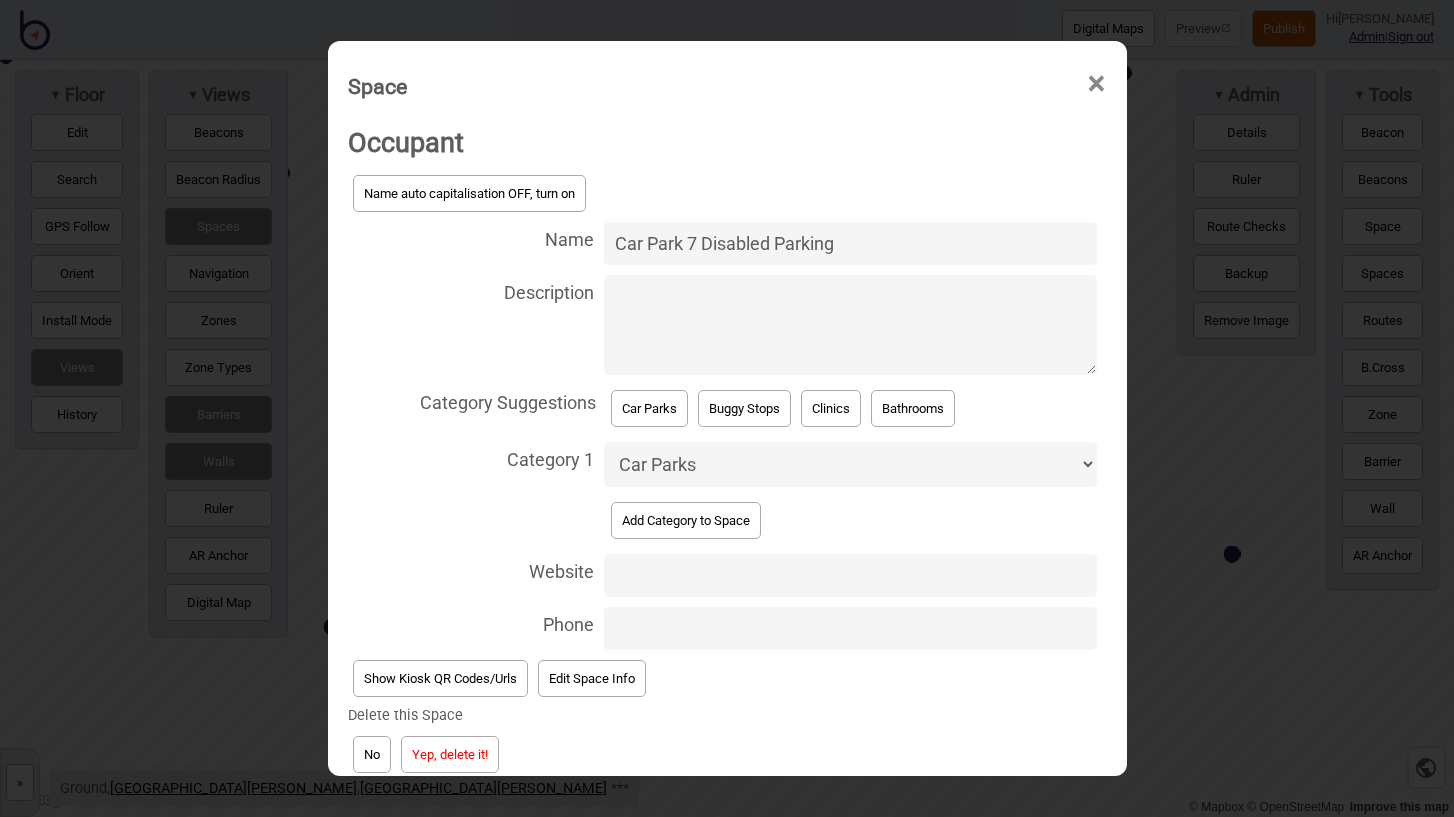 click on "Yep, delete it!" at bounding box center (450, 754) 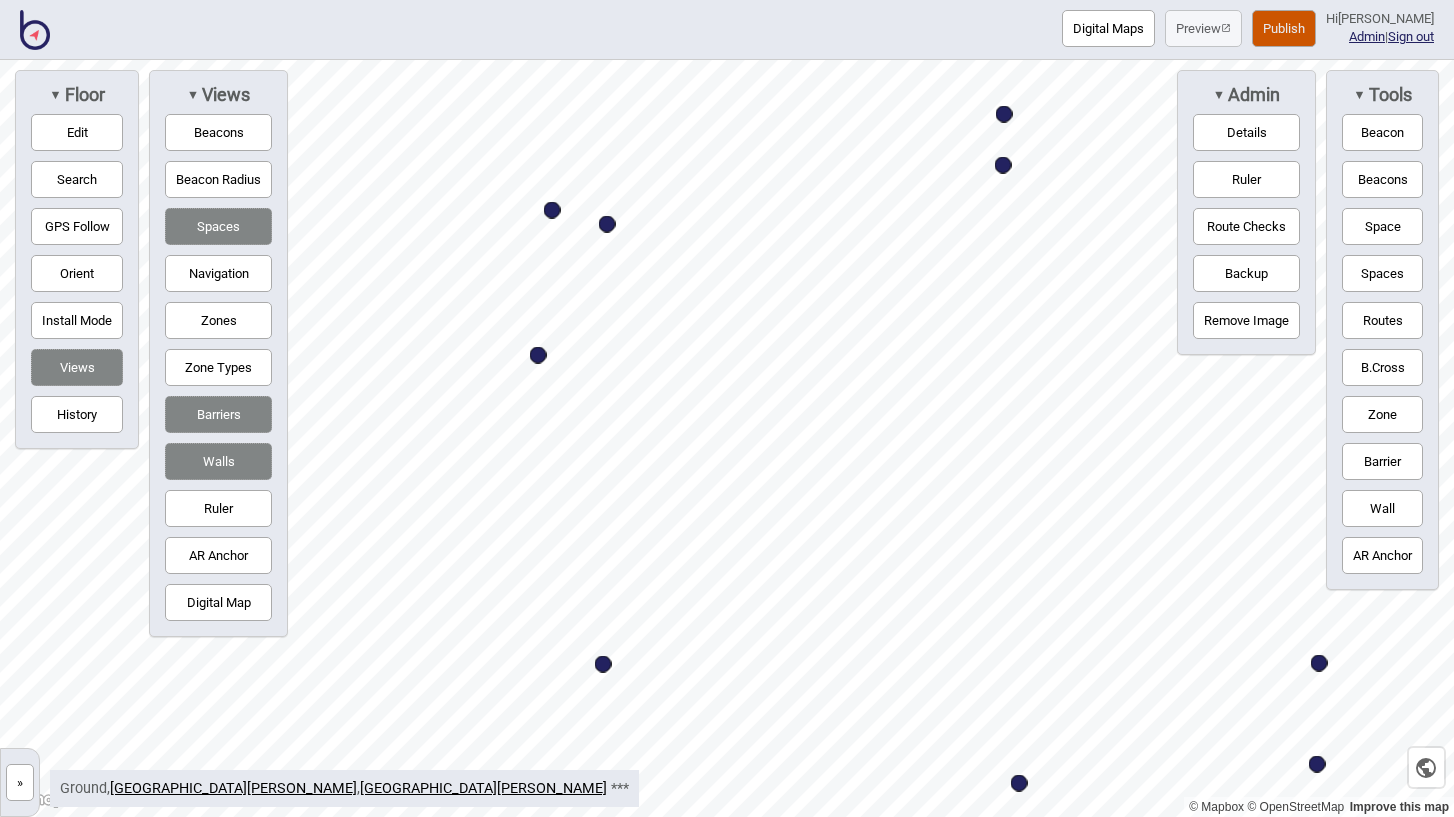 click at bounding box center [552, 210] 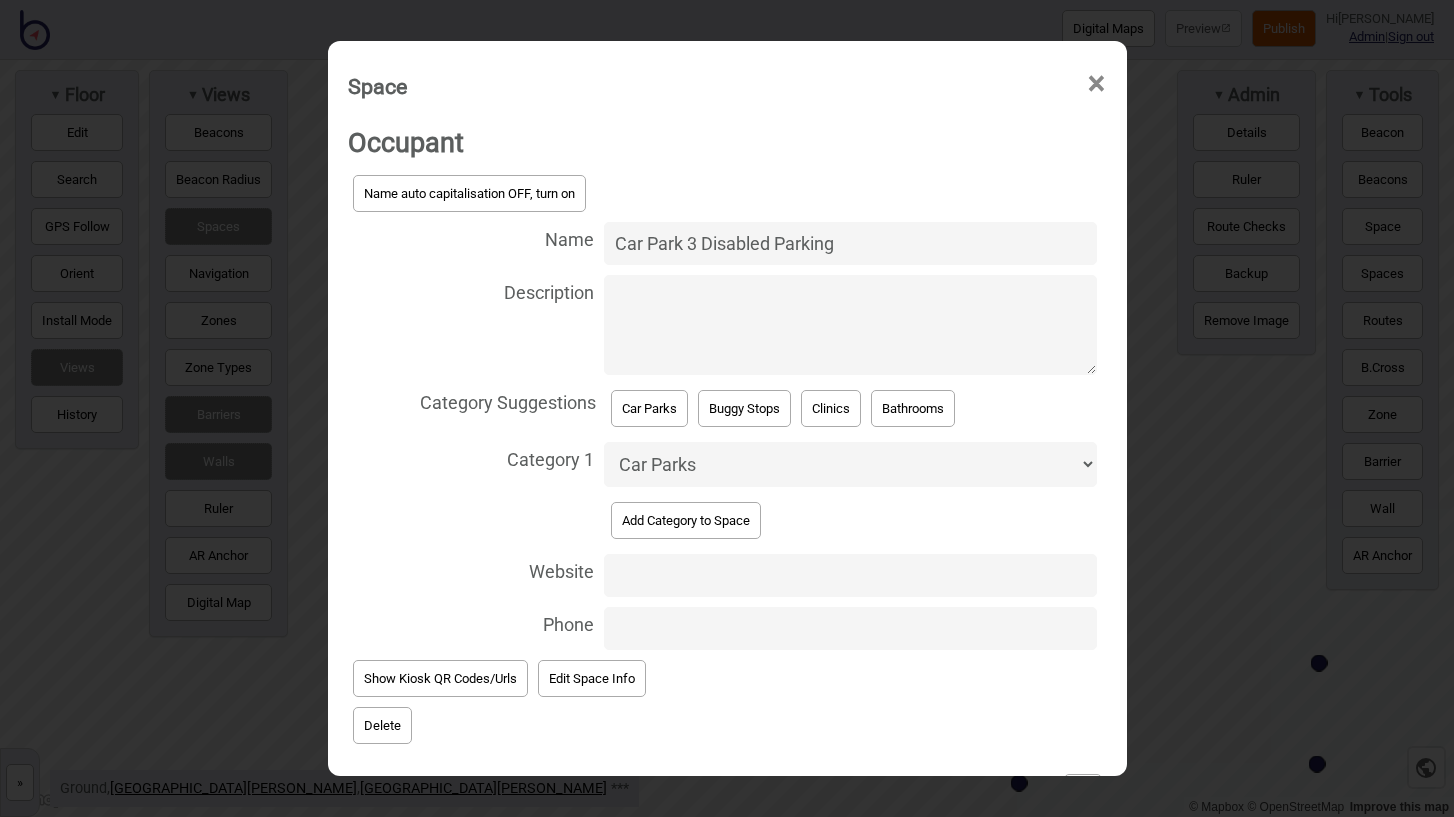 click on "Delete" at bounding box center (382, 725) 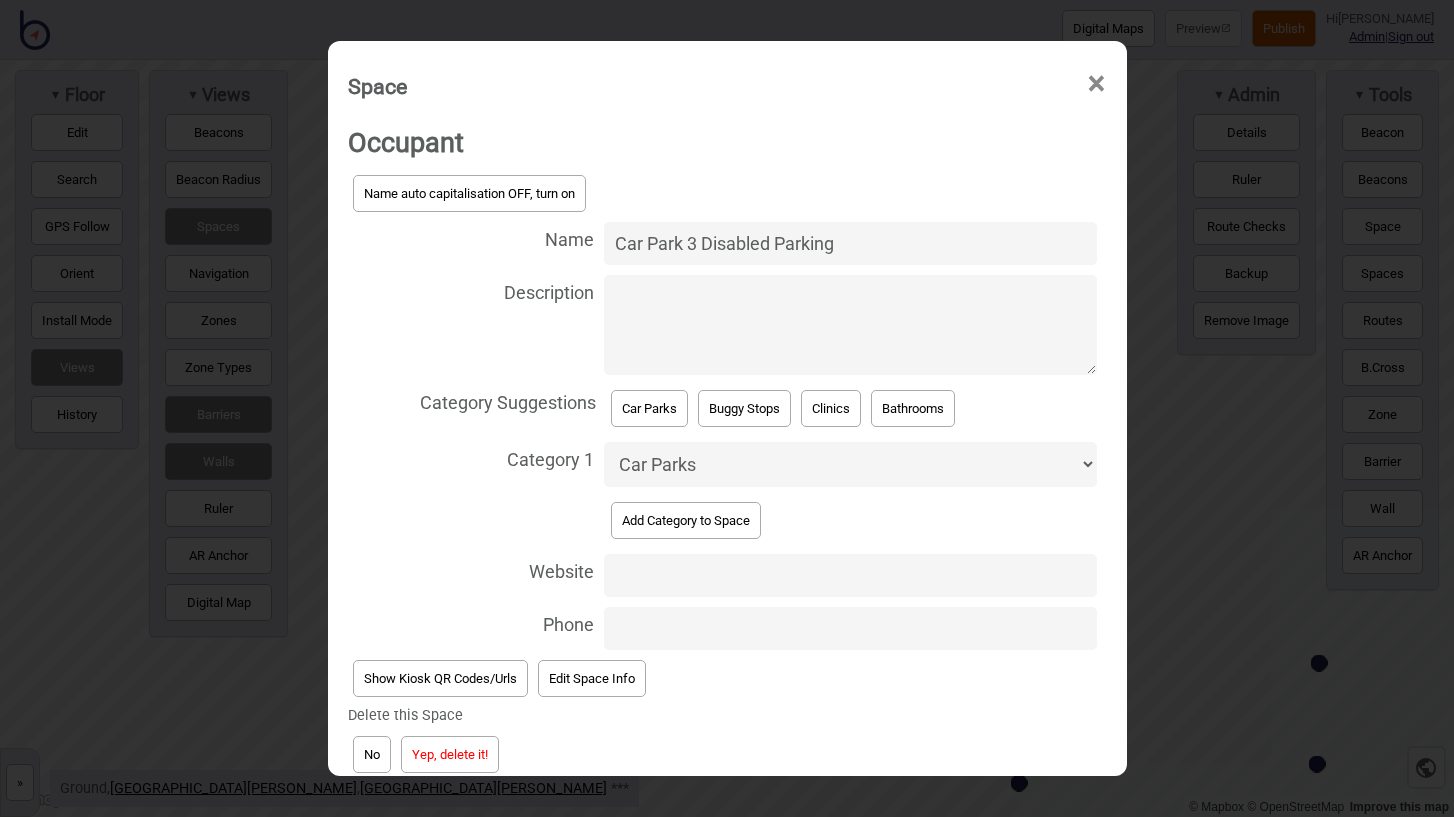 click on "Yep, delete it!" at bounding box center [450, 754] 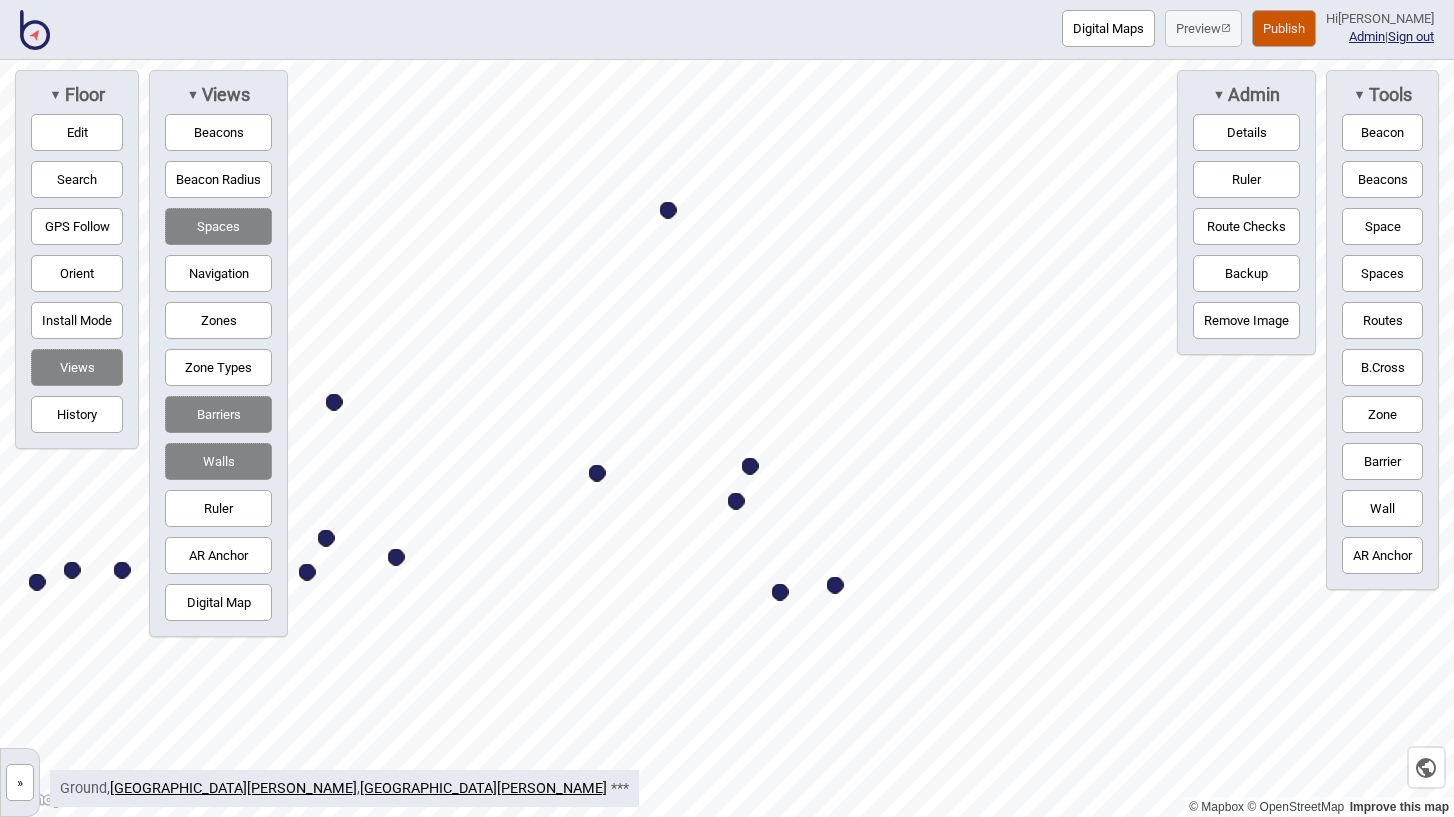 click on "Space" at bounding box center (1382, 226) 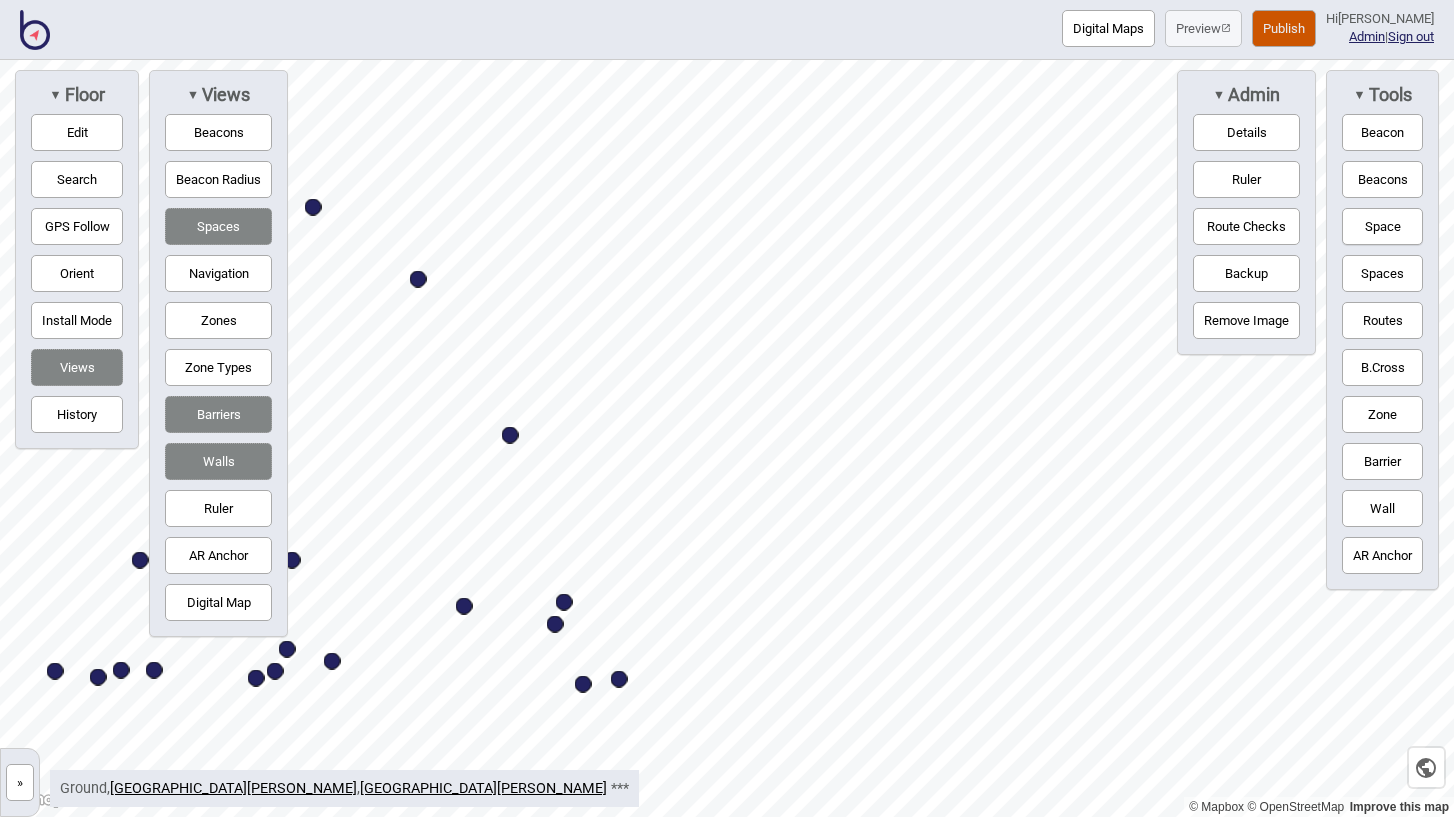 click on "Navigation" at bounding box center (218, 273) 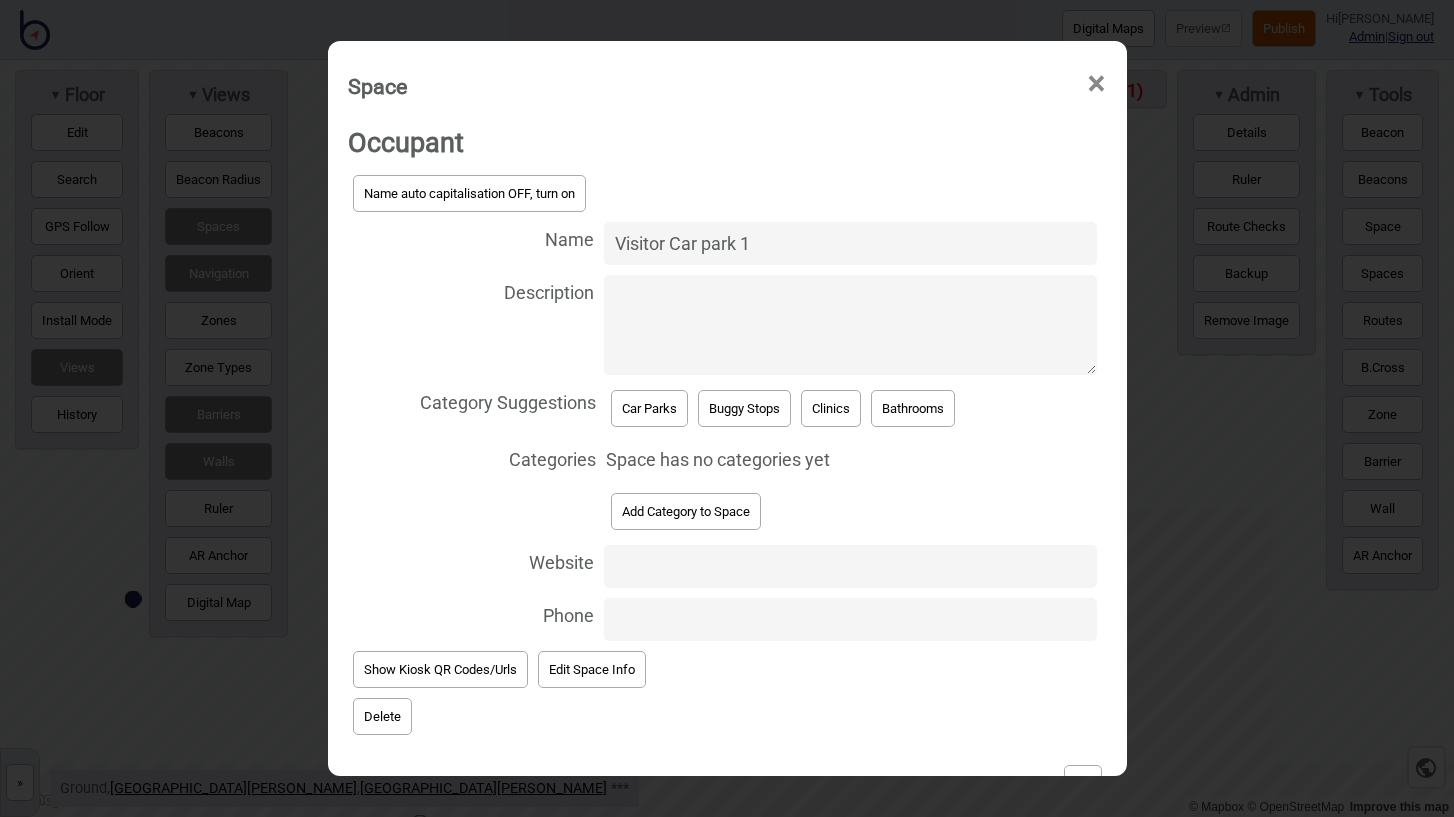 type on "Visitor Car park 1" 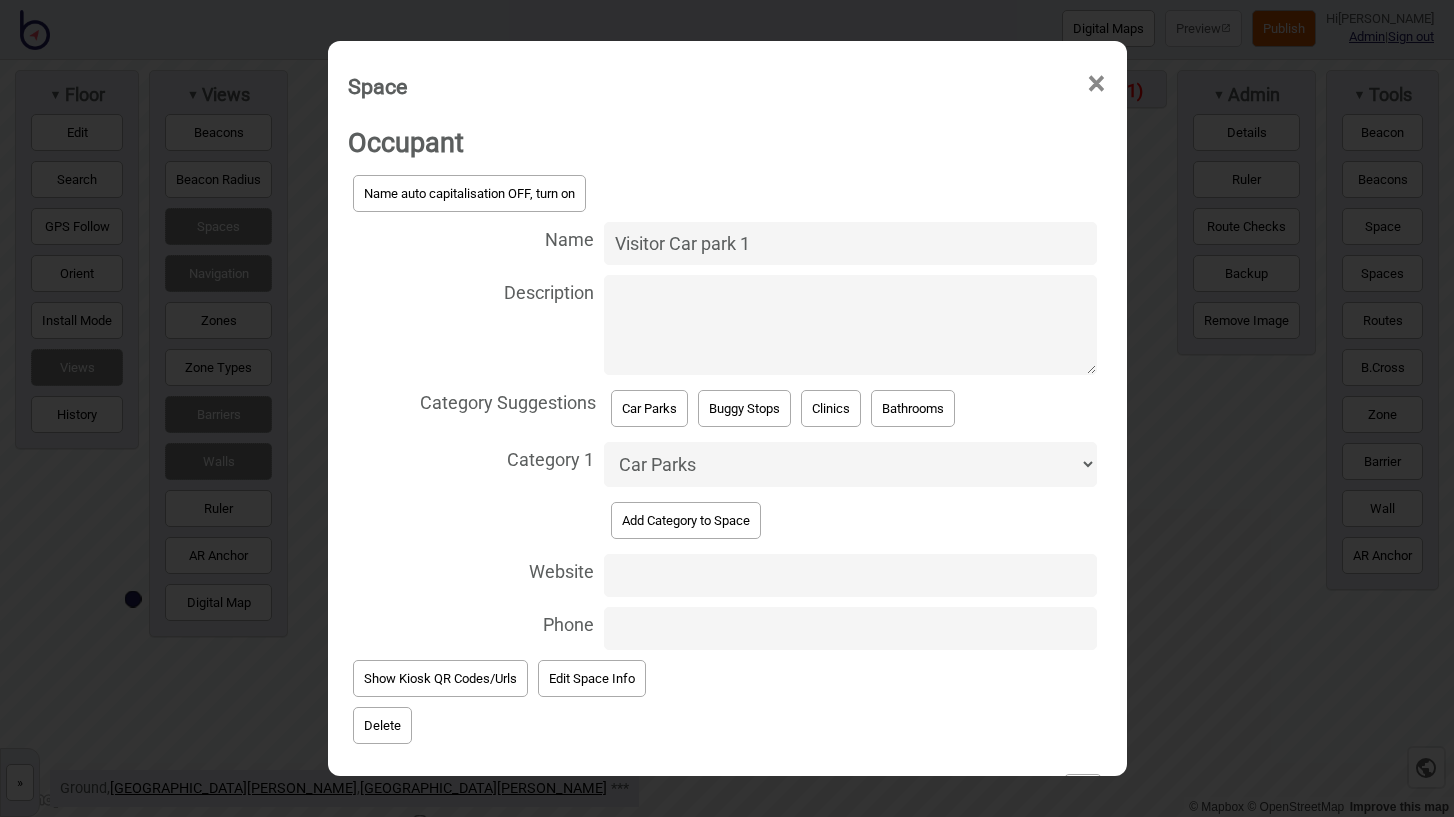 scroll, scrollTop: 69, scrollLeft: 0, axis: vertical 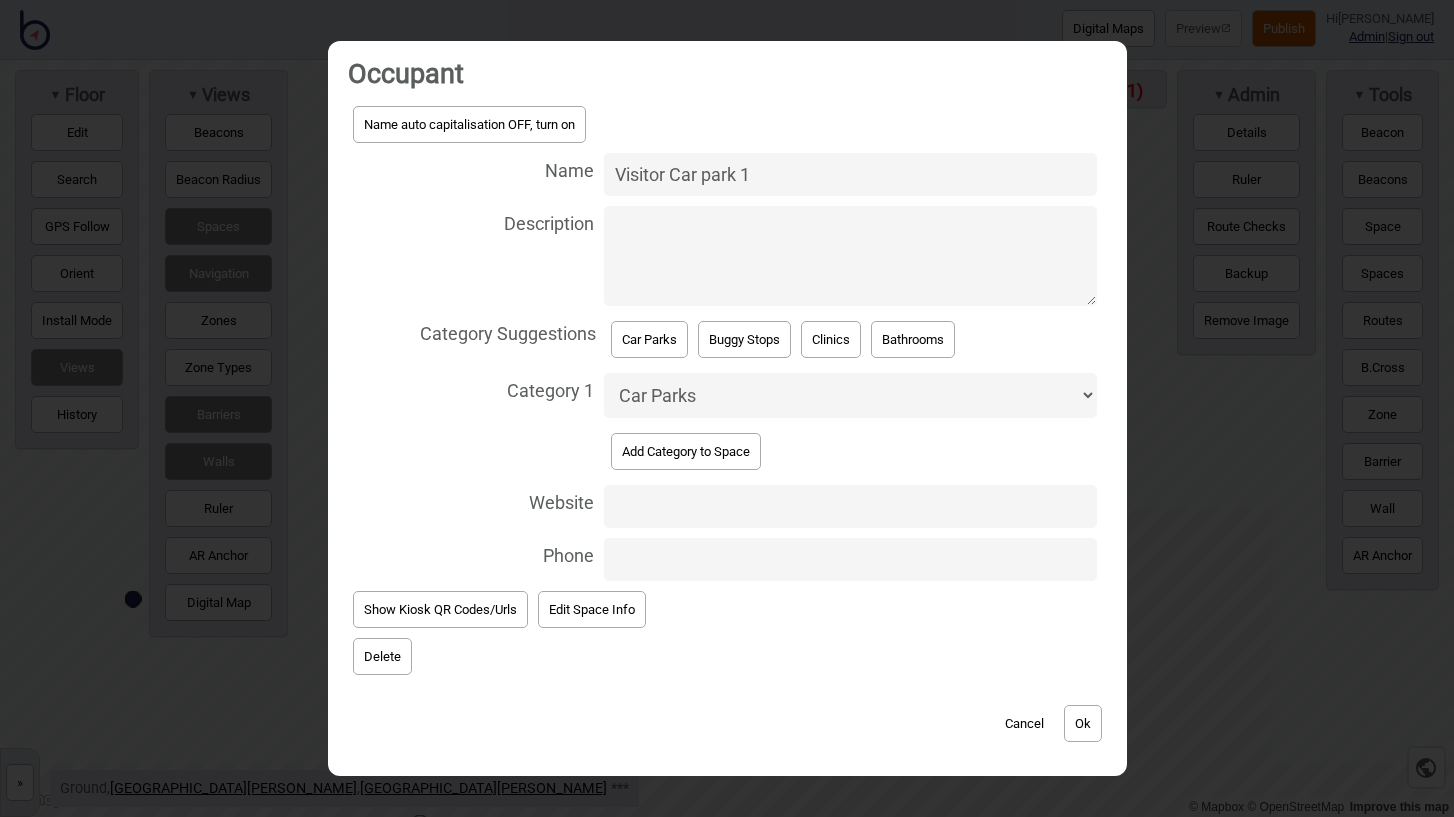 click on "Ok" at bounding box center (1083, 723) 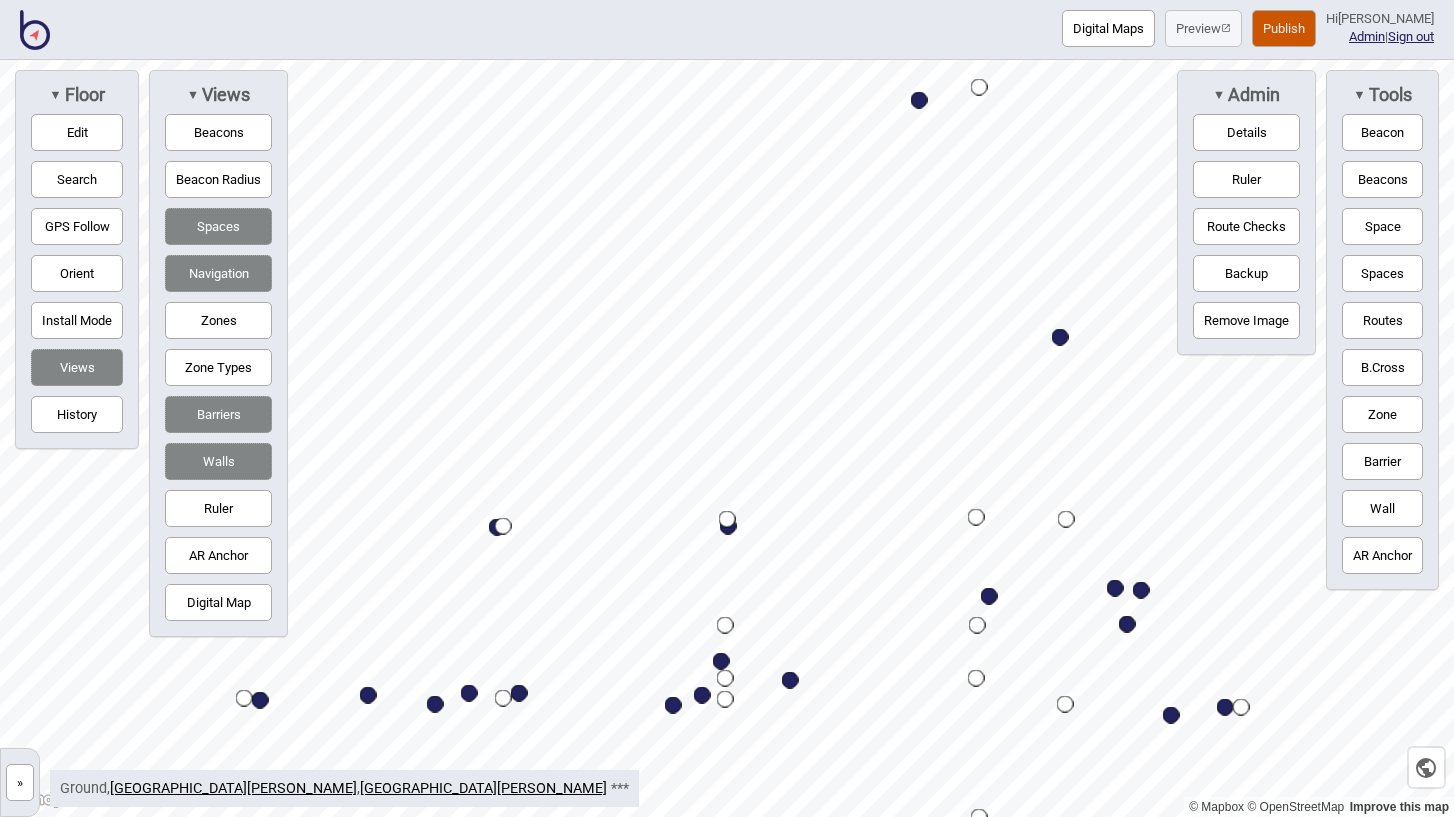 click on "Edit" at bounding box center (77, 132) 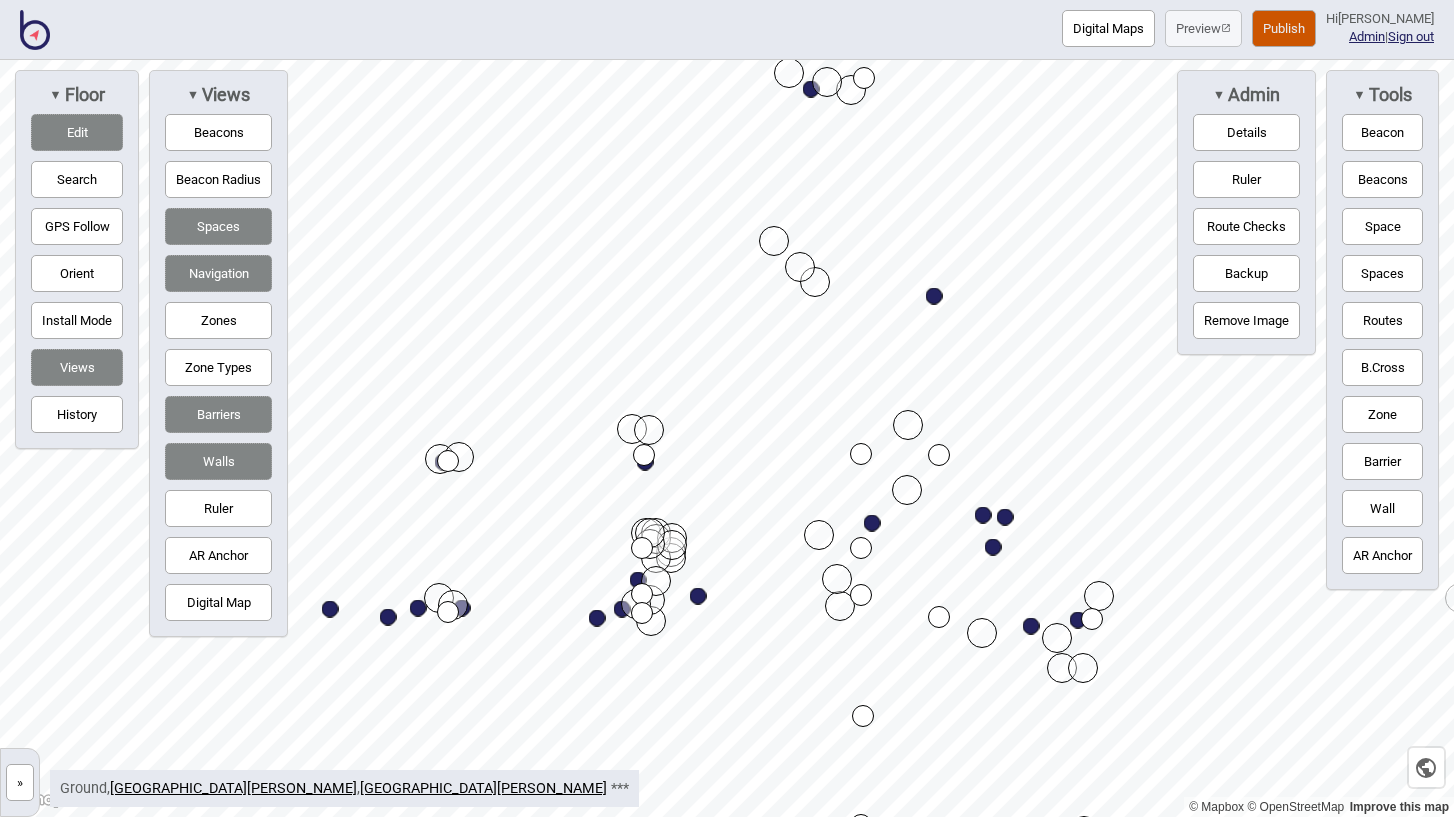 scroll, scrollTop: 0, scrollLeft: 0, axis: both 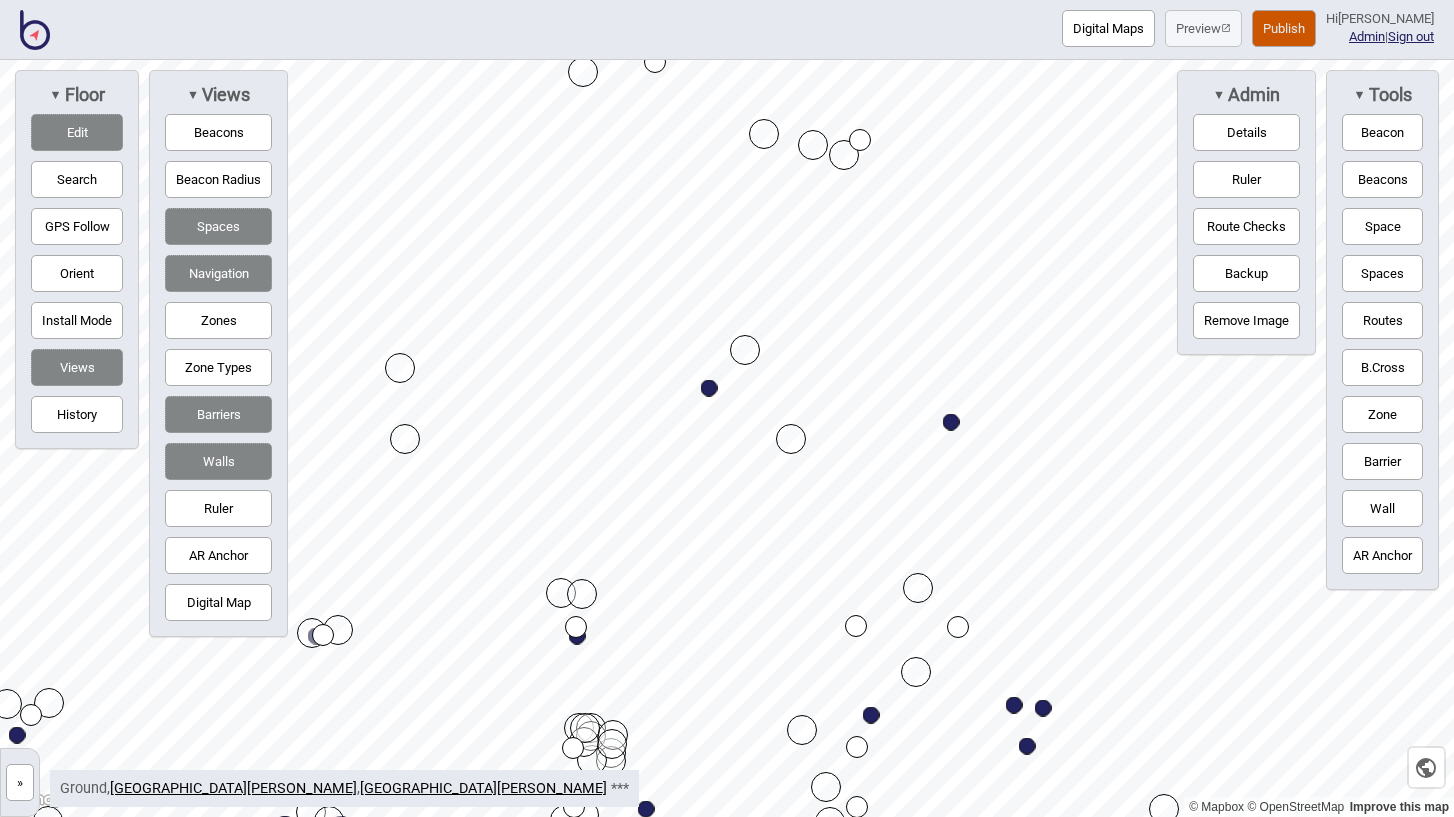click on "Routes" at bounding box center [1382, 320] 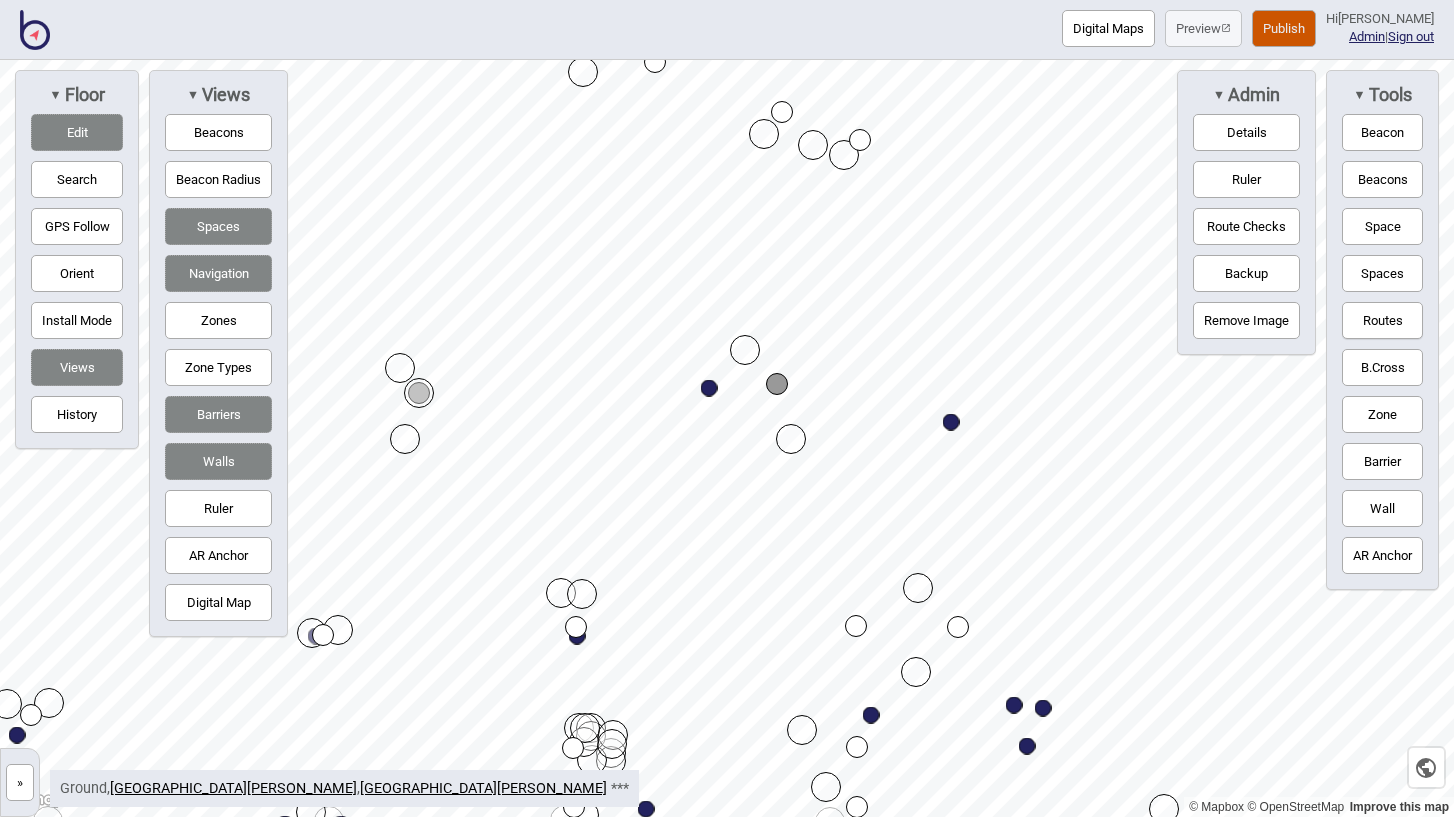 click on "Routes" at bounding box center [1382, 320] 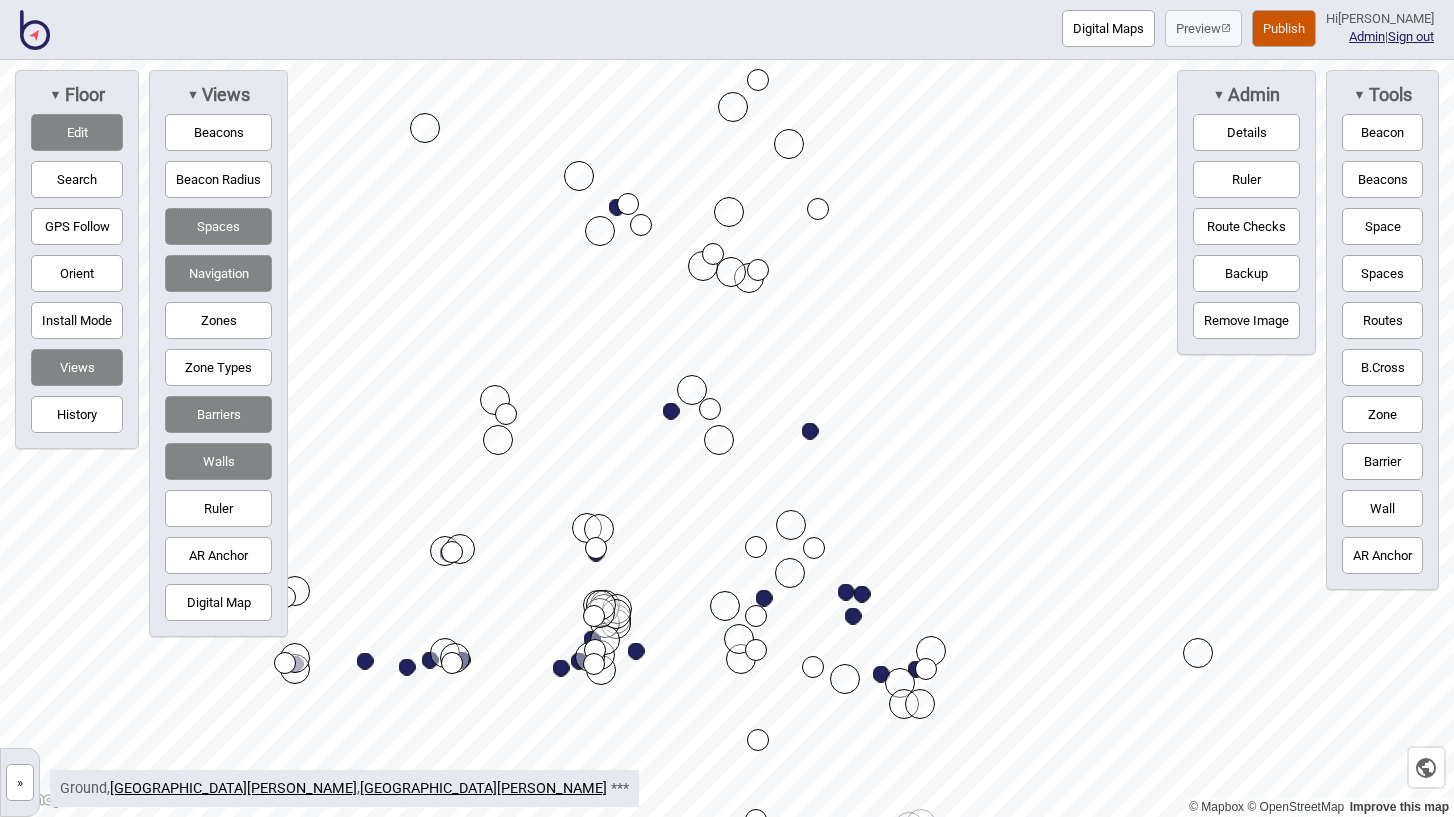click on "Edit" at bounding box center (77, 132) 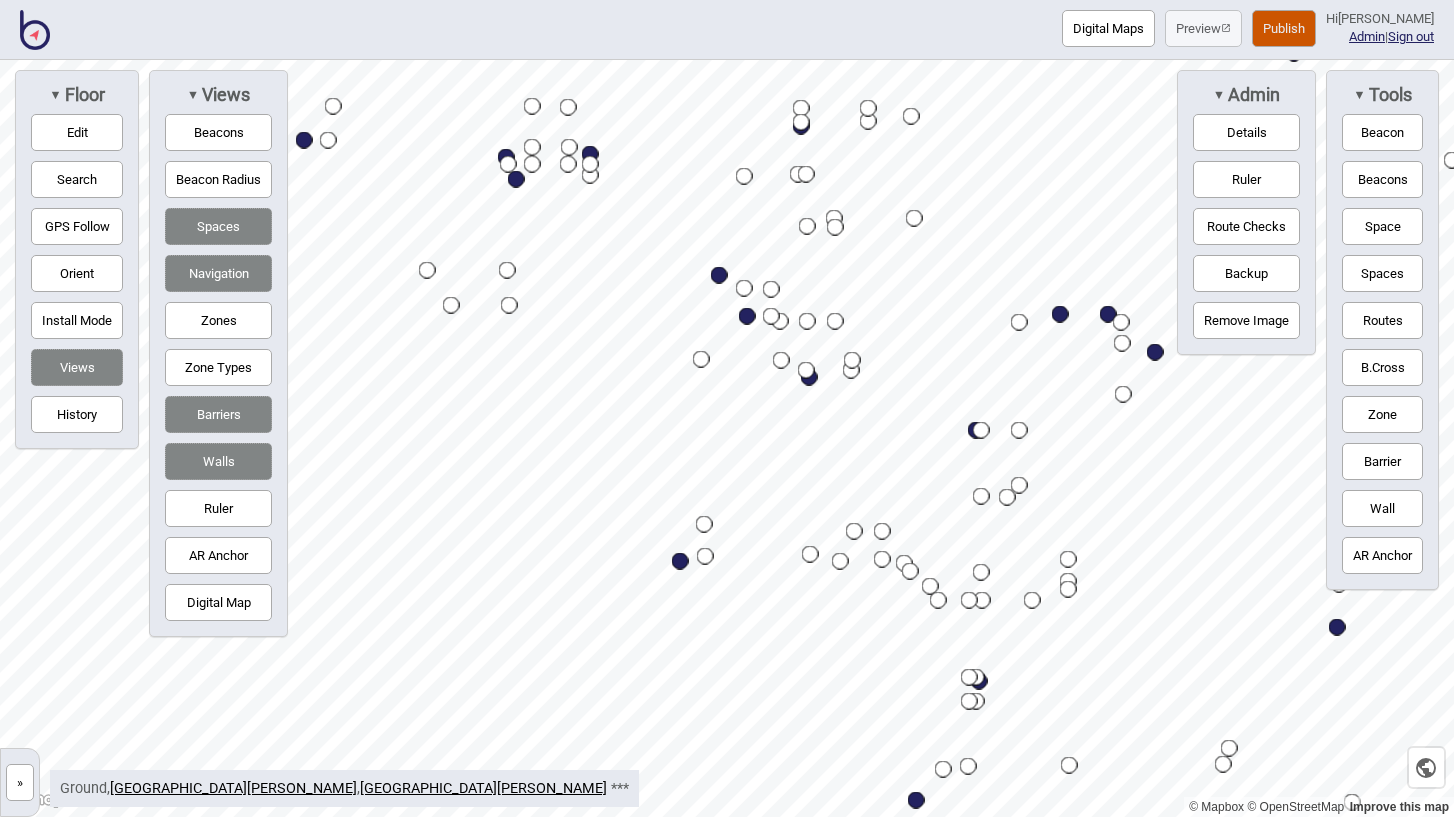 click on "© Mapbox   © OpenStreetMap   Improve this map » Queen Elizabeth II Medical Centre Queen Elizabeth II Medical Centre -1  -  Lower Ground 0  -  Ground Edit OSM Image Vector More ... ▼ Floor Edit Search GPS Follow Orient Install Mode Views History ▼ Views Beacons Beacon Radius Spaces Navigation Zones Zone Types Barriers Walls Ruler AR Anchor Digital Map ▼ Admin Details Ruler Route Checks Backup Remove Image ▼ Tools Beacon Beacons Space Spaces Routes B.Cross Zone Barrier Wall AR Anchor Ground ,  Queen Elizabeth II Medical Centre ,  Queen Elizabeth II Medical Centre   ***" at bounding box center [727, 438] 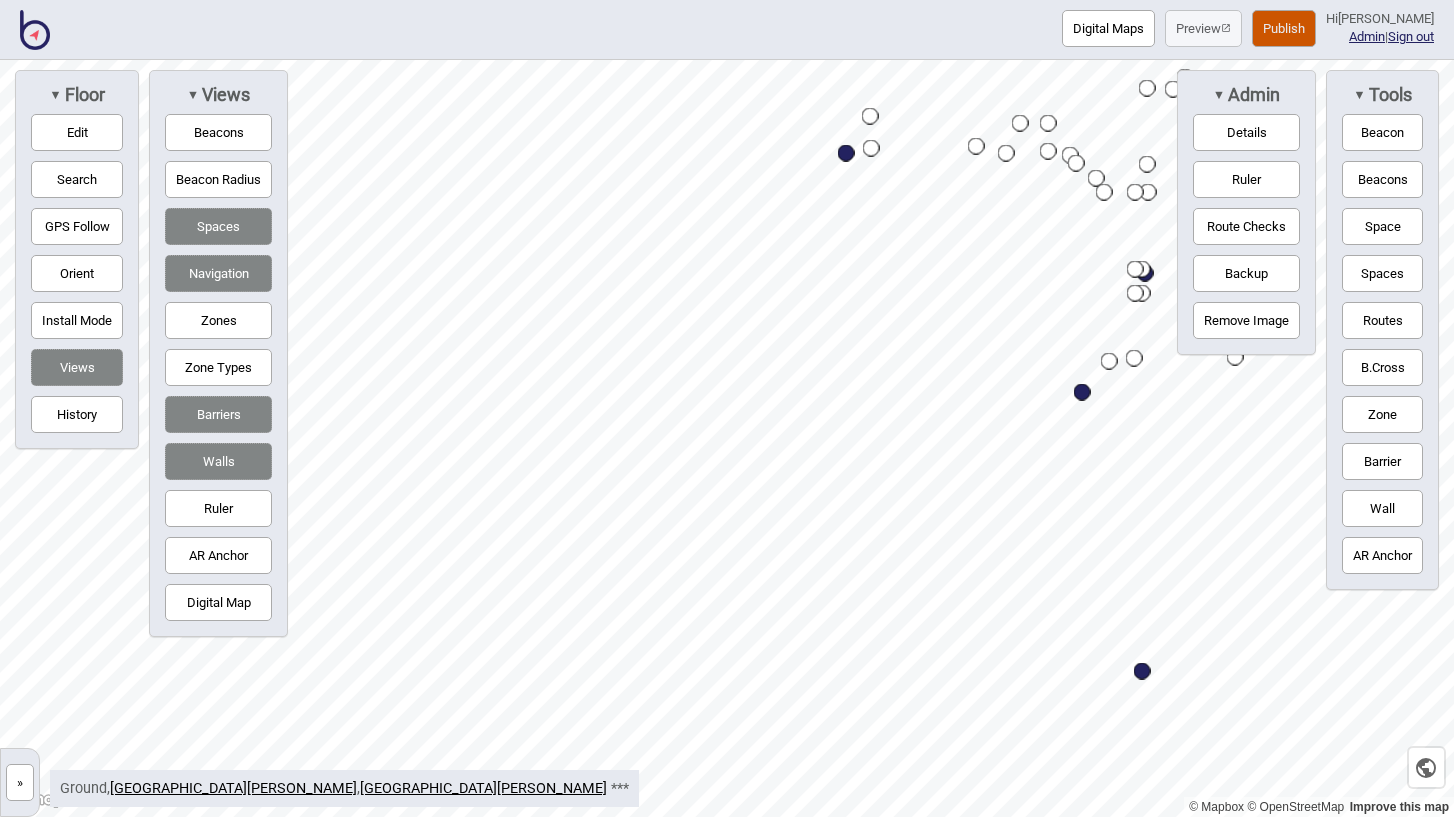 click on "Digital Maps Preview  Publish Hi  John-Ross Admin  |  Sign out © Mapbox   © OpenStreetMap   Improve this map » Queen Elizabeth II Medical Centre Queen Elizabeth II Medical Centre -1  -  Lower Ground 0  -  Ground Edit OSM Image Vector More ... ▼ Floor Edit Search GPS Follow Orient Install Mode Views History ▼ Views Beacons Beacon Radius Spaces Navigation Zones Zone Types Barriers Walls Ruler AR Anchor Digital Map ▼ Admin Details Ruler Route Checks Backup Remove Image ▼ Tools Beacon Beacons Space Spaces Routes B.Cross Zone Barrier Wall AR Anchor Ground ,  Queen Elizabeth II Medical Centre ,  Queen Elizabeth II Medical Centre   ***" at bounding box center (727, 0) 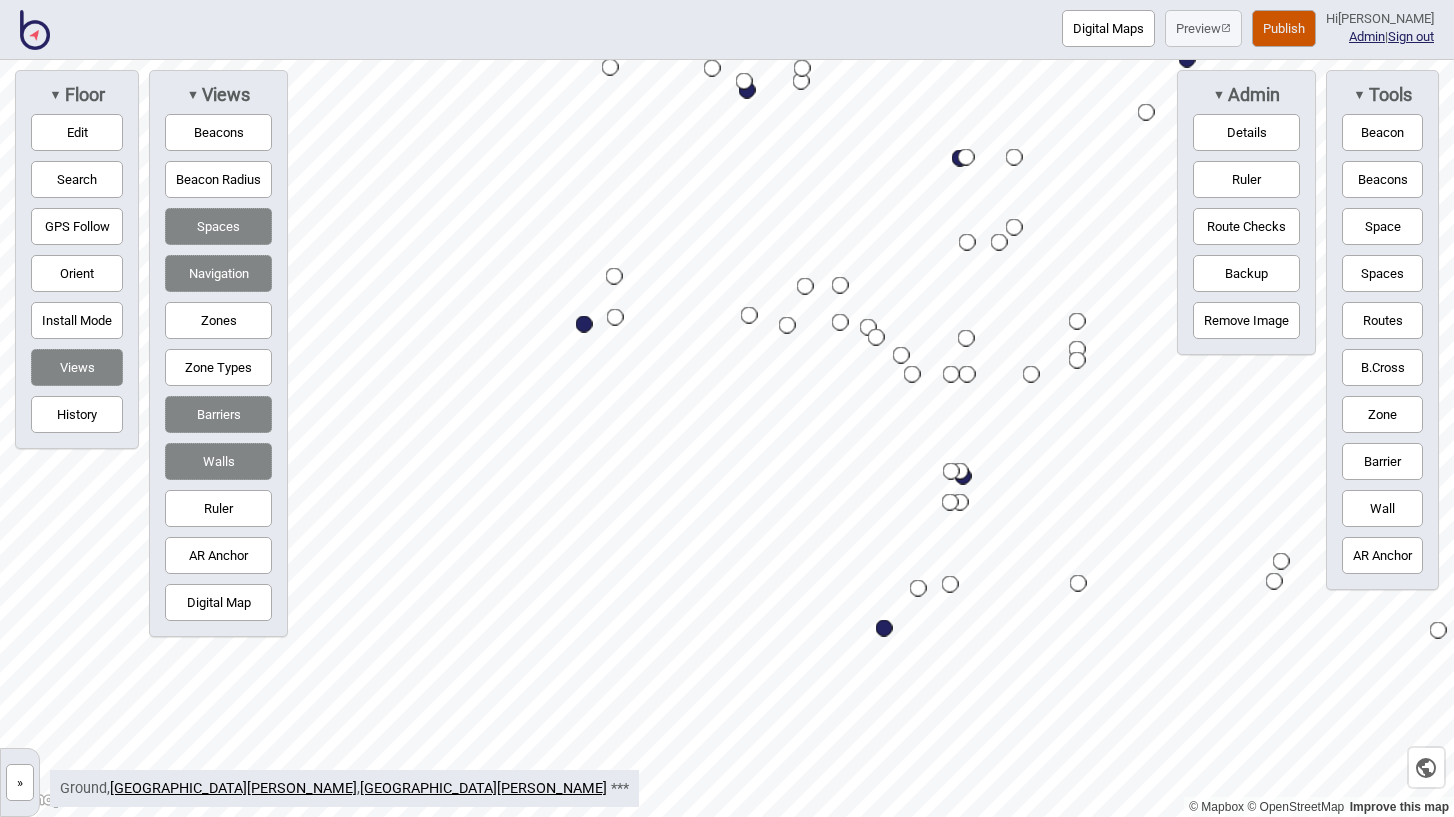 click at bounding box center [584, 324] 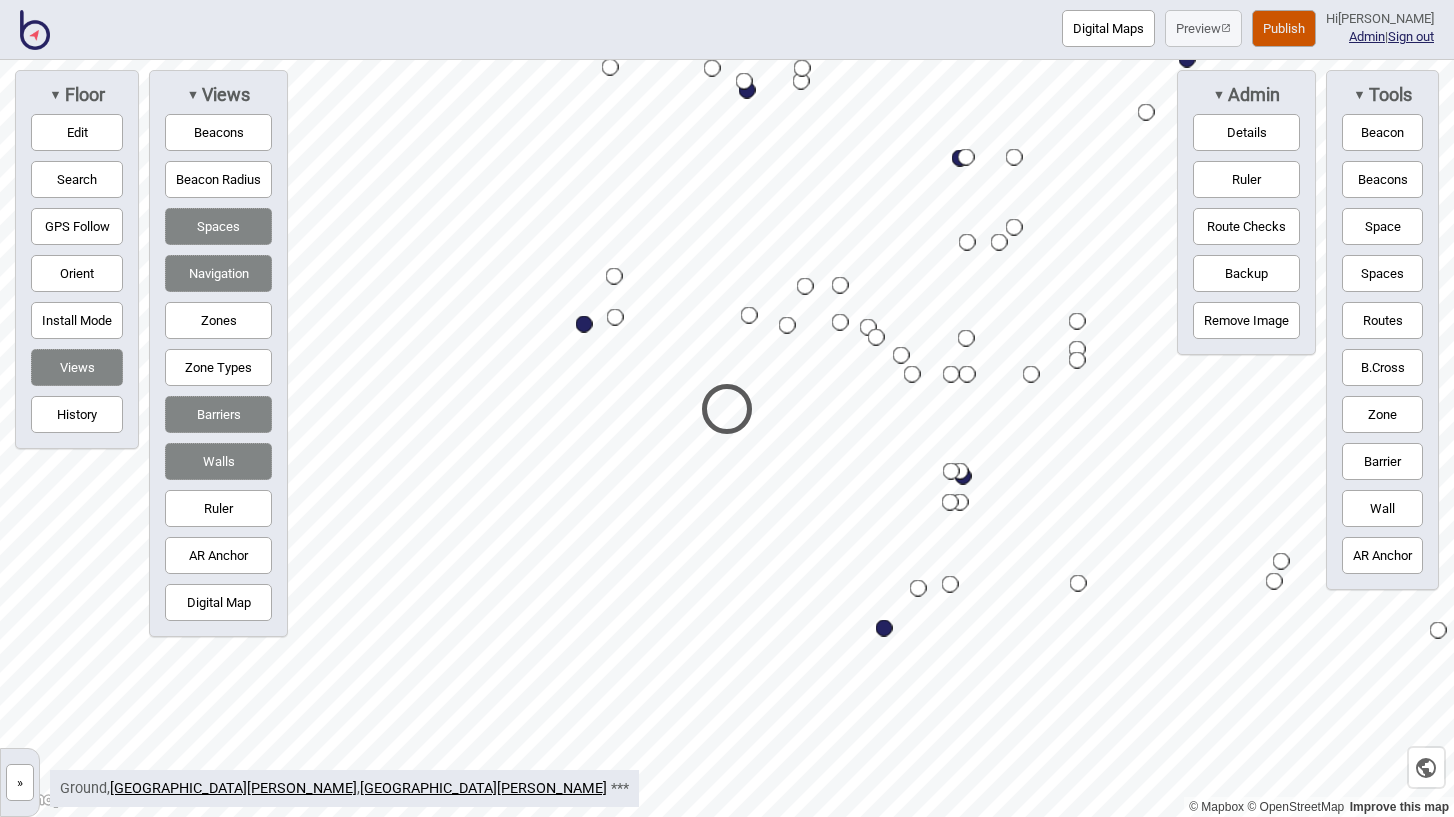 select on "Car Parks" 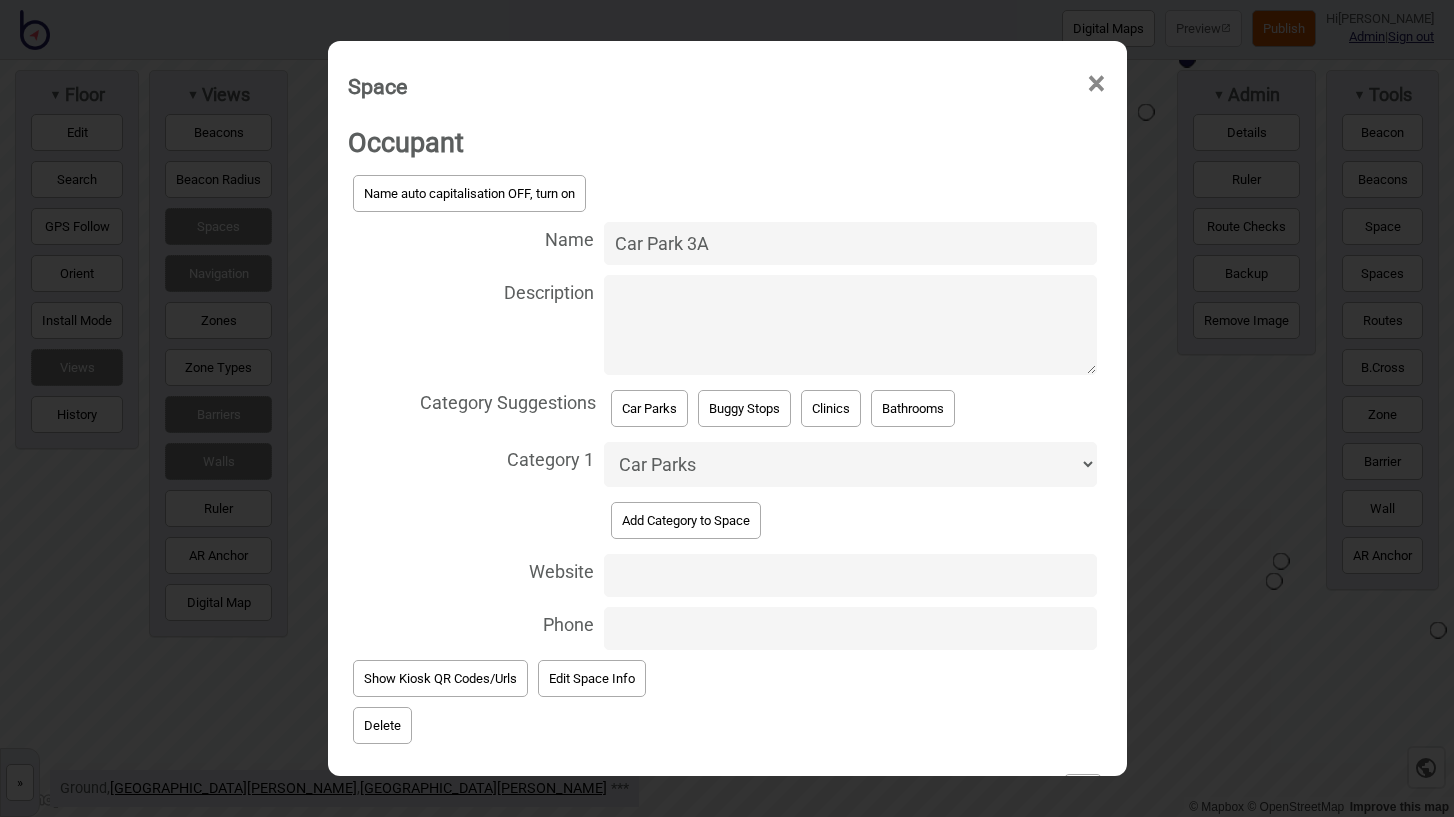 click on "Car Park 3A" at bounding box center [850, 243] 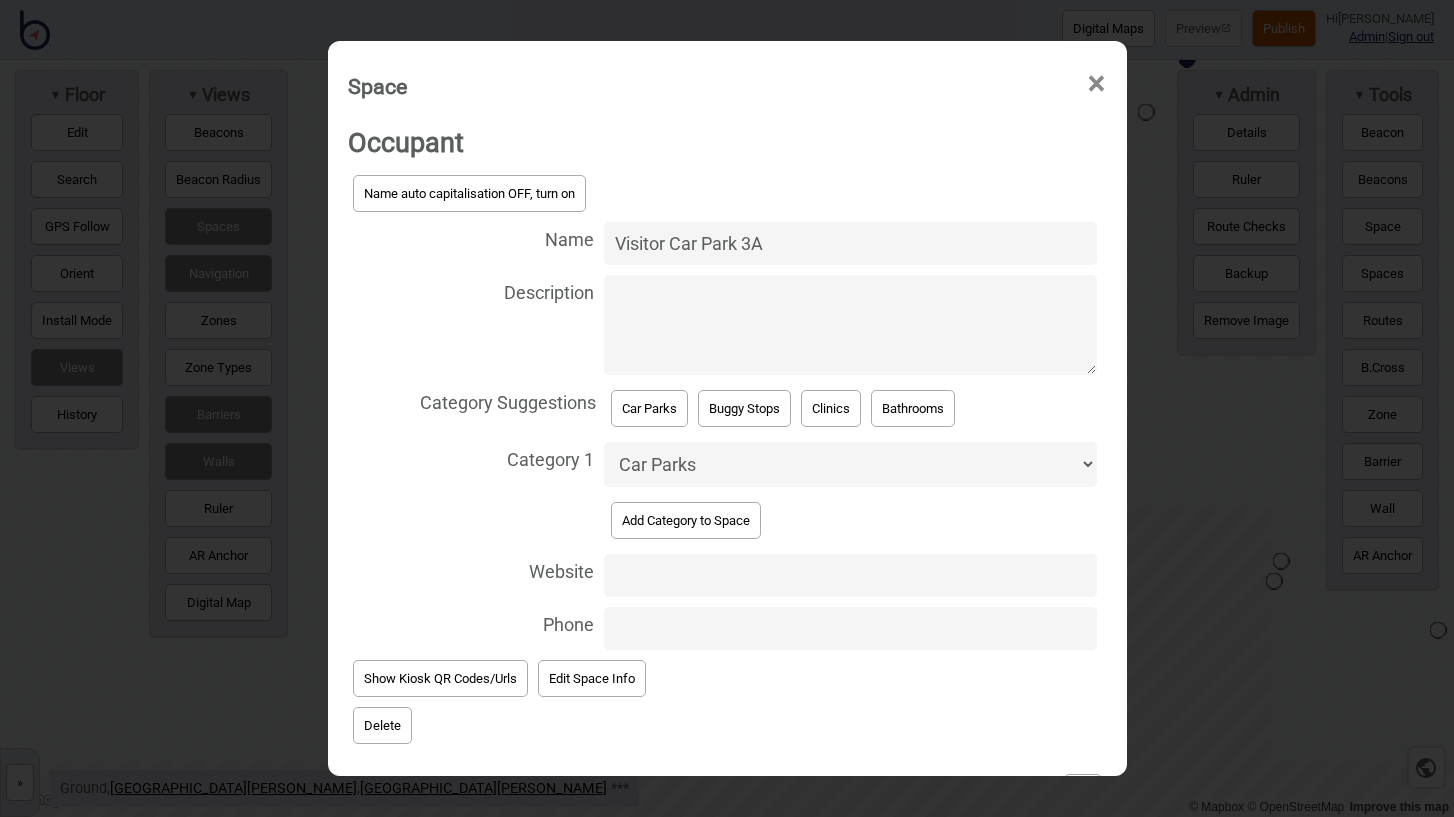 scroll, scrollTop: 69, scrollLeft: 0, axis: vertical 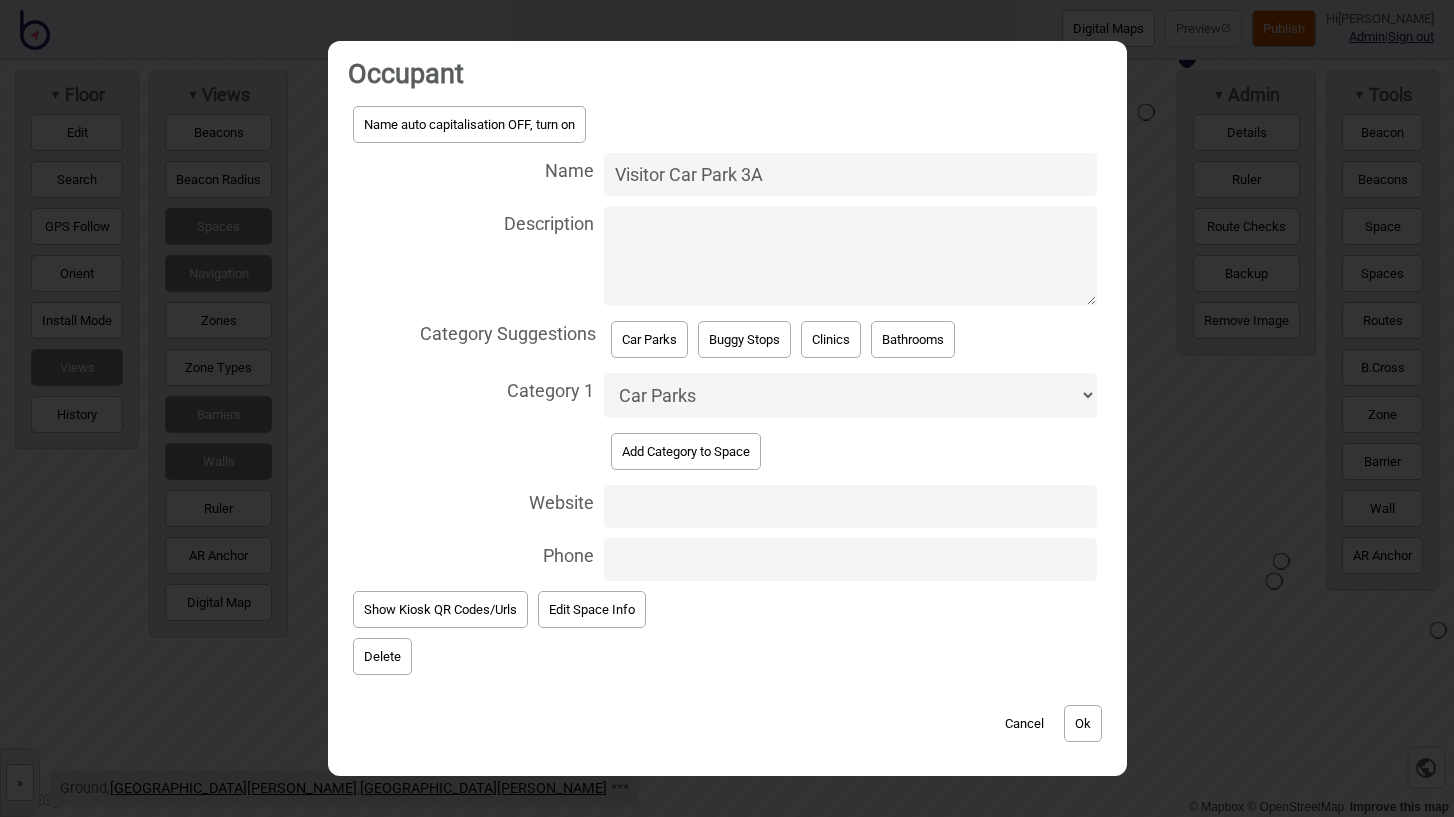 type on "Visitor Car Park 3A" 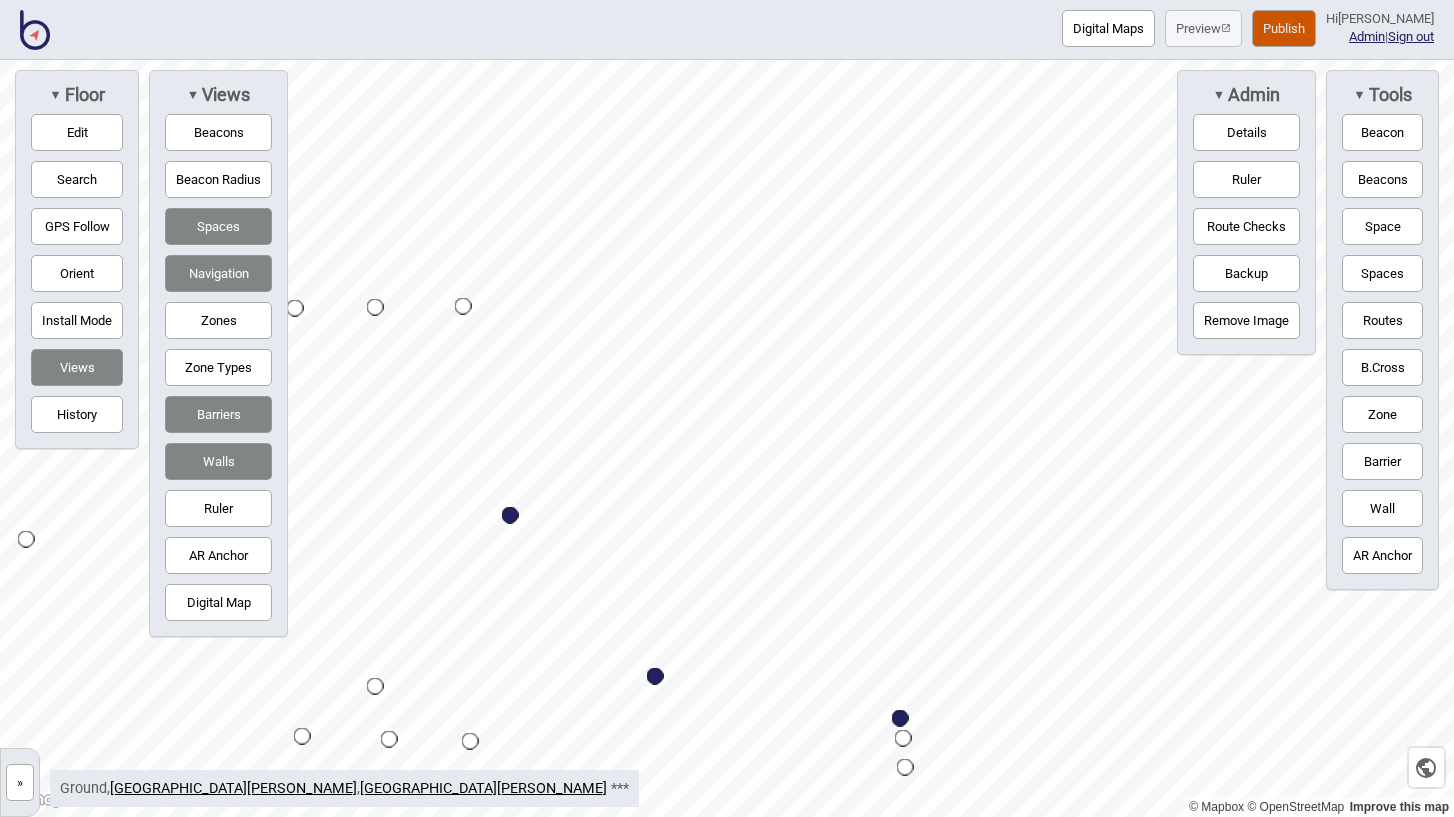 click on "Digital Map" at bounding box center [218, 602] 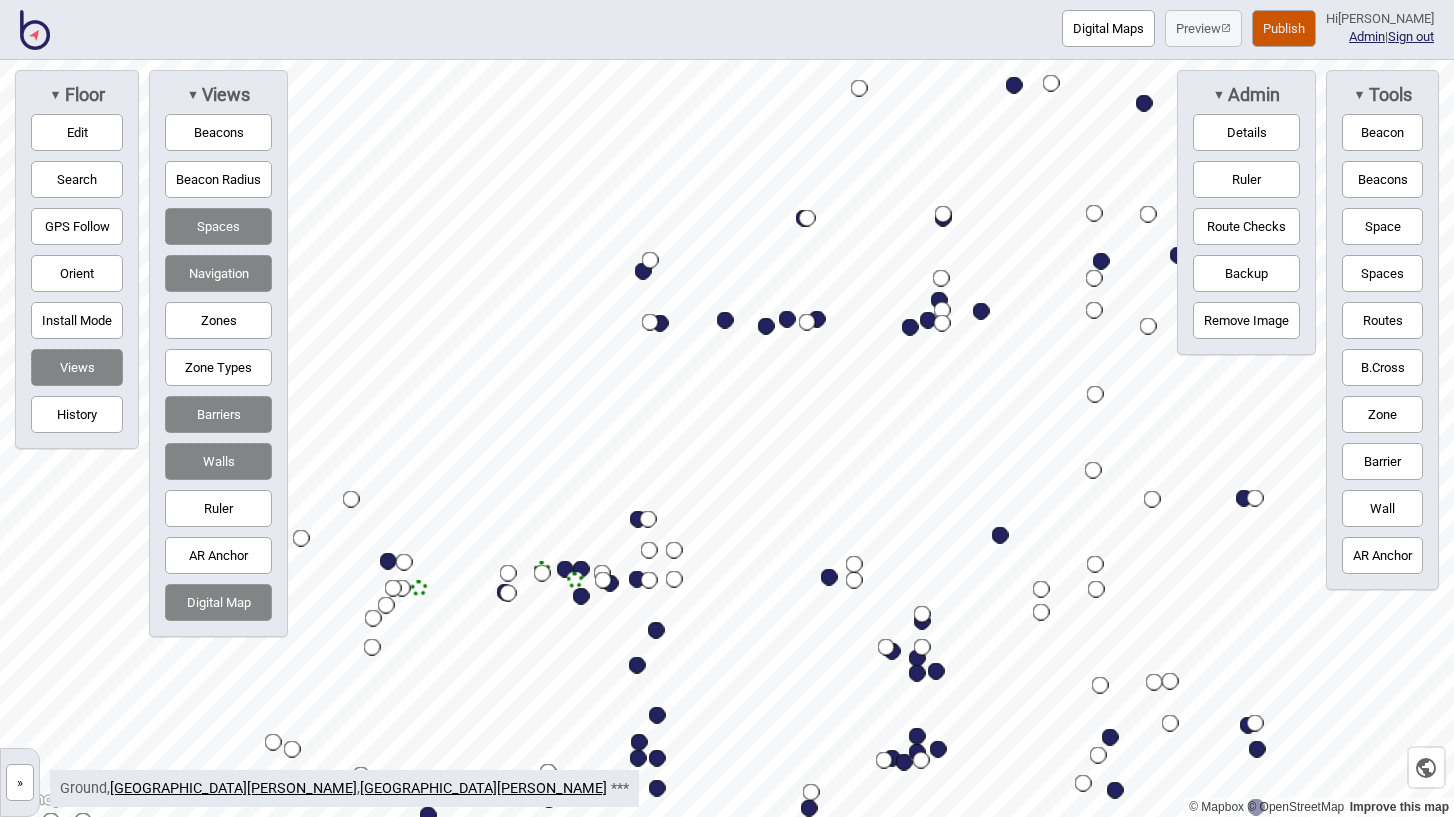 click on "Digital Maps Preview  Publish Hi  John-Ross Admin  |  Sign out © Mapbox   © OpenStreetMap   Improve this map » Queen Elizabeth II Medical Centre Queen Elizabeth II Medical Centre -1  -  Lower Ground 0  -  Ground Edit OSM Image Vector More ... ▼ Floor Edit Search GPS Follow Orient Install Mode Views History ▼ Views Beacons Beacon Radius Spaces Navigation Zones Zone Types Barriers Walls Ruler AR Anchor Digital Map ▼ Admin Details Ruler Route Checks Backup Remove Image ▼ Tools Beacon Beacons Space Spaces Routes B.Cross Zone Barrier Wall AR Anchor Ground ,  Queen Elizabeth II Medical Centre ,  Queen Elizabeth II Medical Centre   ***" at bounding box center (727, 0) 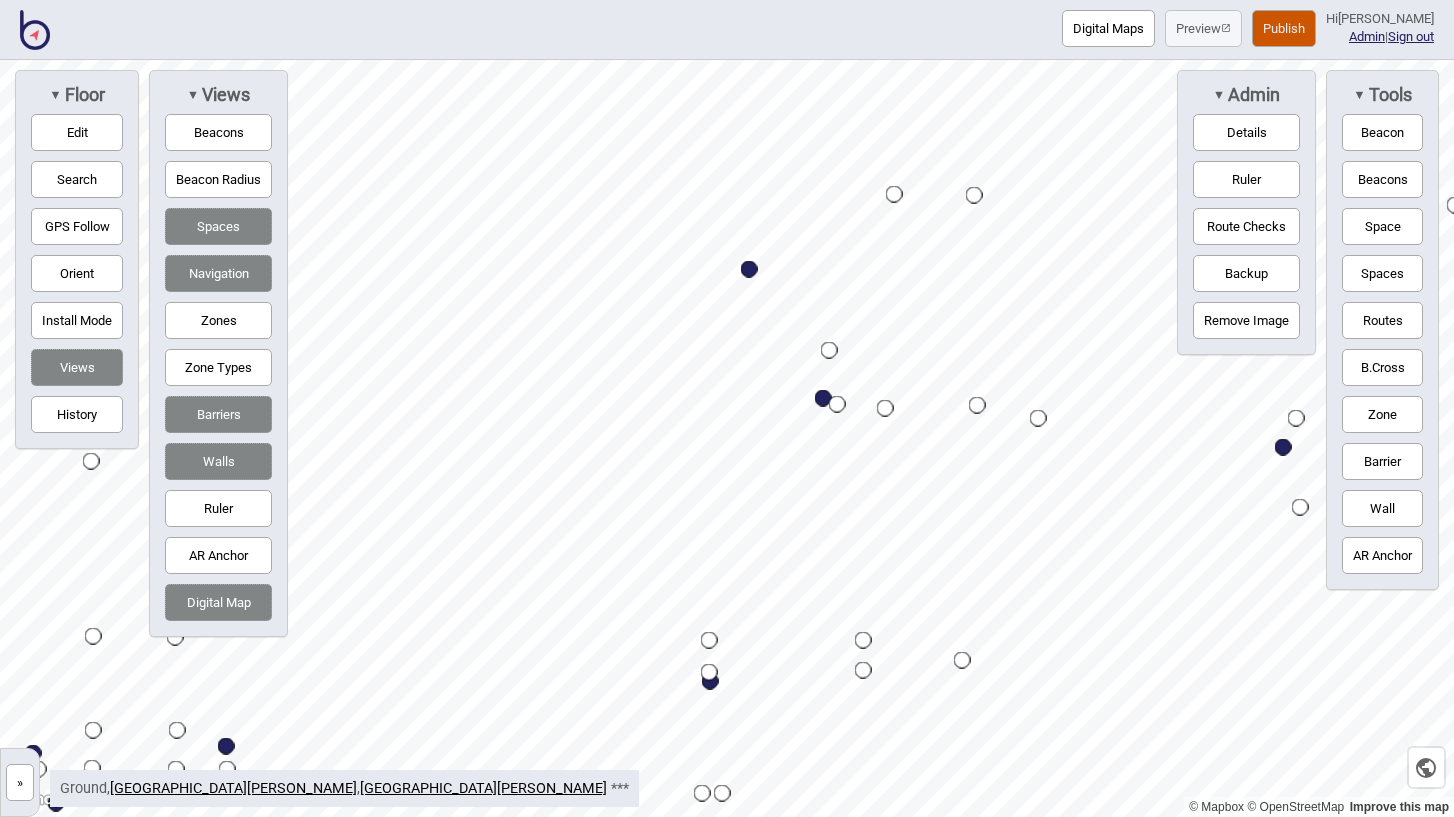 click on "Edit" at bounding box center (77, 132) 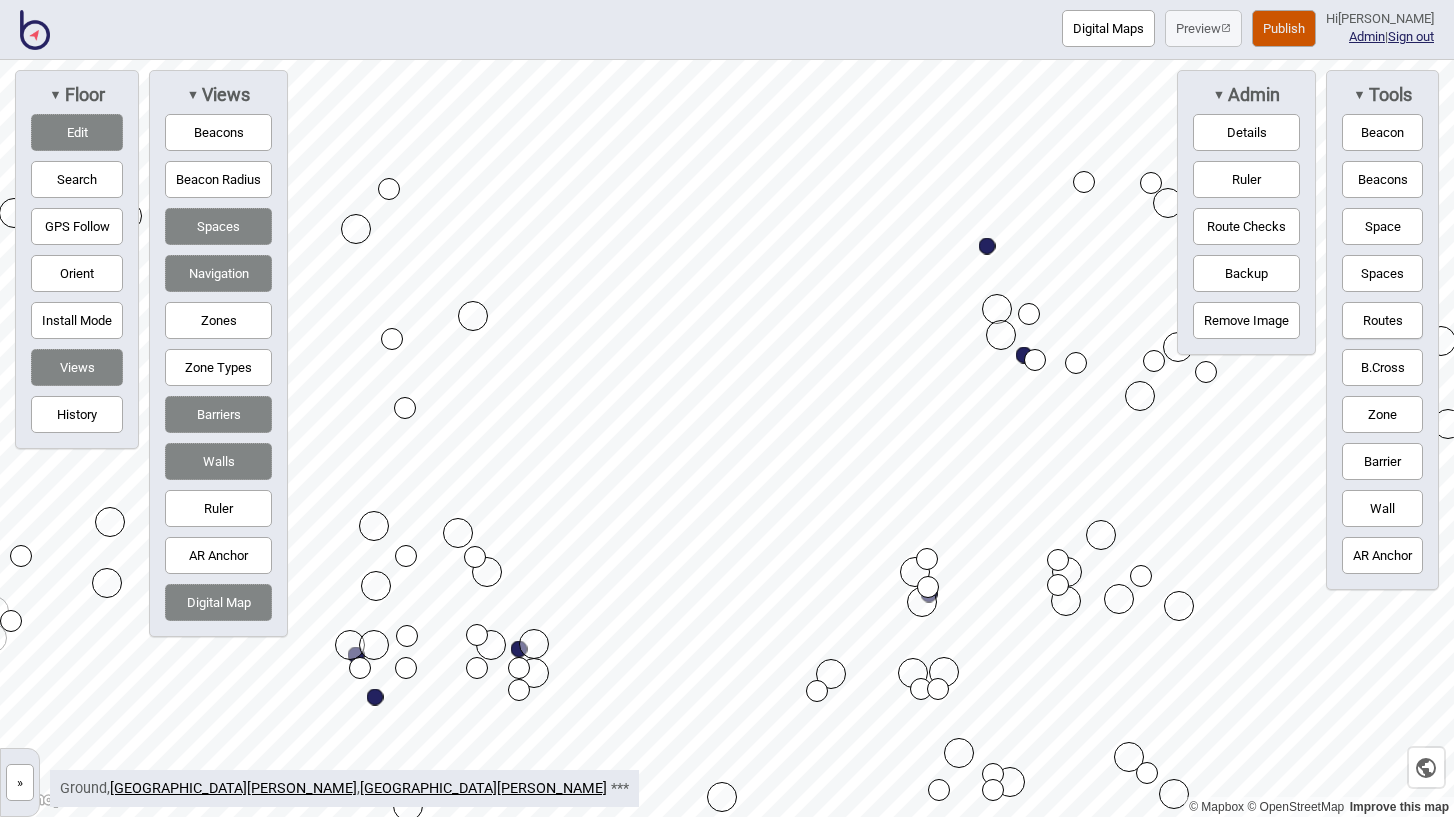 scroll, scrollTop: 0, scrollLeft: 0, axis: both 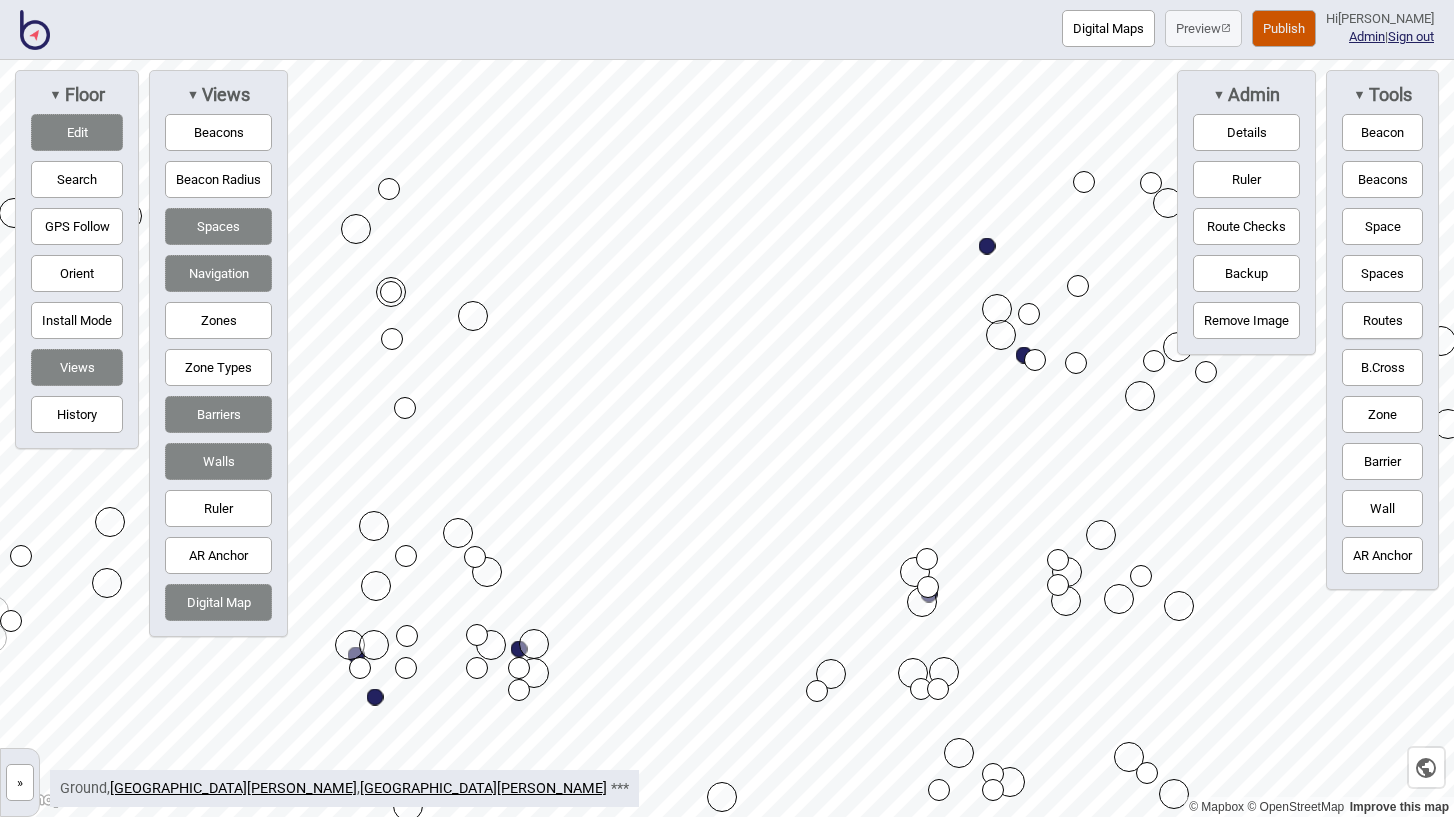 click on "Routes" at bounding box center [1382, 320] 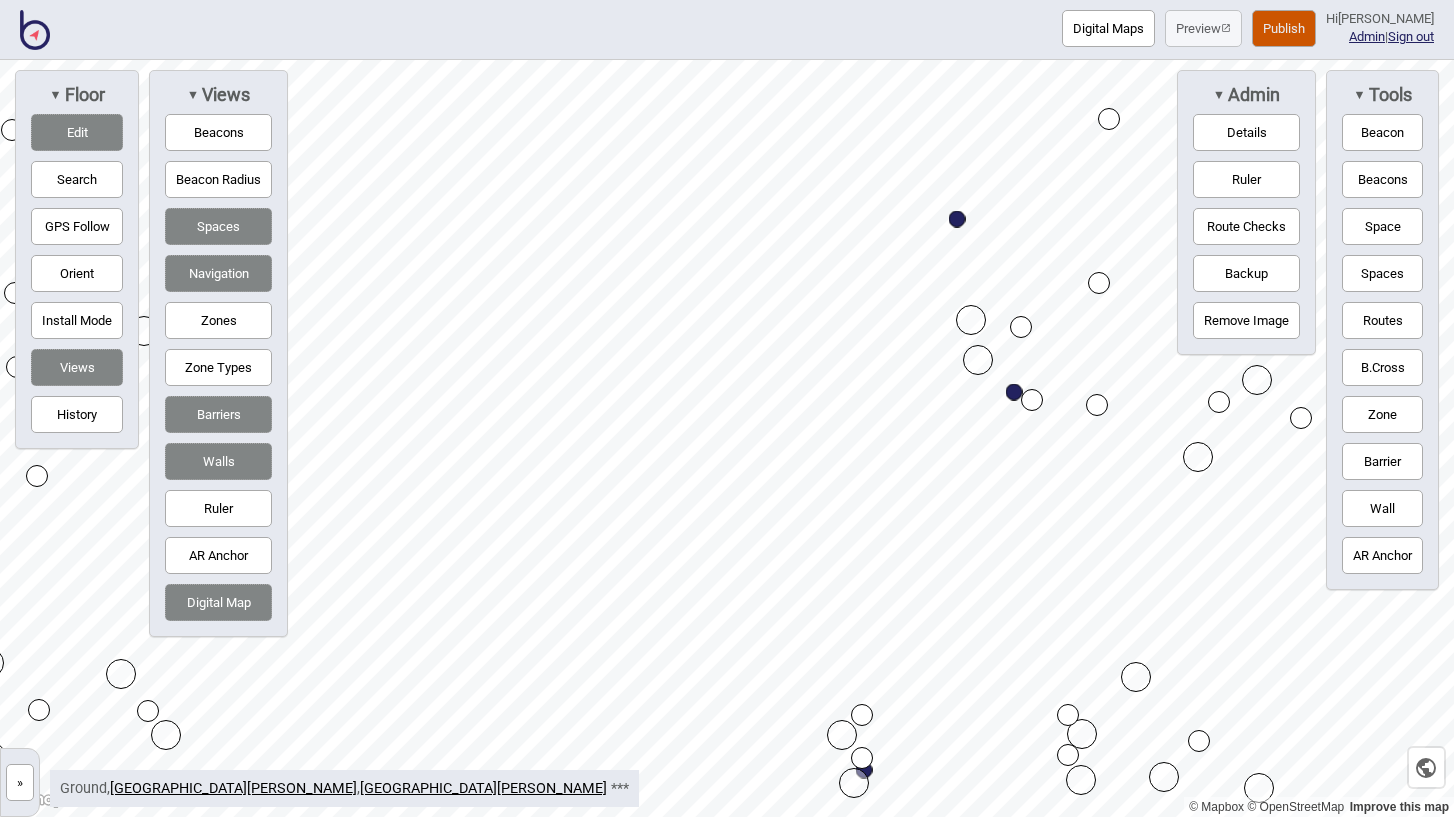 click on "Edit" at bounding box center [77, 132] 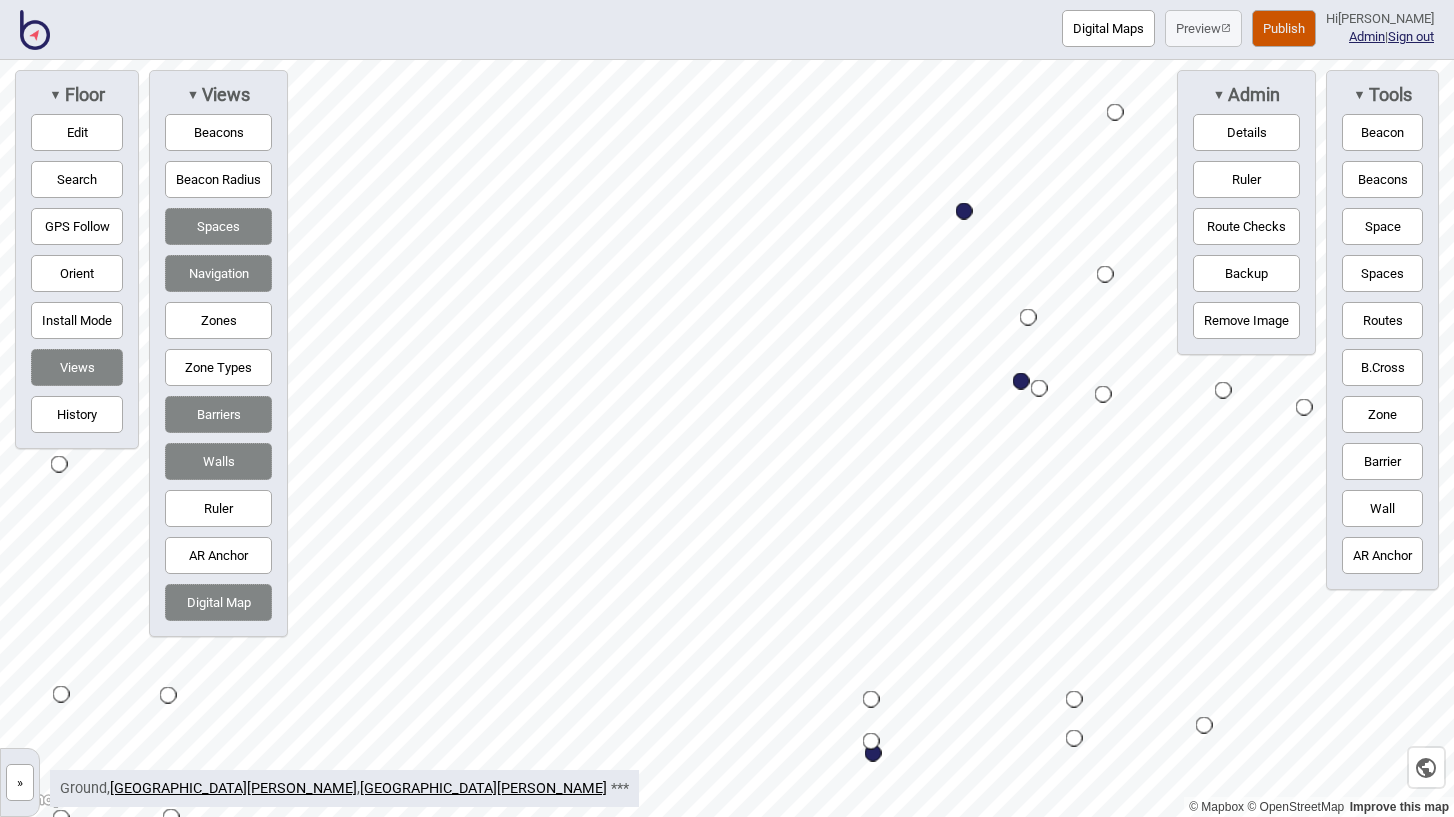 drag, startPoint x: 959, startPoint y: 221, endPoint x: 968, endPoint y: 211, distance: 13.453624 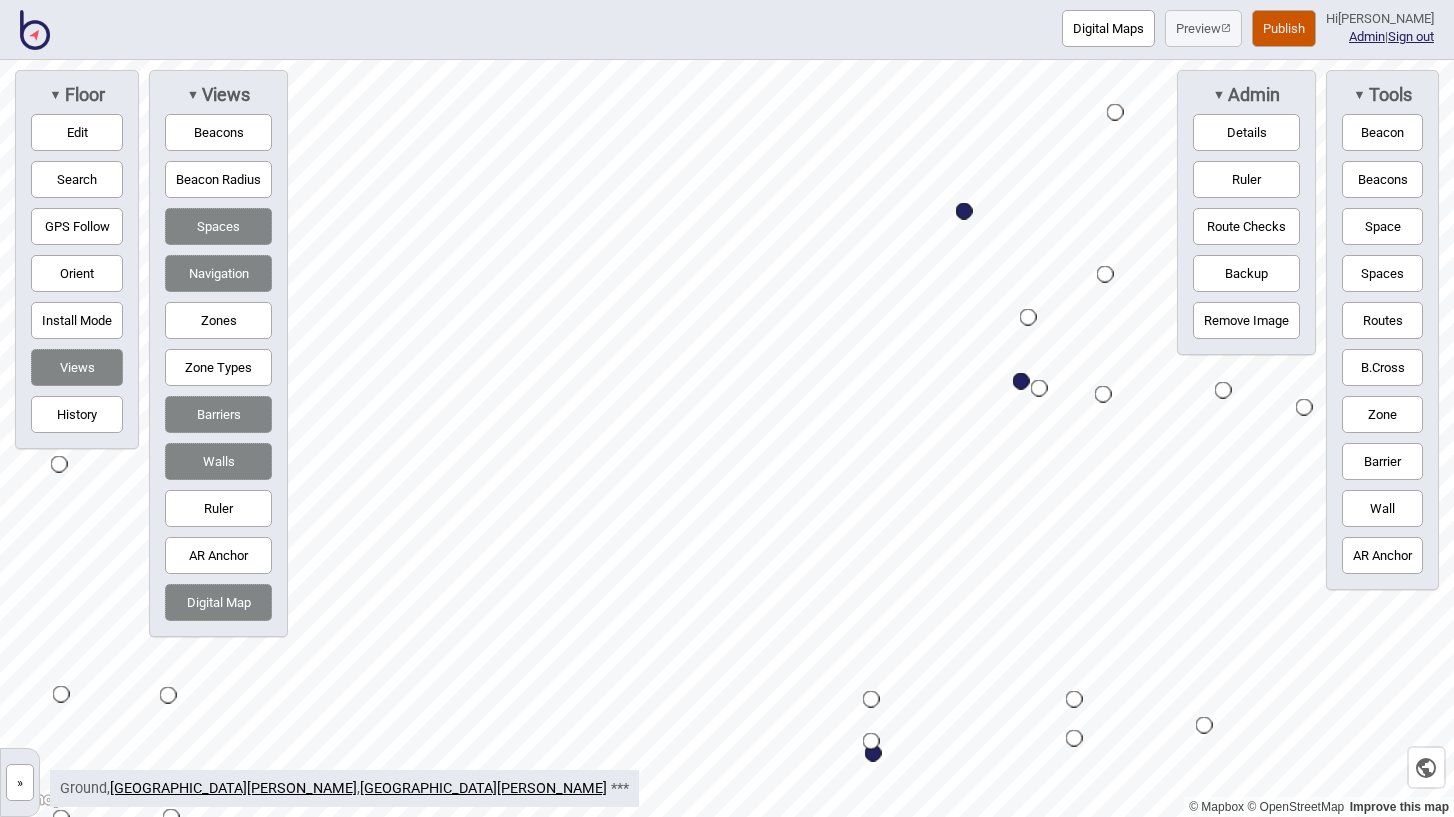 click at bounding box center (964, 211) 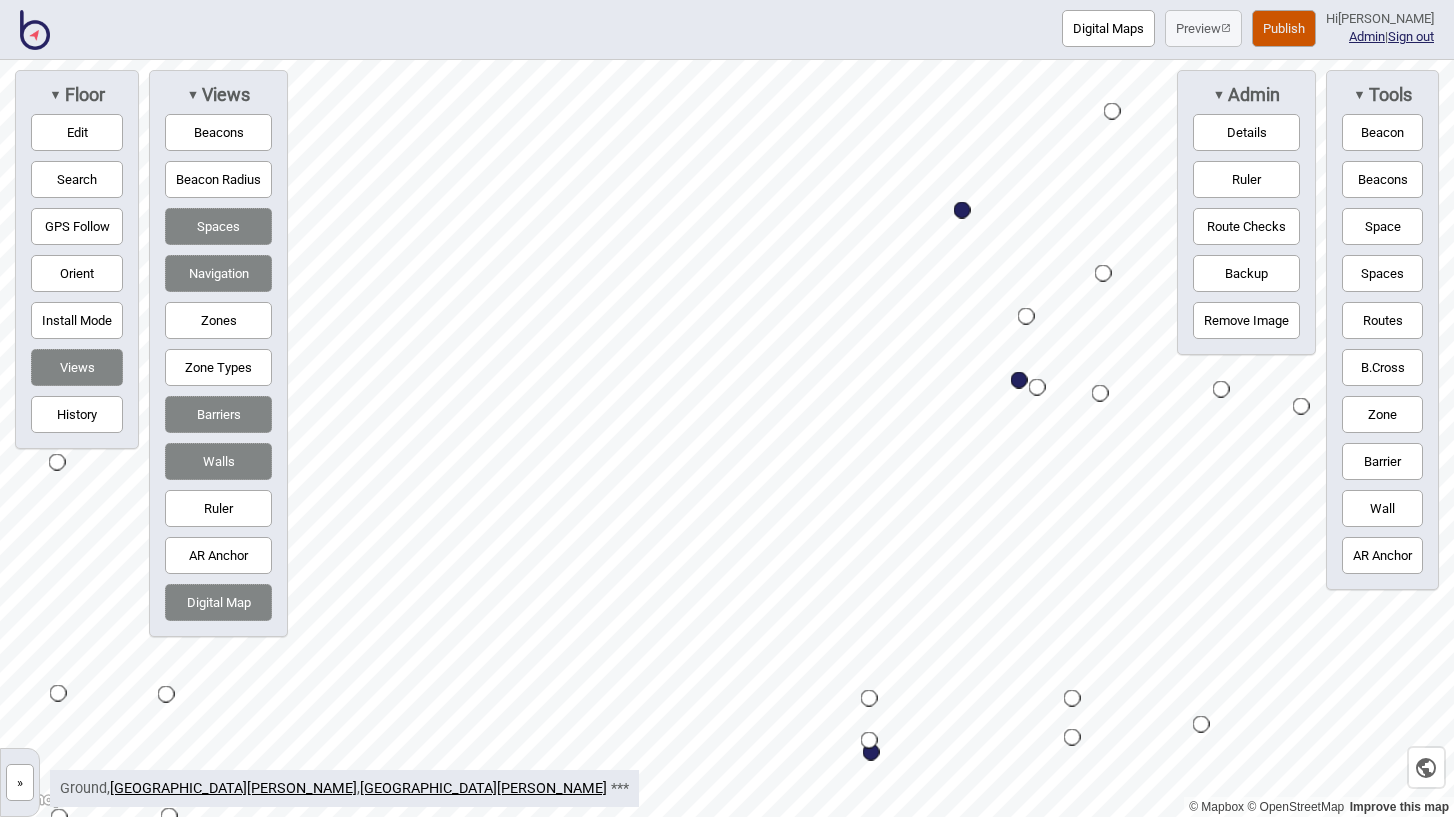 click on "Edit" at bounding box center (77, 132) 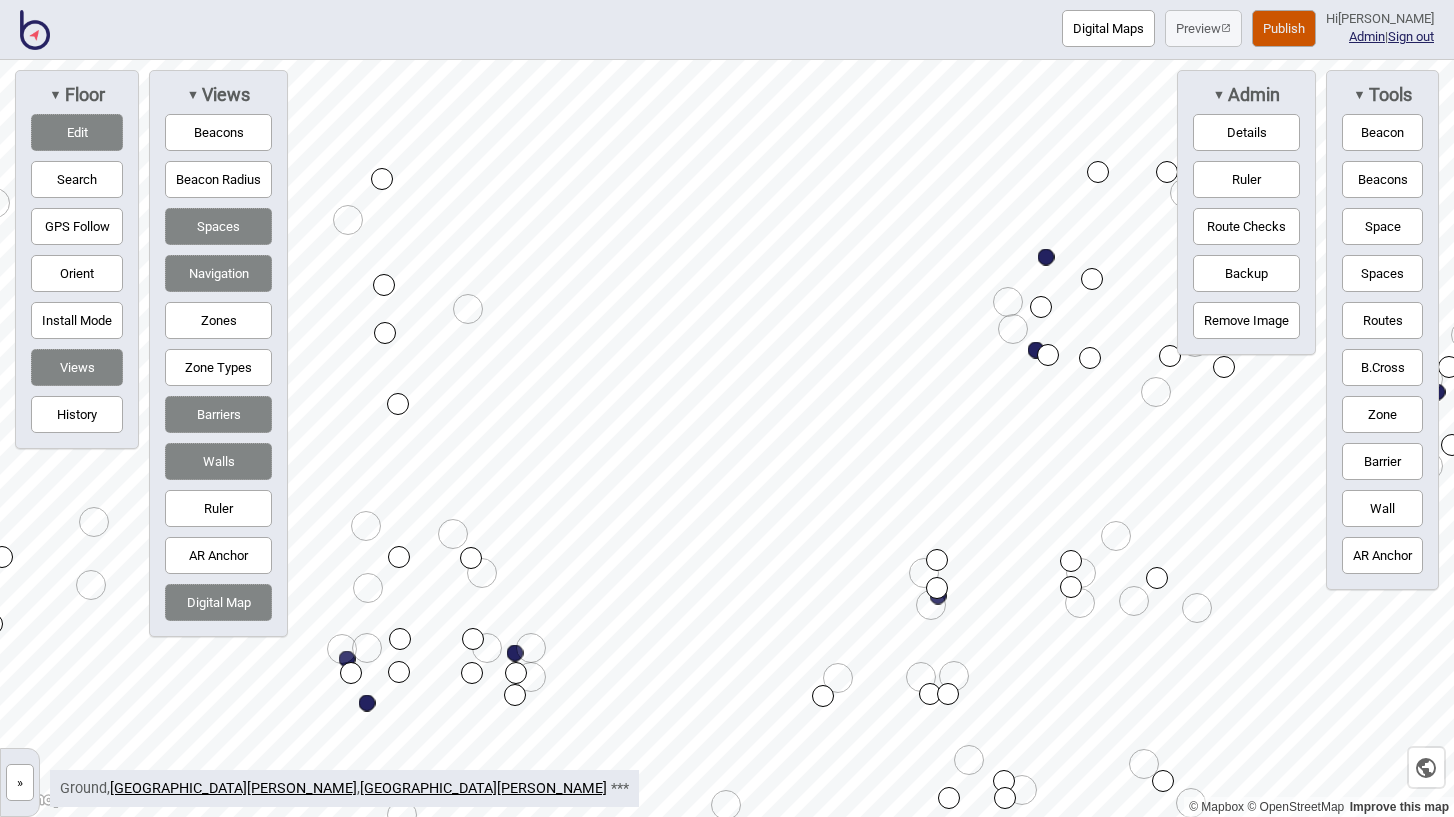 click on "Barrier" at bounding box center [1382, 461] 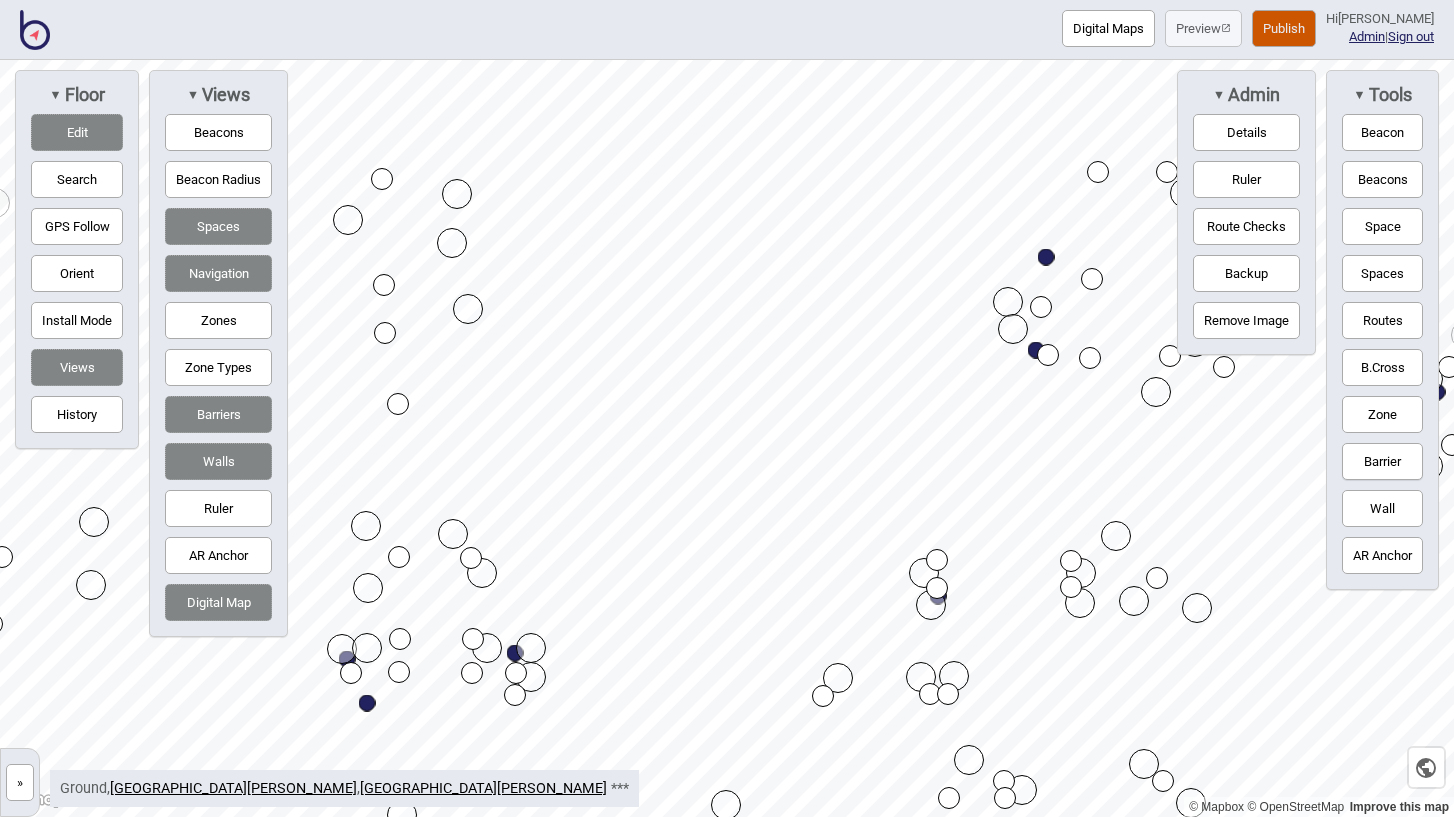 click at bounding box center (452, 243) 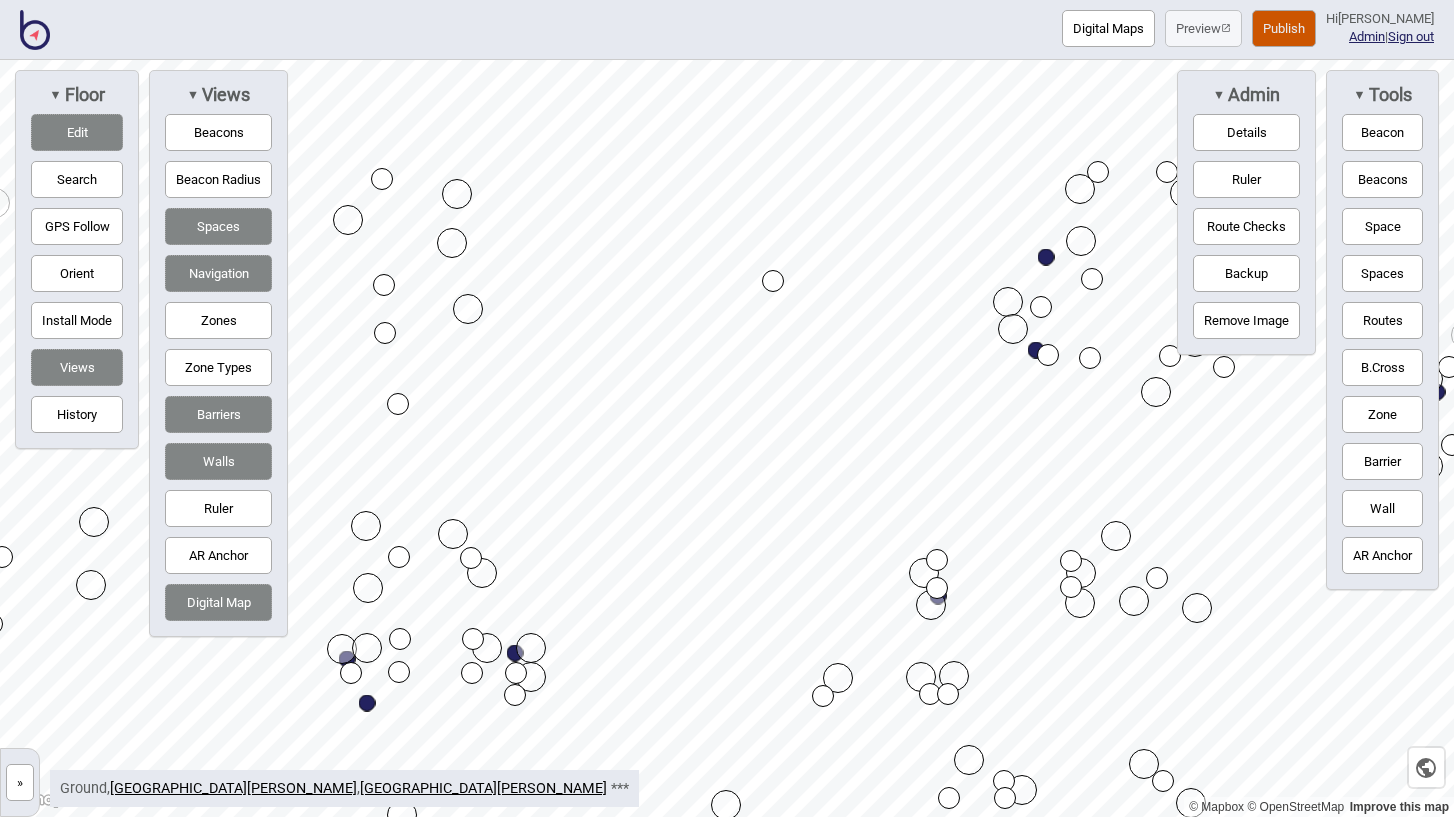 click at bounding box center (773, 281) 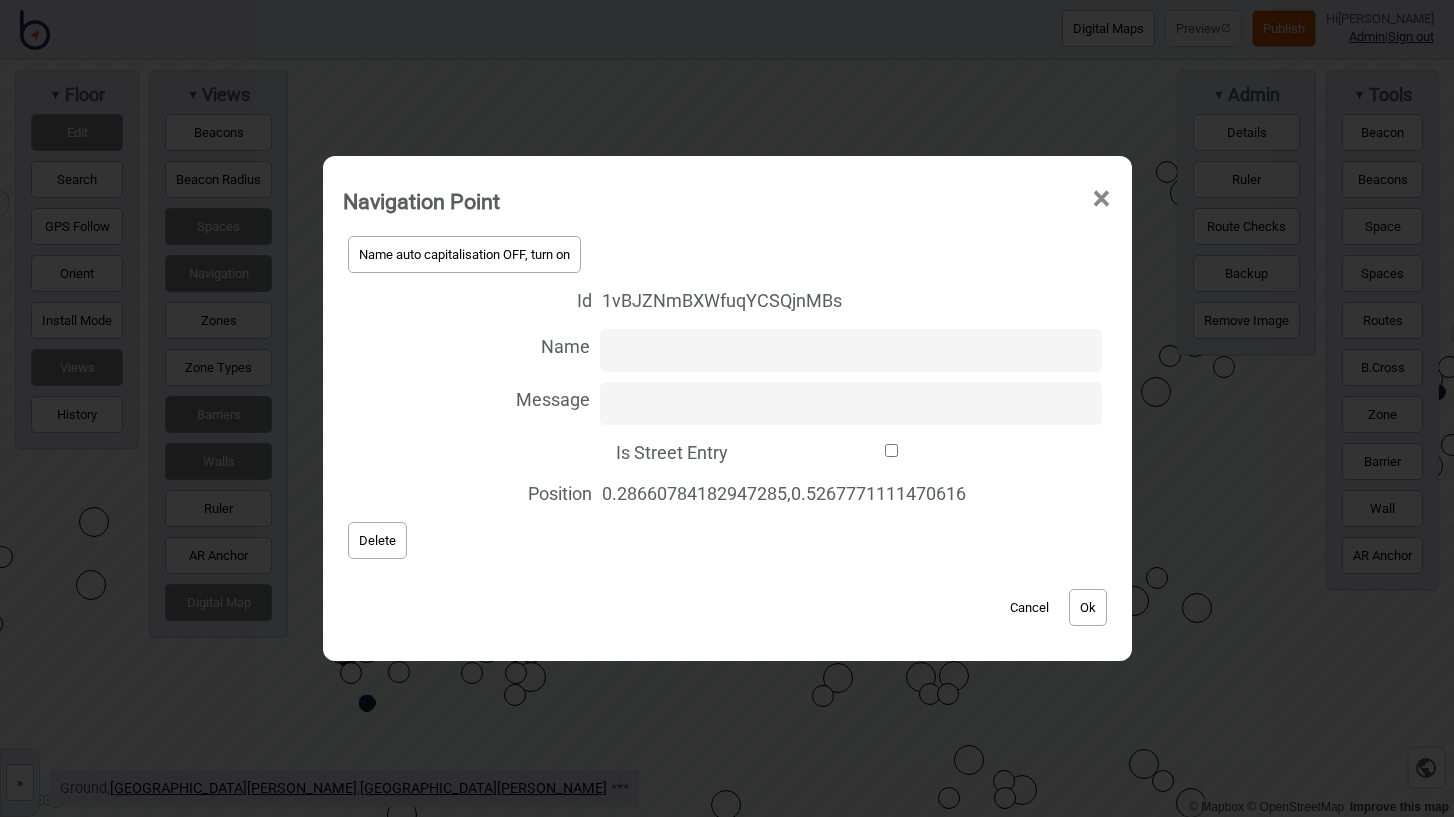 click on "Delete" at bounding box center (377, 540) 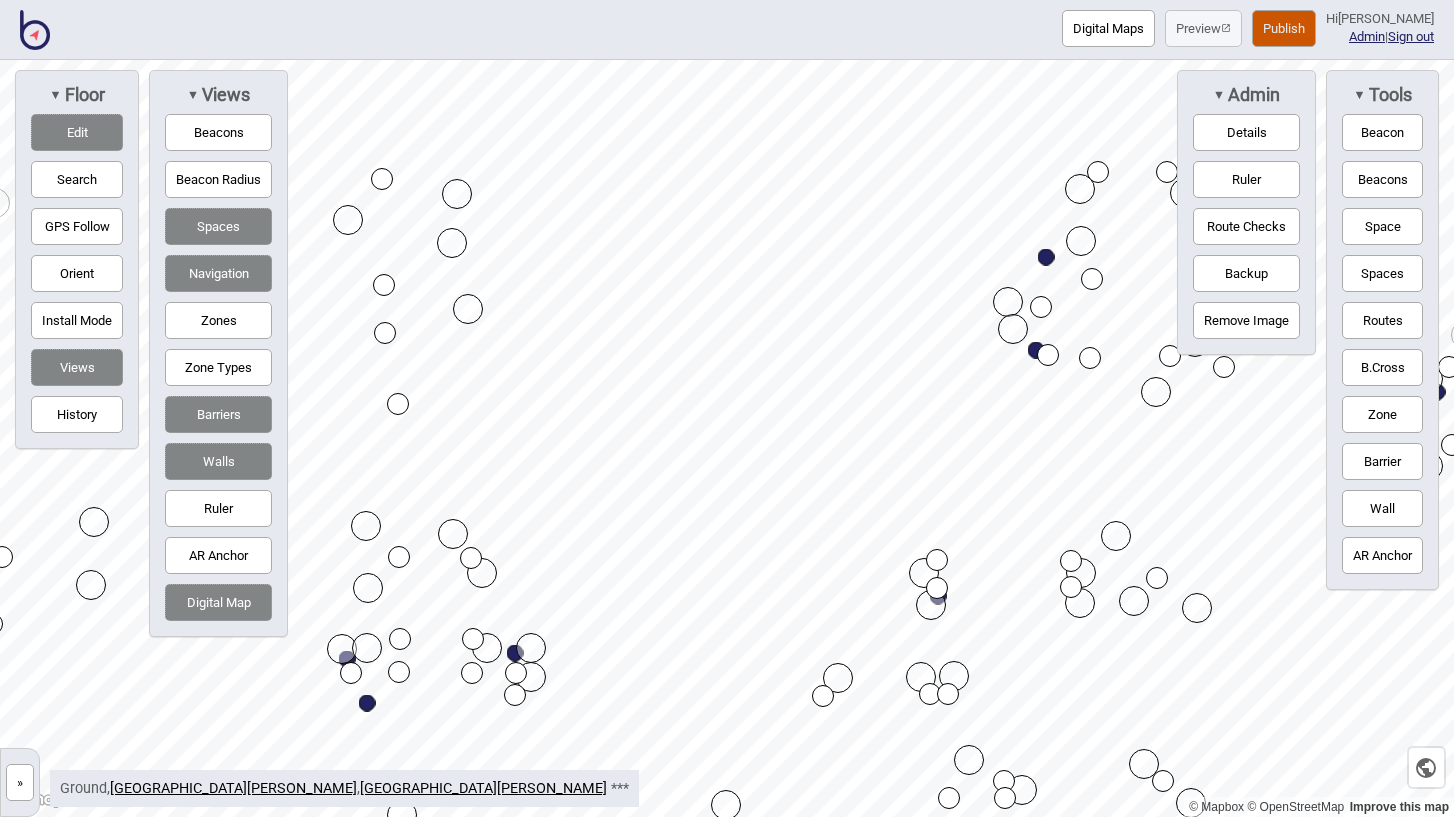 click on "Routes" at bounding box center (1382, 320) 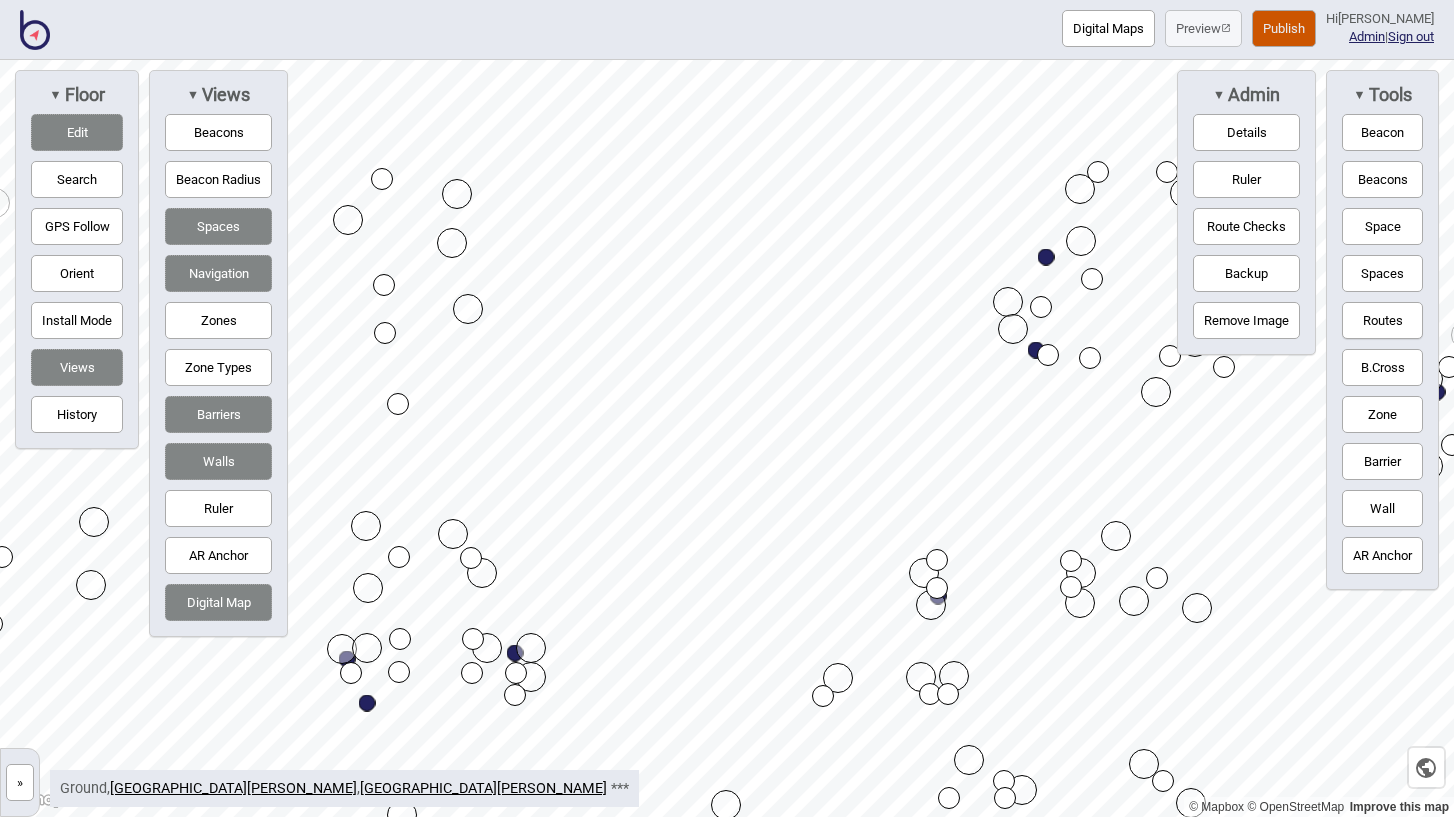 click at bounding box center (1092, 279) 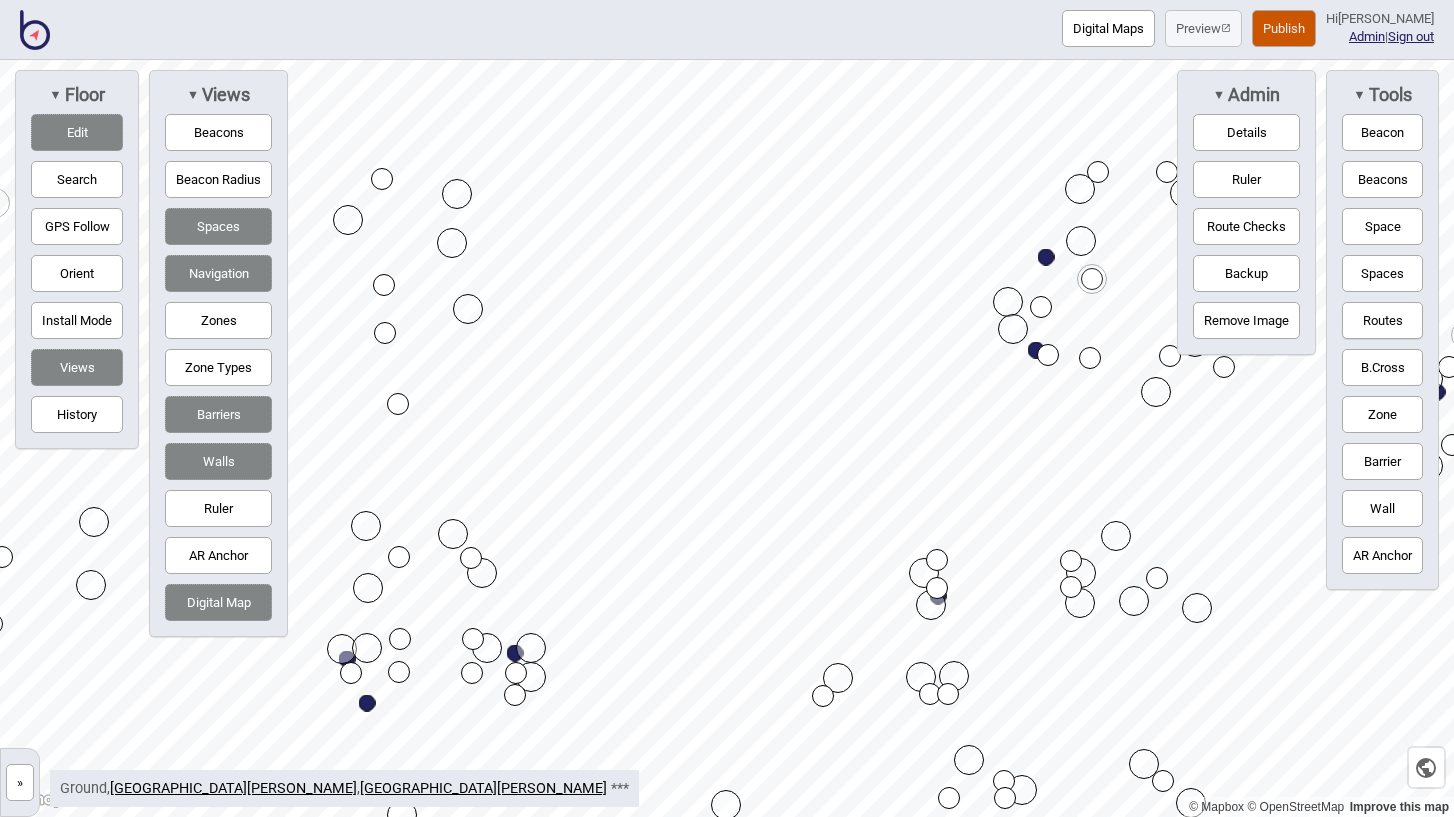 click at bounding box center (384, 285) 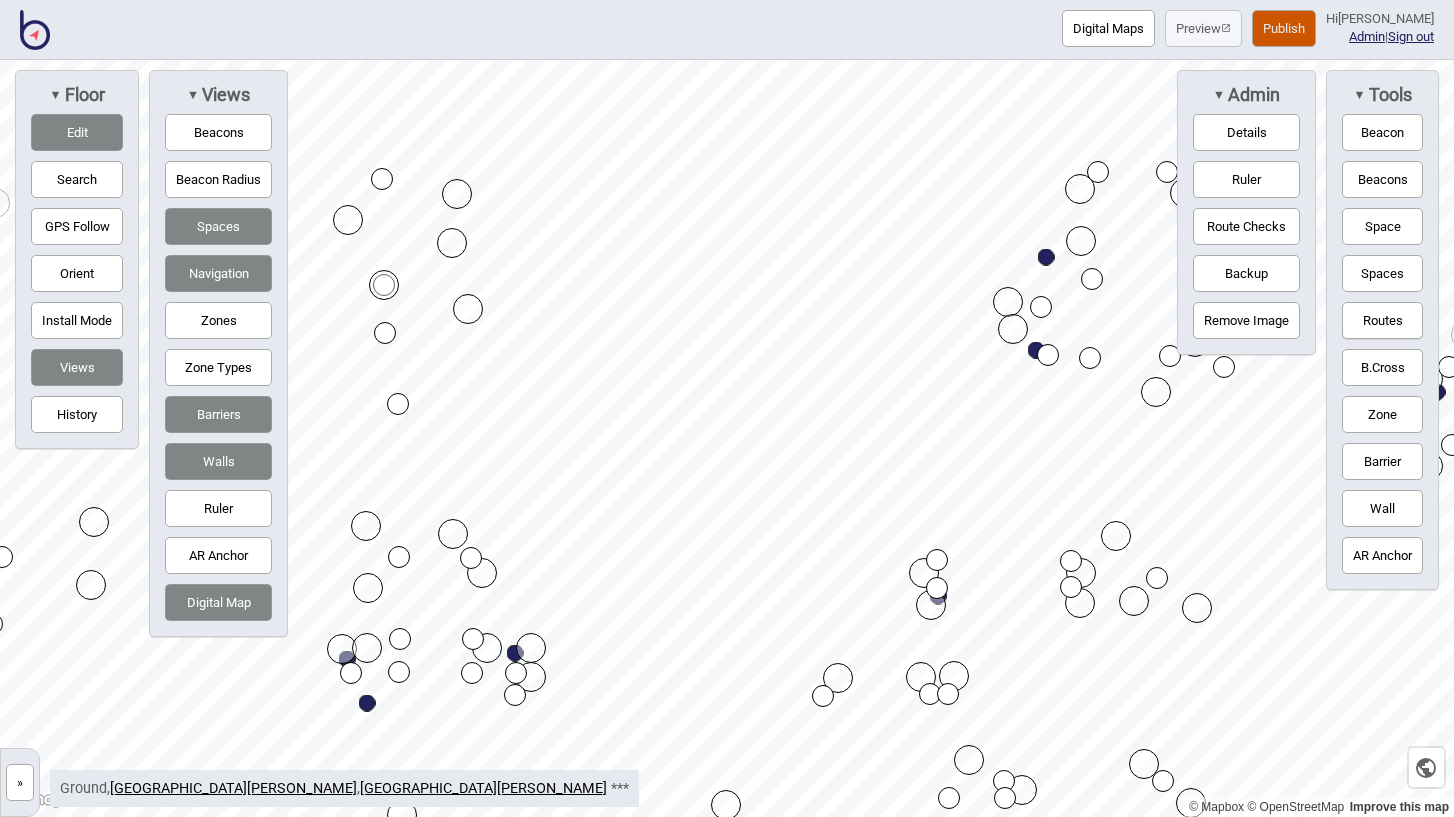 click on "Routes" at bounding box center [1382, 320] 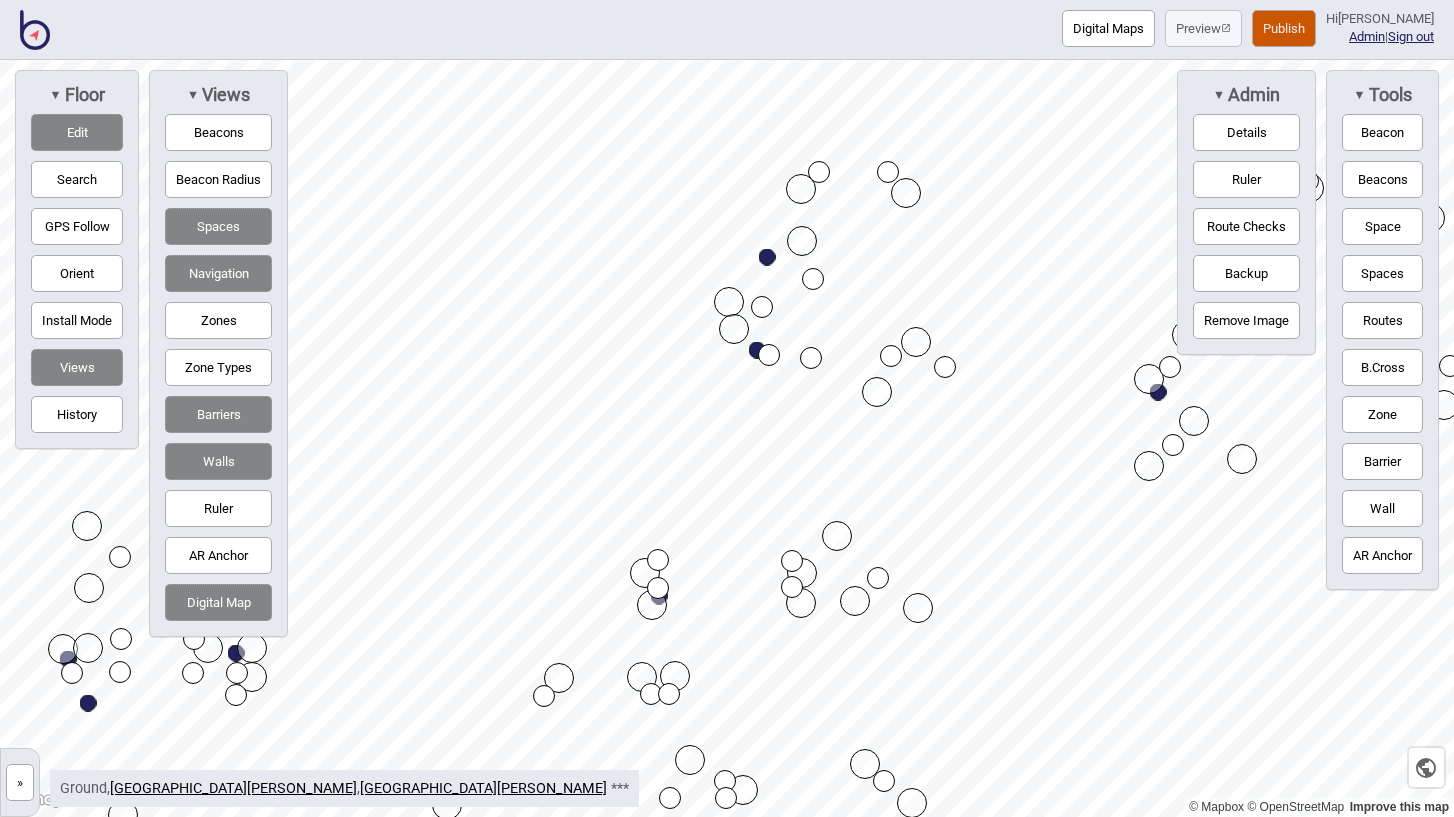 click on "Barrier" at bounding box center [1382, 461] 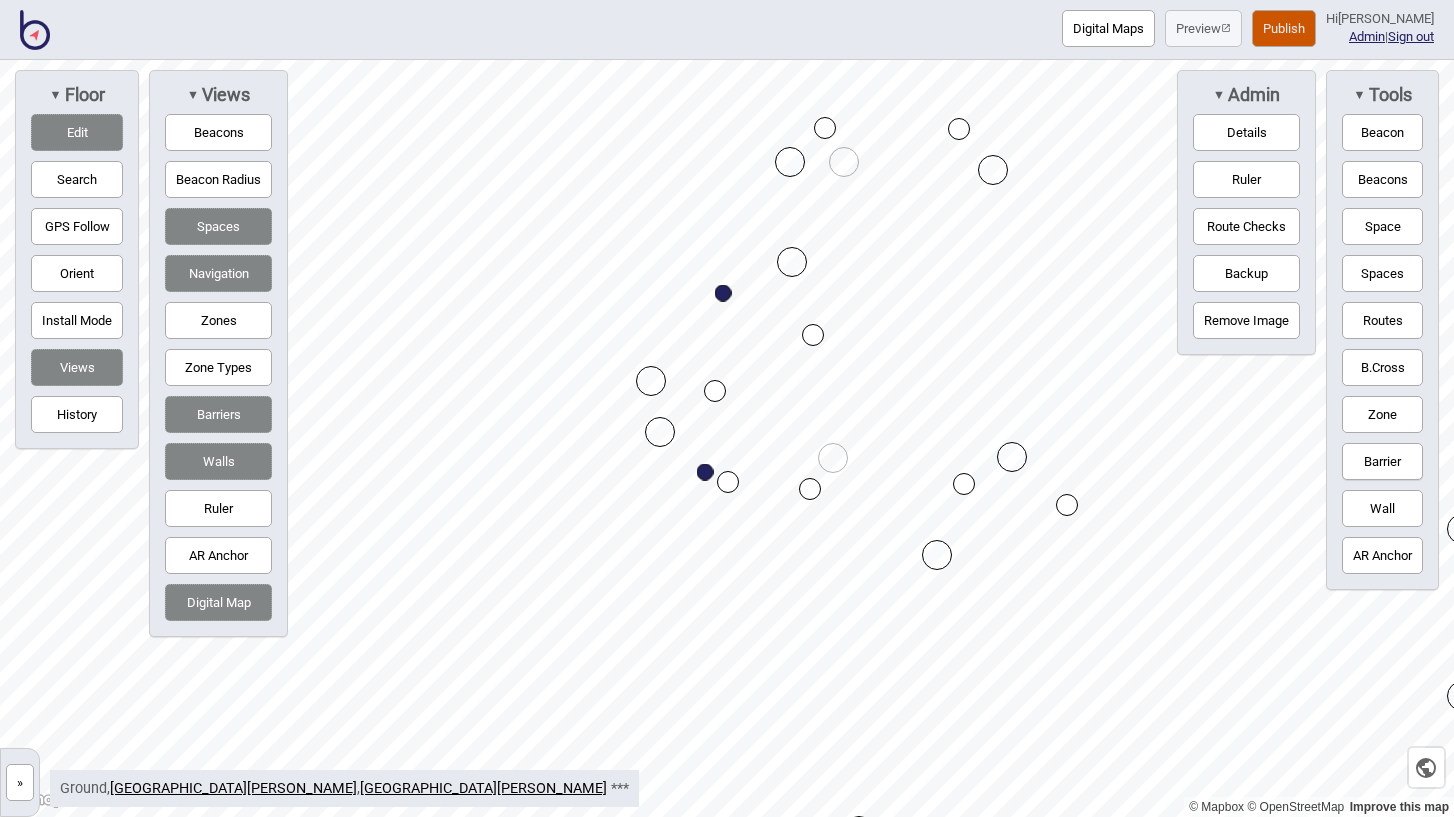 click at bounding box center (833, 458) 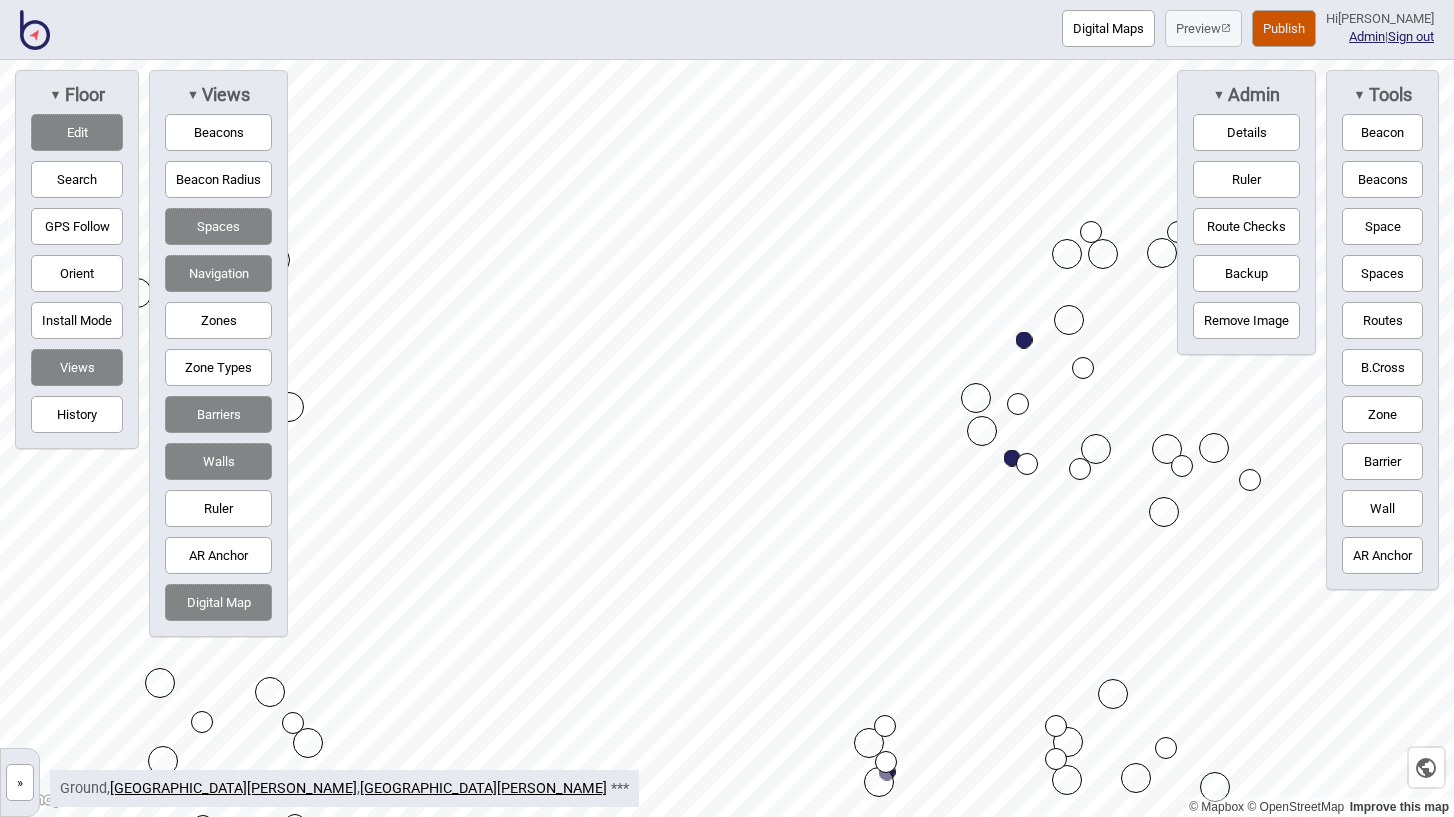drag, startPoint x: 1374, startPoint y: 227, endPoint x: 1274, endPoint y: 257, distance: 104.40307 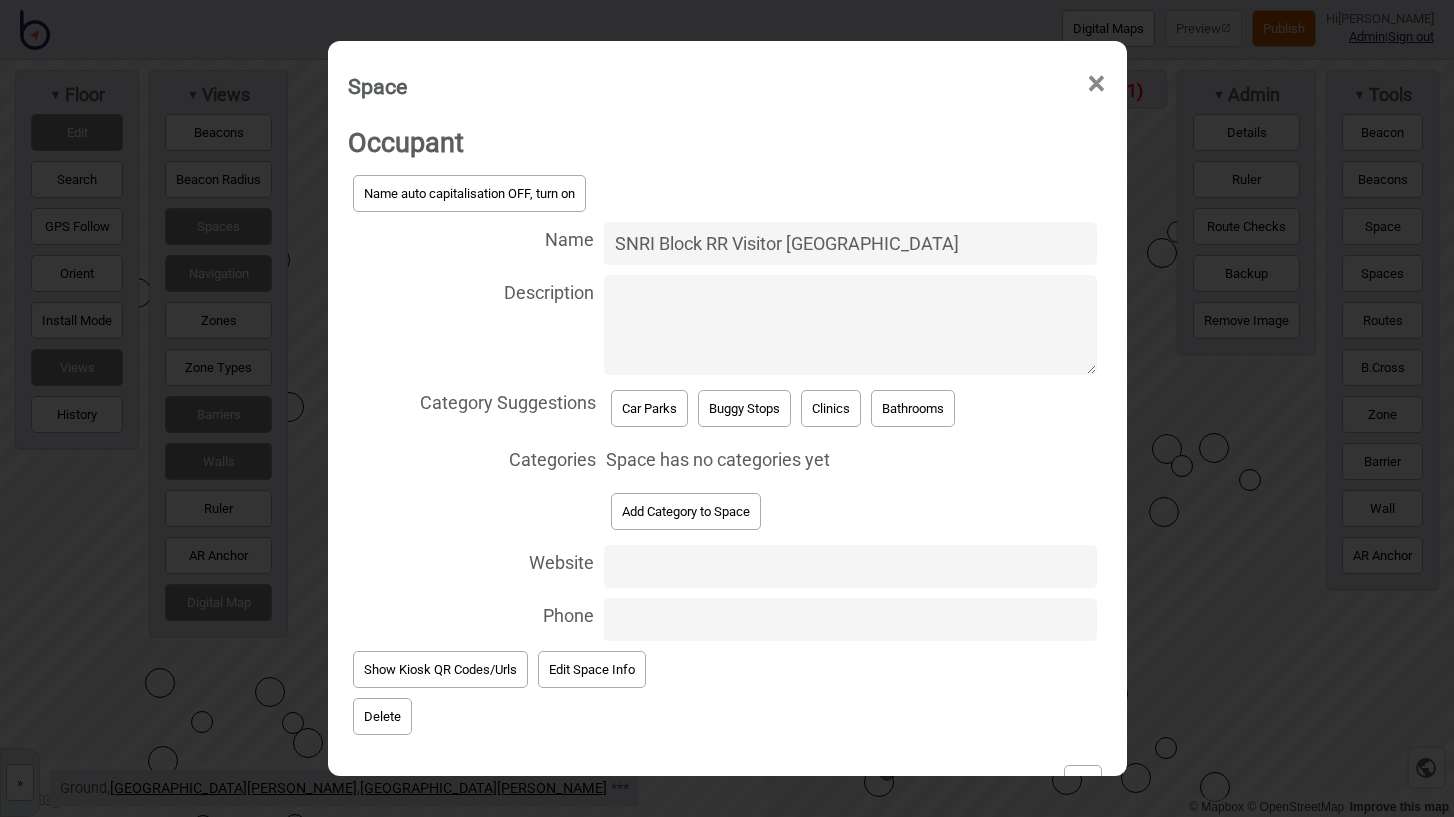 type on "SNRI Block RR Visitor Car Park" 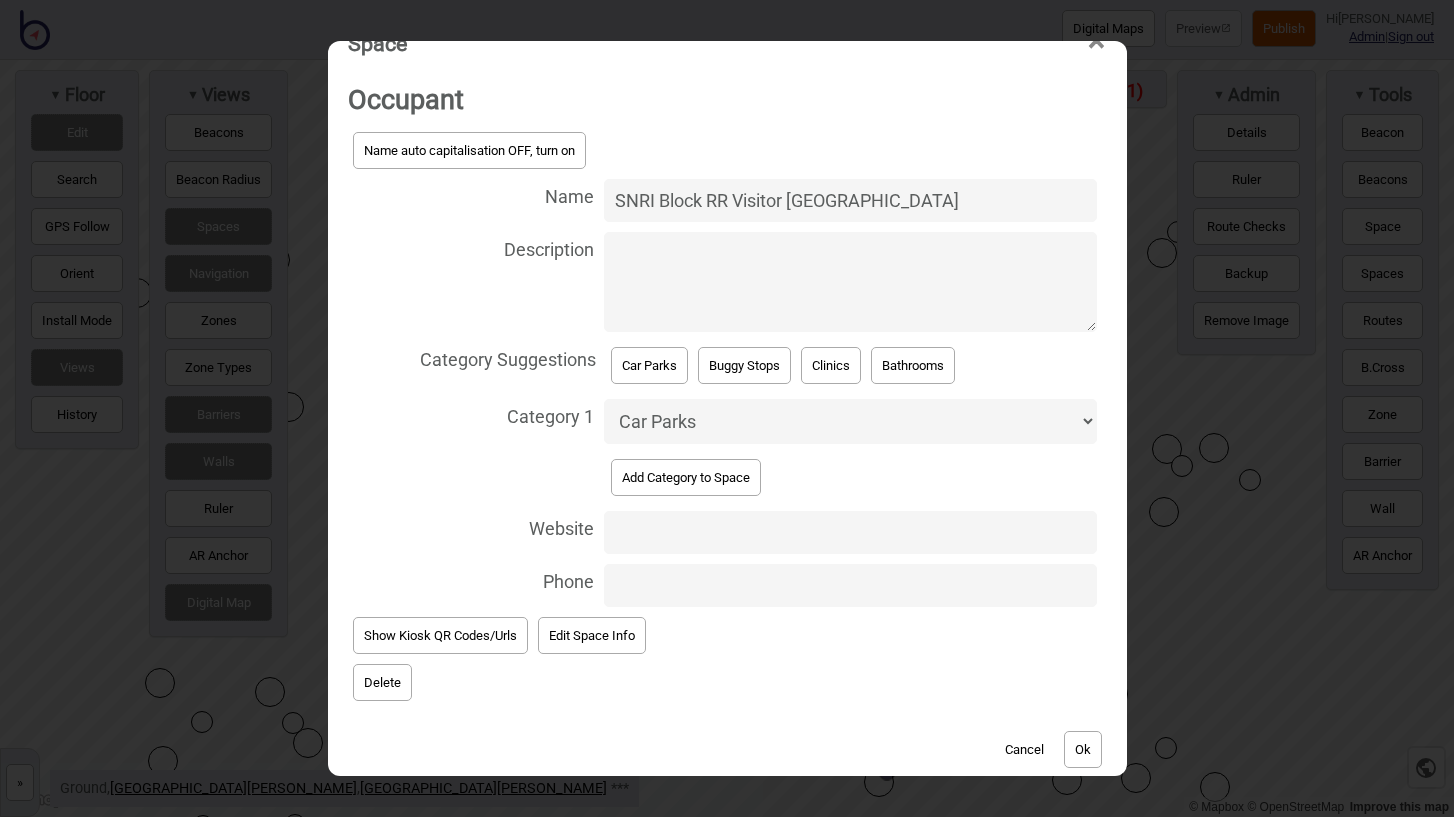 scroll, scrollTop: 41, scrollLeft: 0, axis: vertical 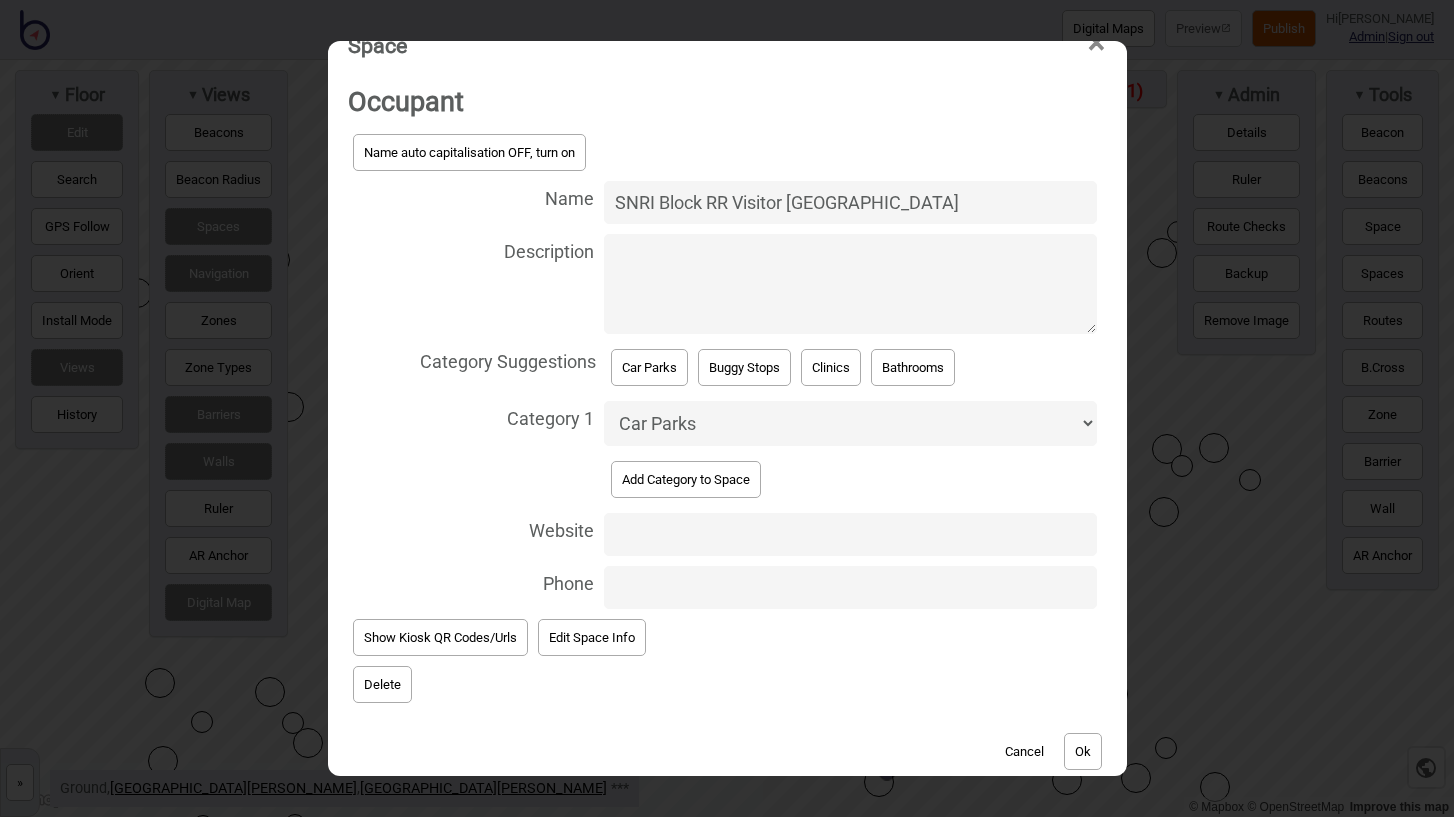 click on "Ok" at bounding box center (1083, 751) 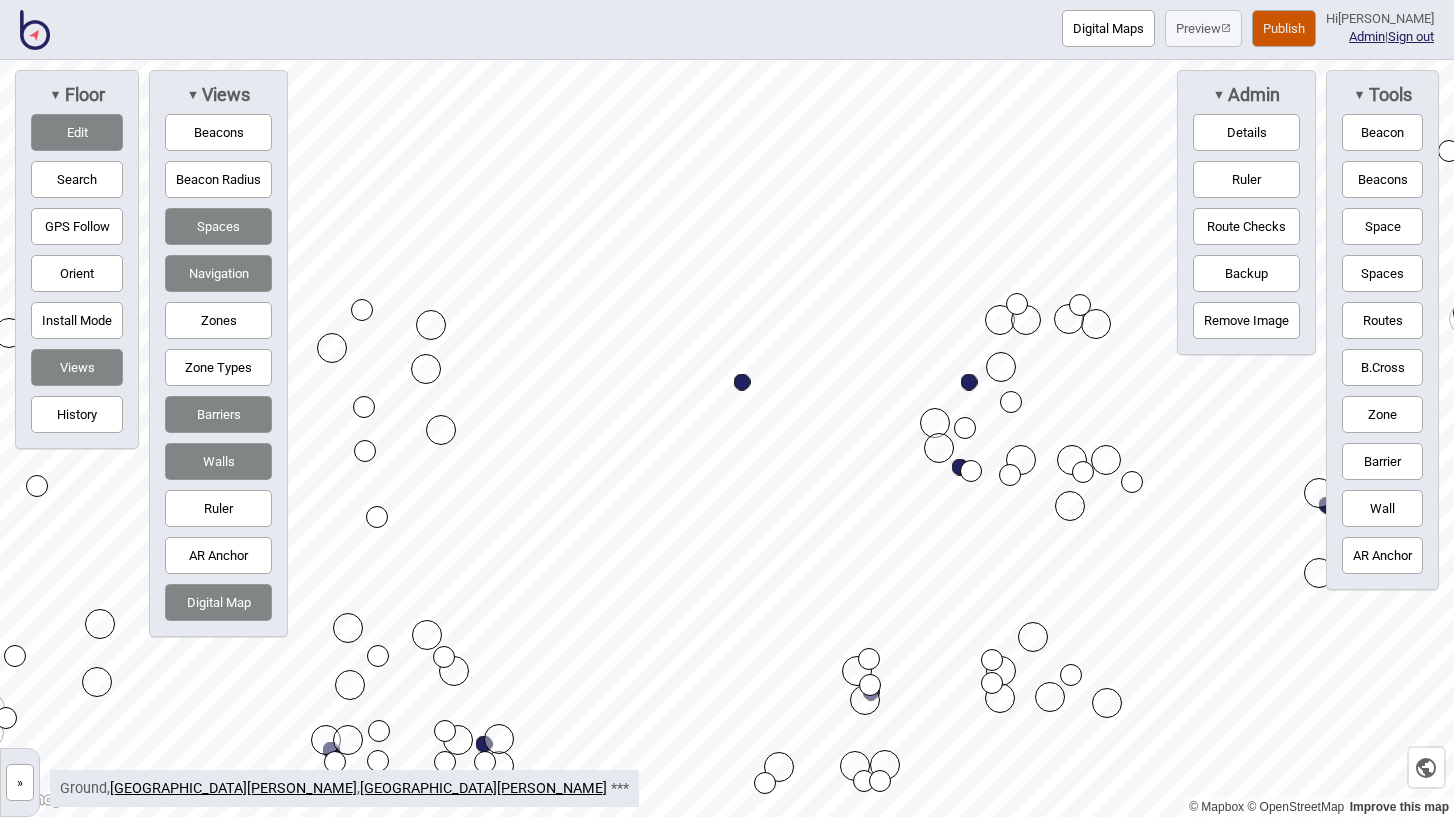 click on "Edit" at bounding box center [77, 132] 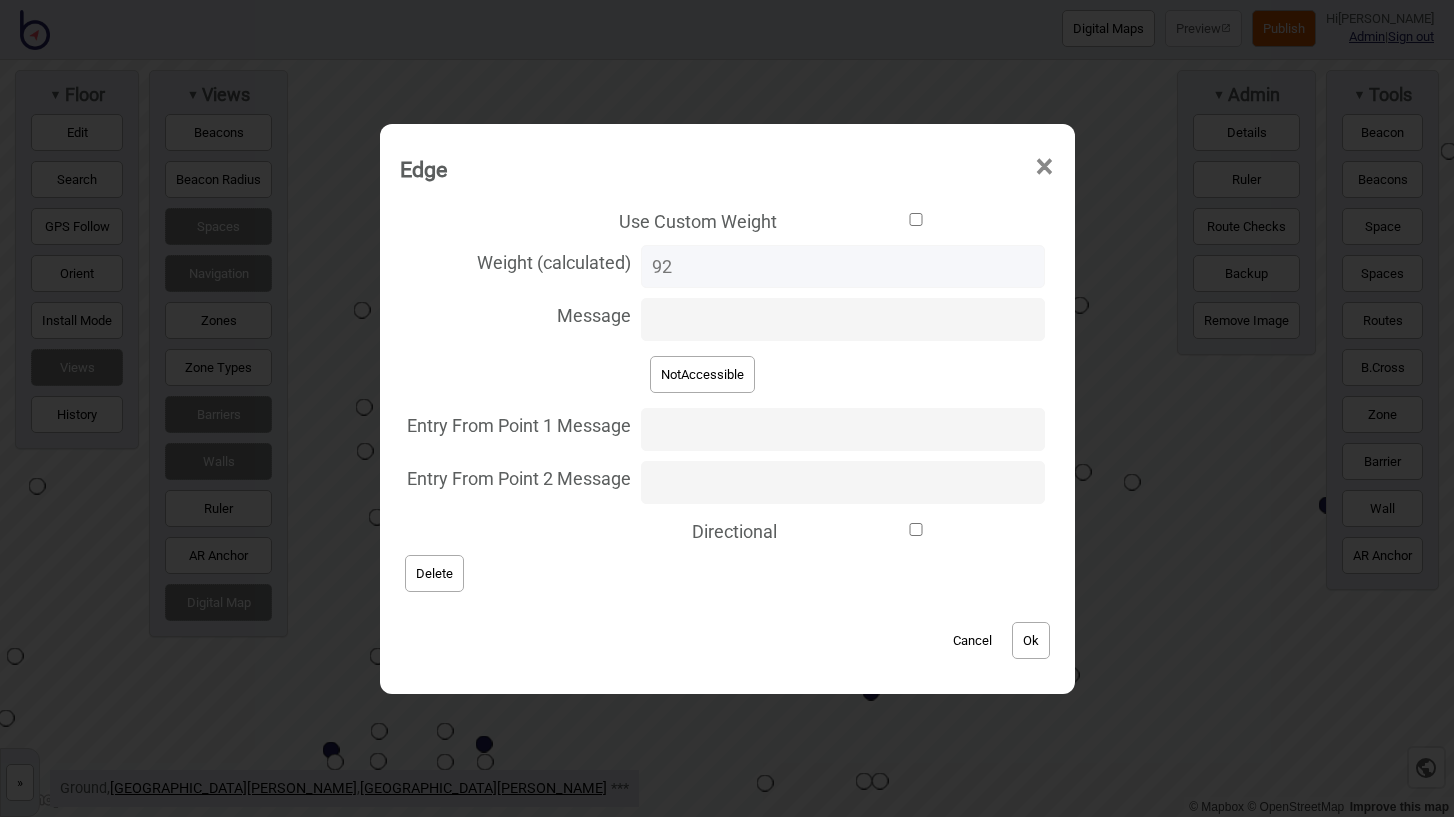 click on "Directional" at bounding box center (915, 529) 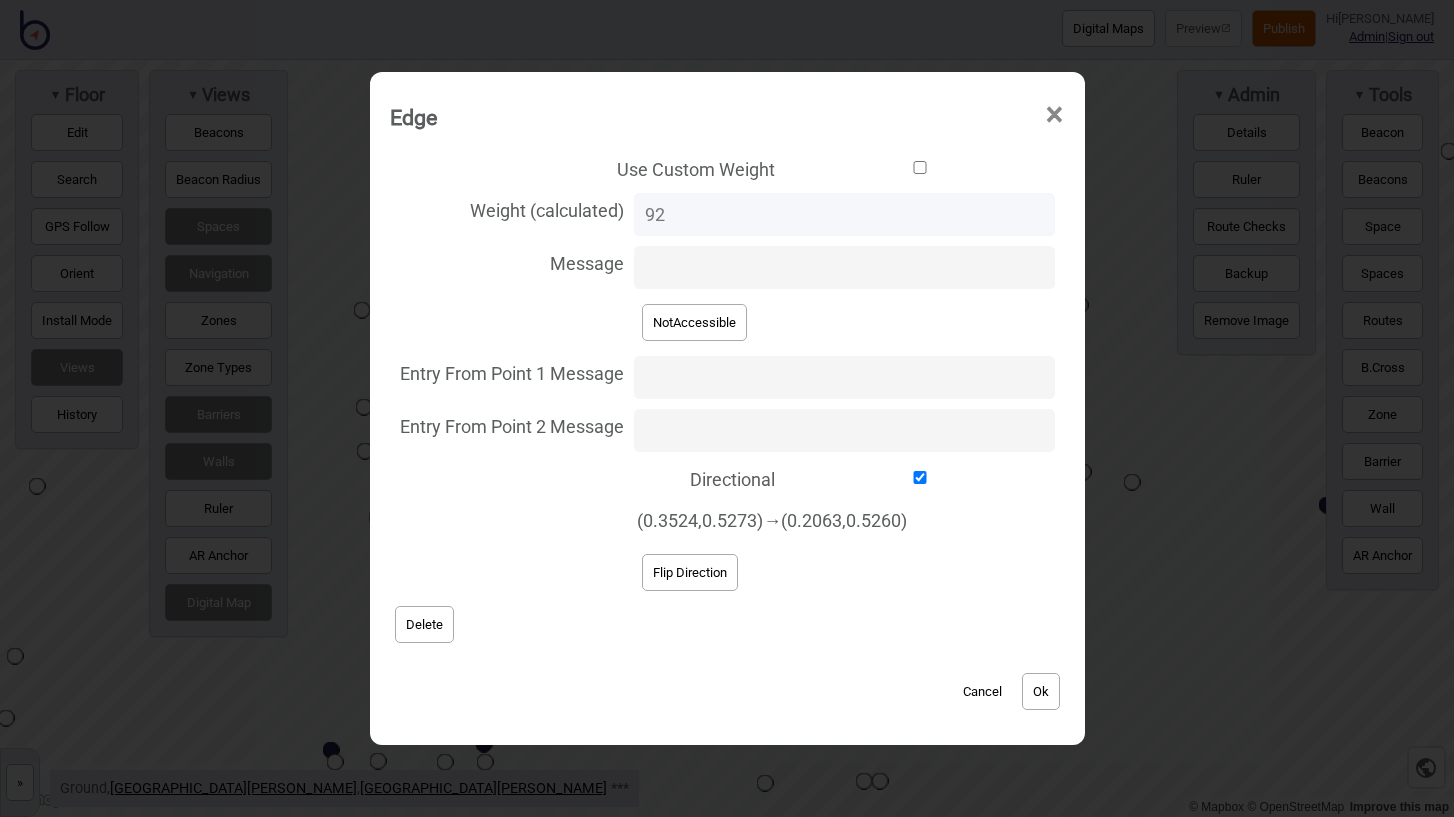 drag, startPoint x: 702, startPoint y: 574, endPoint x: 727, endPoint y: 579, distance: 25.495098 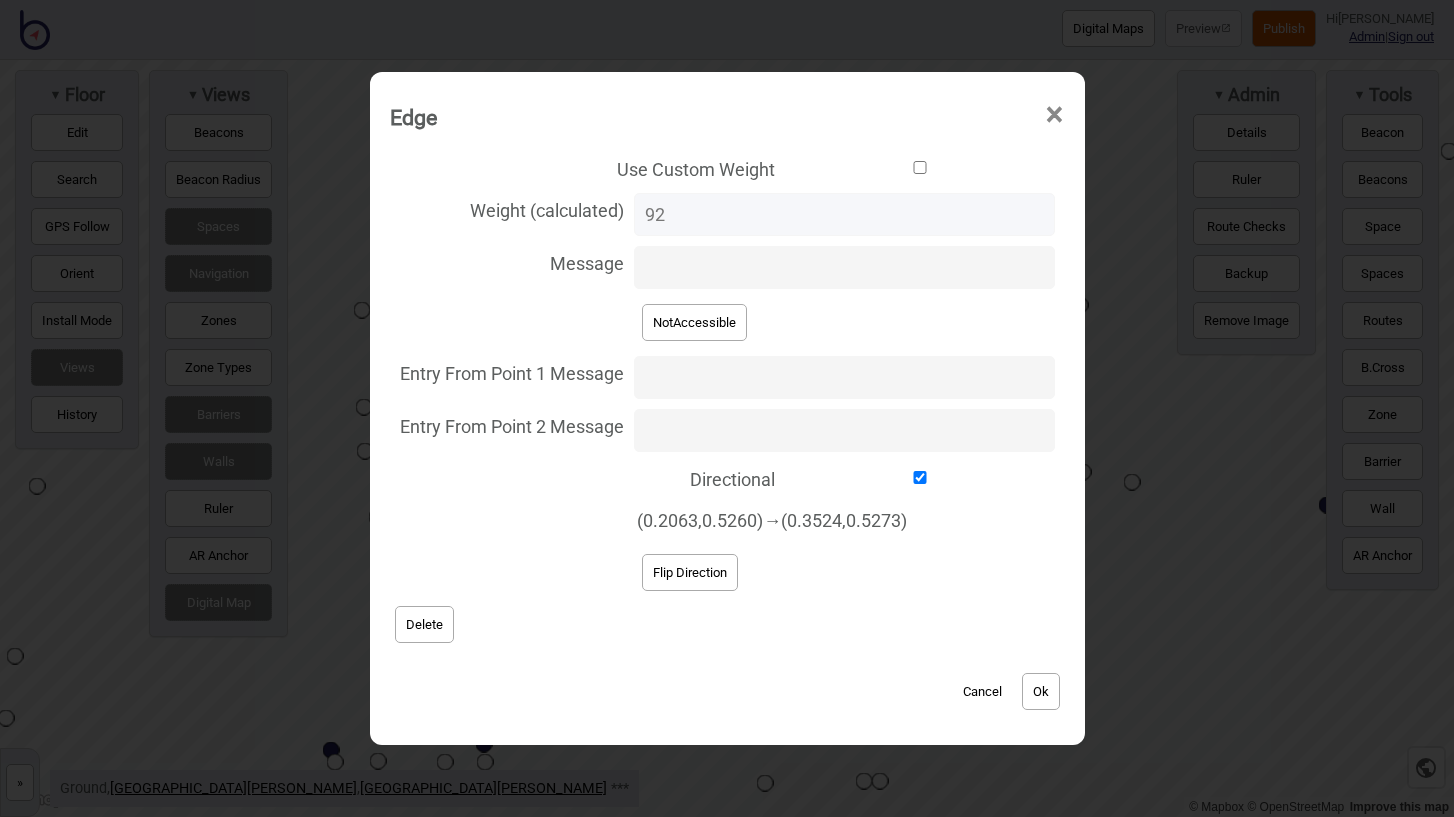 click on "Ok" at bounding box center [1041, 691] 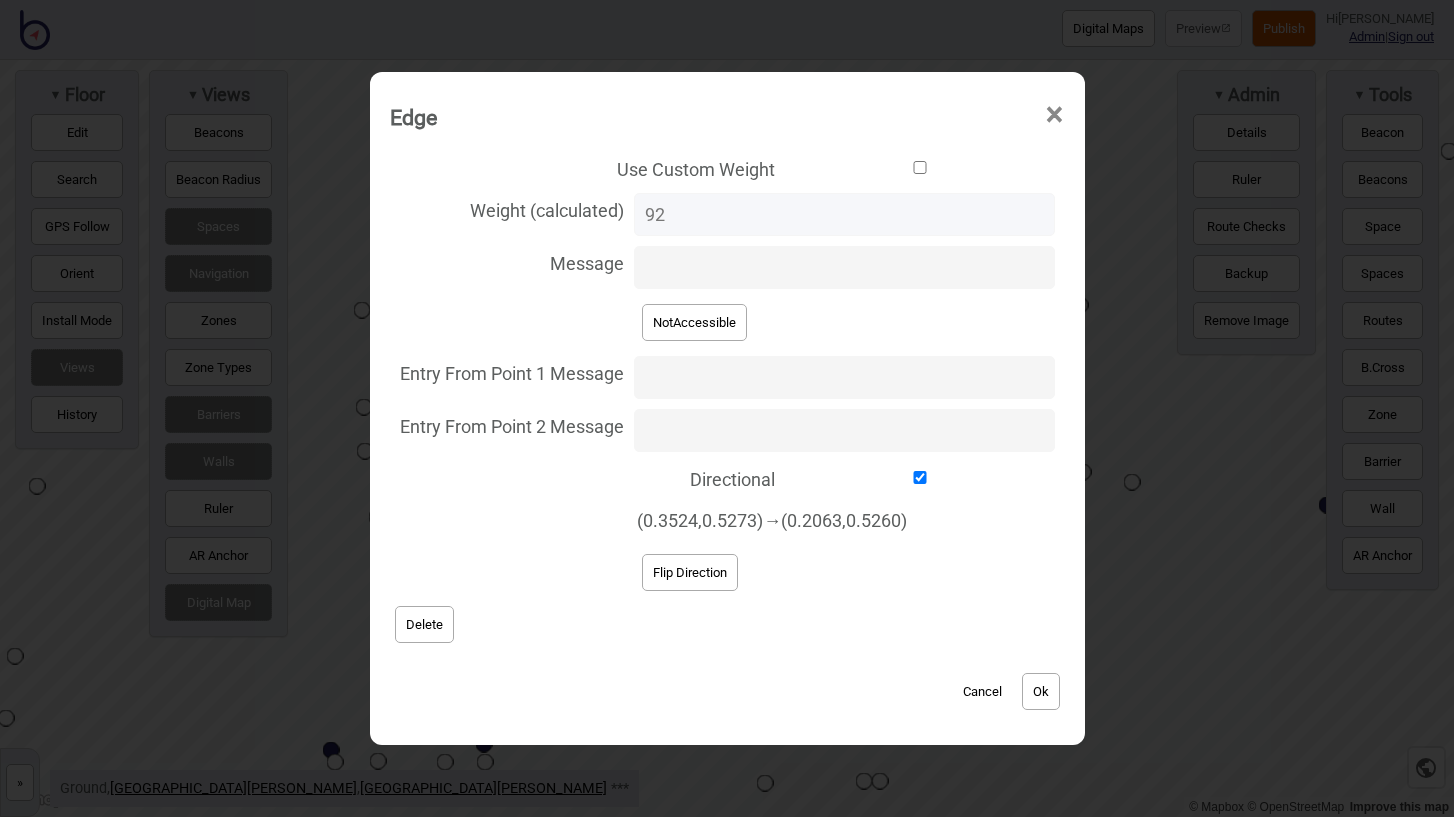 click on "Ok" at bounding box center (1041, 691) 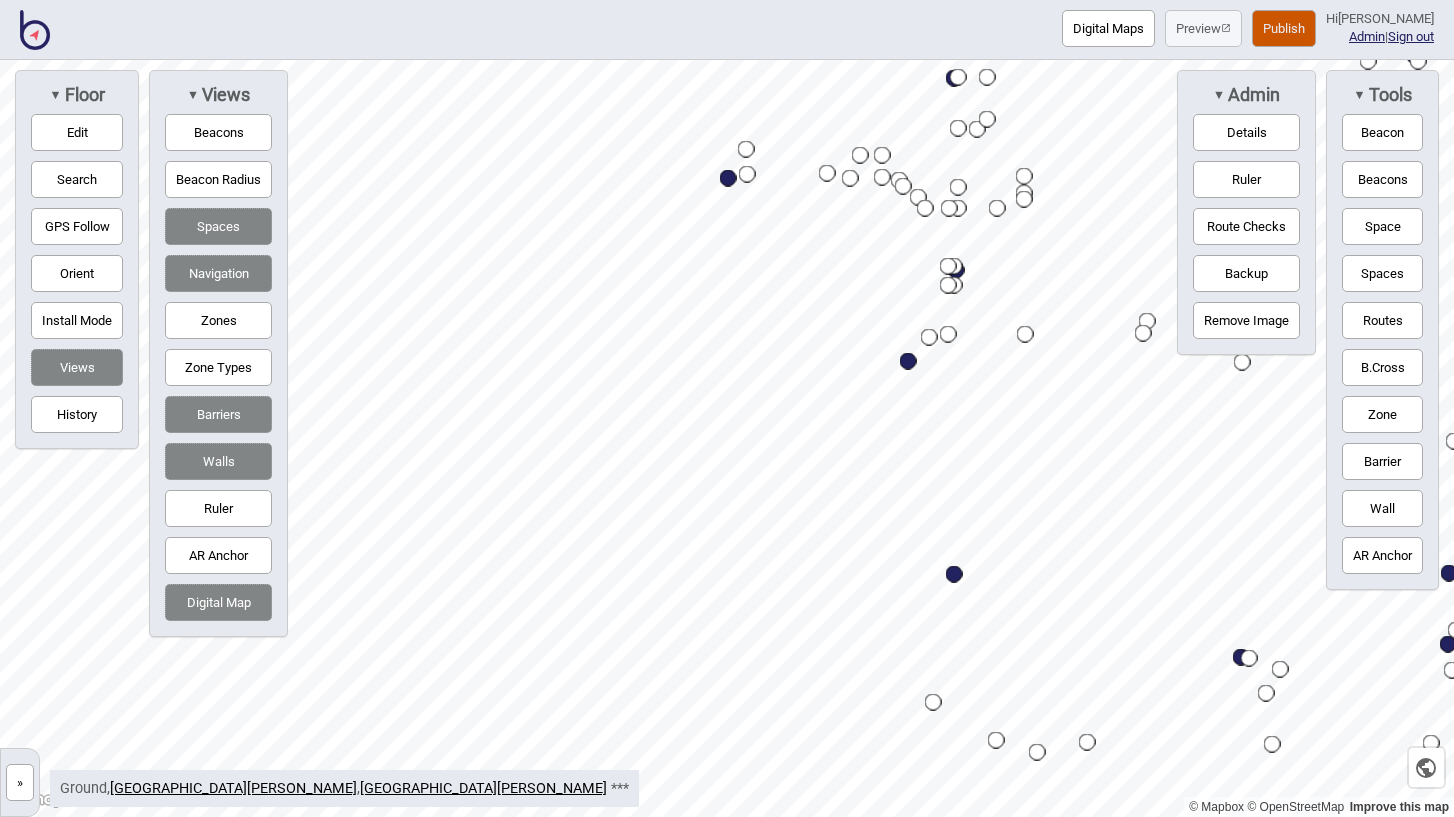 click on "Barrier" at bounding box center [1382, 461] 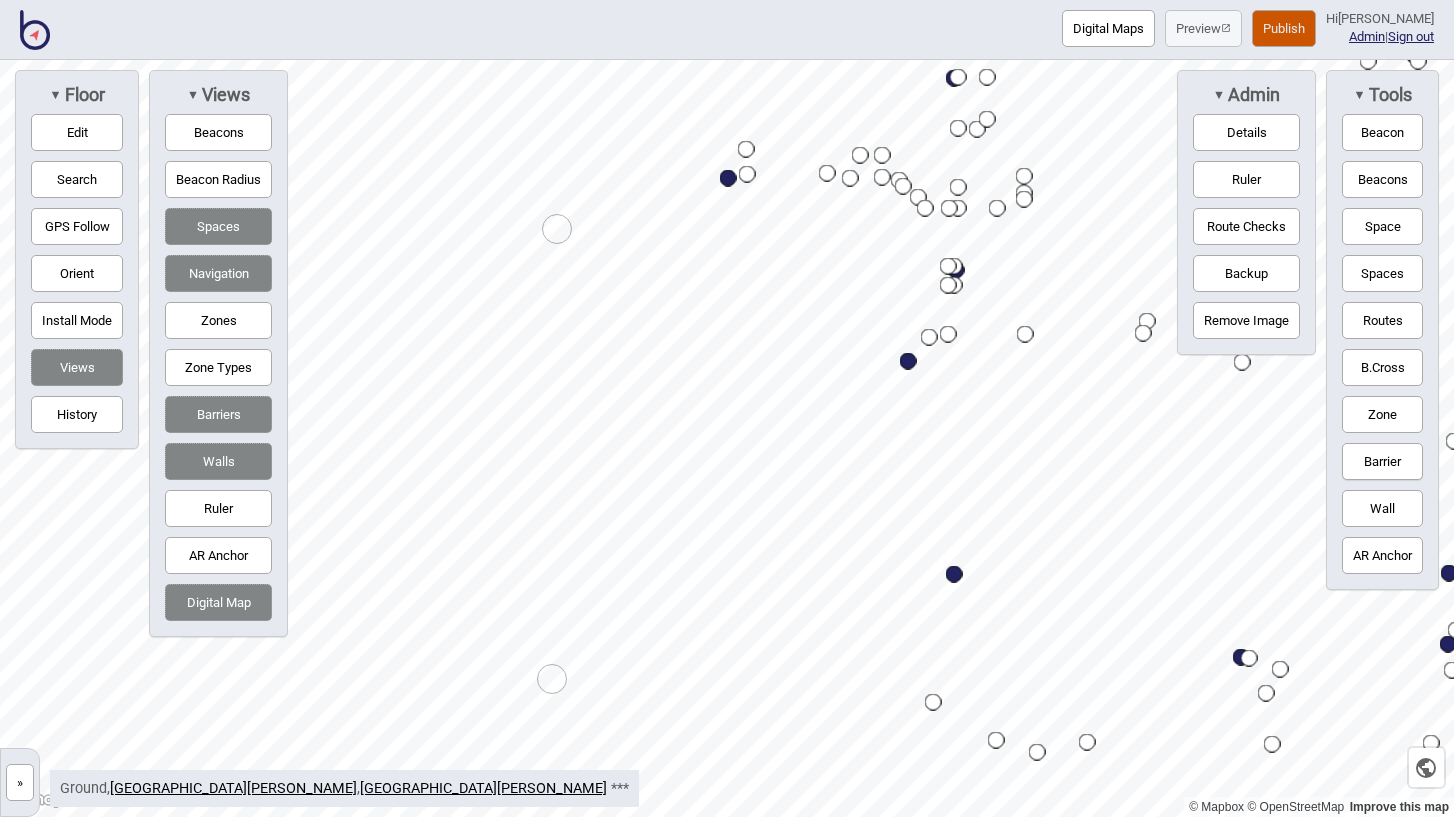 click at bounding box center (552, 679) 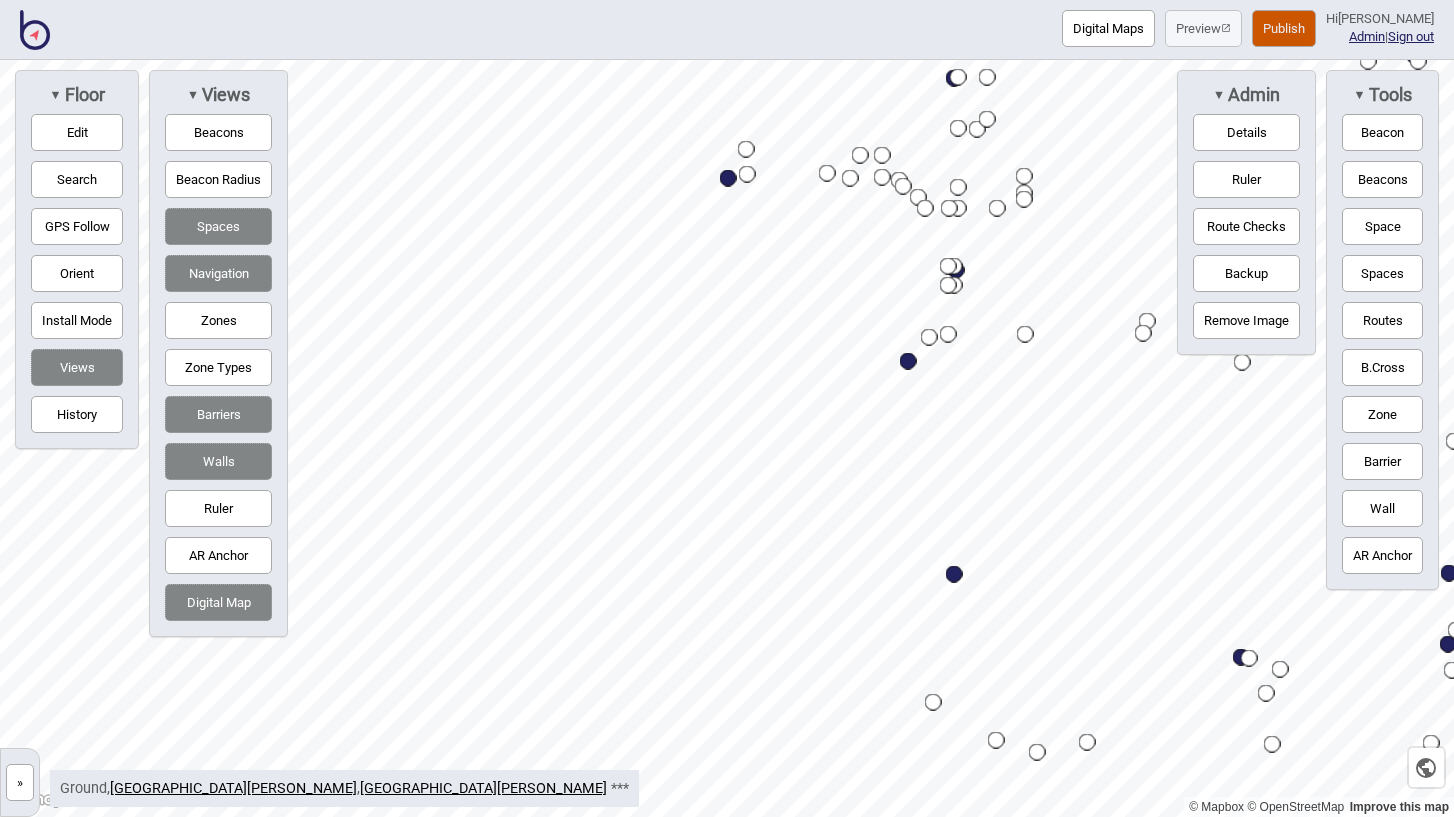 click on "Edit" at bounding box center (77, 132) 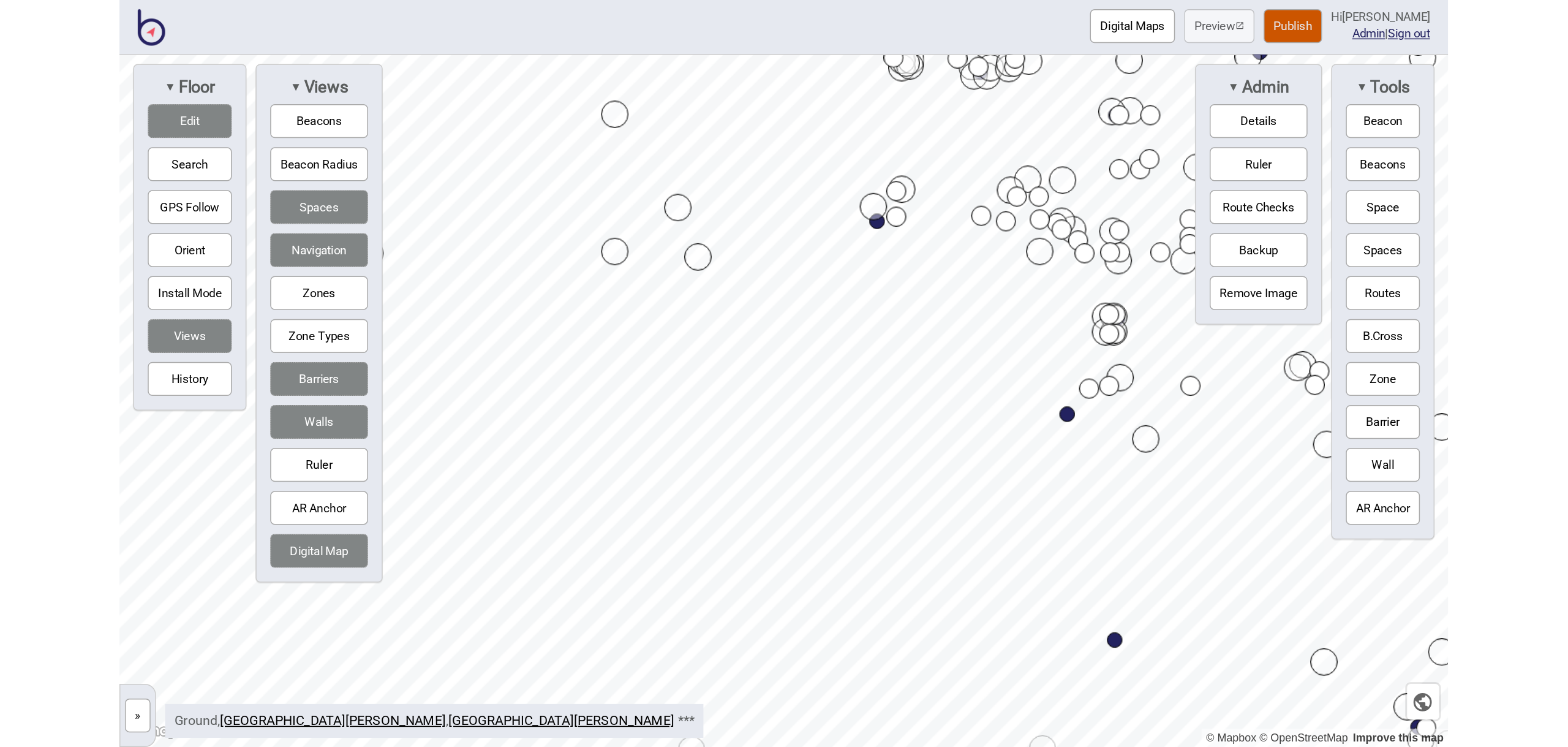 scroll, scrollTop: 0, scrollLeft: 0, axis: both 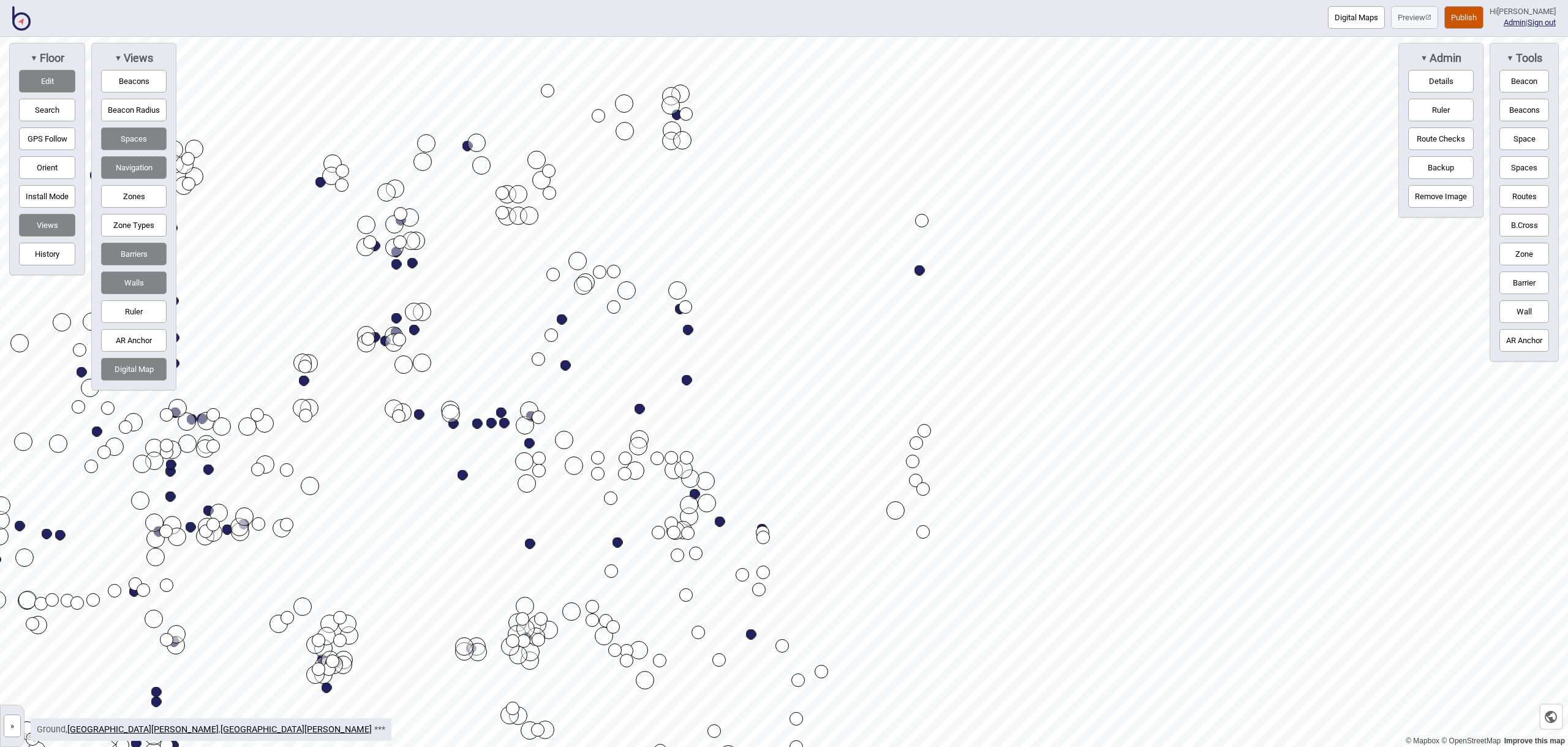 click on "Edit" at bounding box center (47, 81) 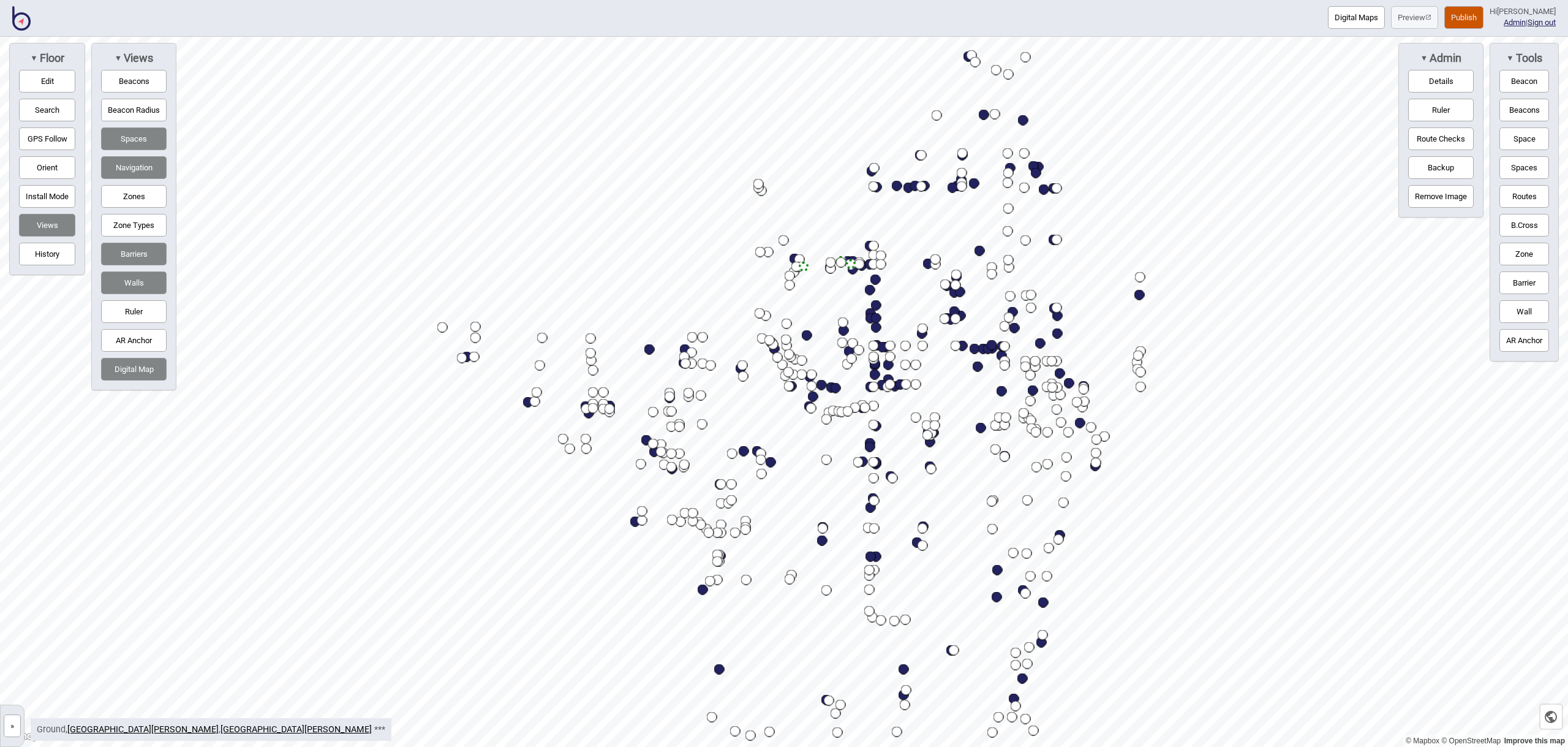 click on "Search" at bounding box center (47, 110) 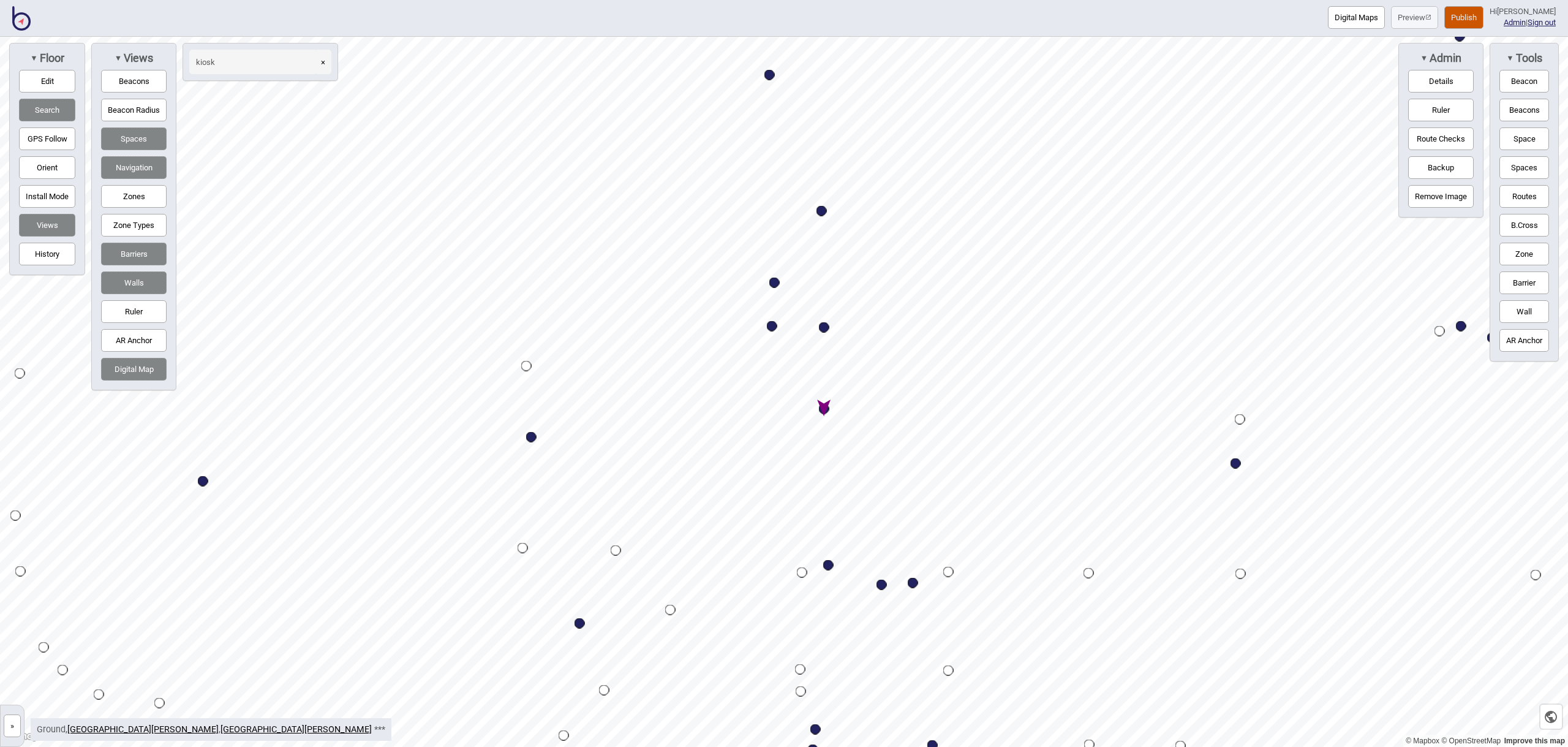 type on "kiosk" 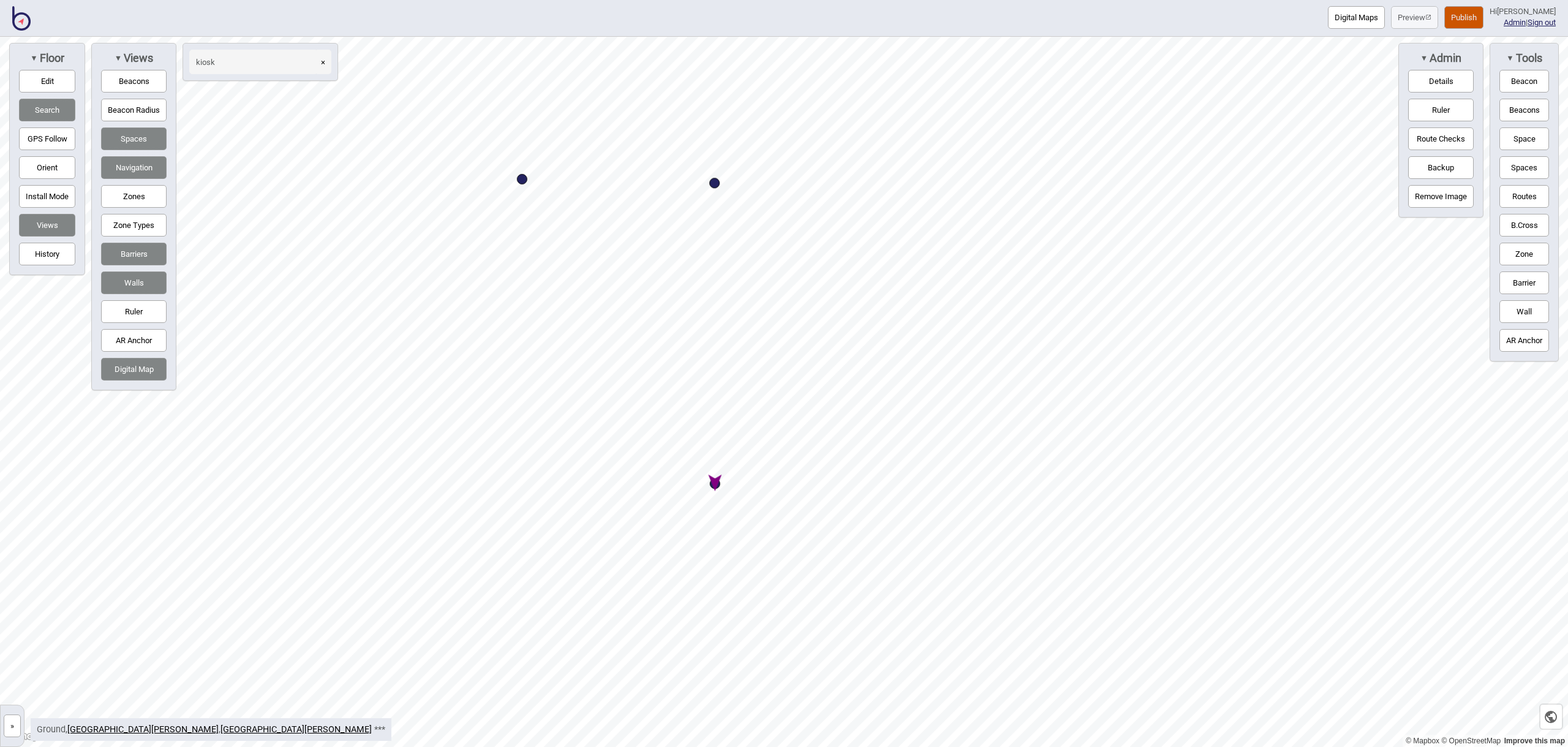 scroll, scrollTop: 0, scrollLeft: 0, axis: both 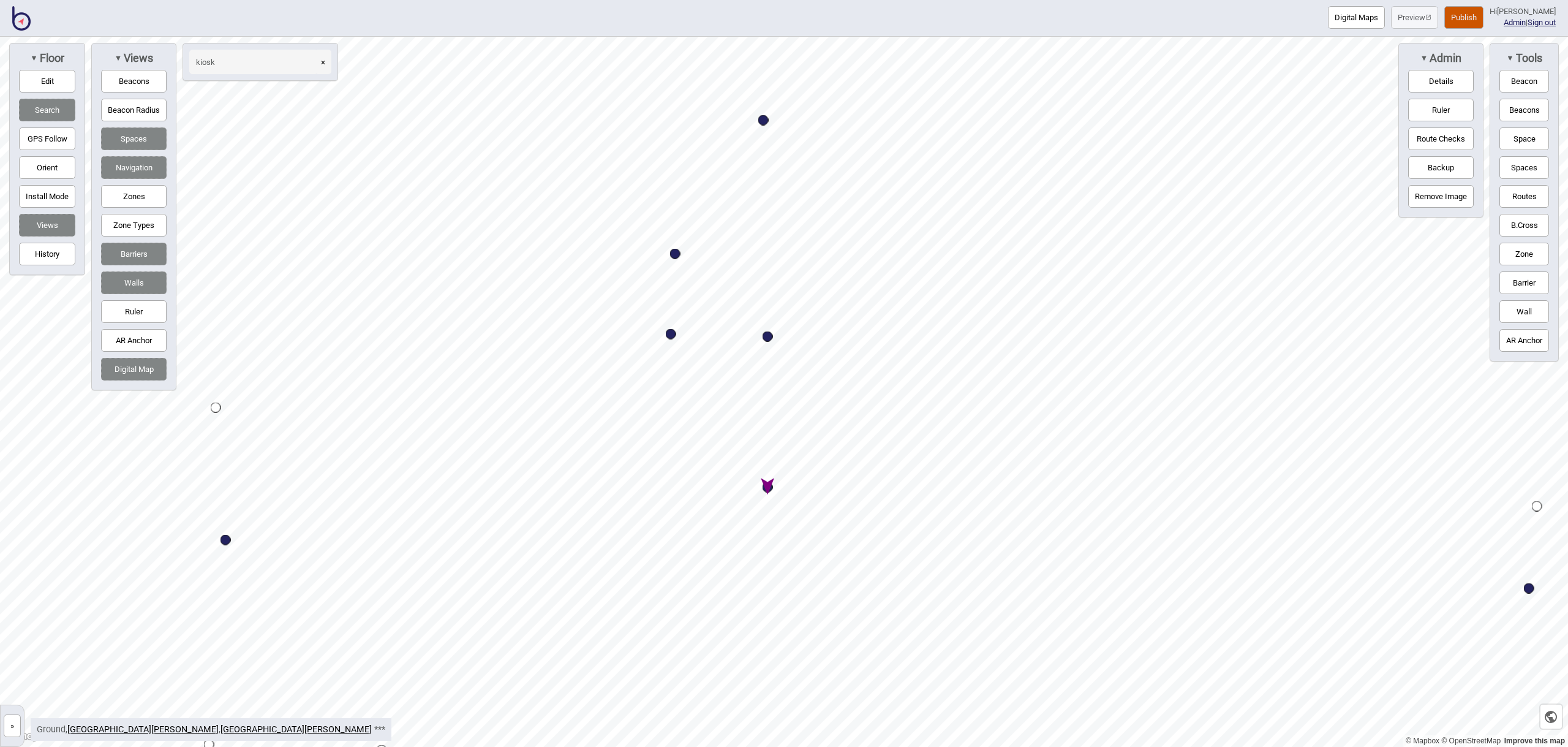 click at bounding box center [767, 487] 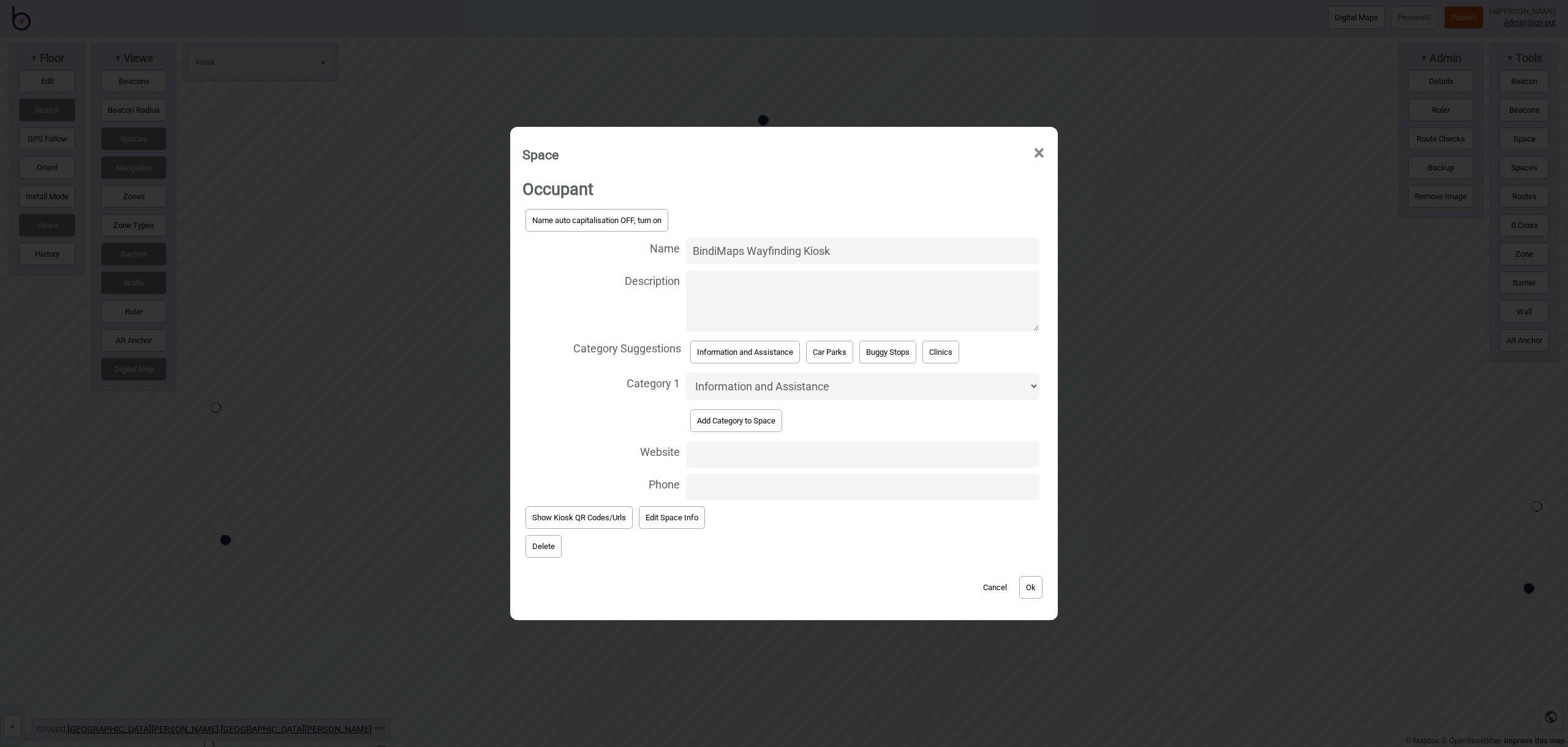 click on "Space ×" at bounding box center [784, 151] 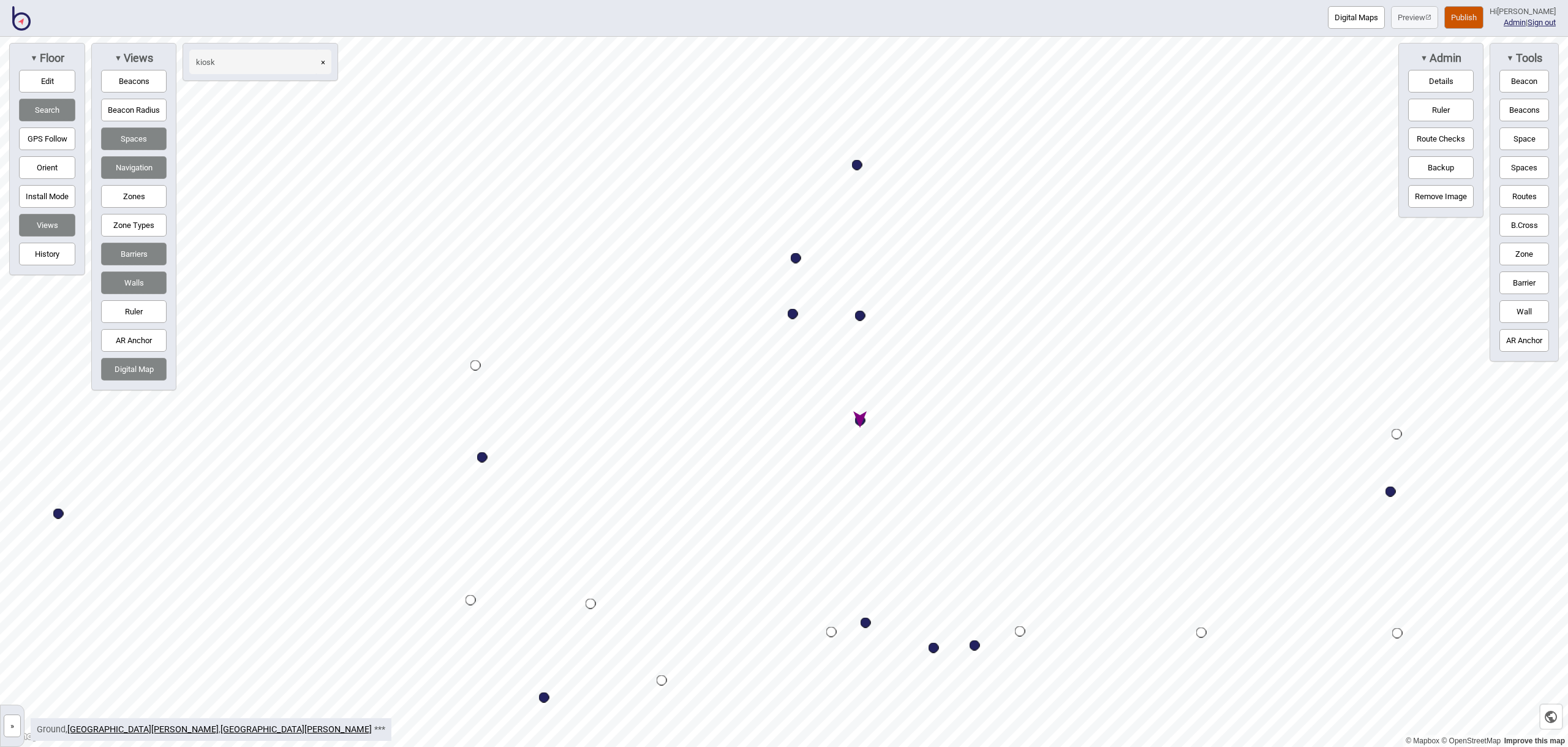 click at bounding box center [860, 420] 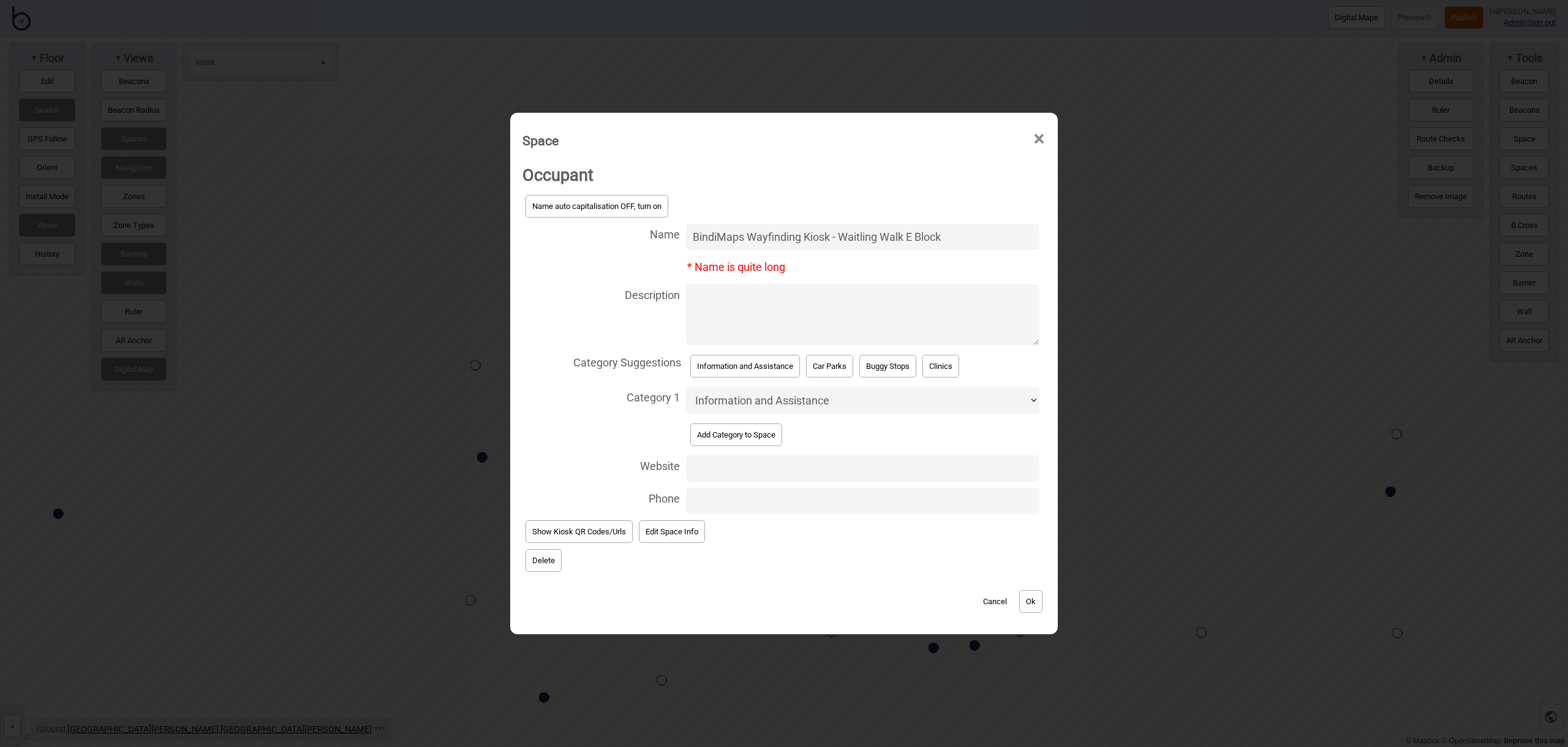 type on "BindiMaps Wayfinding Kiosk - Waitling Walk E Block" 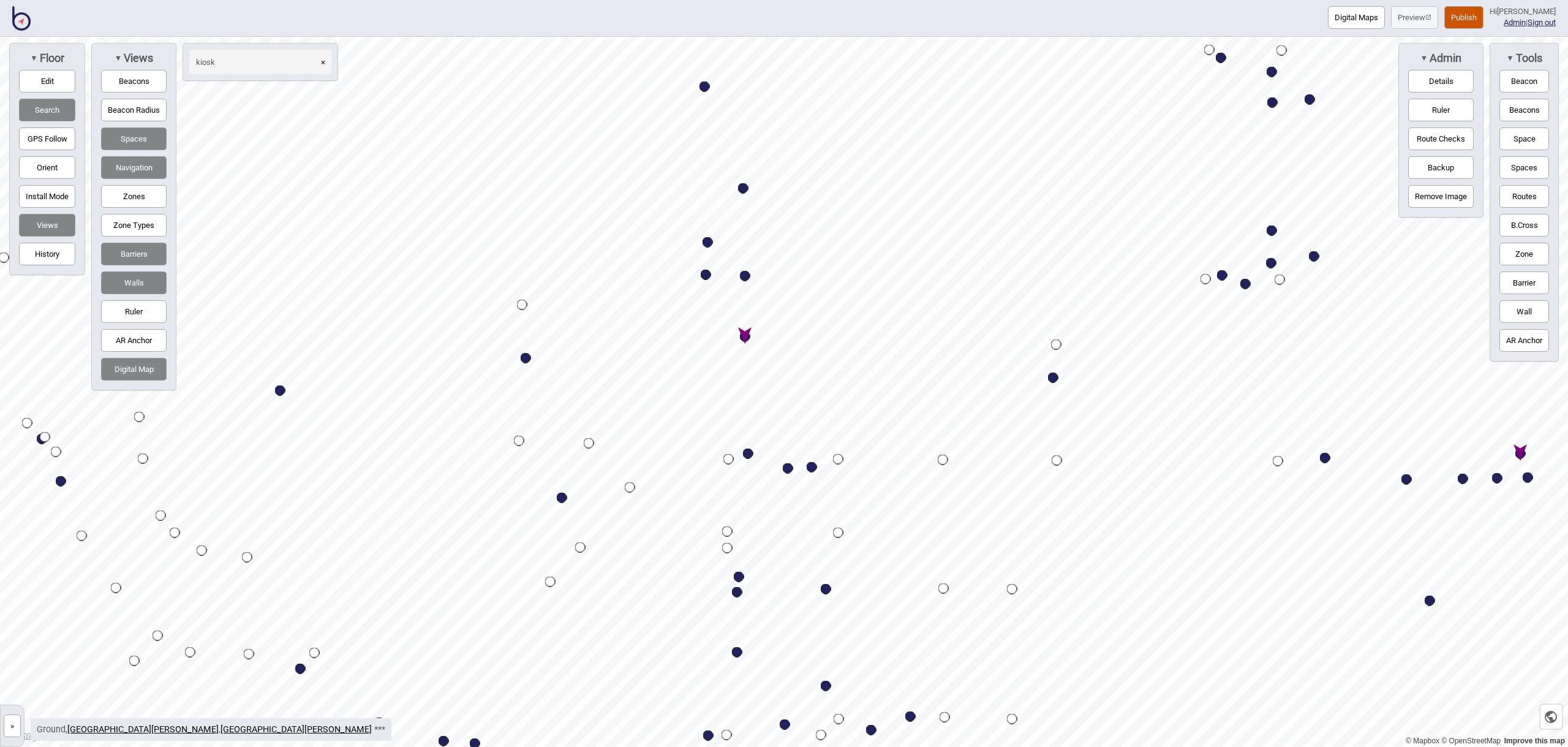 click at bounding box center [745, 336] 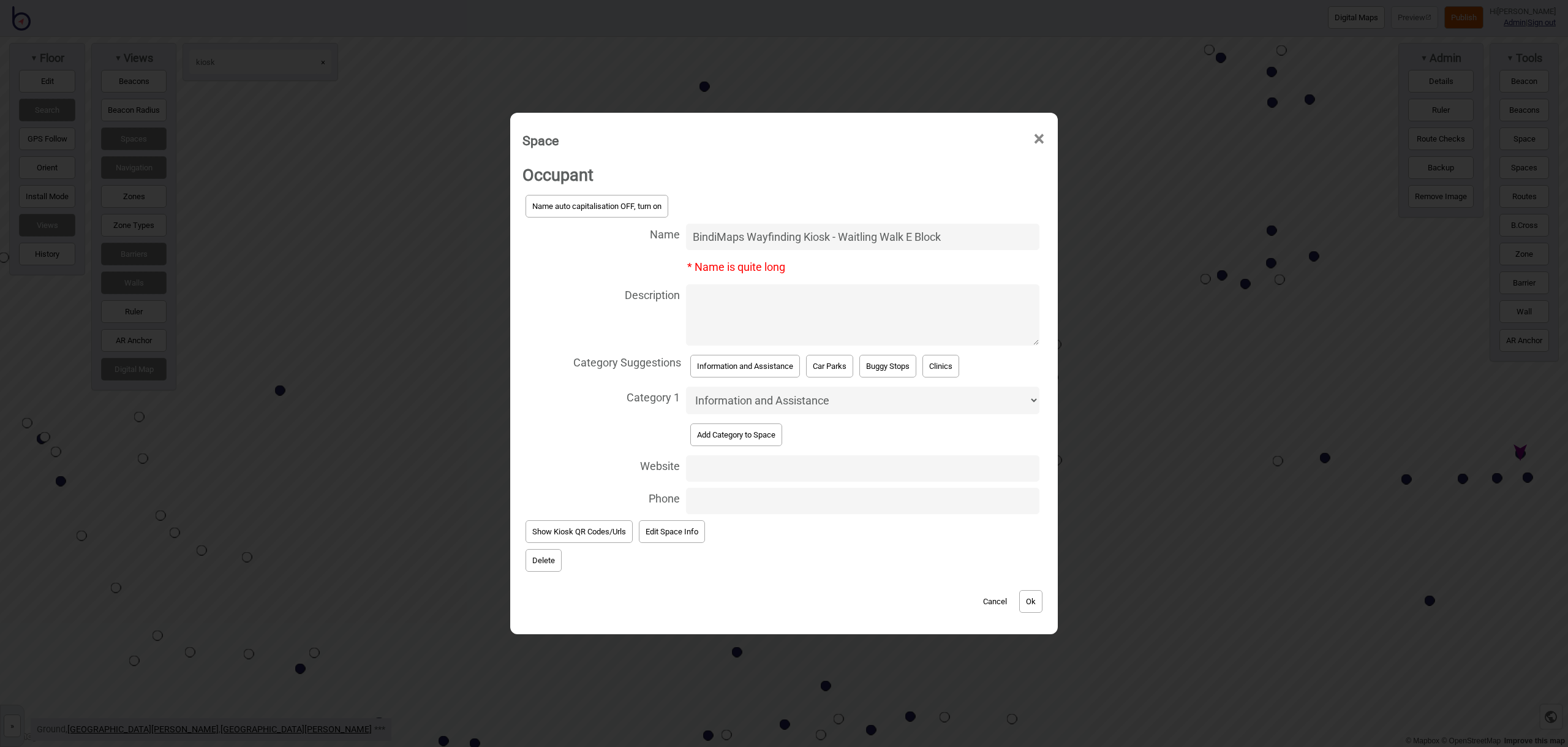 click on "BindiMaps Wayfinding Kiosk - Waitling Walk E Block" at bounding box center (862, 237) 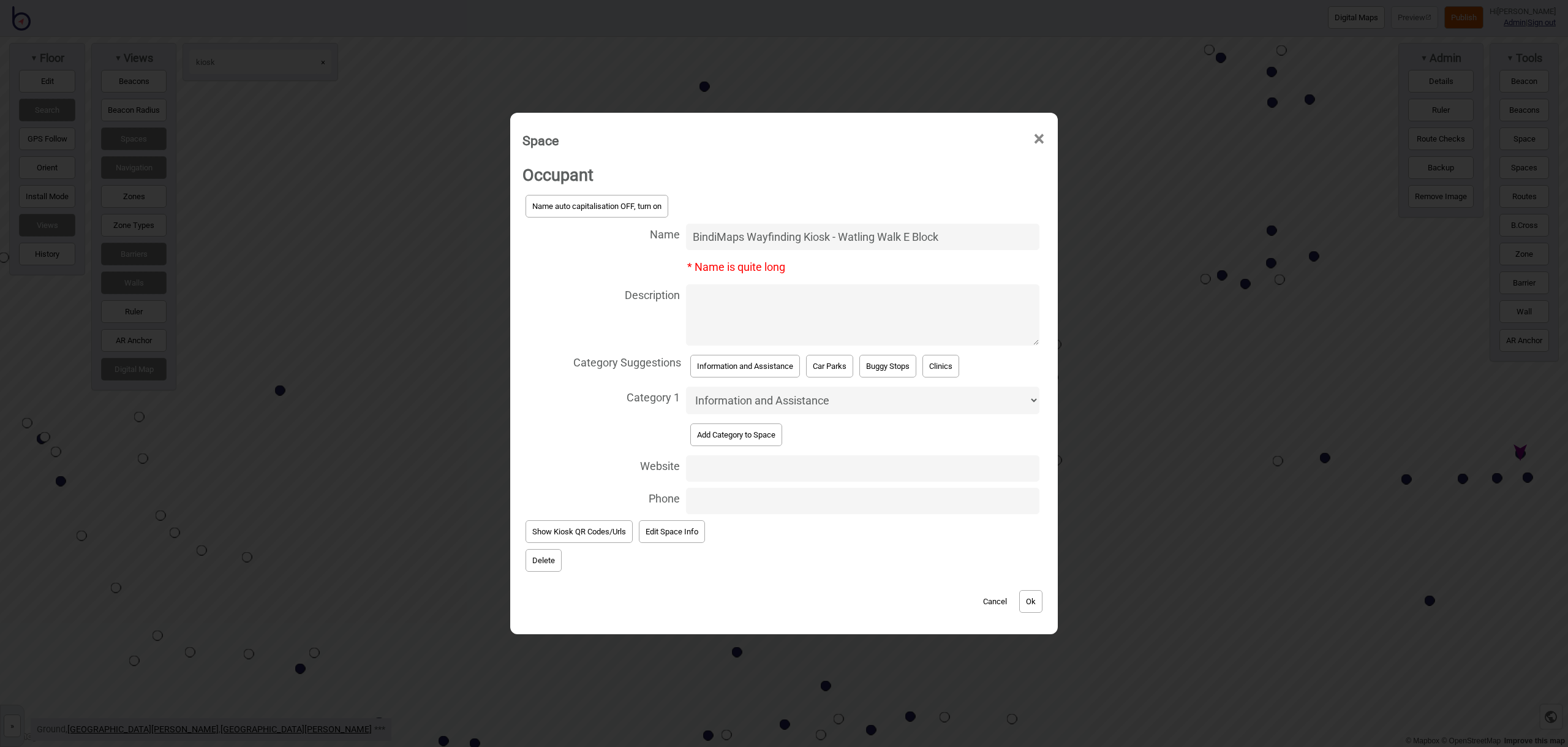 type on "BindiMaps Wayfinding Kiosk - Watling Walk E Block" 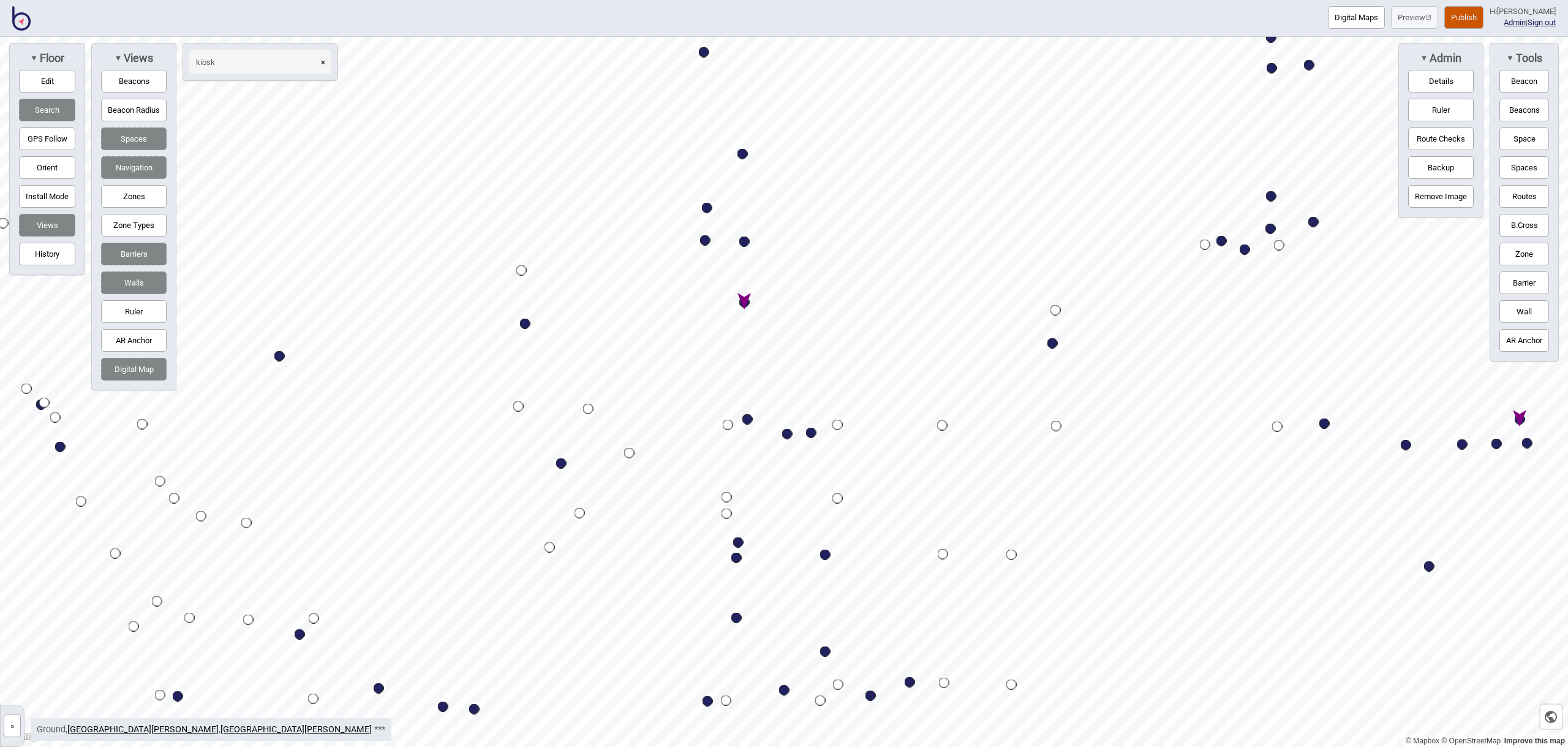 click at bounding box center (744, 302) 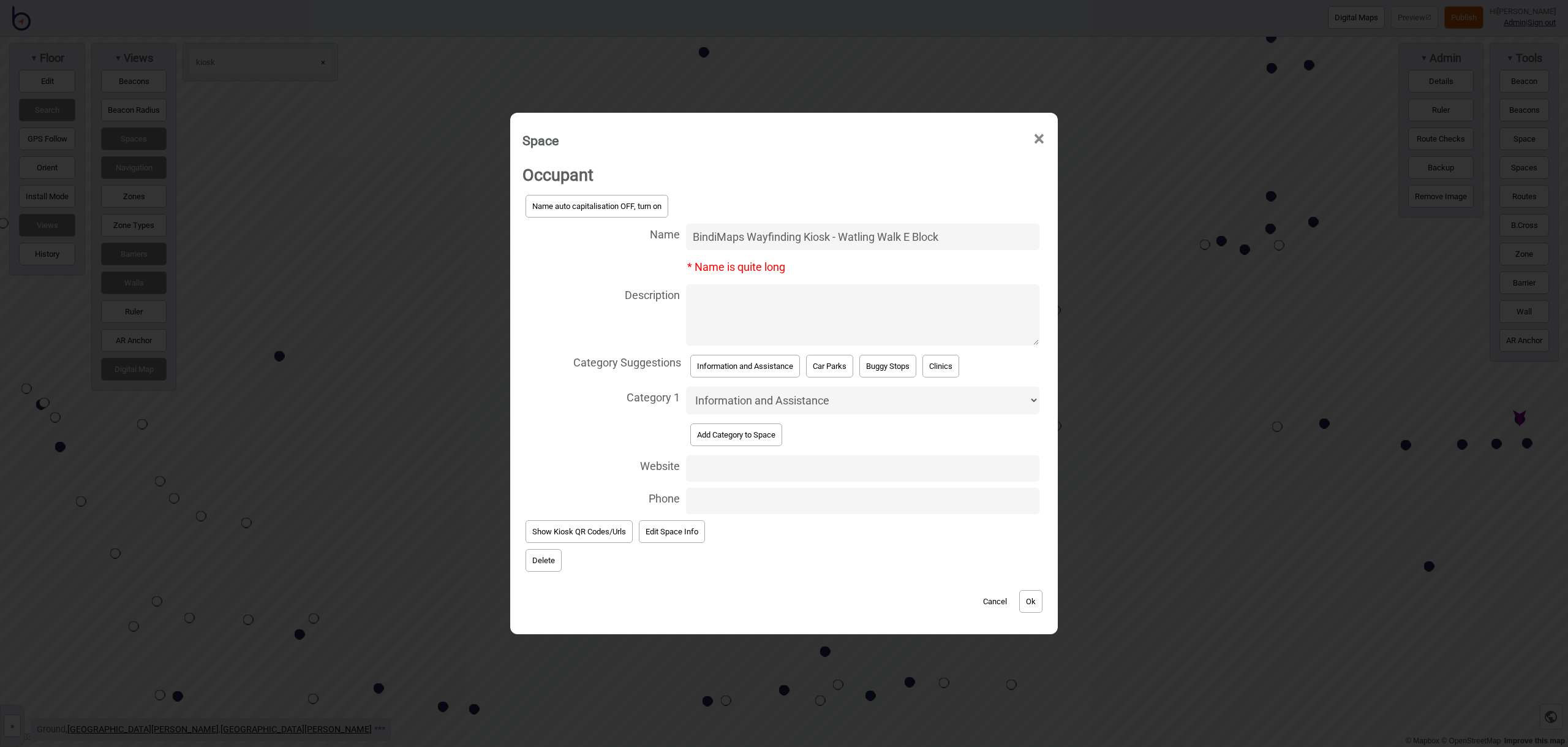 click on "Edit Space Info" at bounding box center (672, 531) 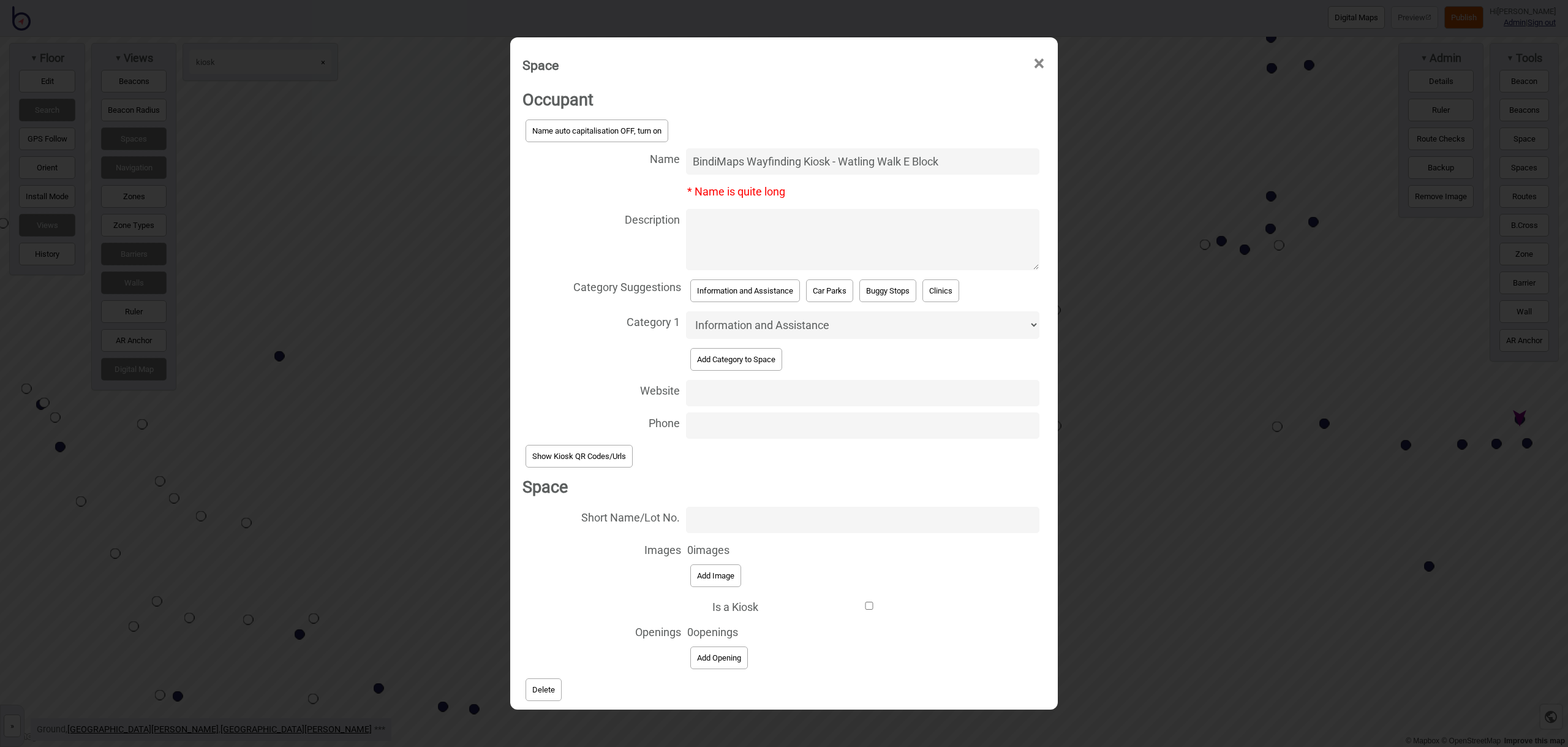 click on "Is a Kiosk" at bounding box center [869, 605] 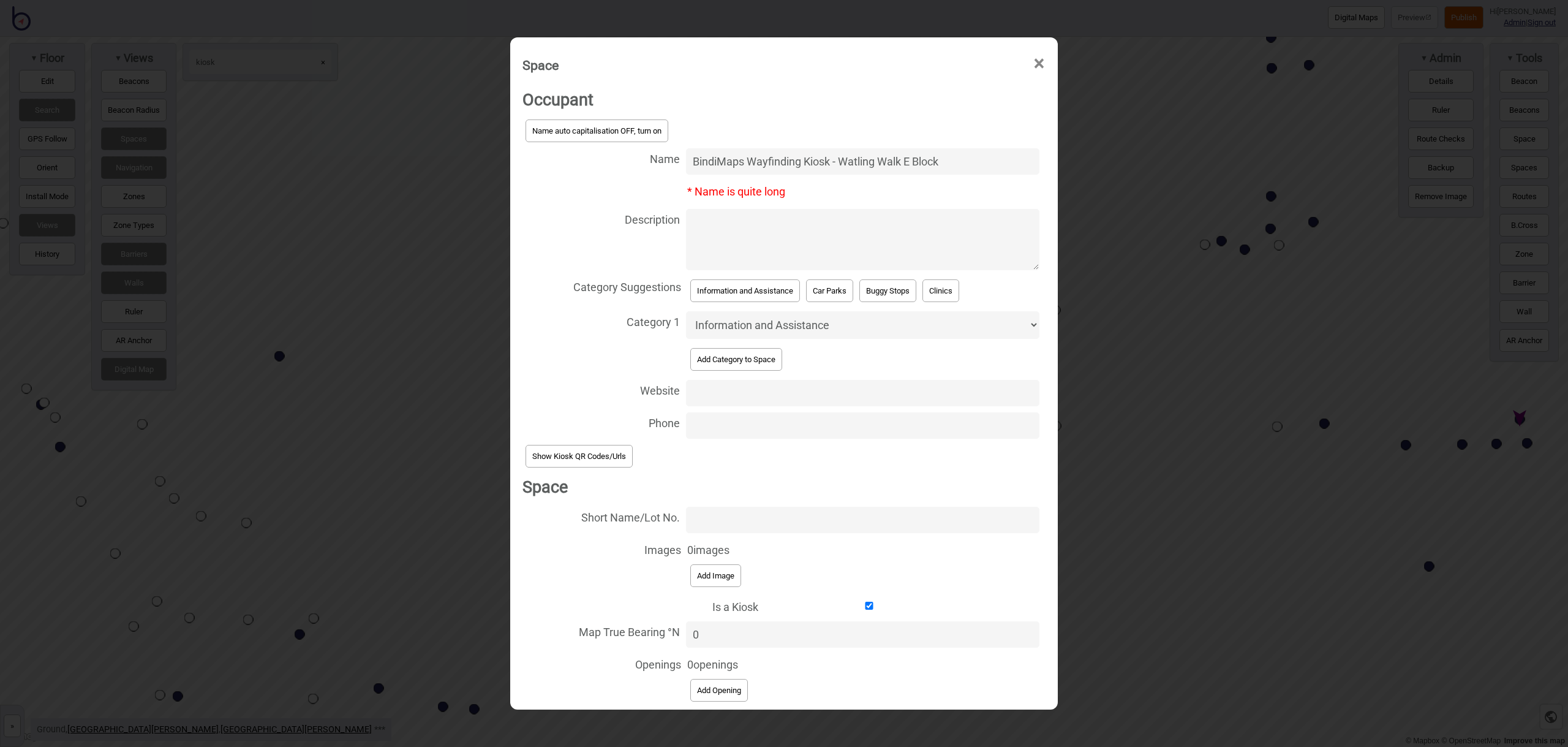 click on "0" at bounding box center [862, 634] 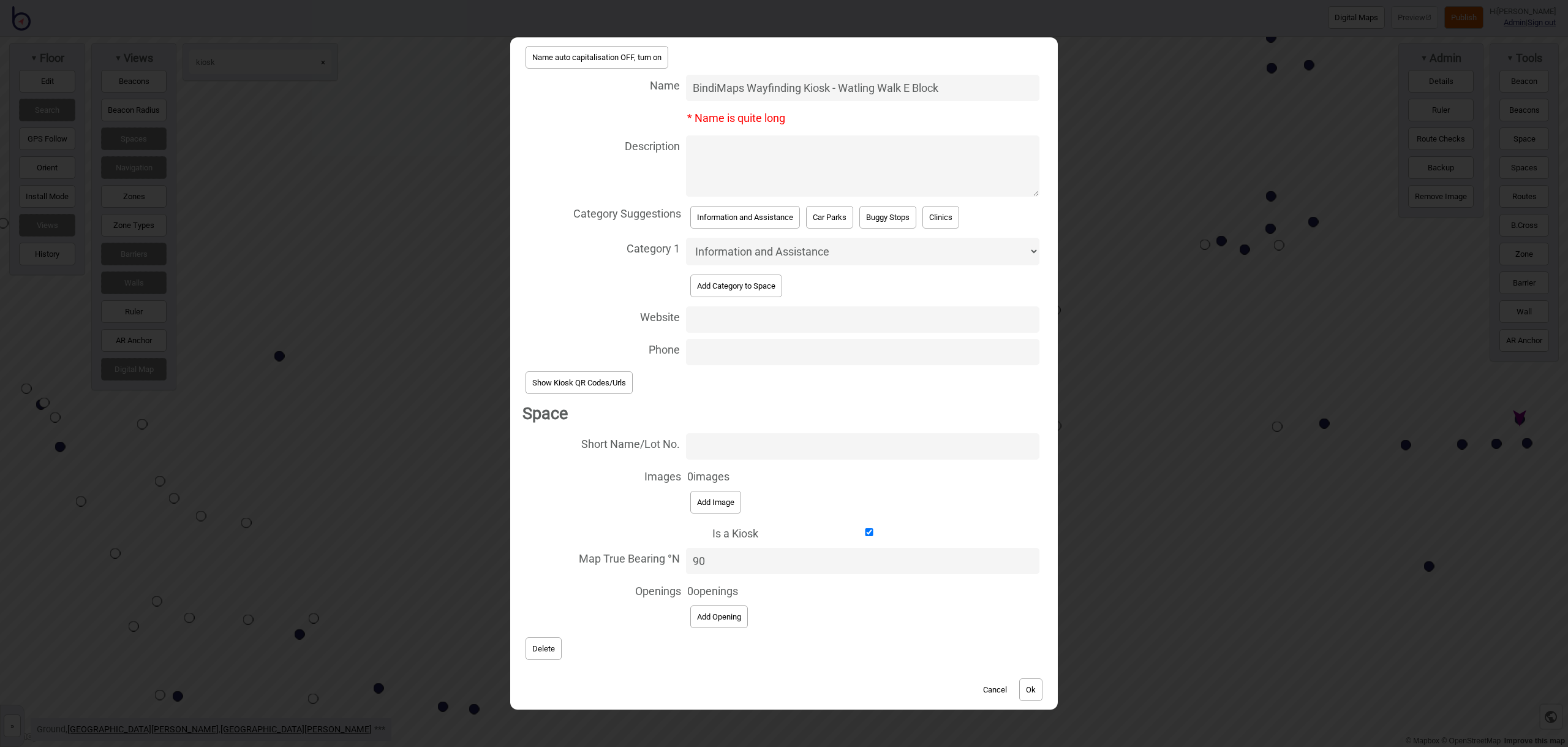 scroll, scrollTop: 80, scrollLeft: 0, axis: vertical 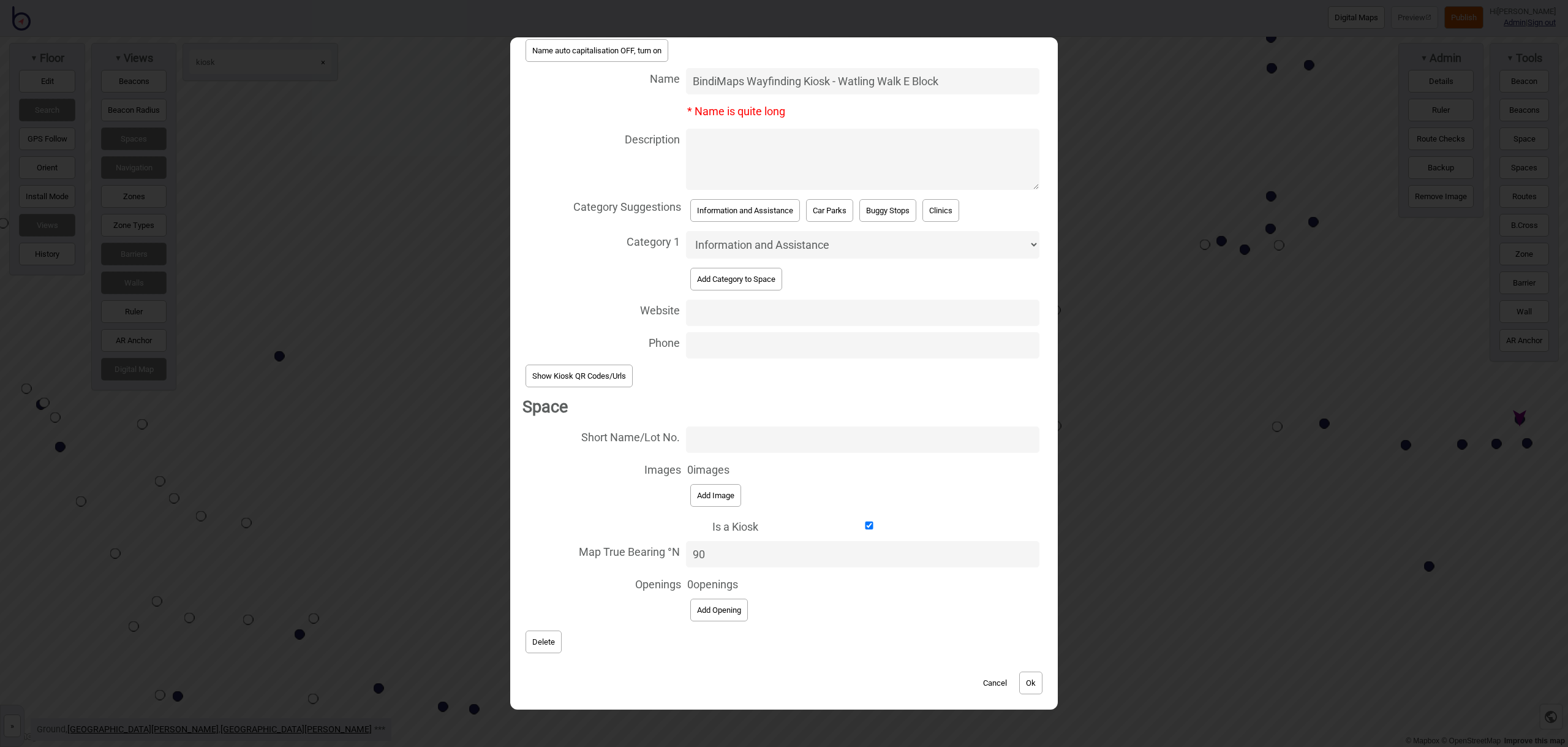 type on "90" 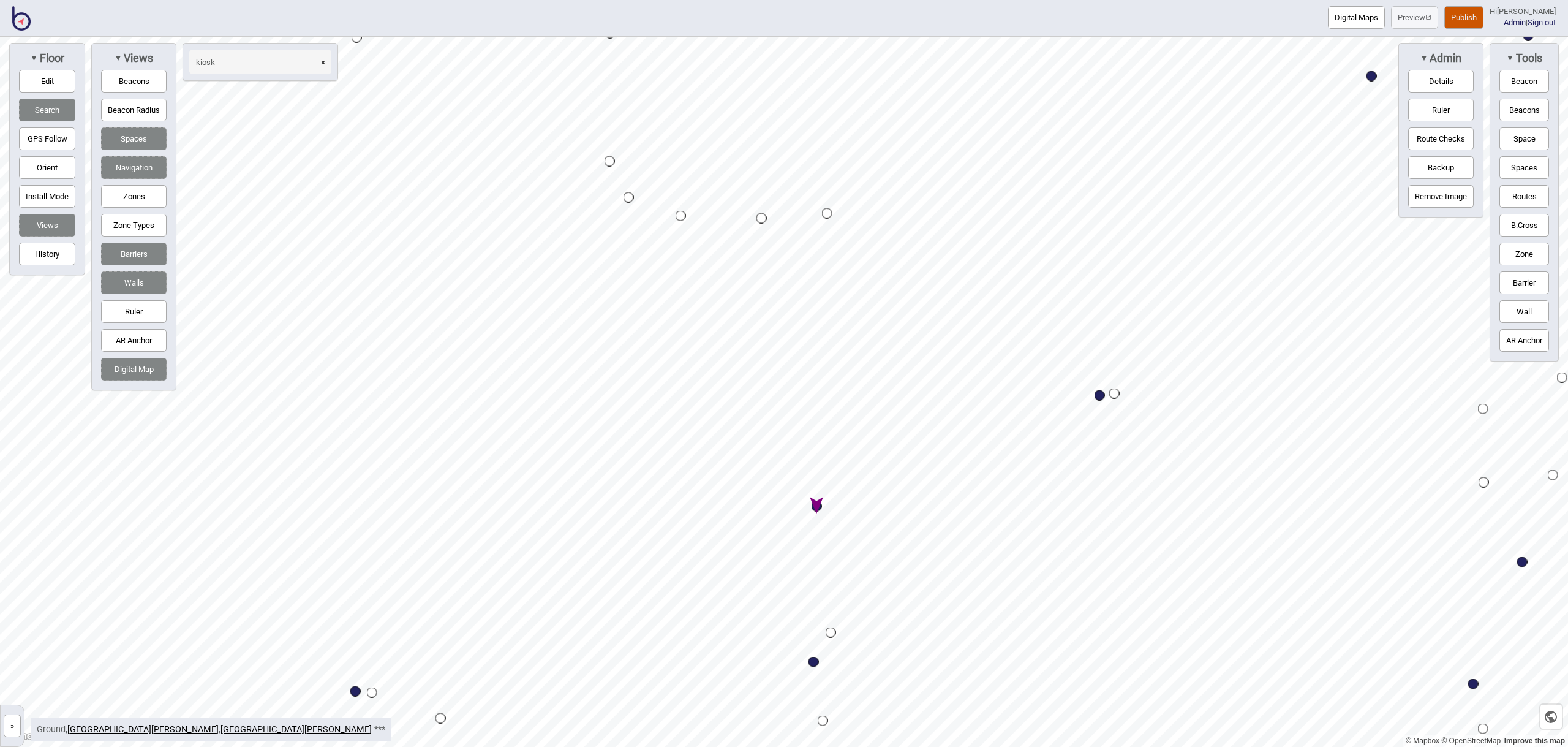 click on "Edit" at bounding box center [47, 81] 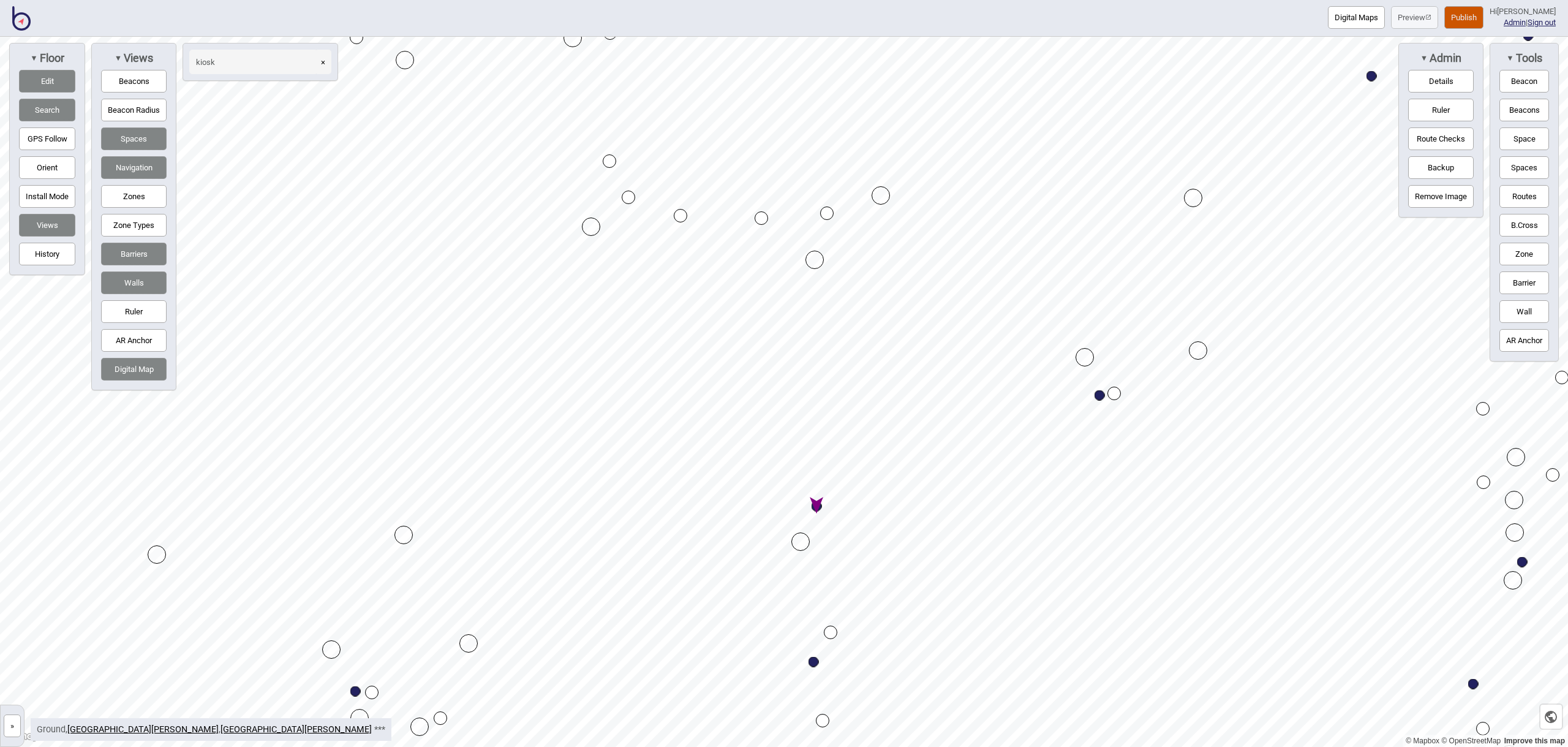 click on "Edit" at bounding box center (47, 81) 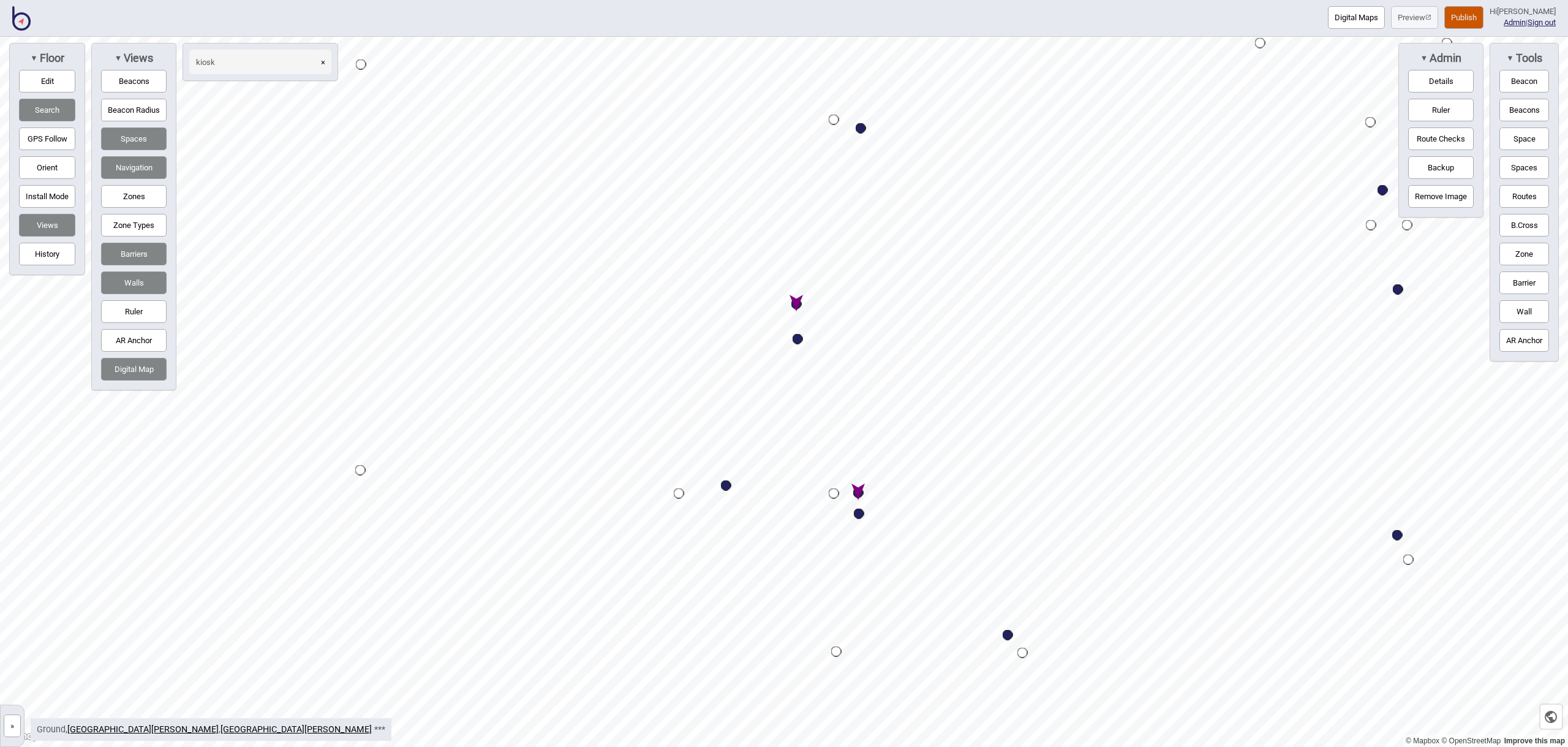 click at bounding box center (796, 304) 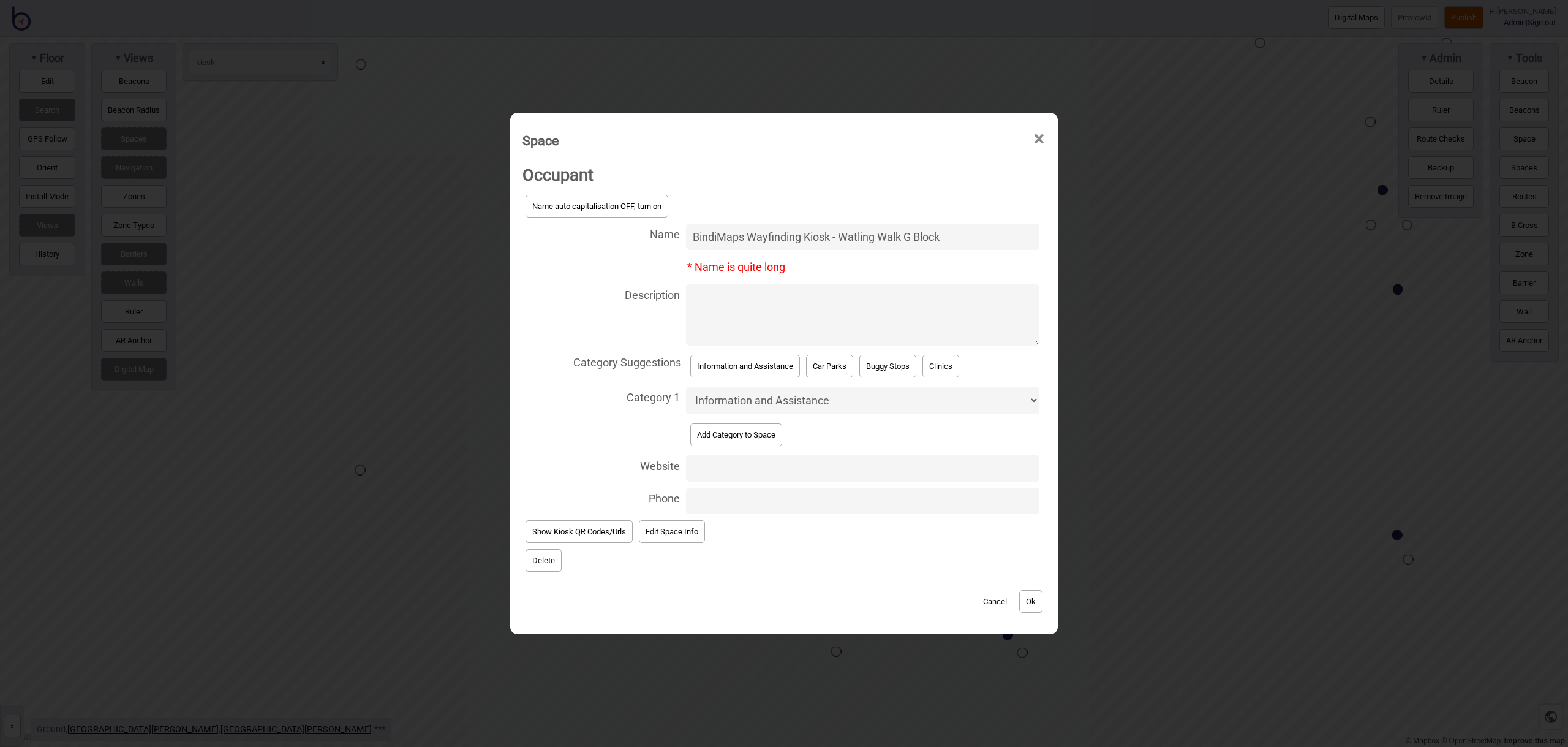 type on "BindiMaps Wayfinding Kiosk - Watling Walk G Block" 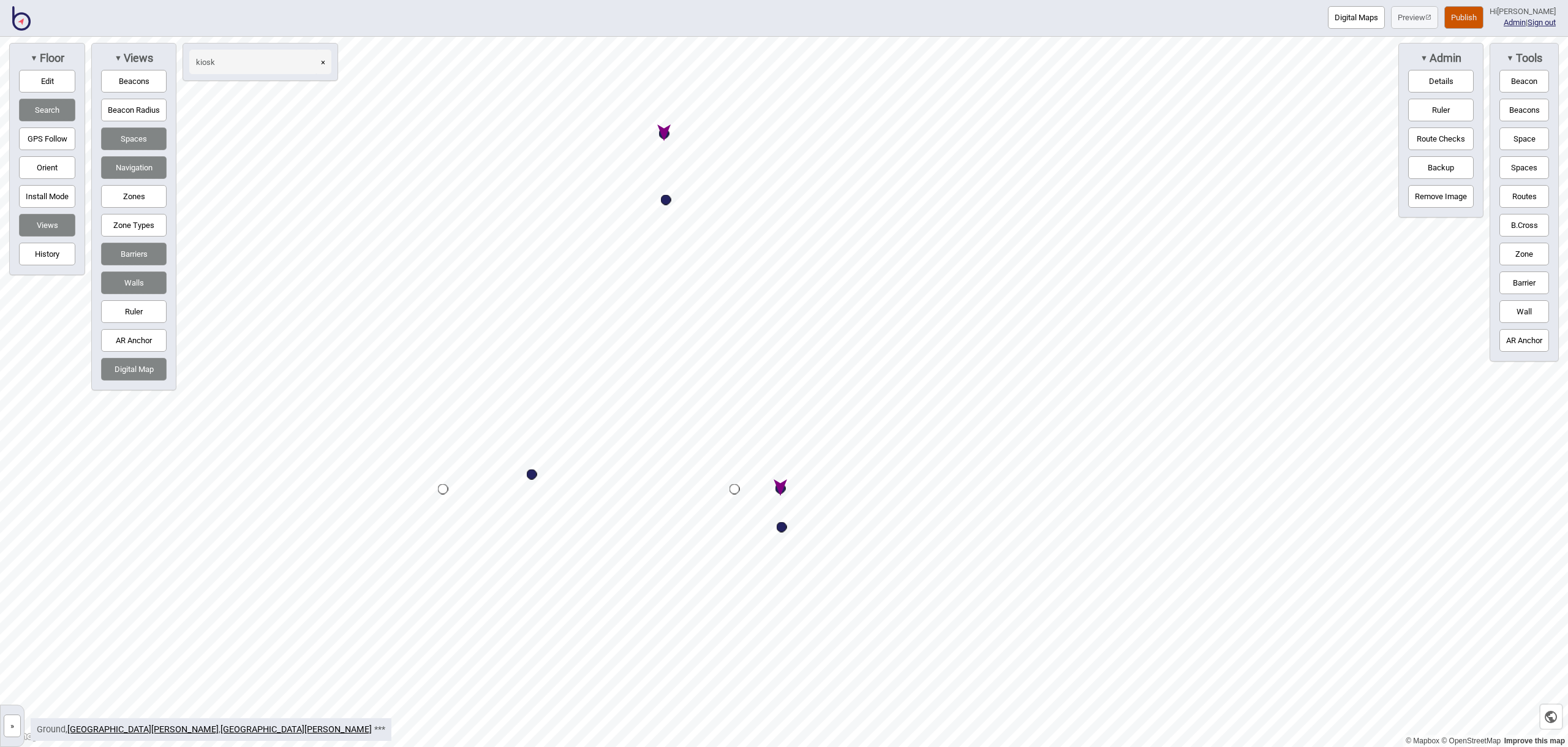 click at bounding box center (664, 134) 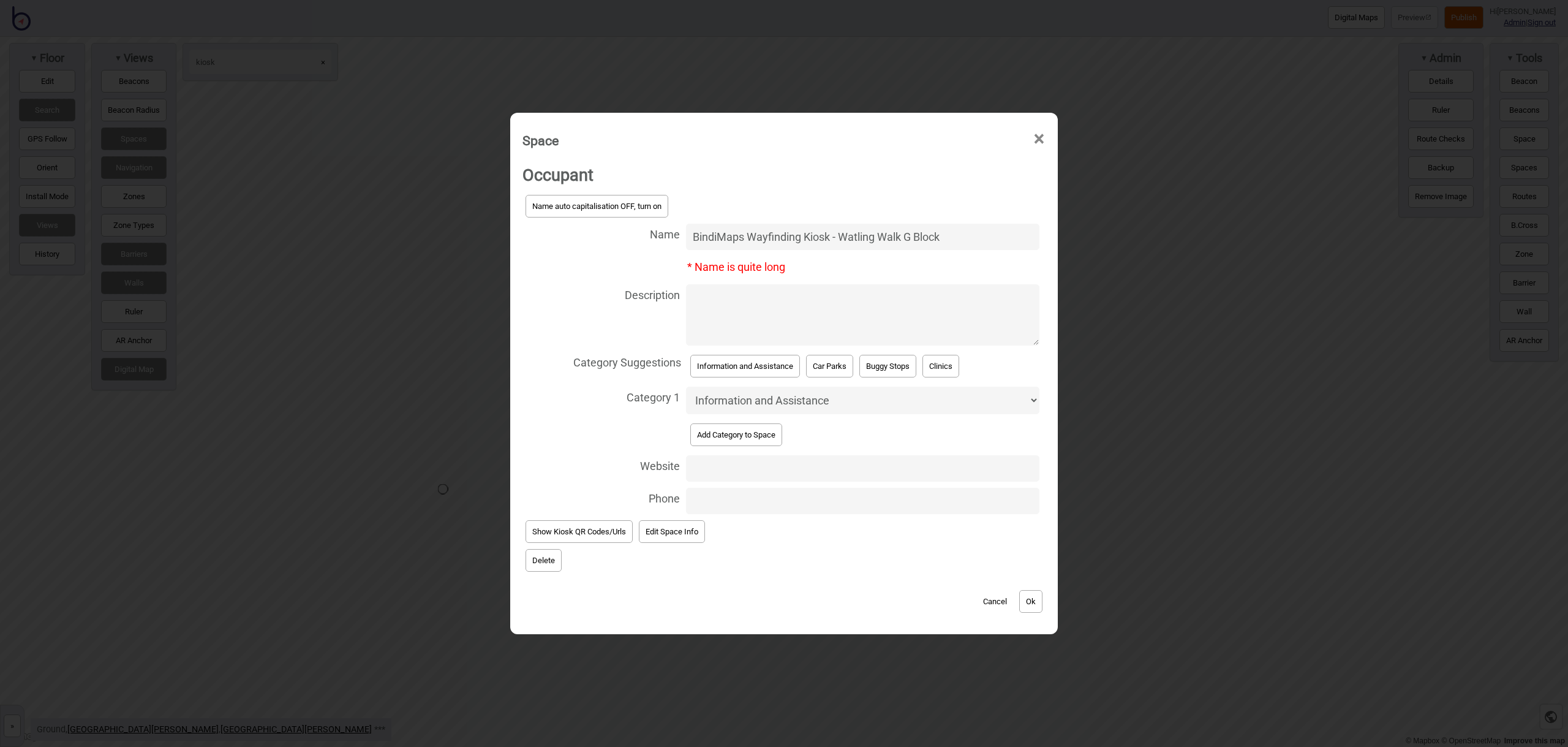 click on "Edit Space Info" at bounding box center (672, 531) 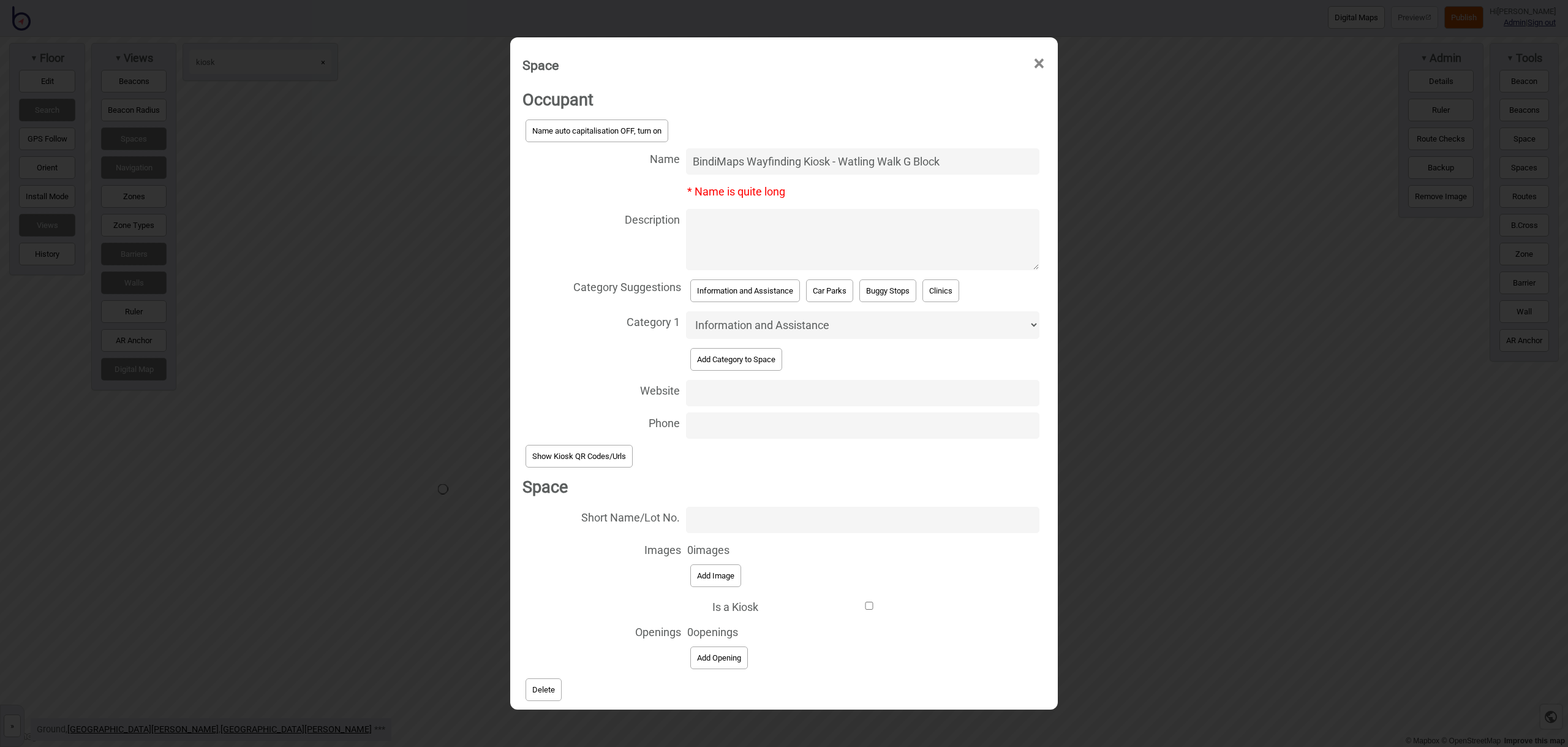 click on "Is a Kiosk" at bounding box center (869, 605) 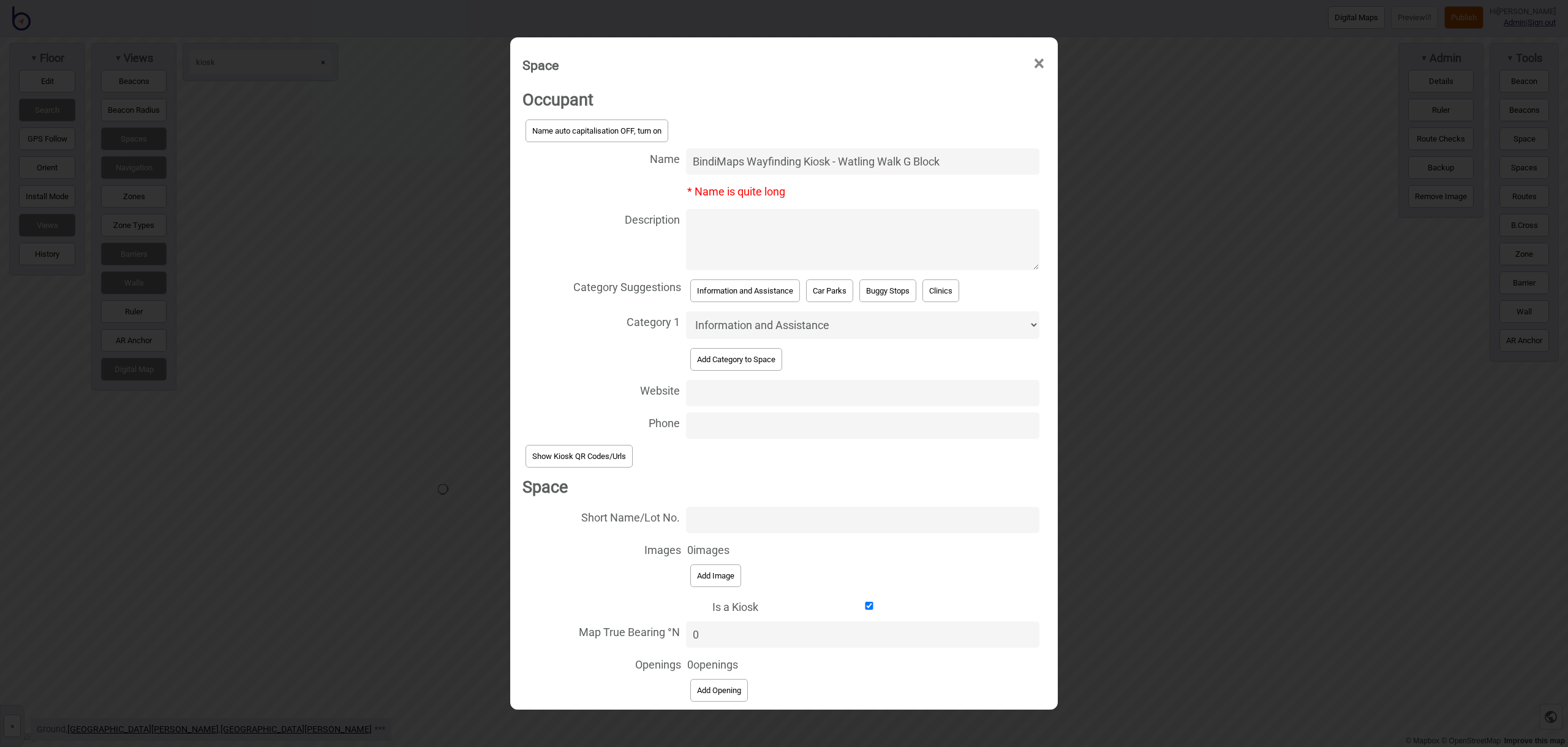 click on "0" at bounding box center [862, 634] 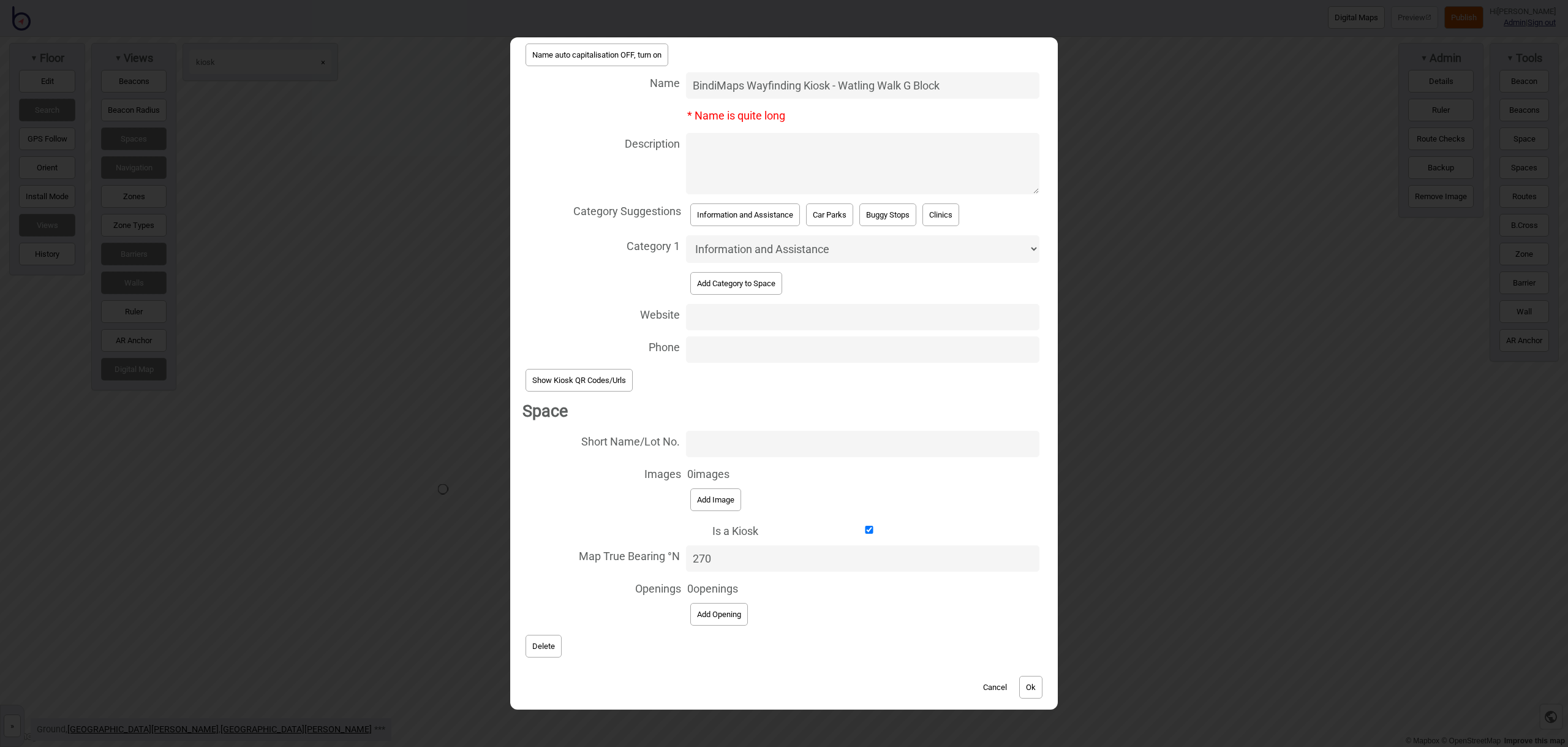 scroll, scrollTop: 86, scrollLeft: 0, axis: vertical 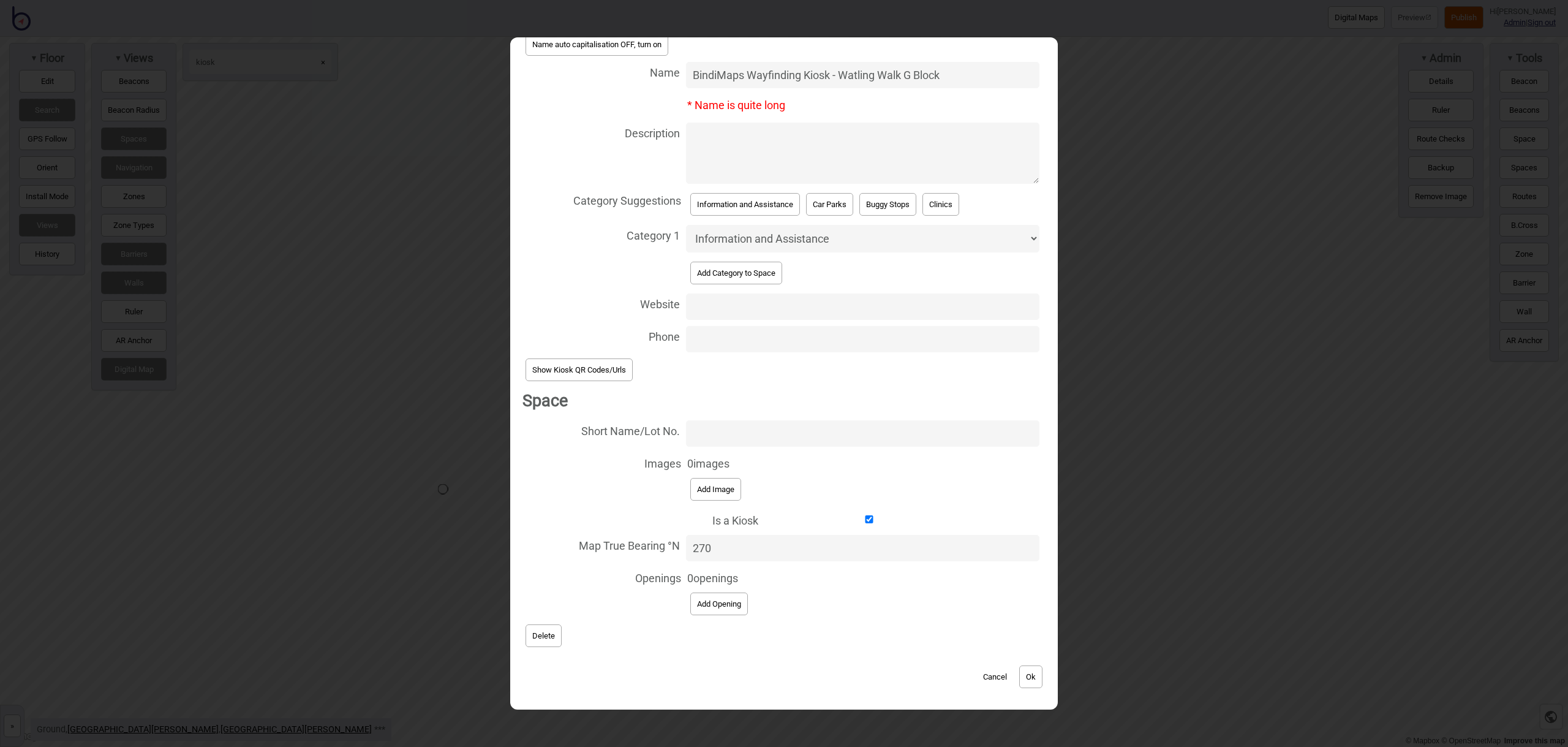 type on "270" 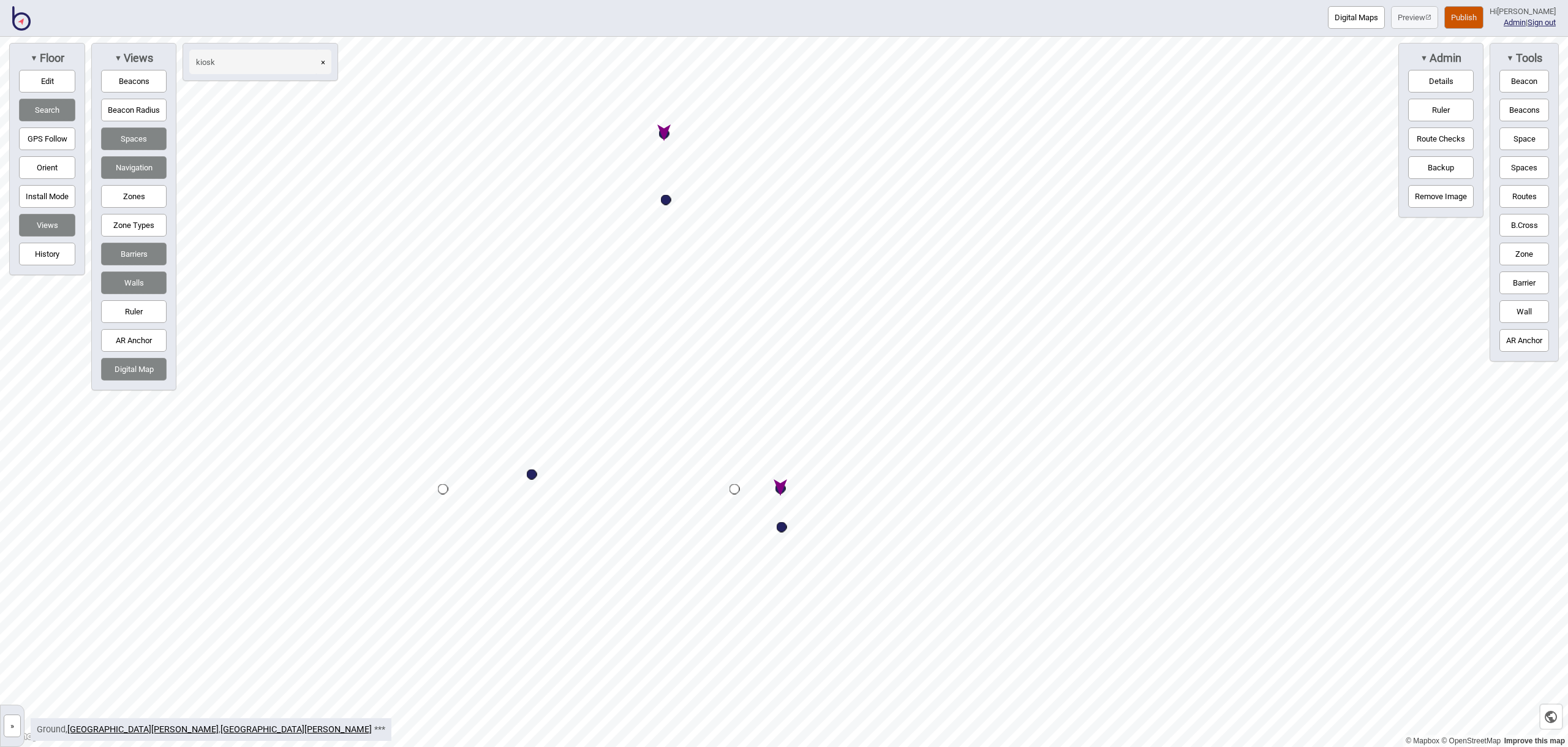click at bounding box center [780, 488] 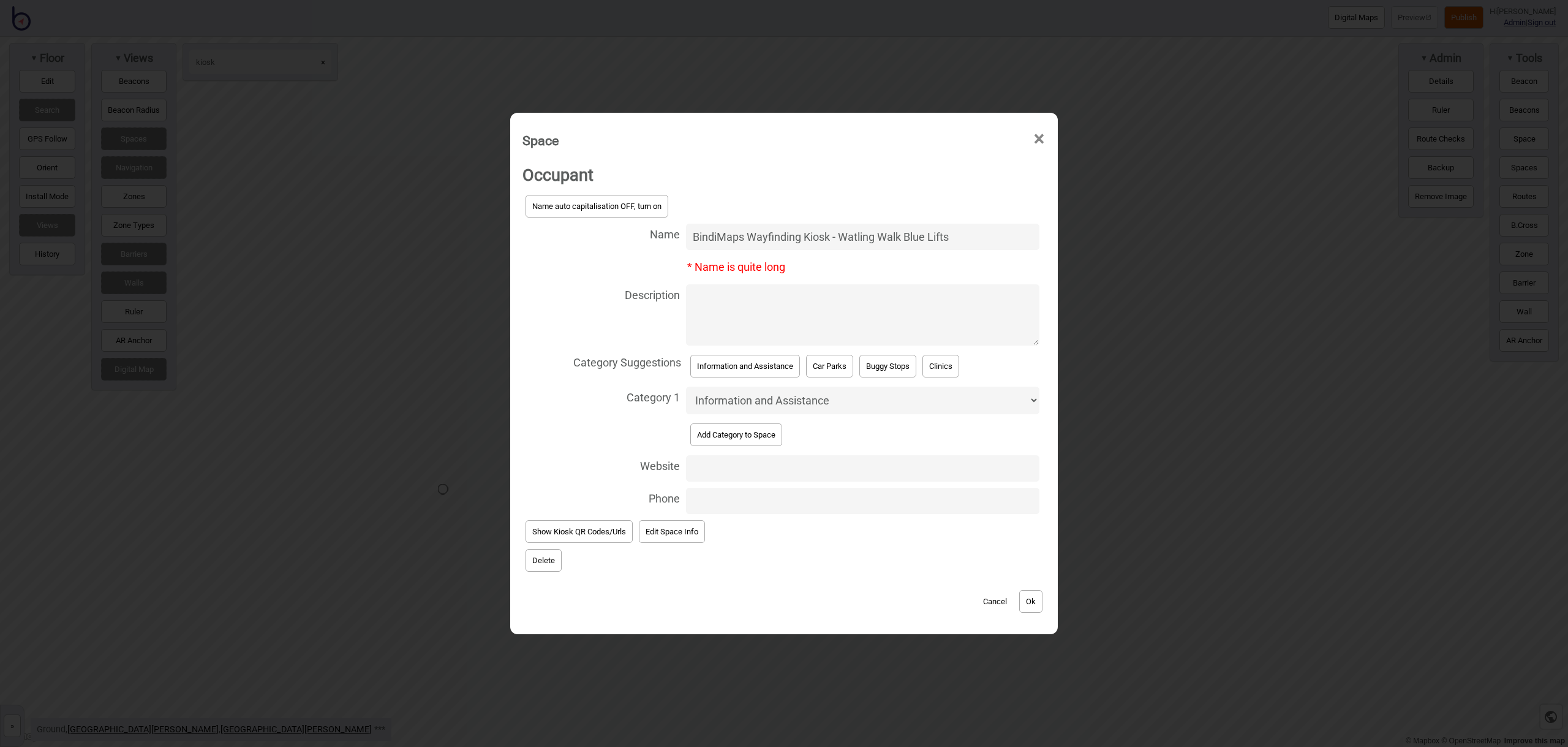 type on "BindiMaps Wayfinding Kiosk - Watling Walk Blue Lifts" 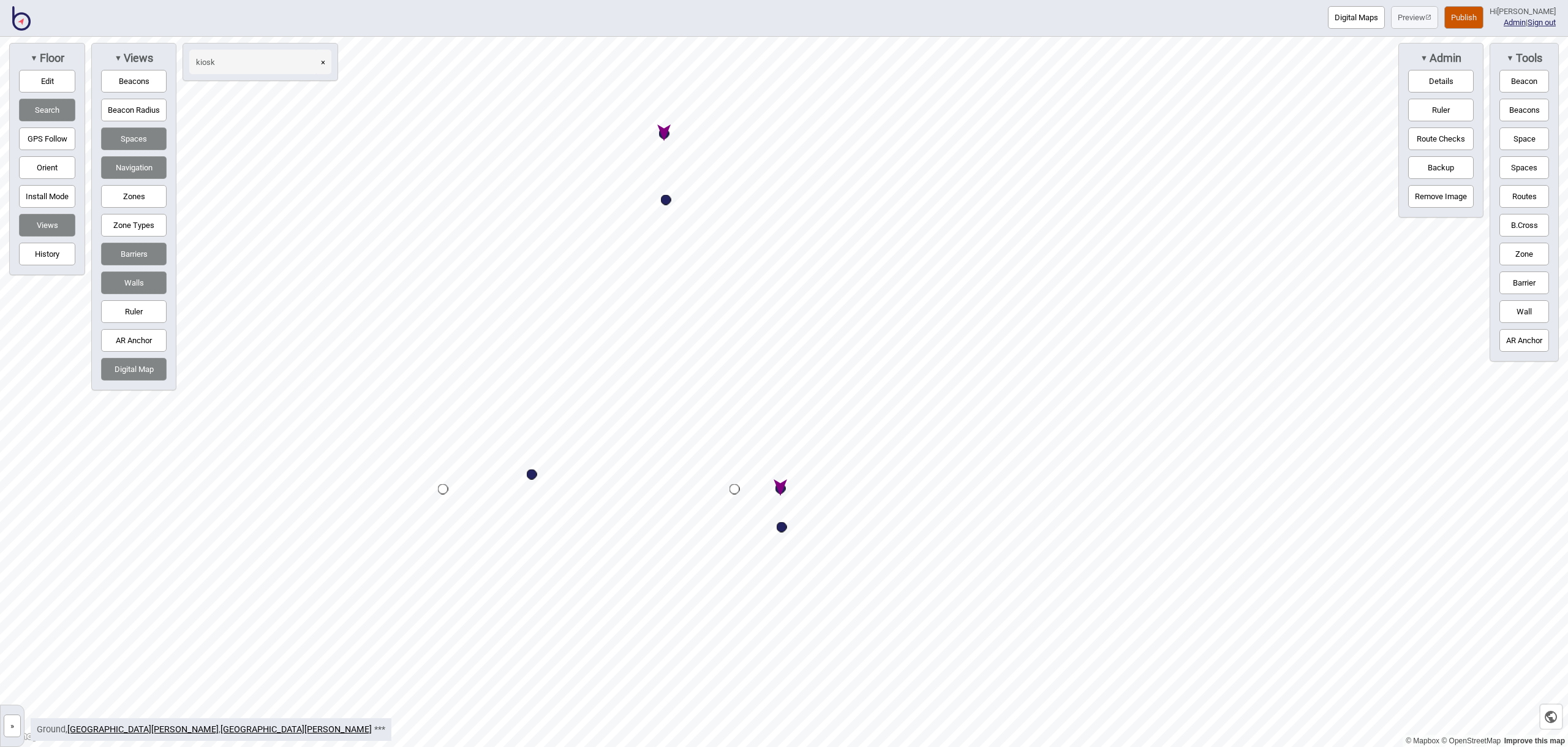 click at bounding box center [780, 488] 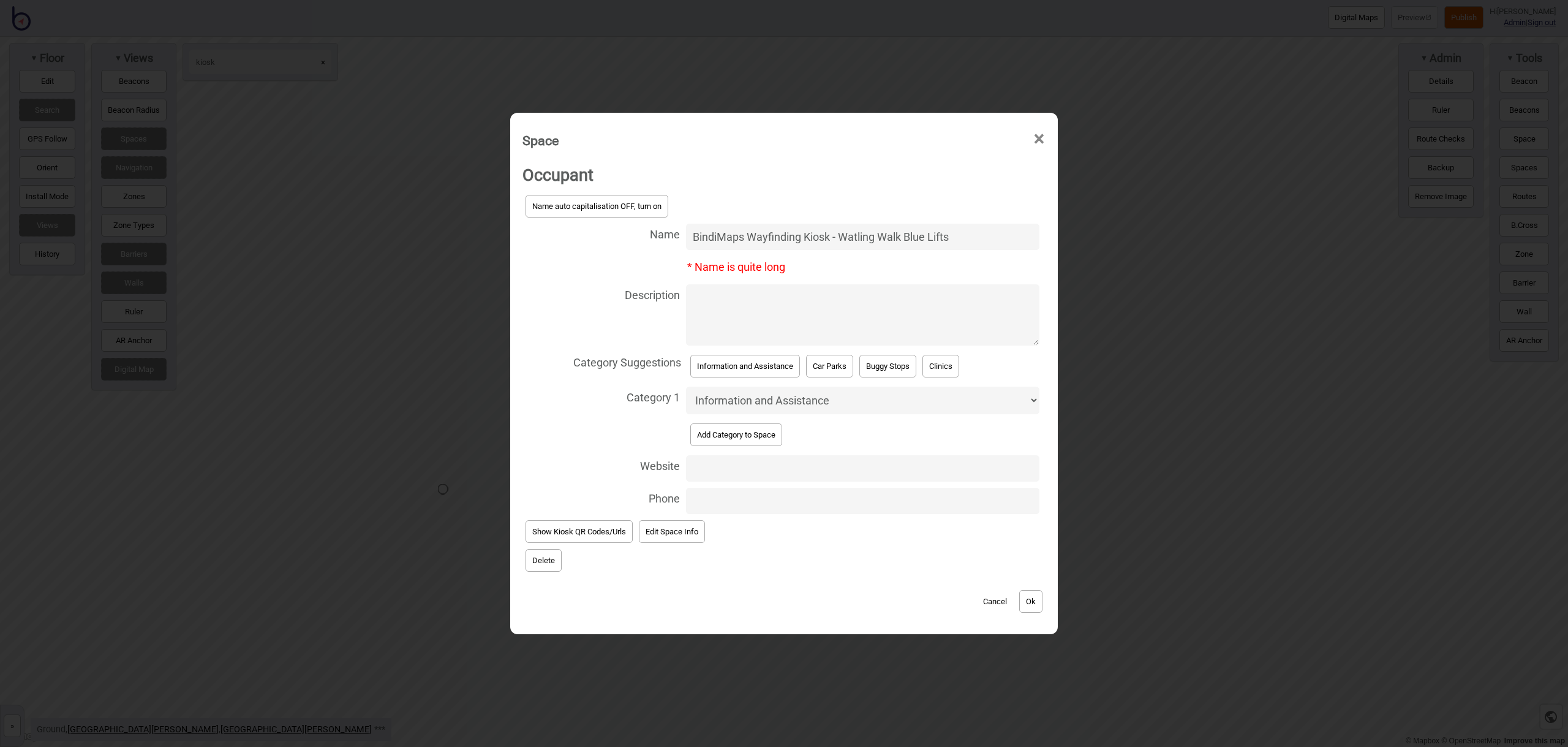 click on "Edit Space Info" at bounding box center [672, 531] 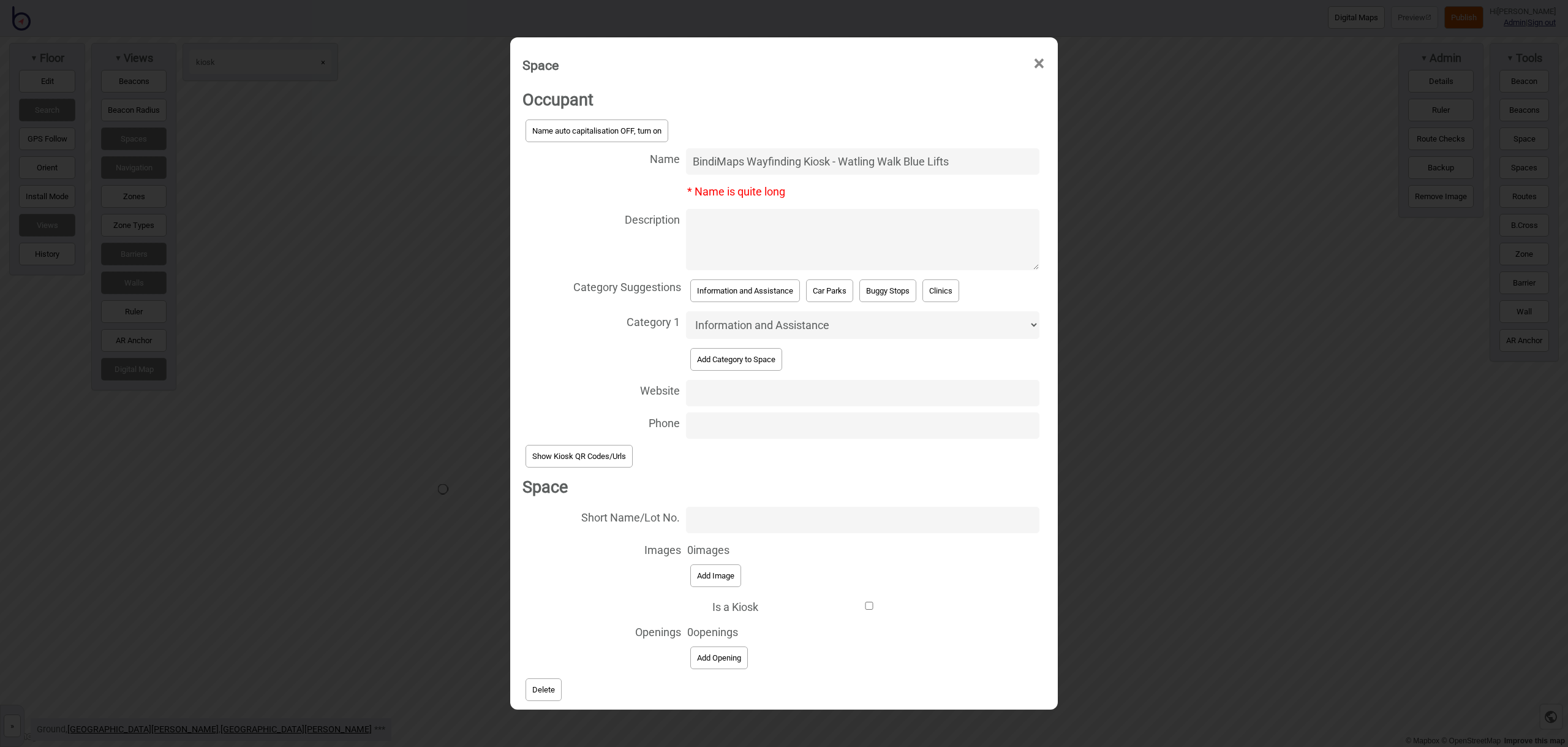 click on "Is a Kiosk" at bounding box center (869, 605) 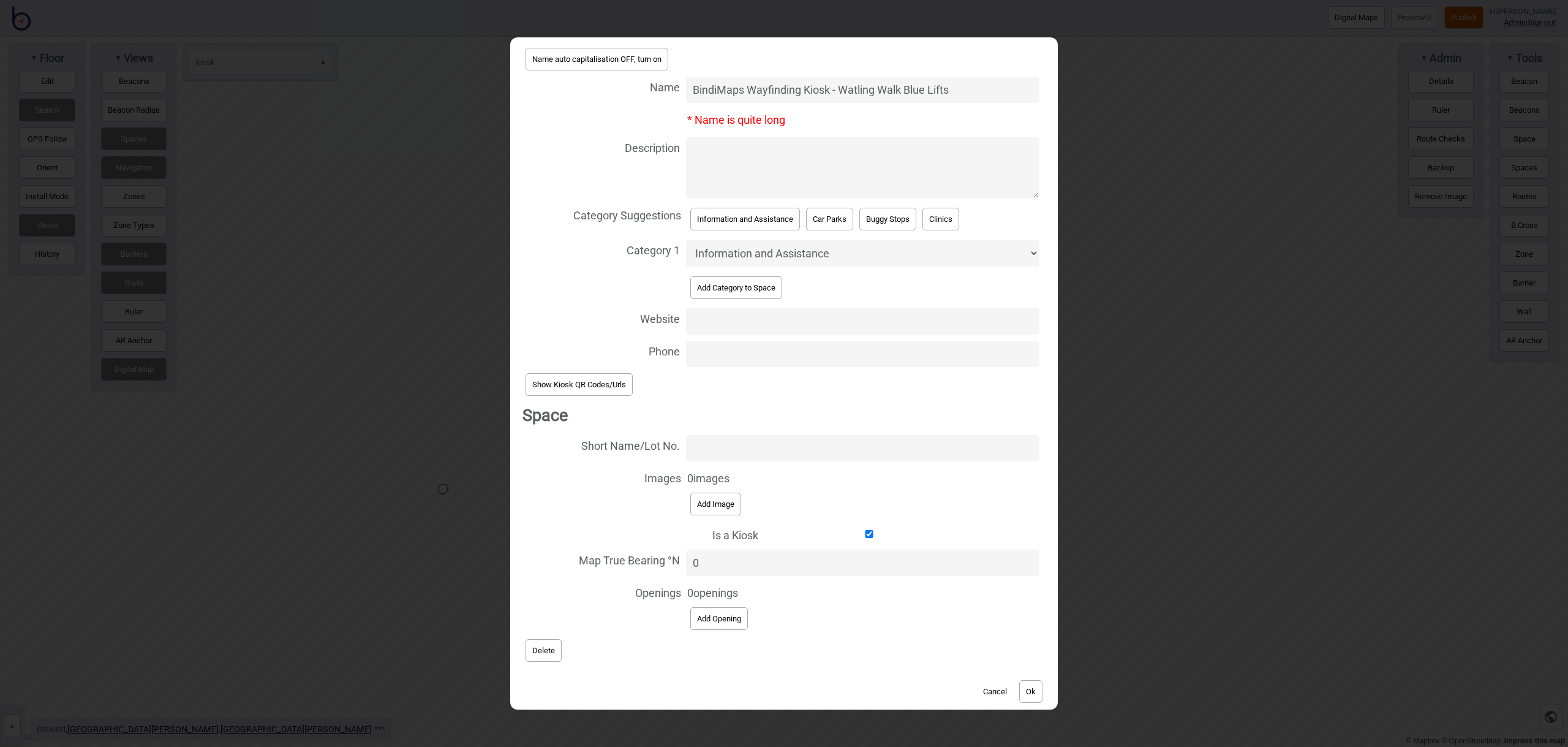 scroll, scrollTop: 78, scrollLeft: 0, axis: vertical 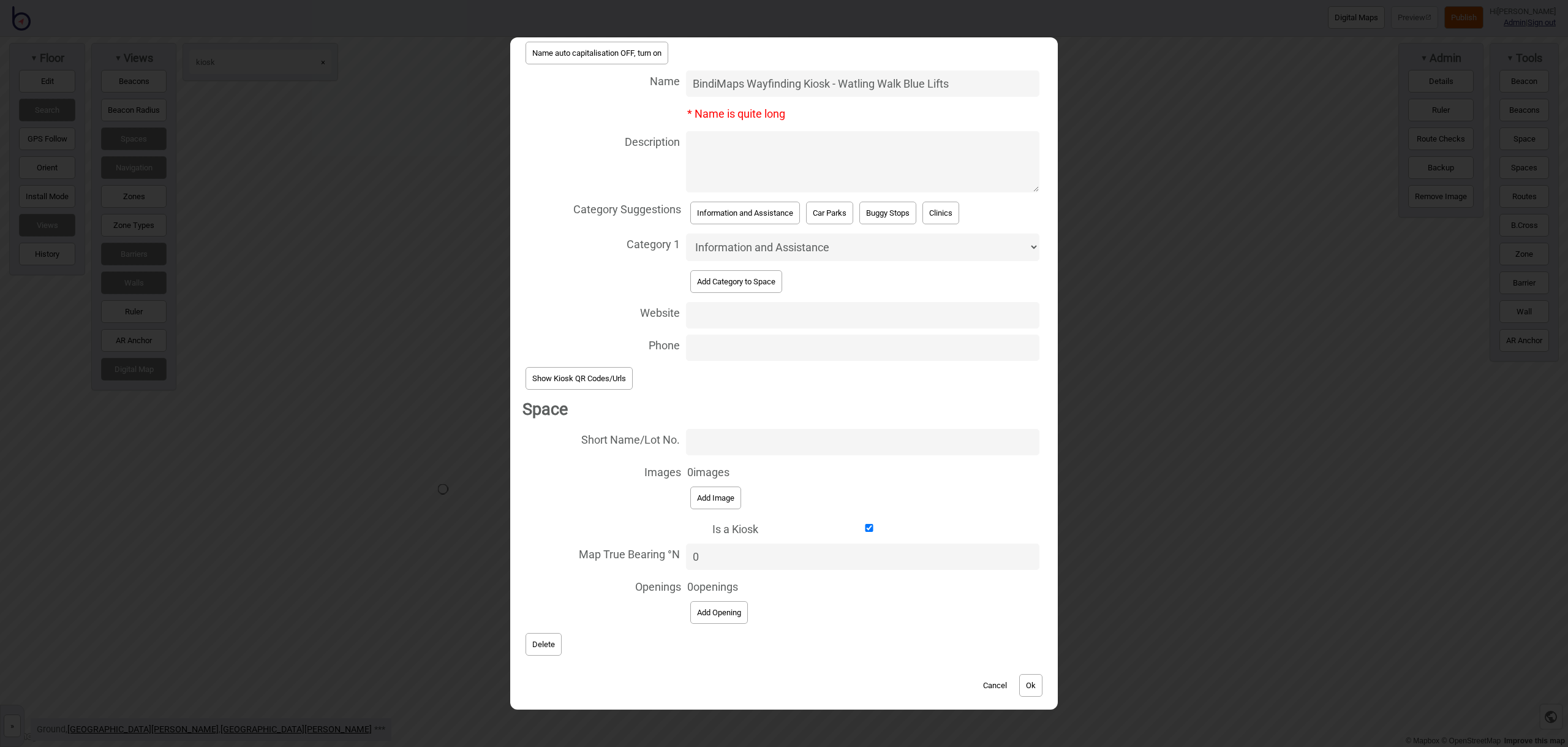 drag, startPoint x: 706, startPoint y: 560, endPoint x: 692, endPoint y: 559, distance: 14.035669 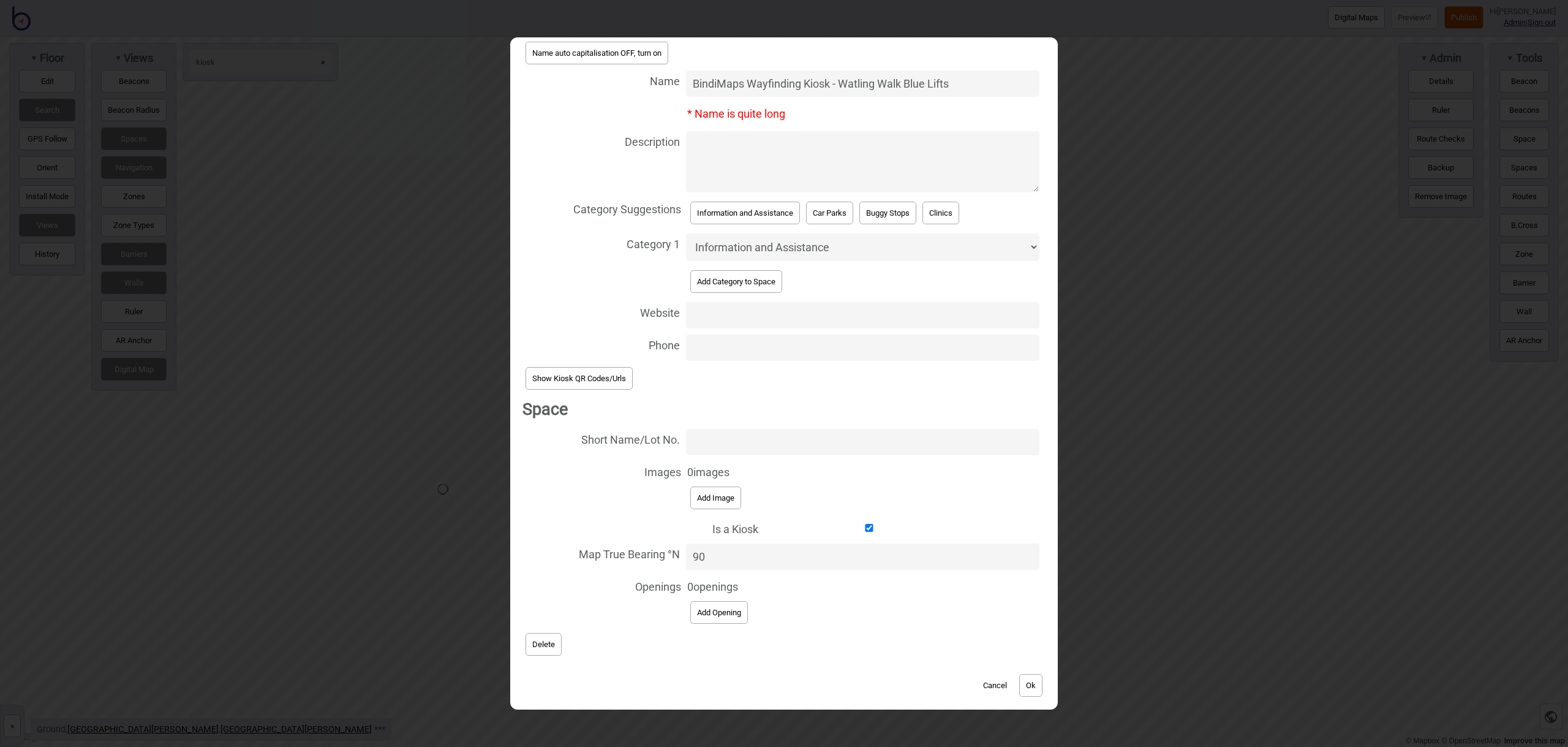 scroll, scrollTop: 86, scrollLeft: 0, axis: vertical 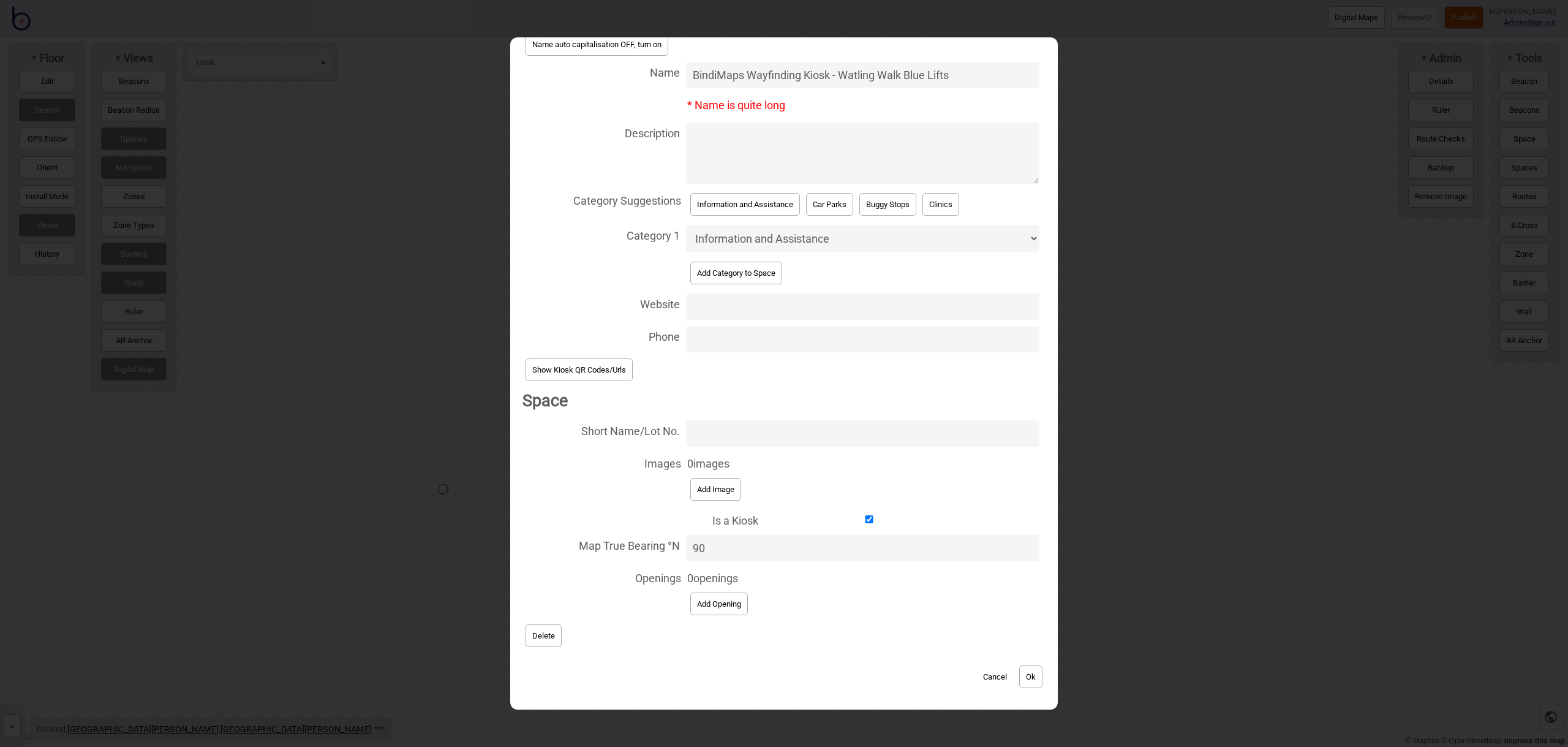 type on "90" 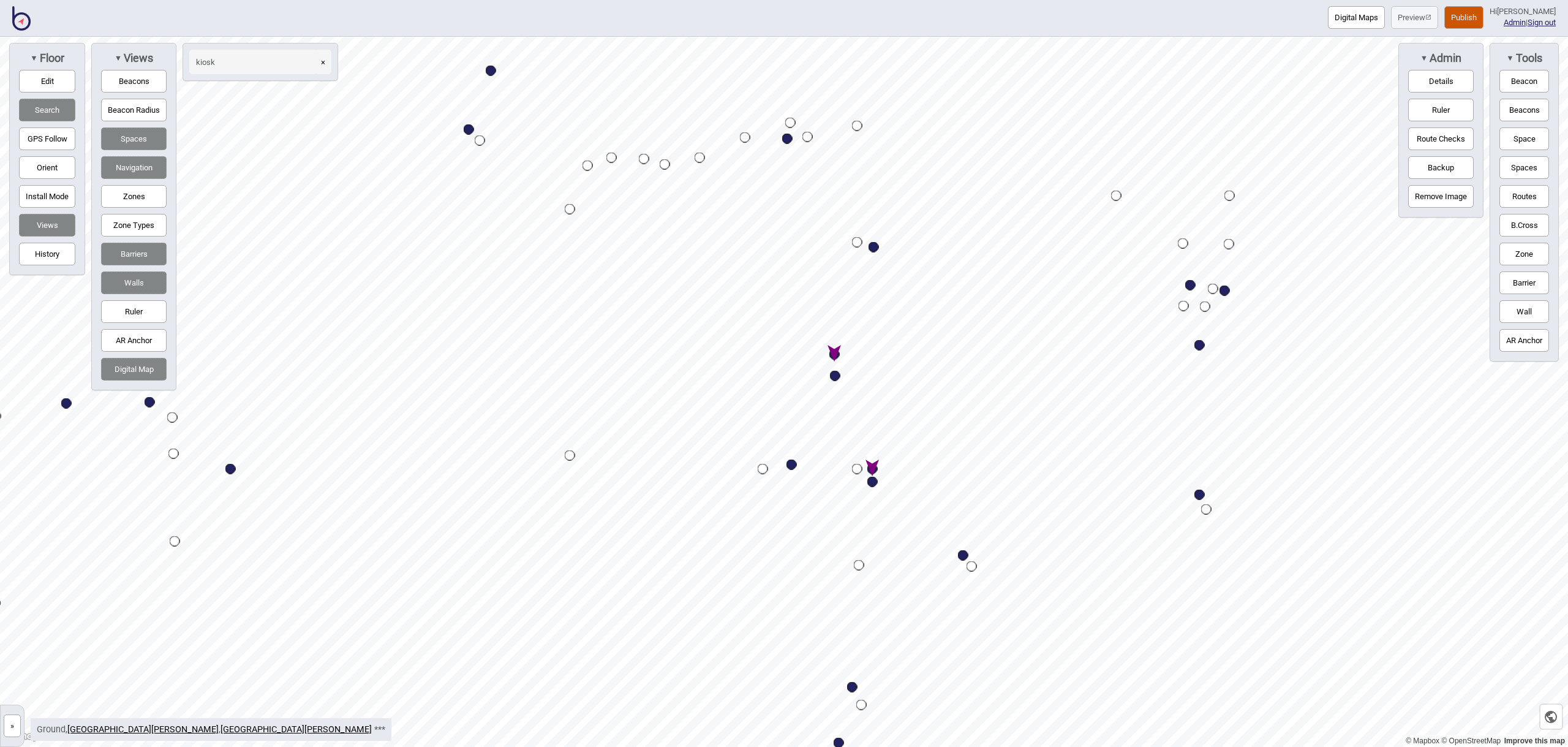 click on "Publish" at bounding box center (1464, 17) 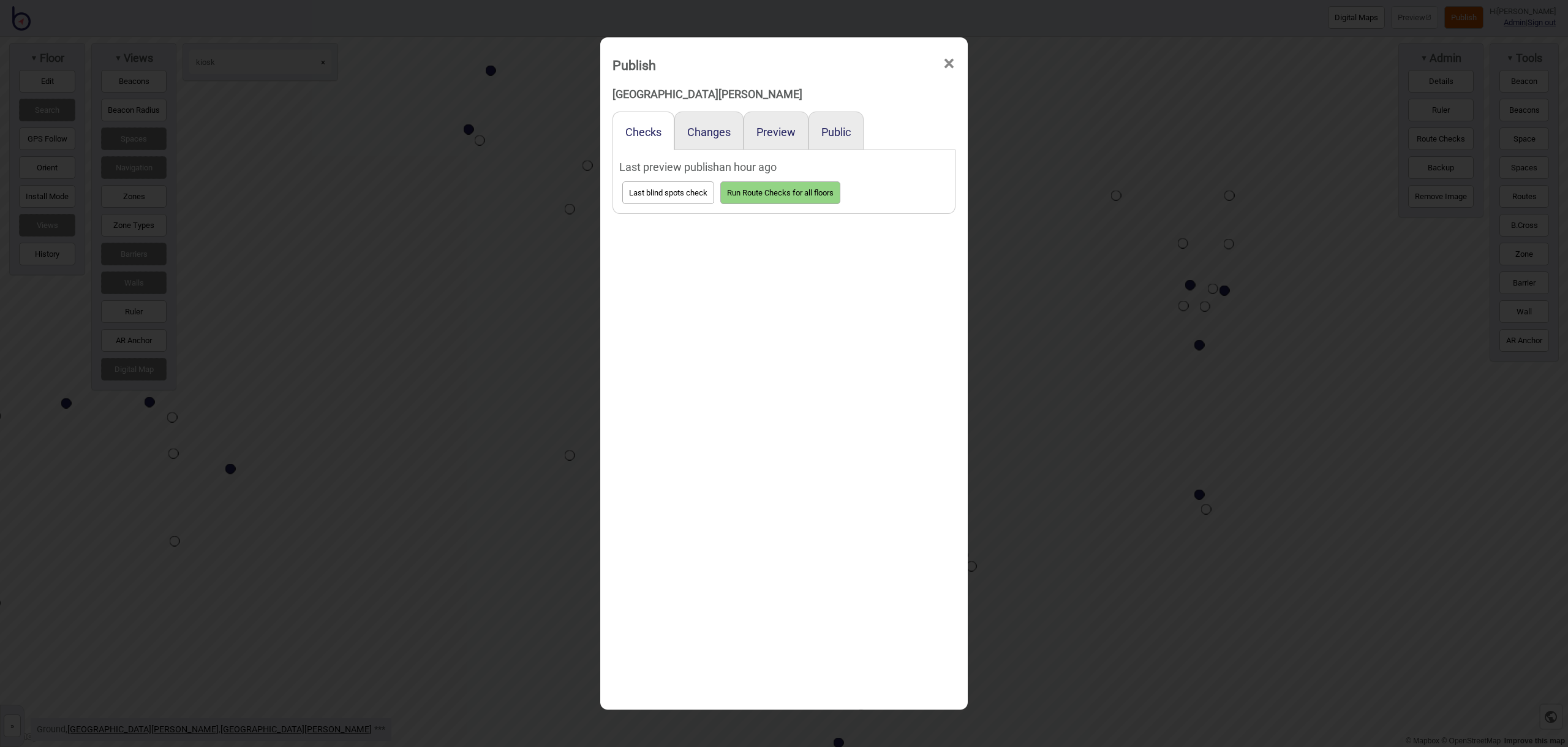 click on "×" at bounding box center (949, 64) 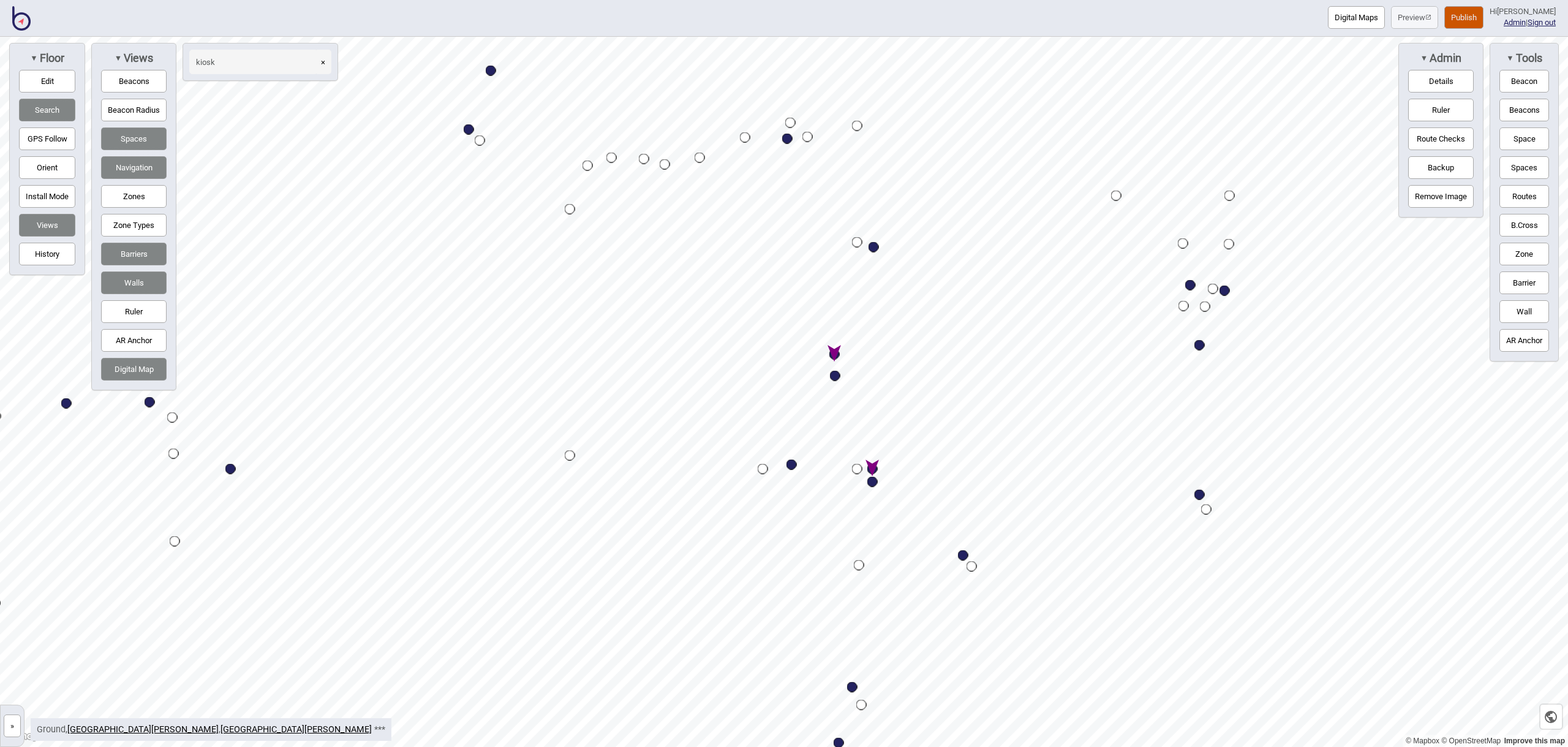 click on "×" at bounding box center [323, 62] 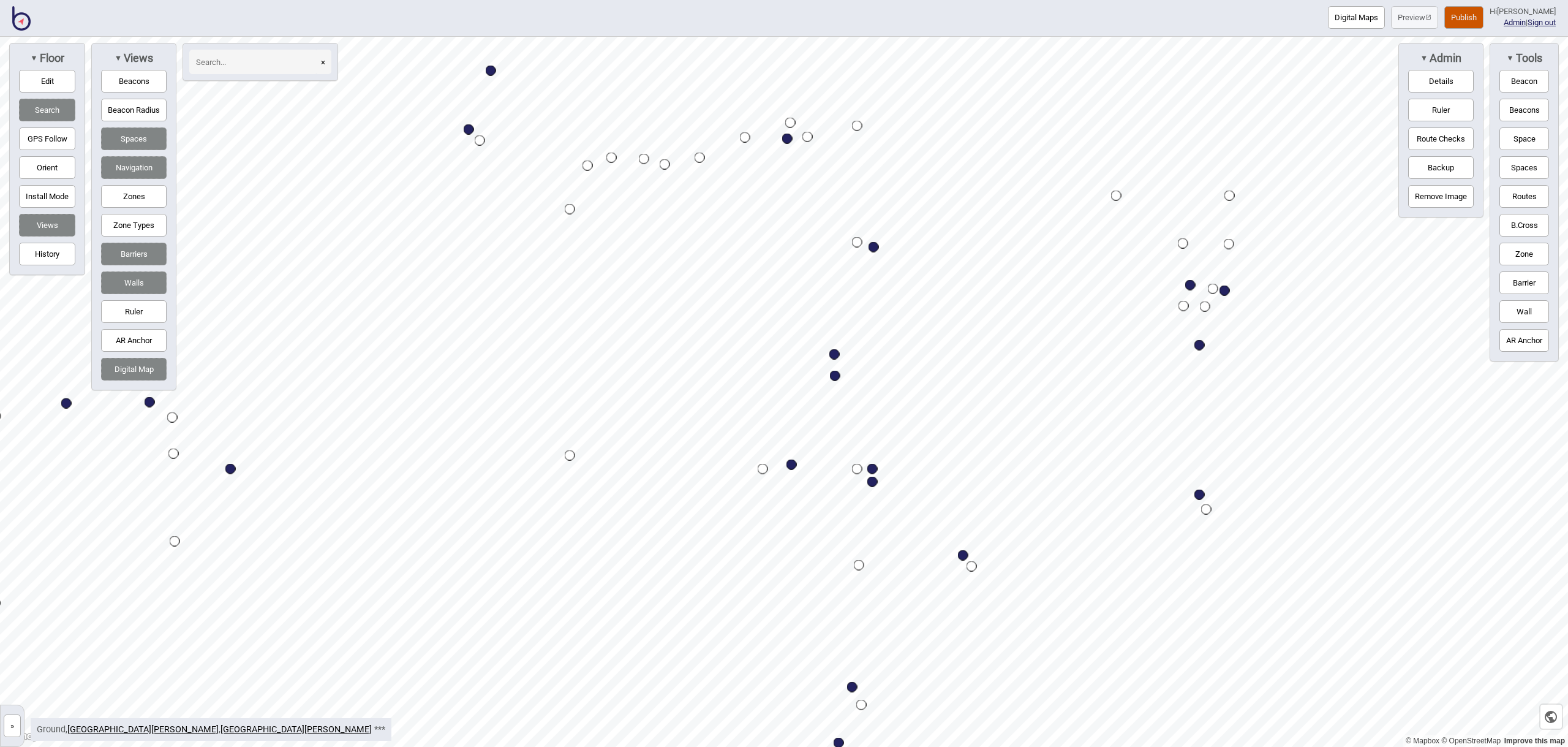 click on "Search" at bounding box center [47, 110] 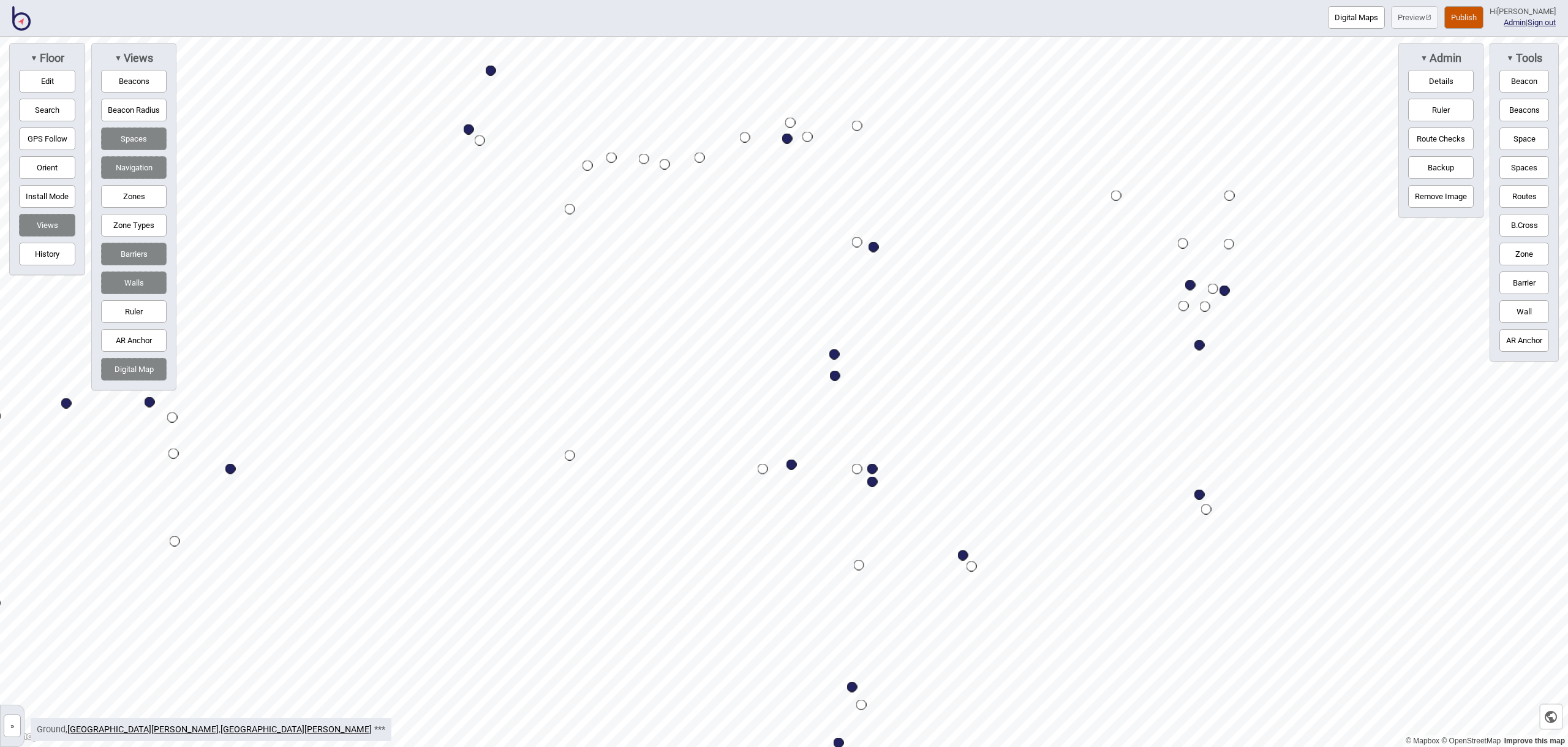 click on "Publish" at bounding box center (1464, 17) 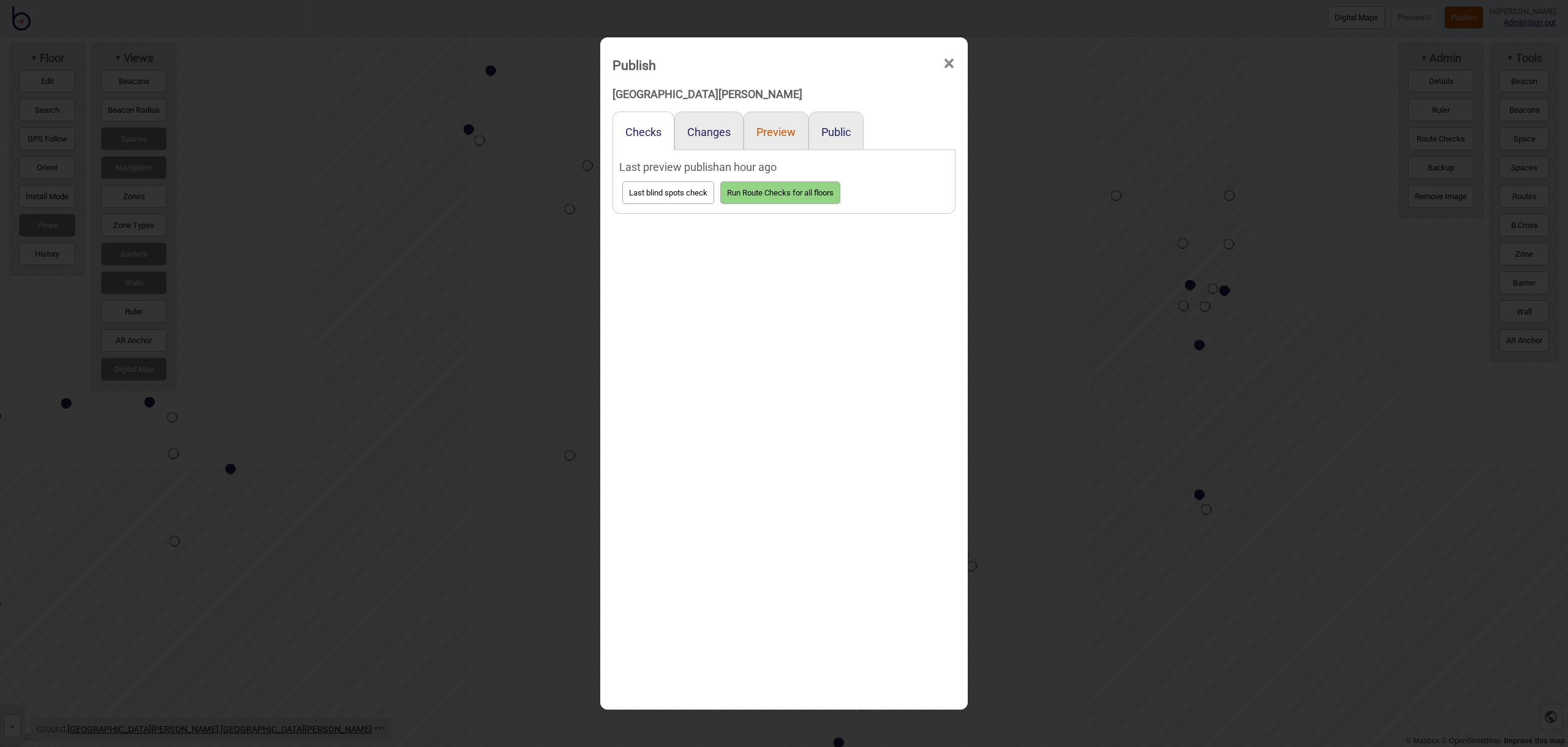 click on "Preview" at bounding box center [776, 132] 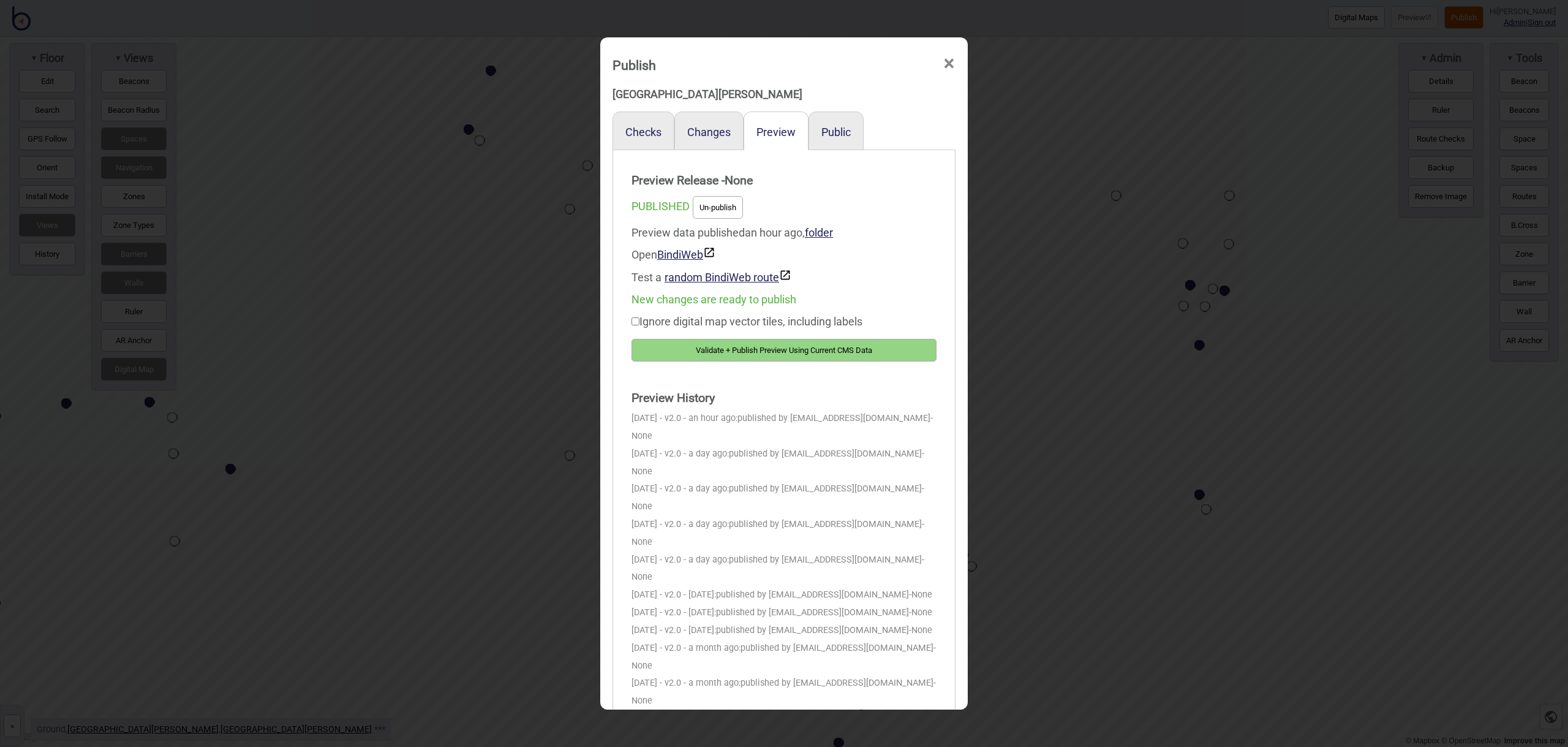 click on "Validate + Publish Preview Using Current CMS Data" at bounding box center [784, 350] 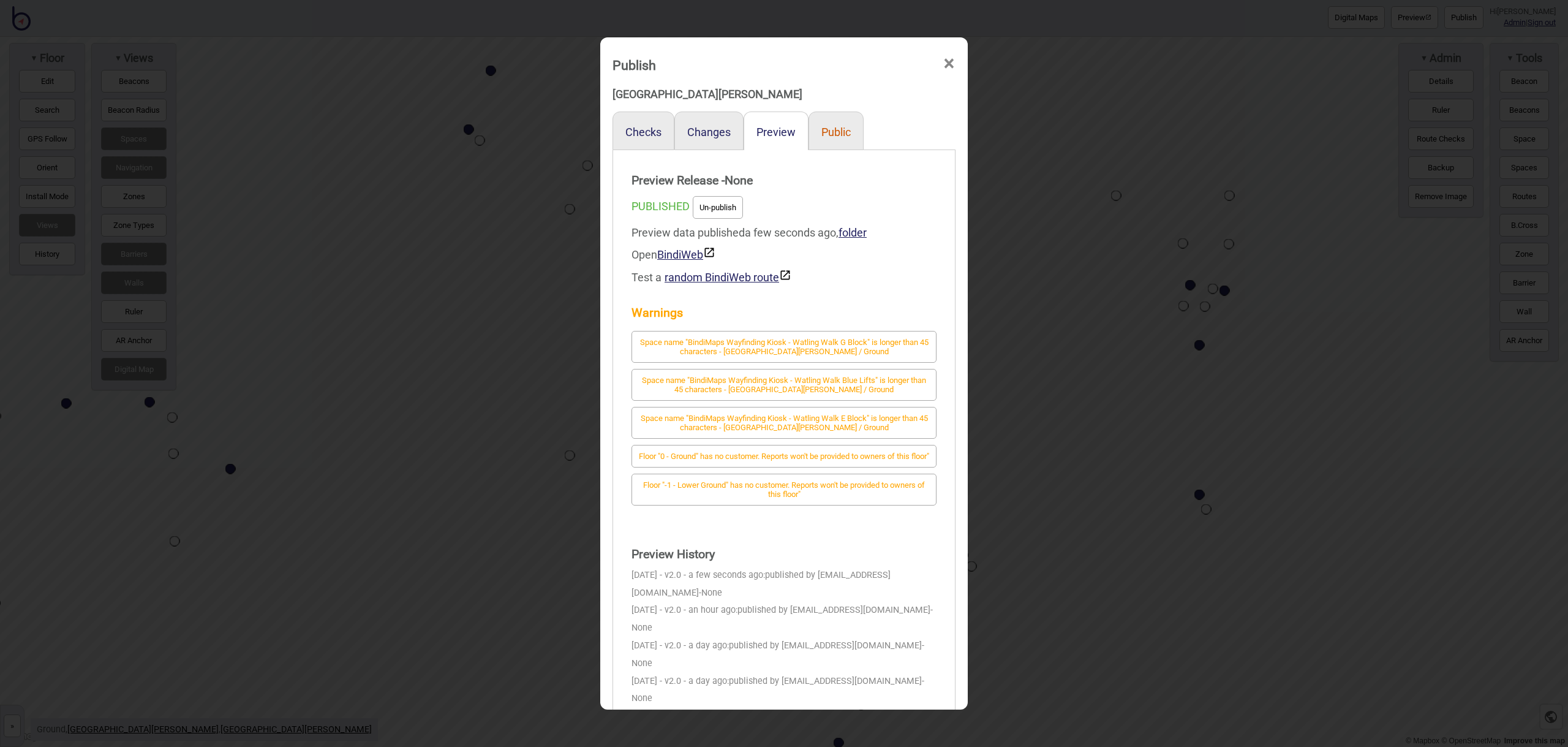 click on "Public" at bounding box center (836, 132) 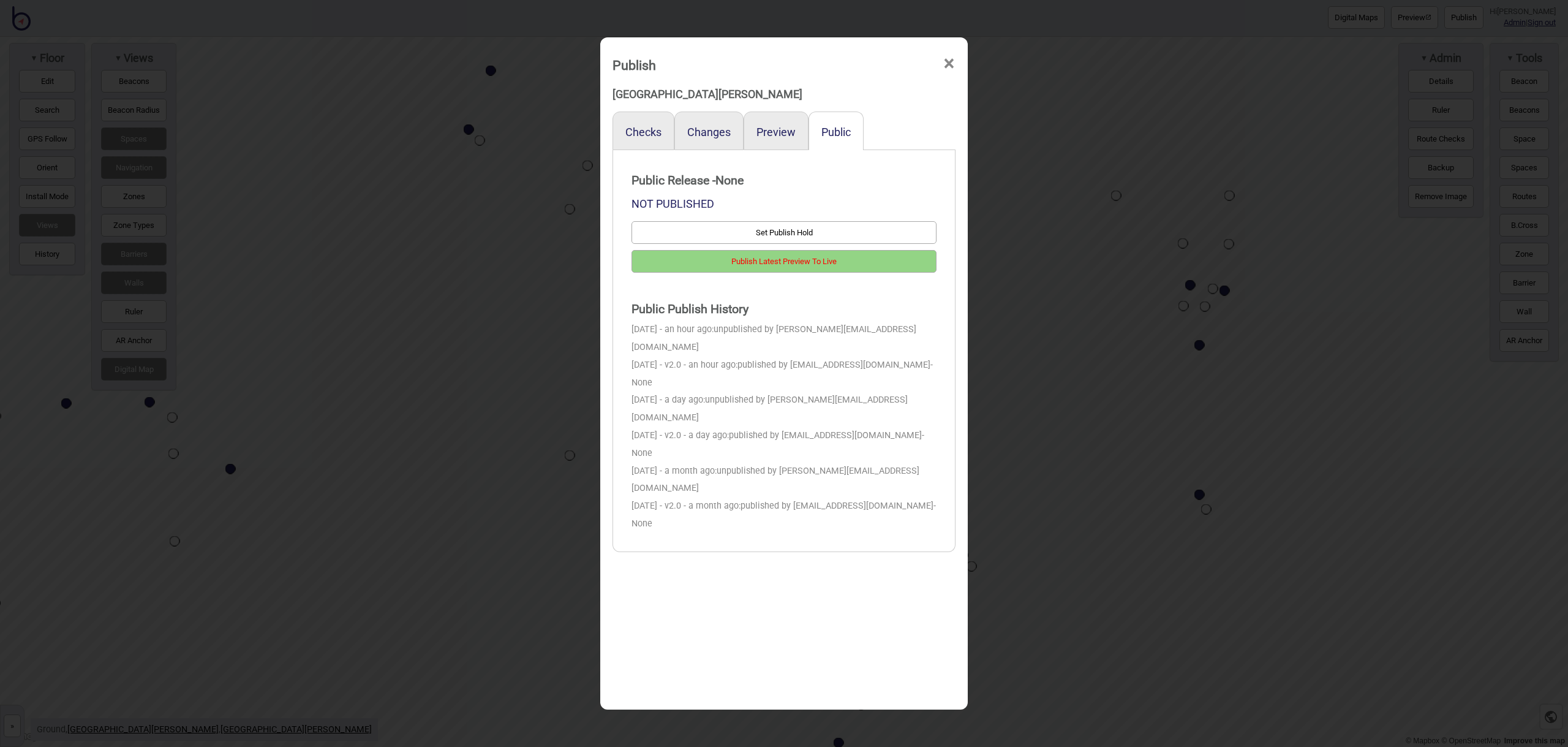 click on "Publish Latest Preview To Live" at bounding box center (784, 261) 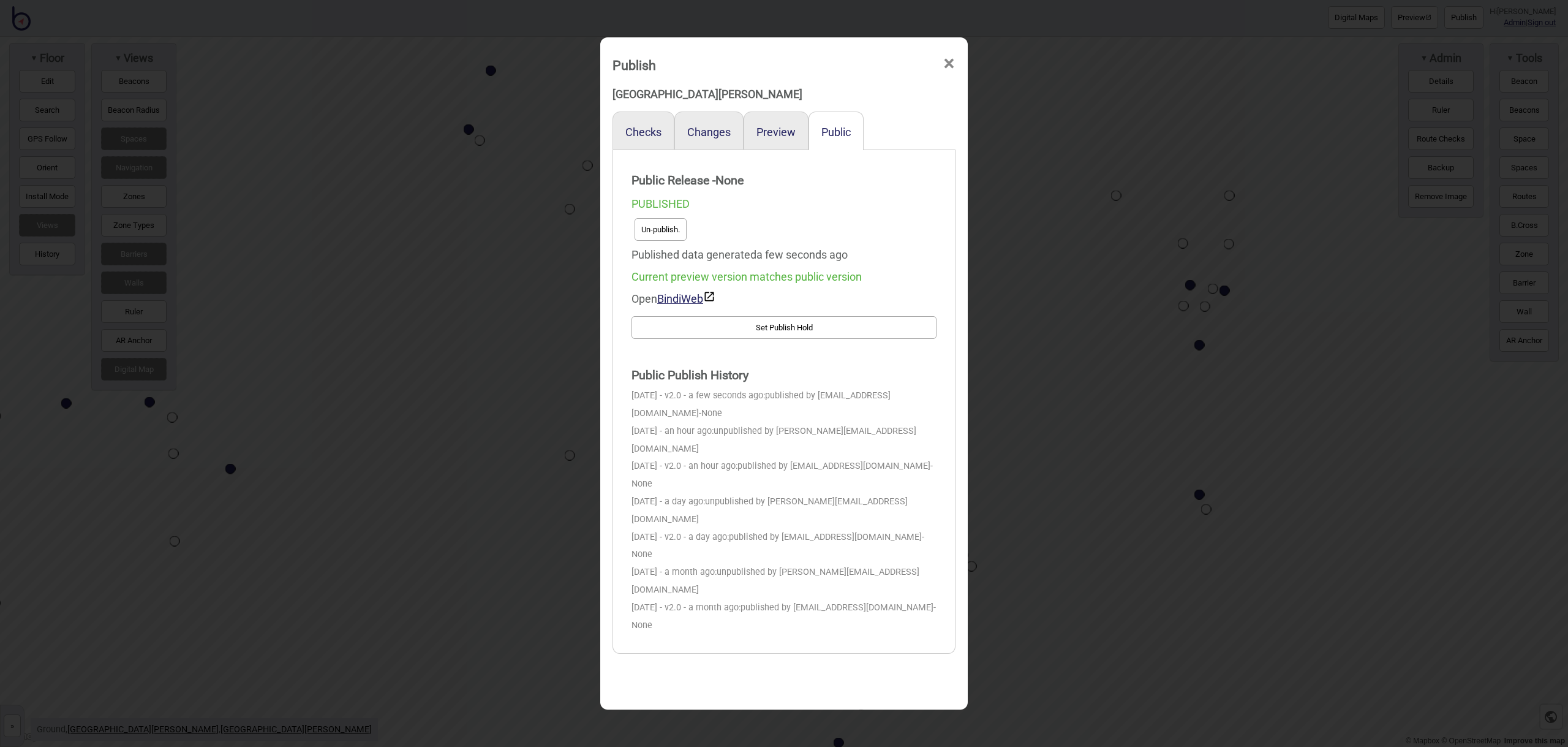 click on "Un-publish." at bounding box center [660, 229] 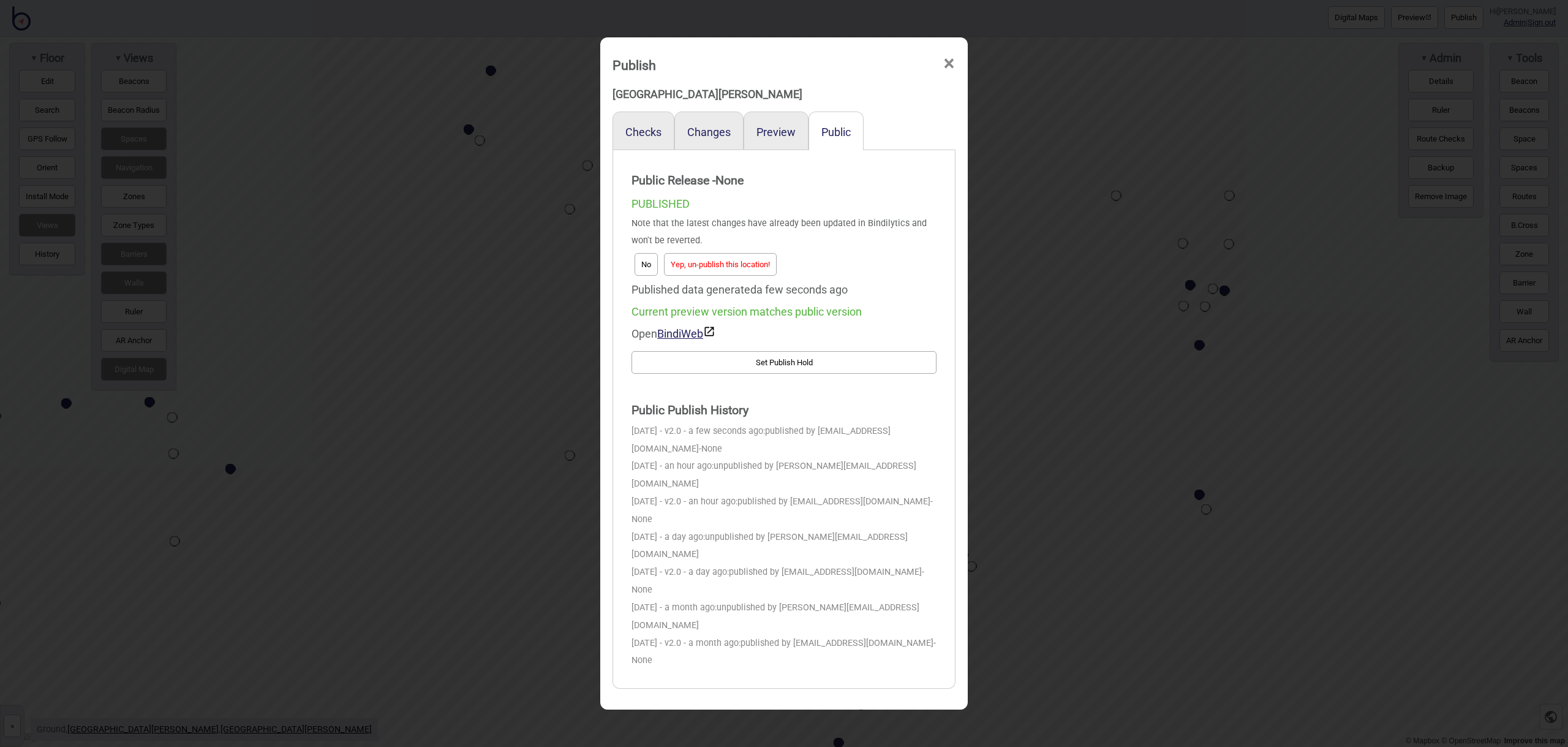 click on "Yep, un-publish this location!" at bounding box center (720, 264) 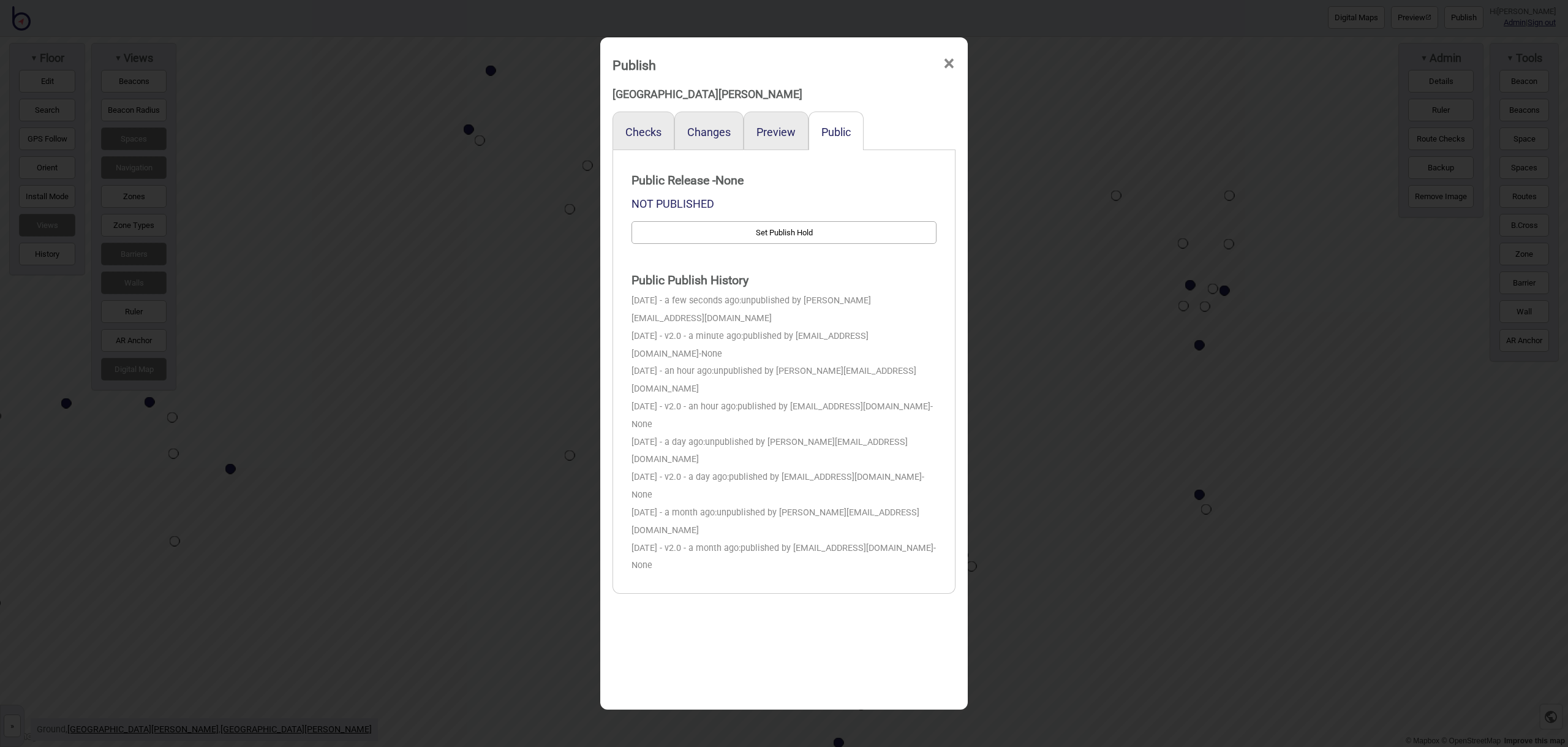 click on "×" at bounding box center (949, 64) 